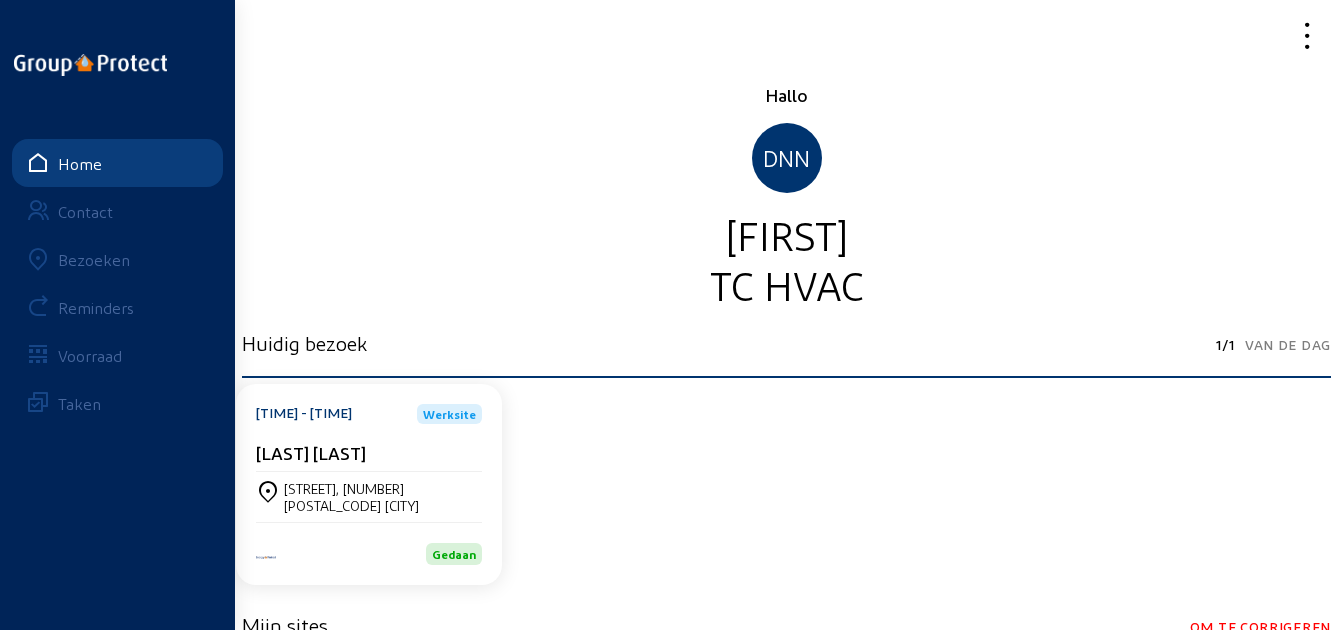 scroll, scrollTop: 0, scrollLeft: 0, axis: both 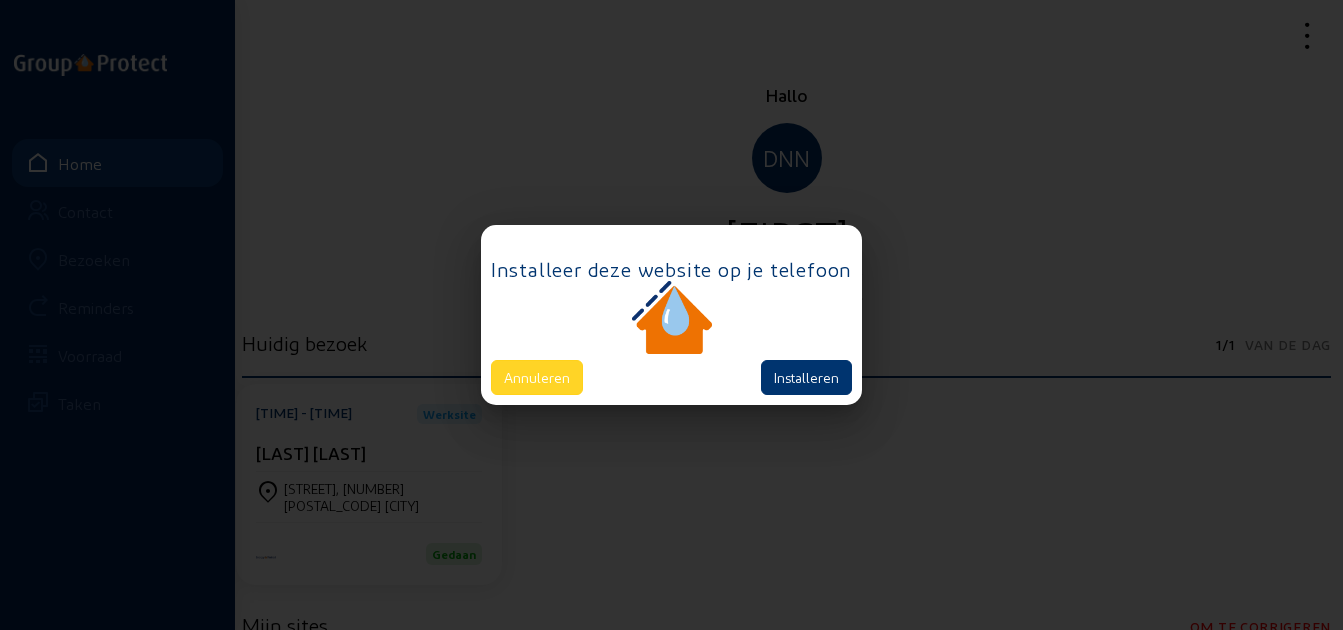 click on "Annuleren" at bounding box center [537, 377] 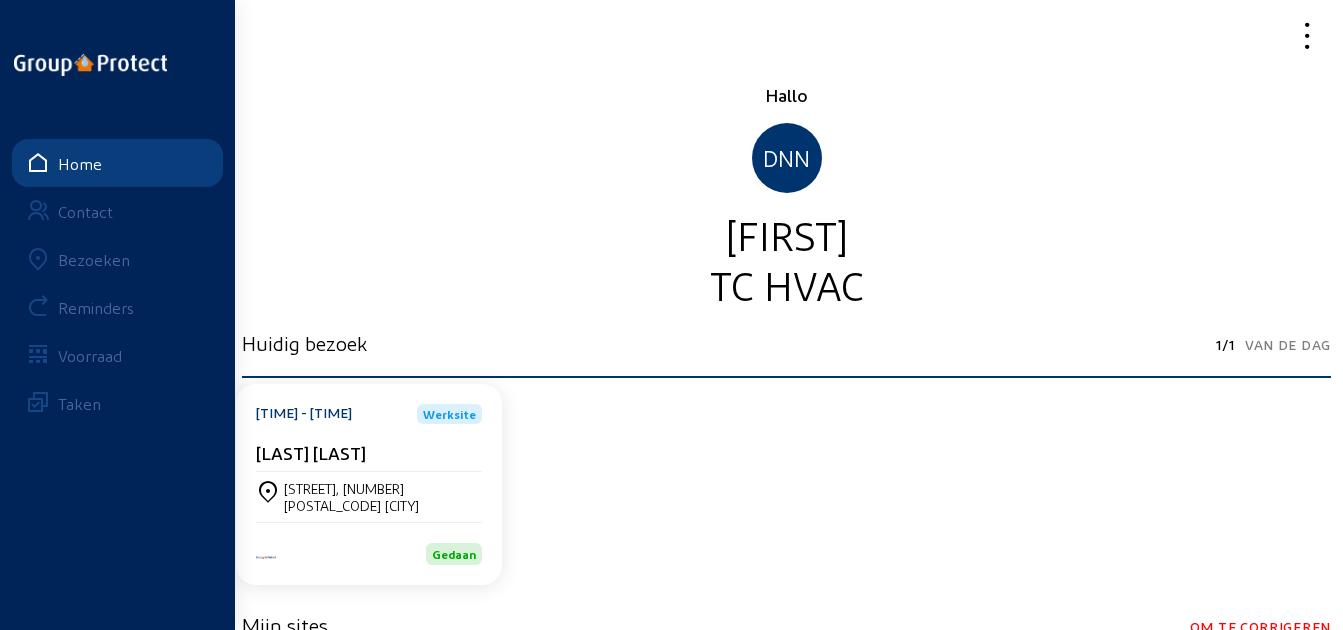 click on "Bezoeken" 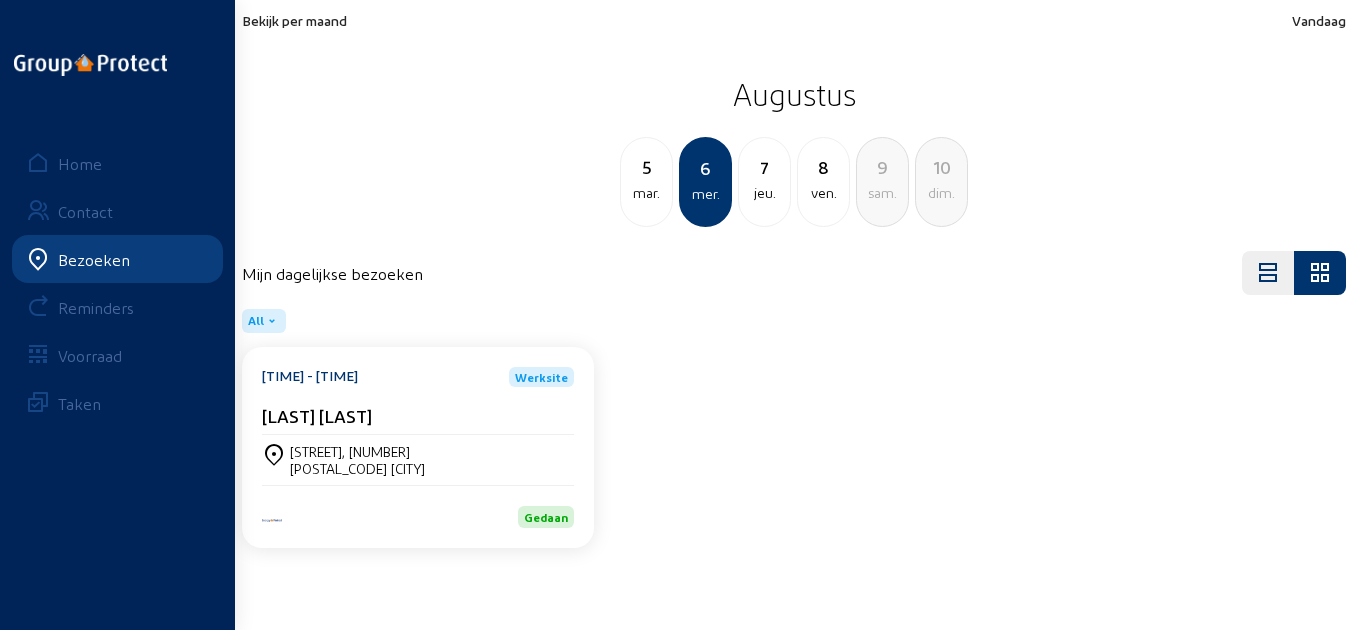 click on "Bekijk per maand" 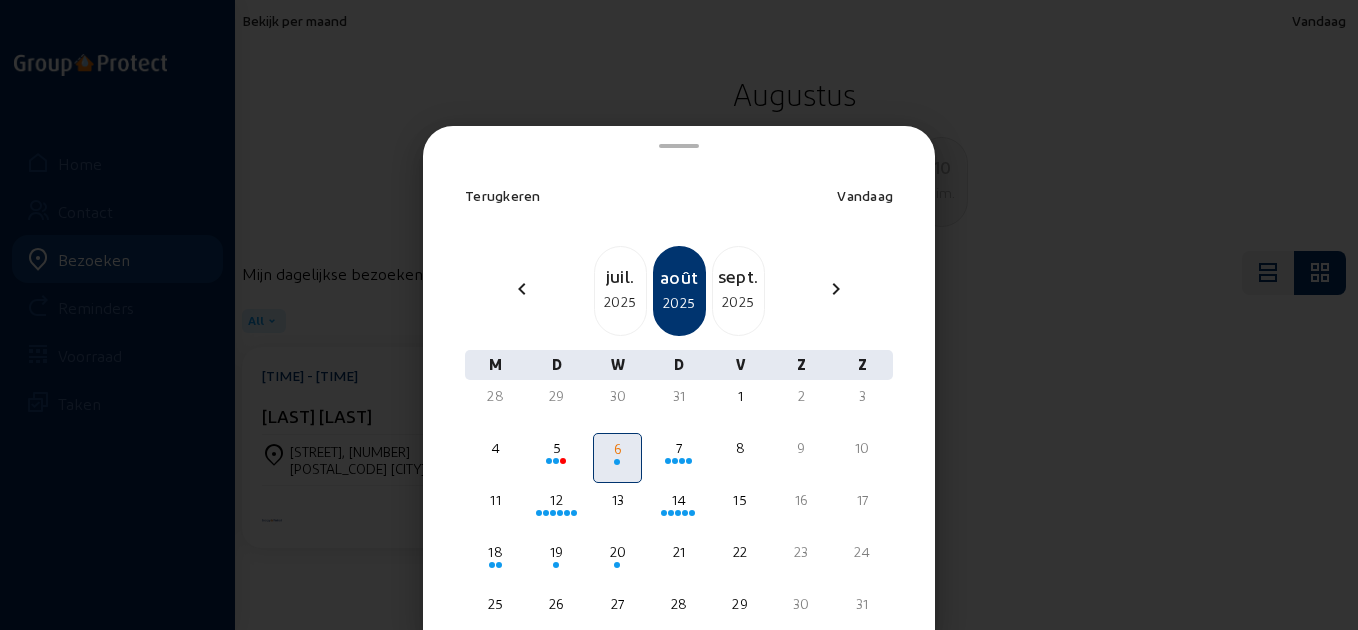 click on "2025" at bounding box center [620, 302] 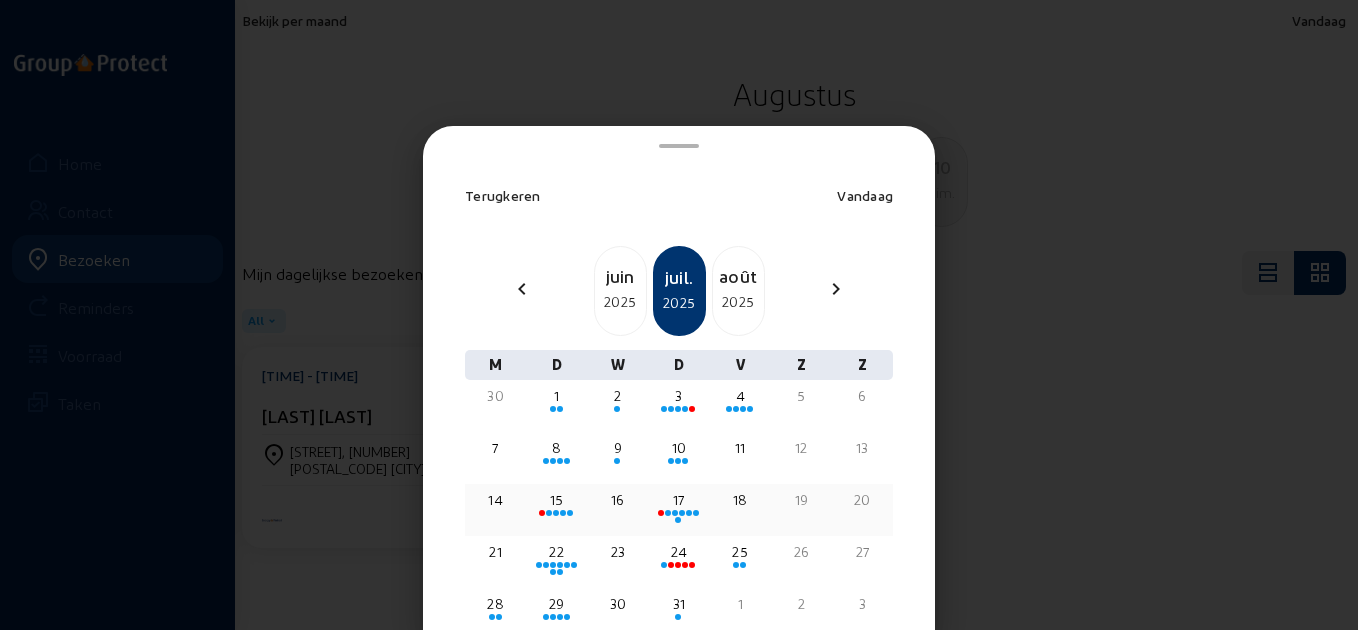 click on "15" at bounding box center (556, 500) 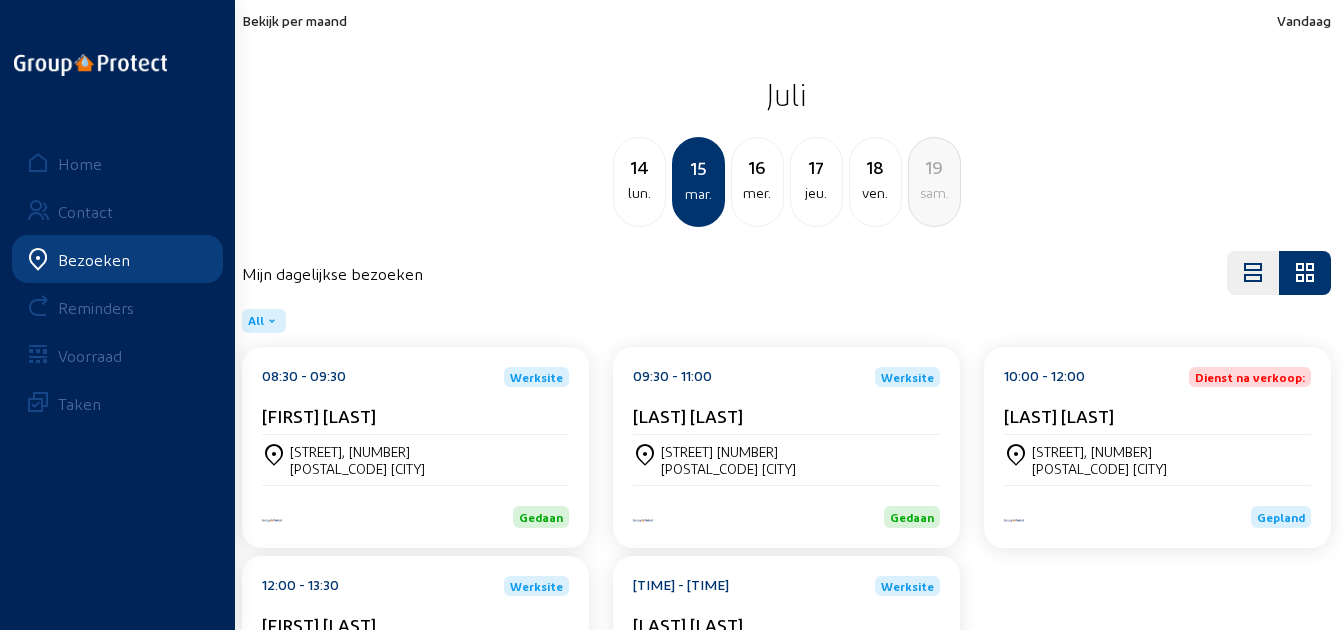 click on "[FIRST] [LAST]" 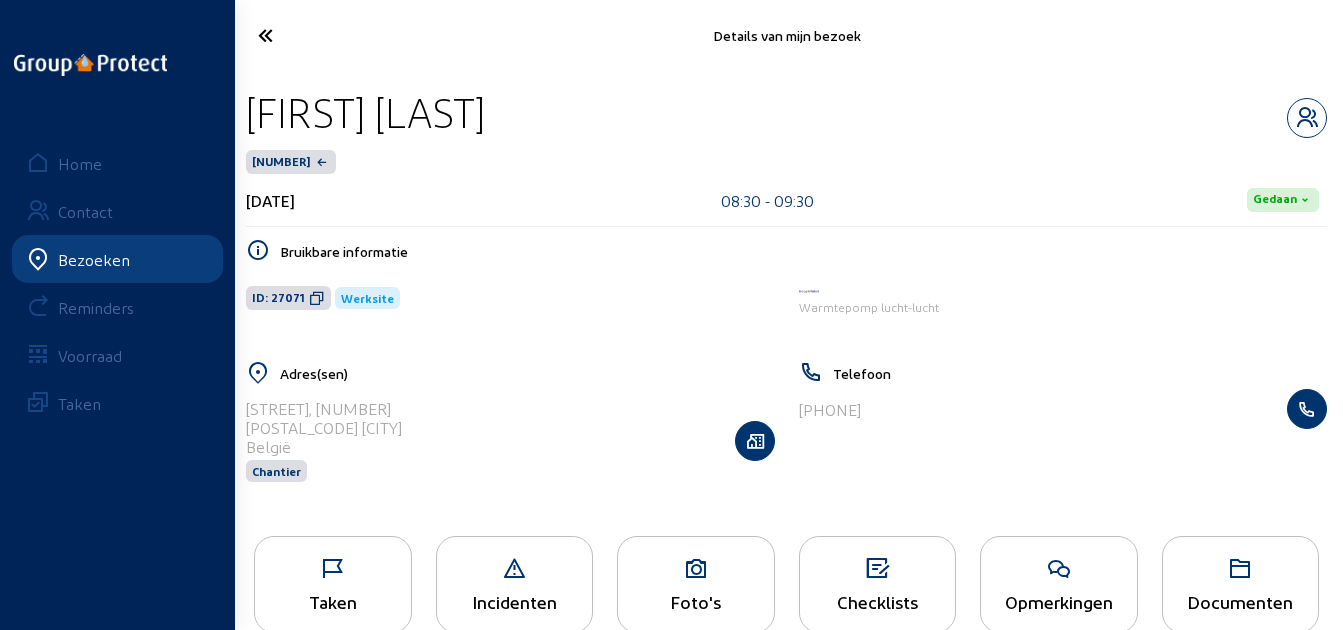 drag, startPoint x: 592, startPoint y: 109, endPoint x: 247, endPoint y: 88, distance: 345.63855 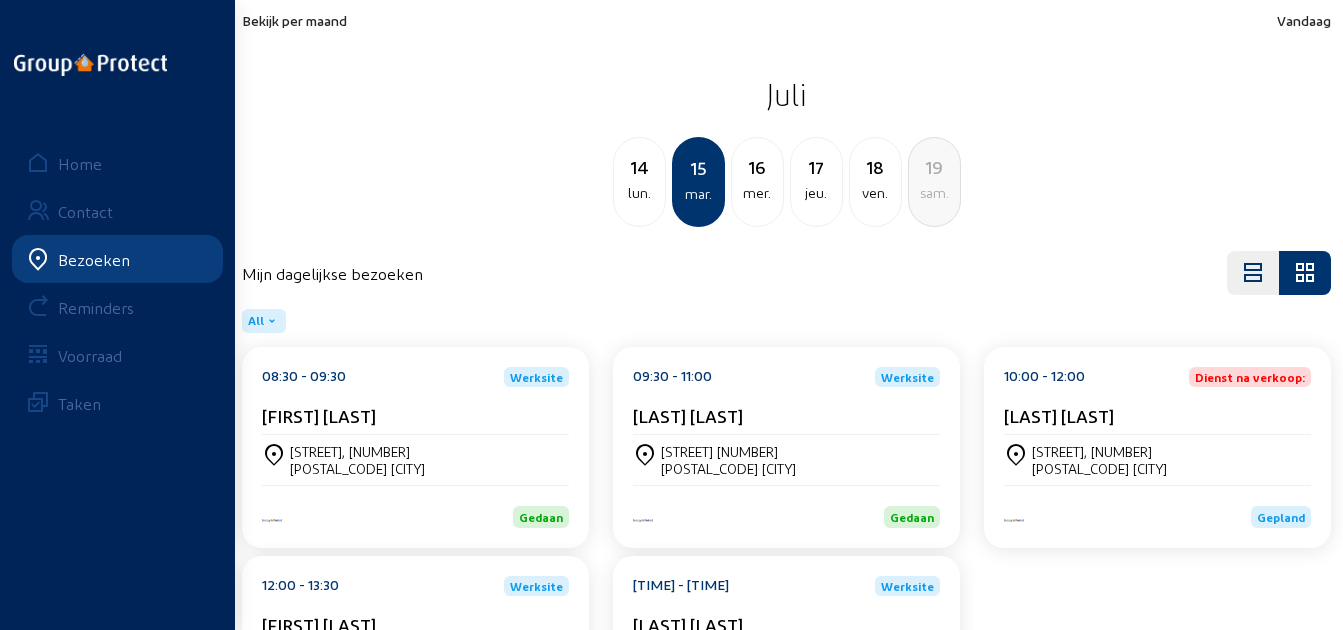 drag, startPoint x: 868, startPoint y: 415, endPoint x: 627, endPoint y: 409, distance: 241.07468 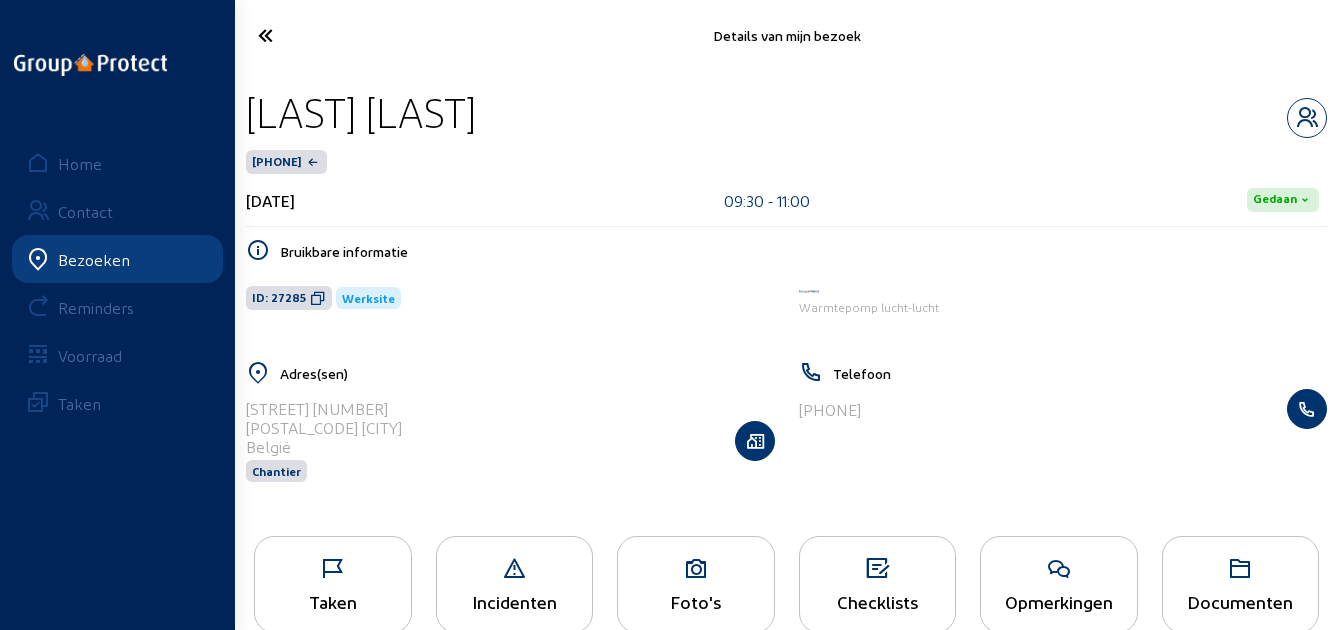 click 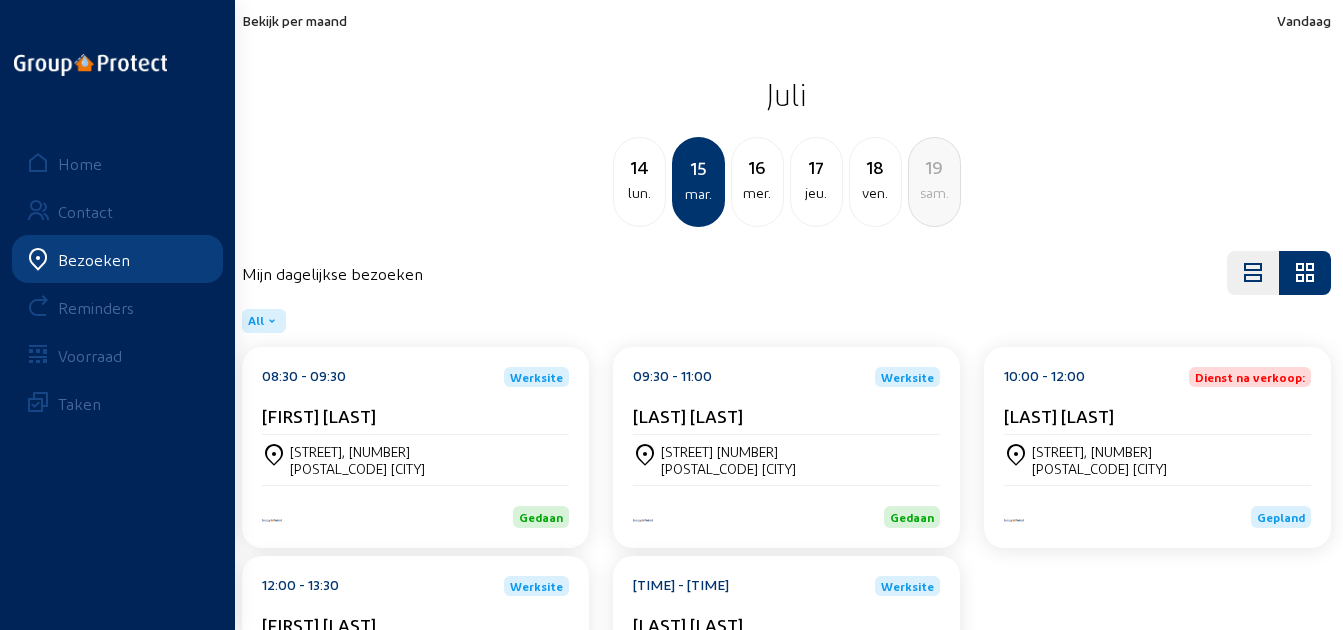 click on "[LAST] [LAST]" 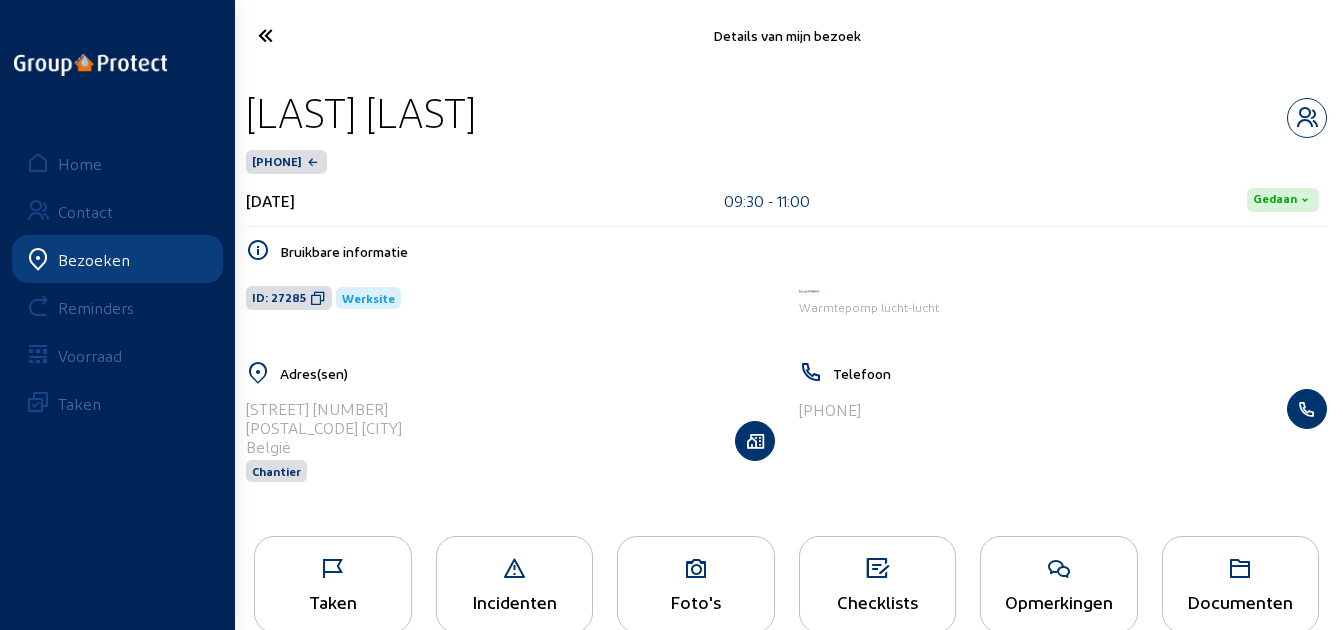 drag, startPoint x: 773, startPoint y: 113, endPoint x: 252, endPoint y: 125, distance: 521.1382 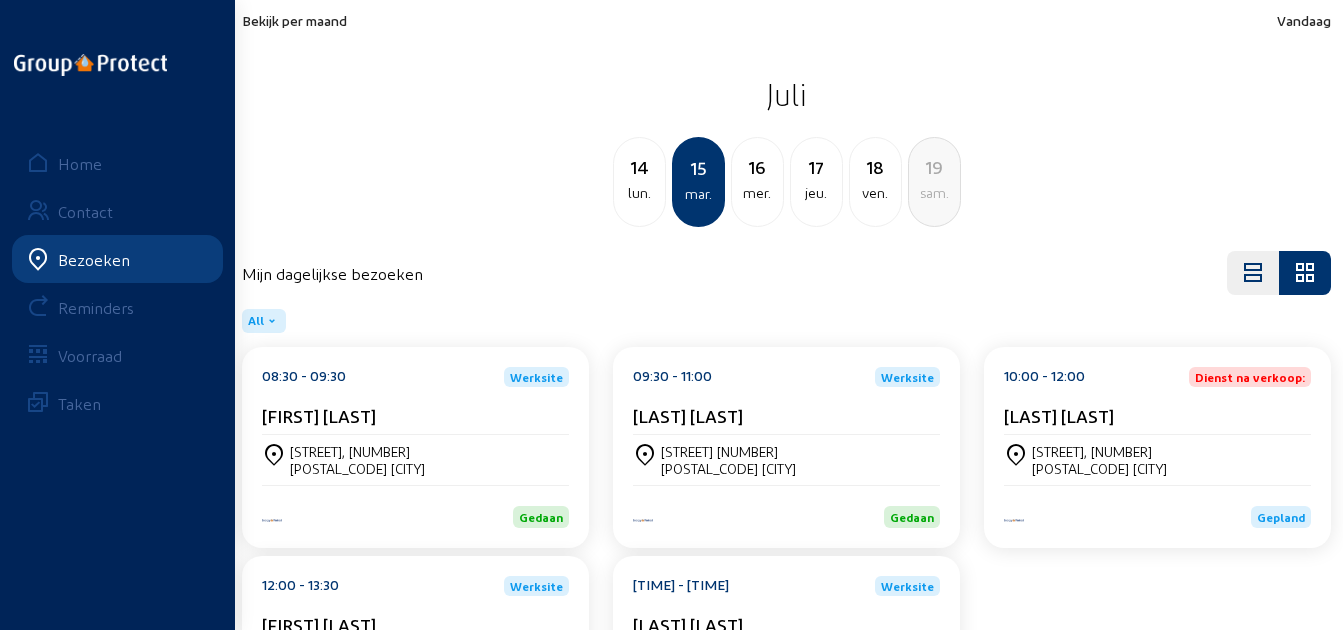 scroll, scrollTop: 100, scrollLeft: 0, axis: vertical 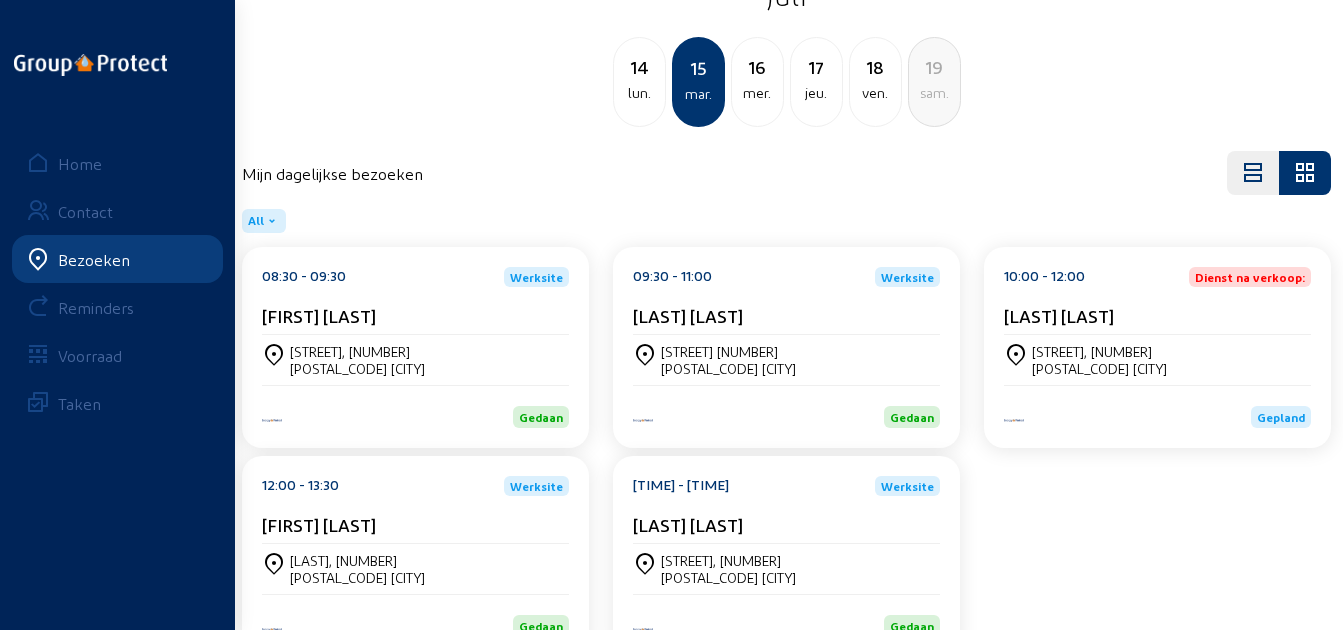 click on "[LAST] [LAST]" 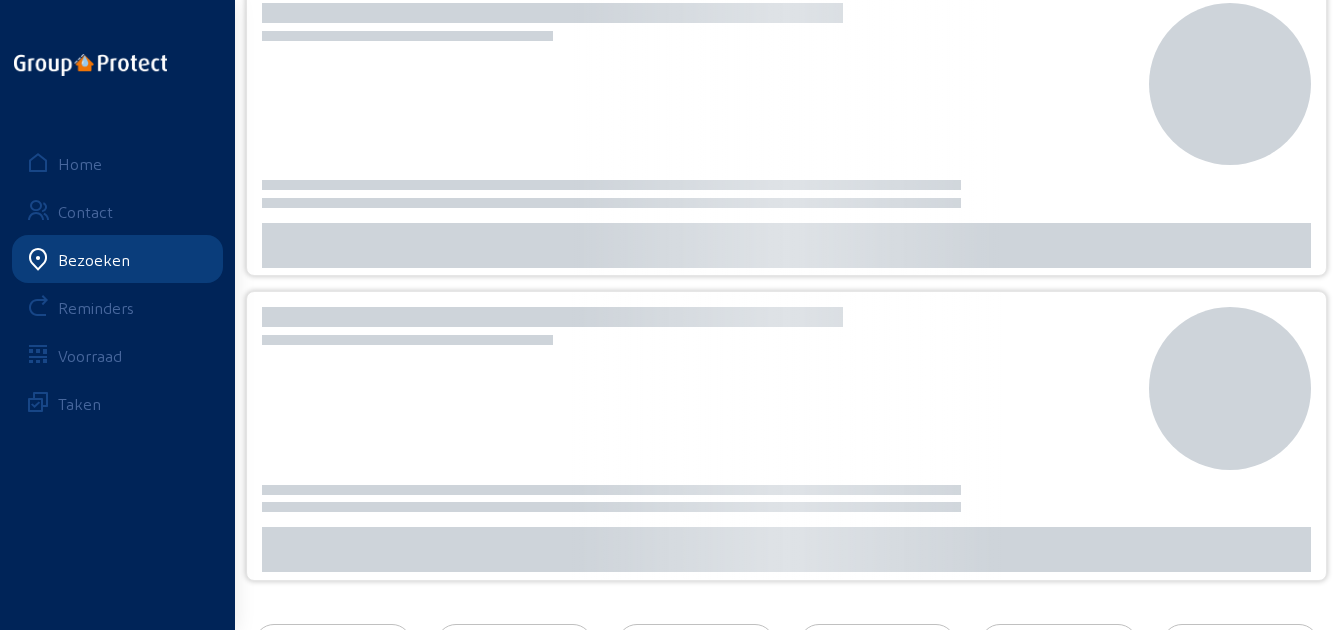 scroll, scrollTop: 0, scrollLeft: 0, axis: both 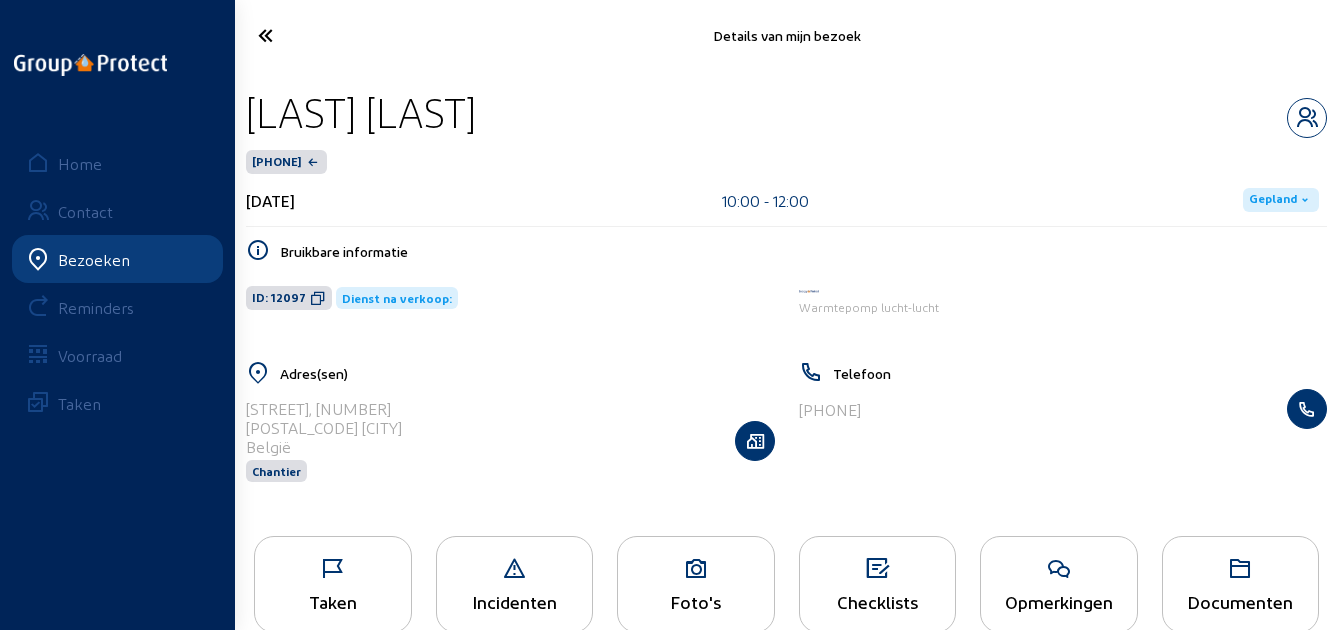 drag, startPoint x: 592, startPoint y: 112, endPoint x: 250, endPoint y: 116, distance: 342.02338 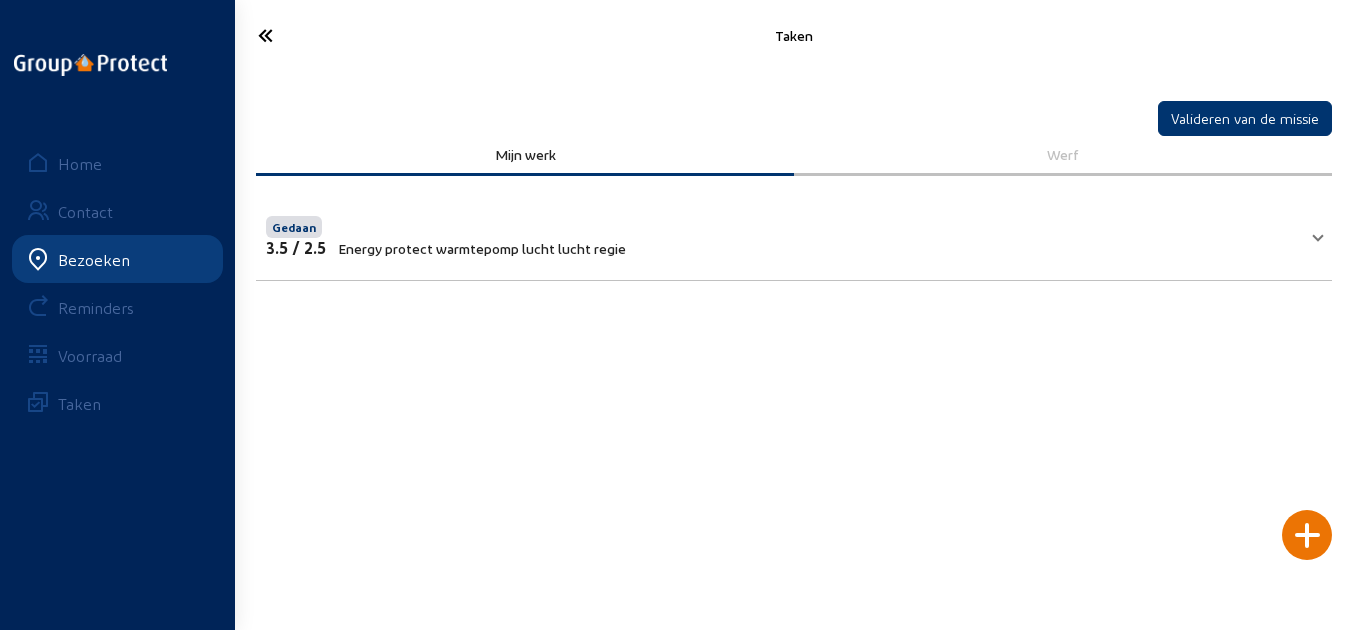 click on "Gedaan 3.5 / 2.5 Energy protect warmtepomp lucht lucht regie" at bounding box center (794, 234) 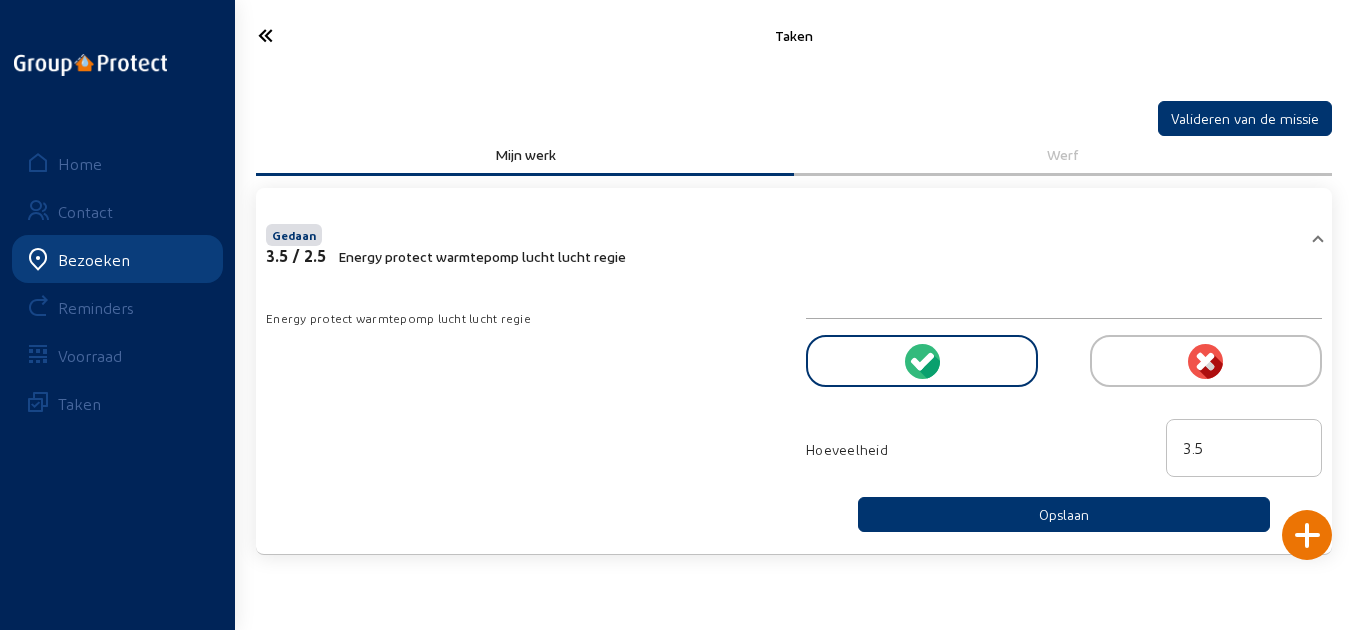click on "Taken" 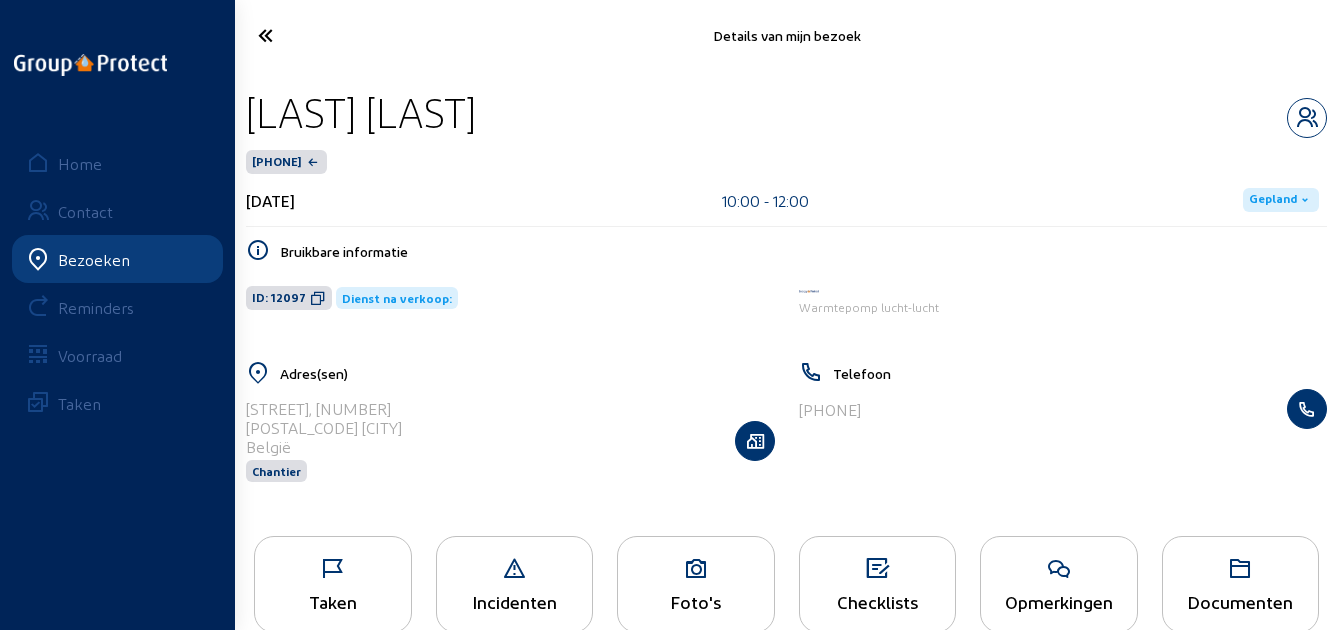 click 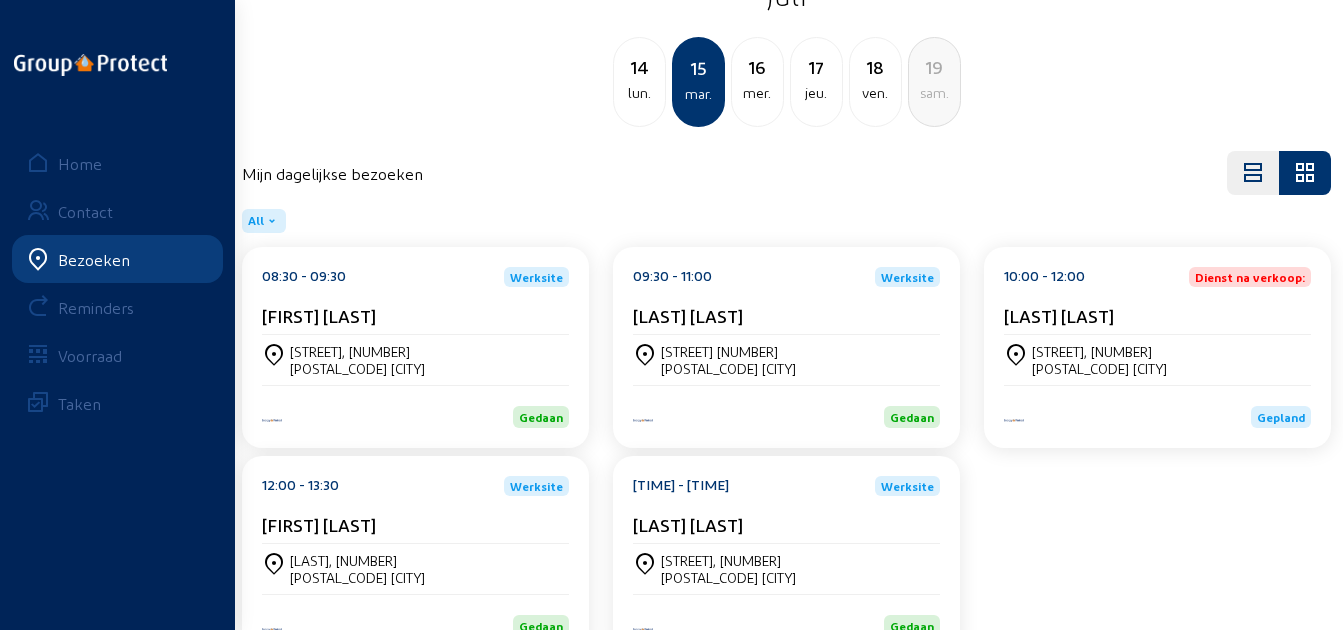 scroll, scrollTop: 161, scrollLeft: 0, axis: vertical 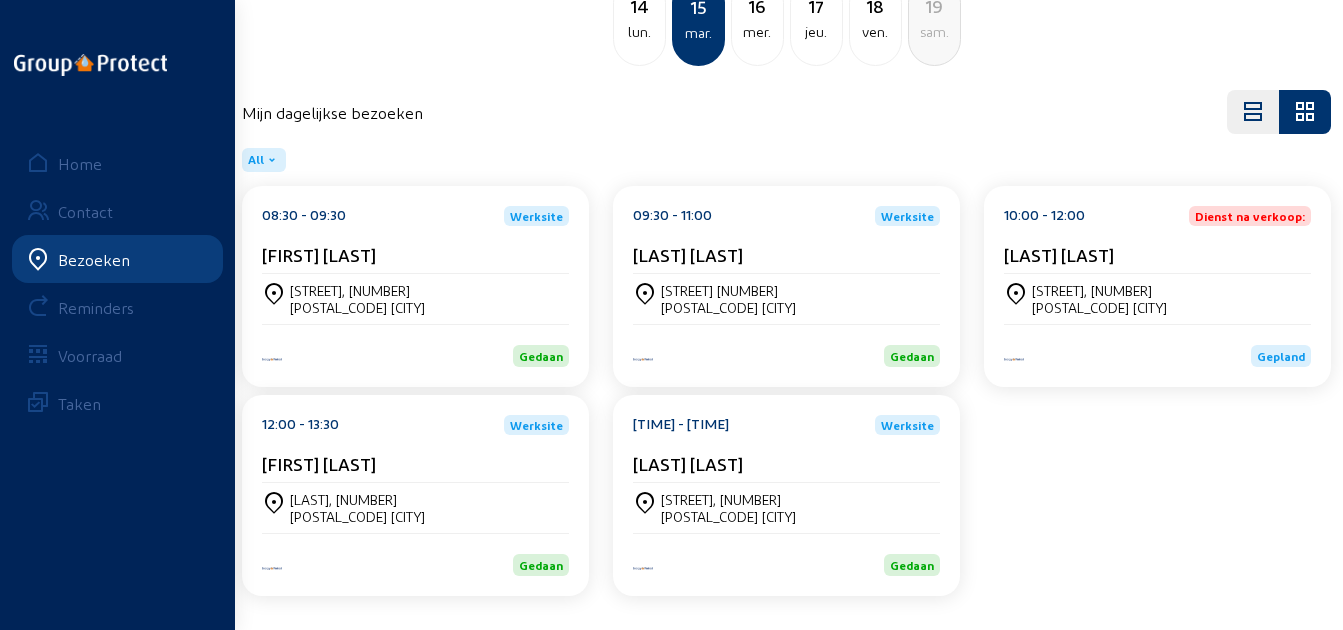 click on "[TIME] - [TIME] [ROLE]: [LAST] [LAST] [LAST] [POSTAL_CODE] [CITY] [STATUS]" 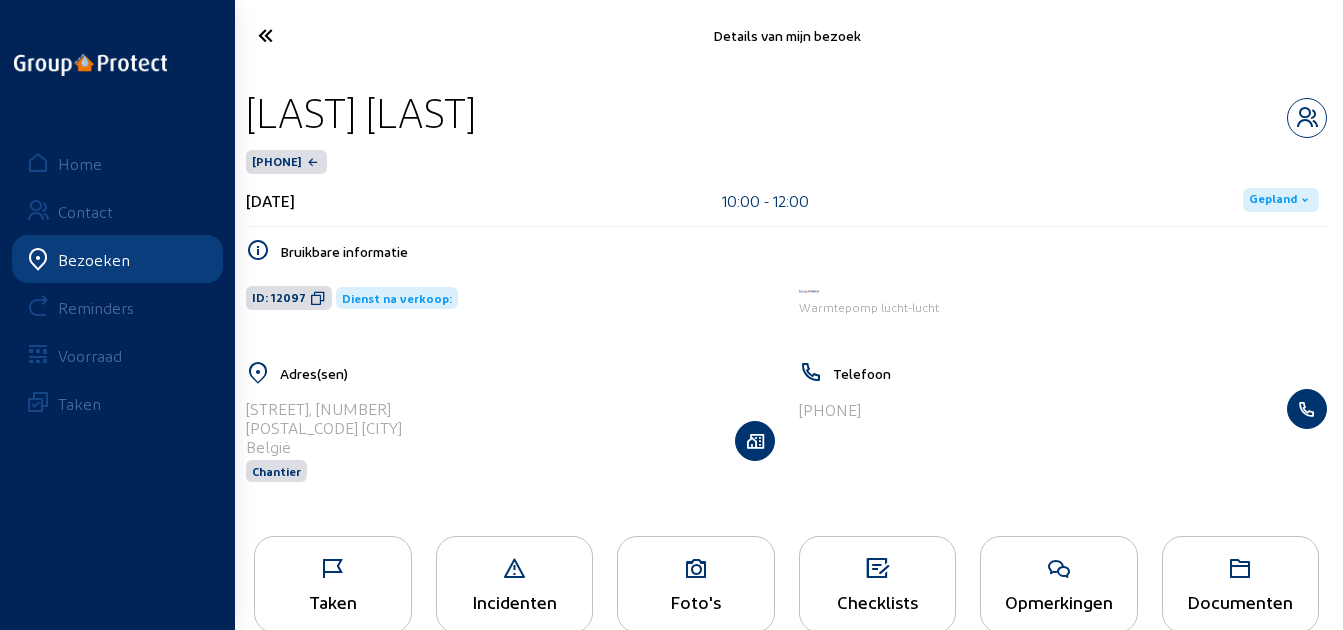 scroll, scrollTop: 41, scrollLeft: 0, axis: vertical 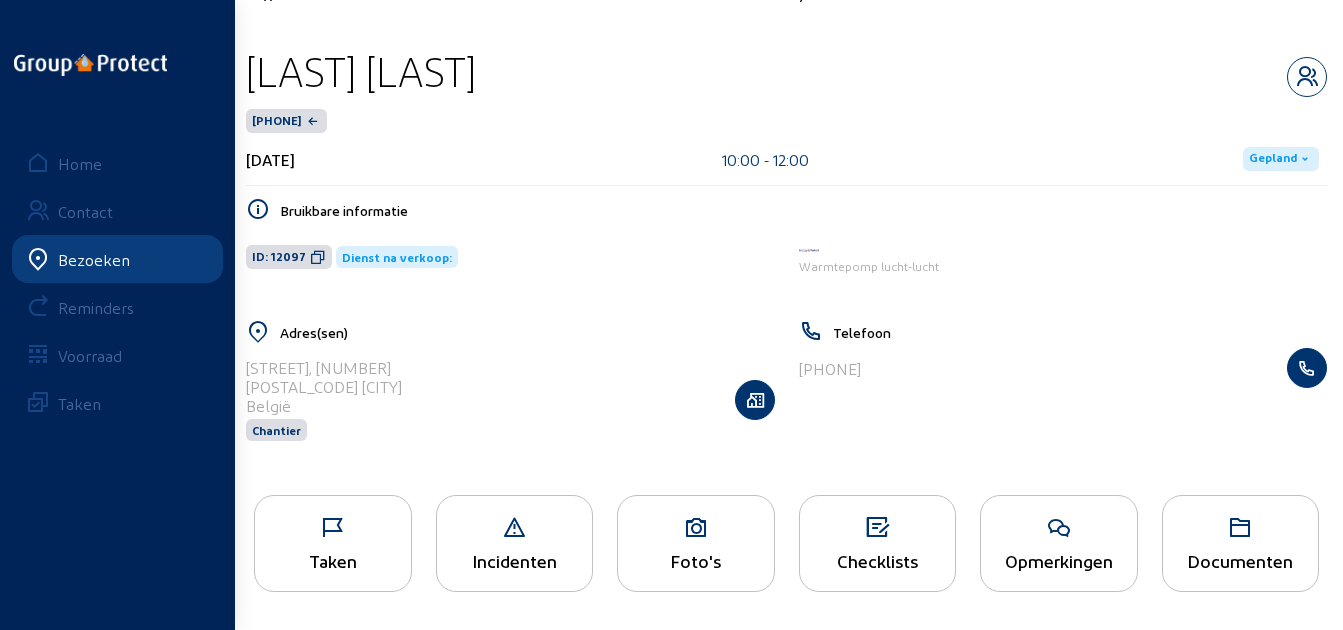 click 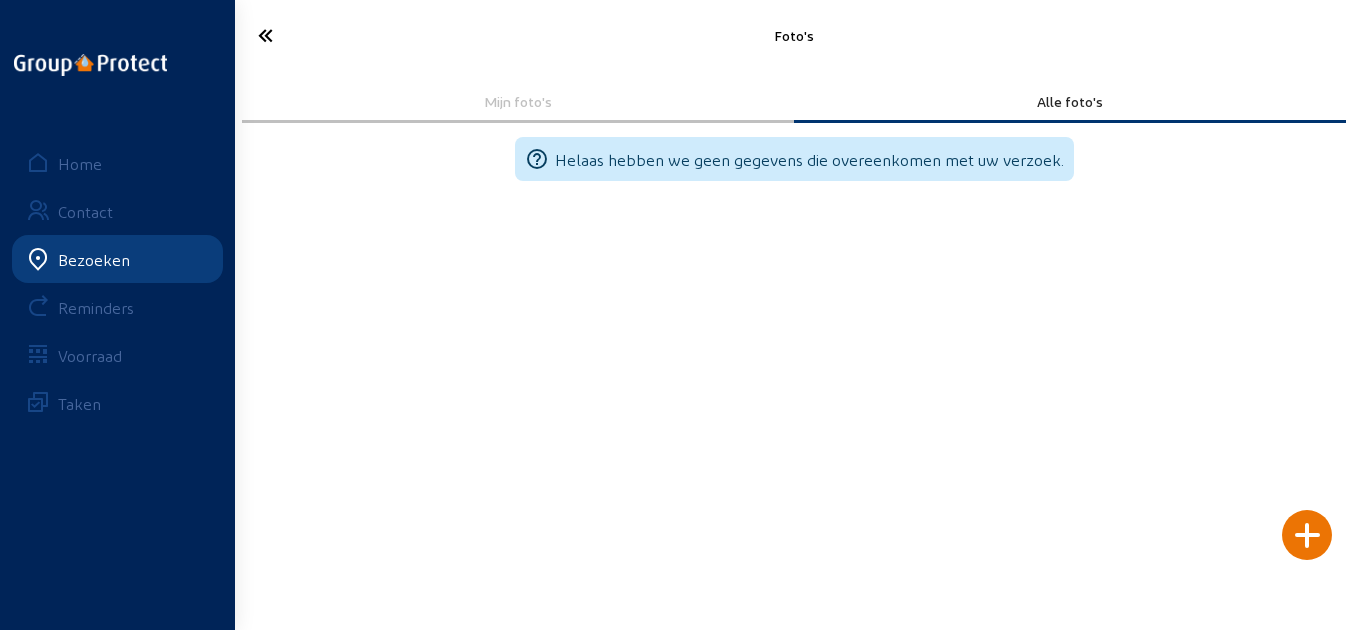 click 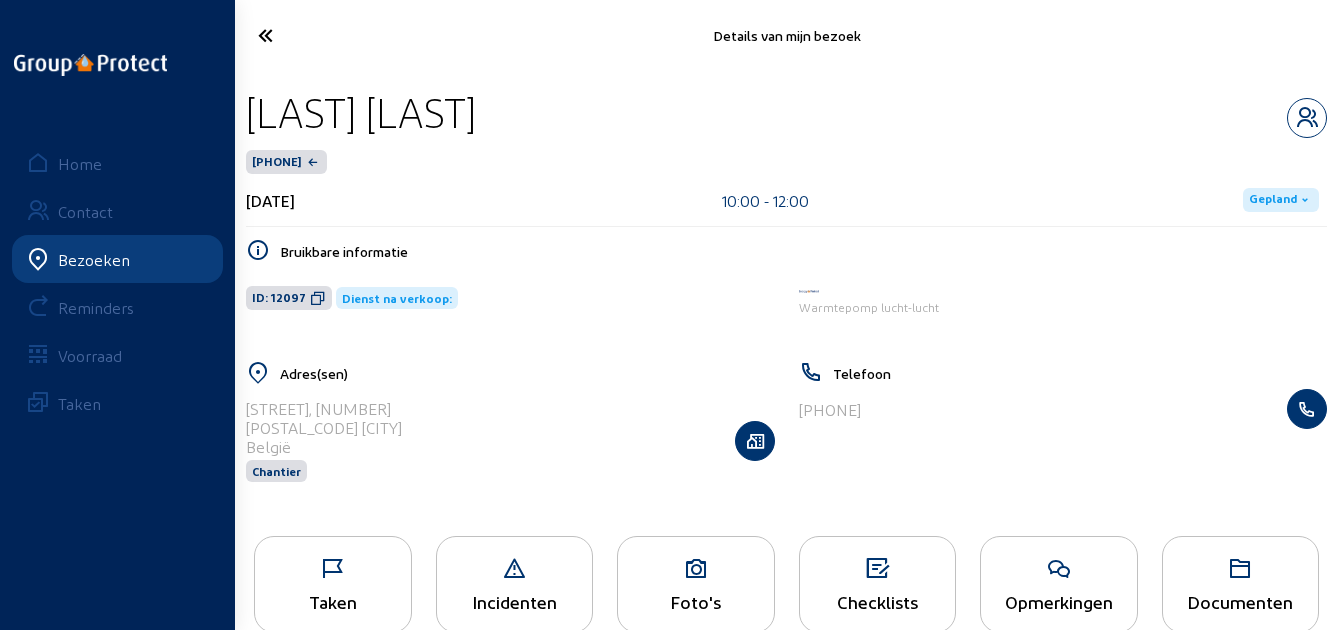 click 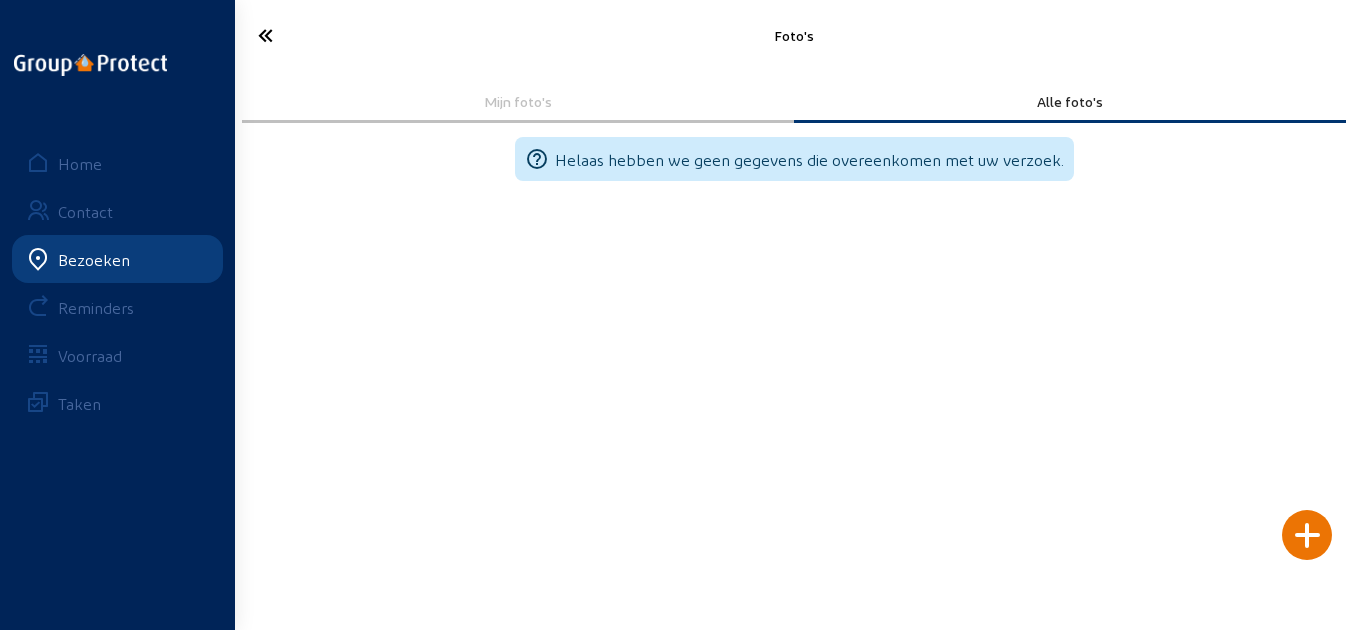 click 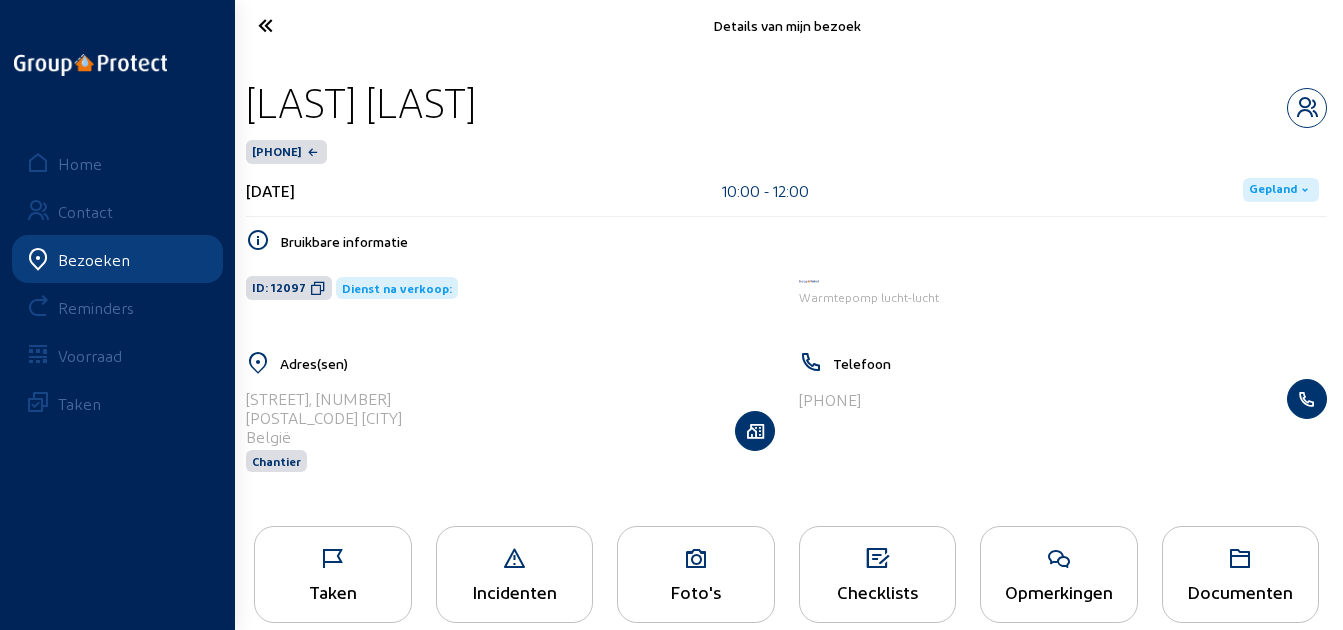 scroll, scrollTop: 41, scrollLeft: 0, axis: vertical 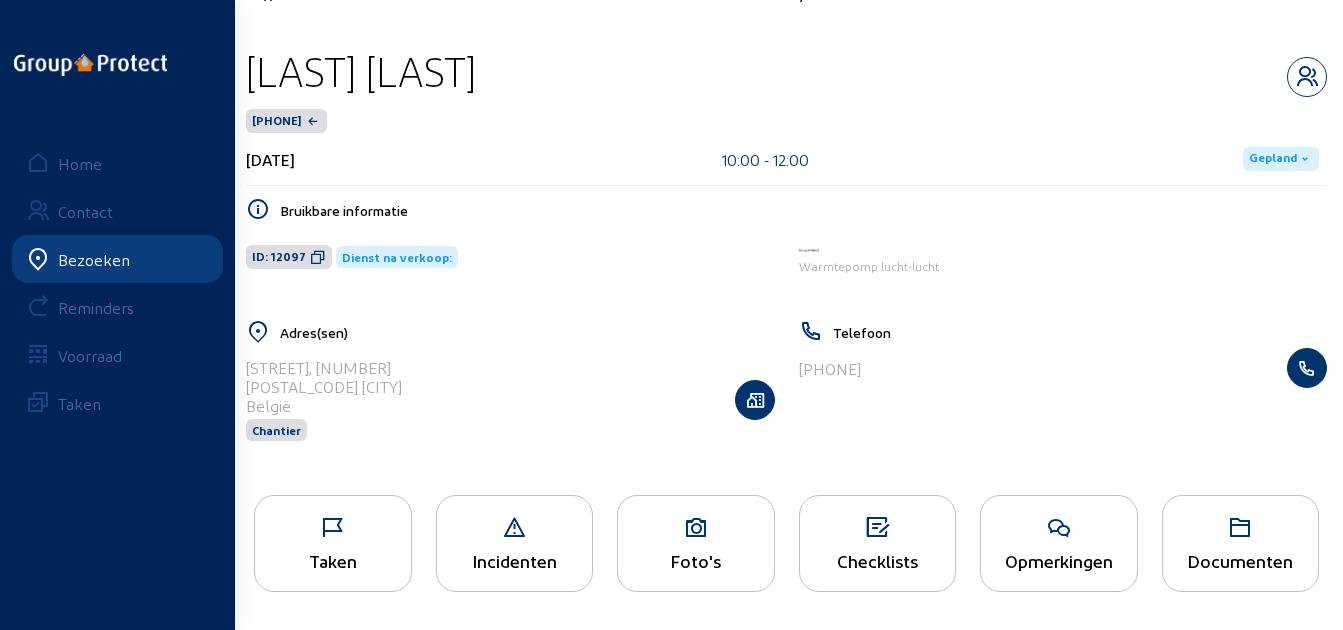click 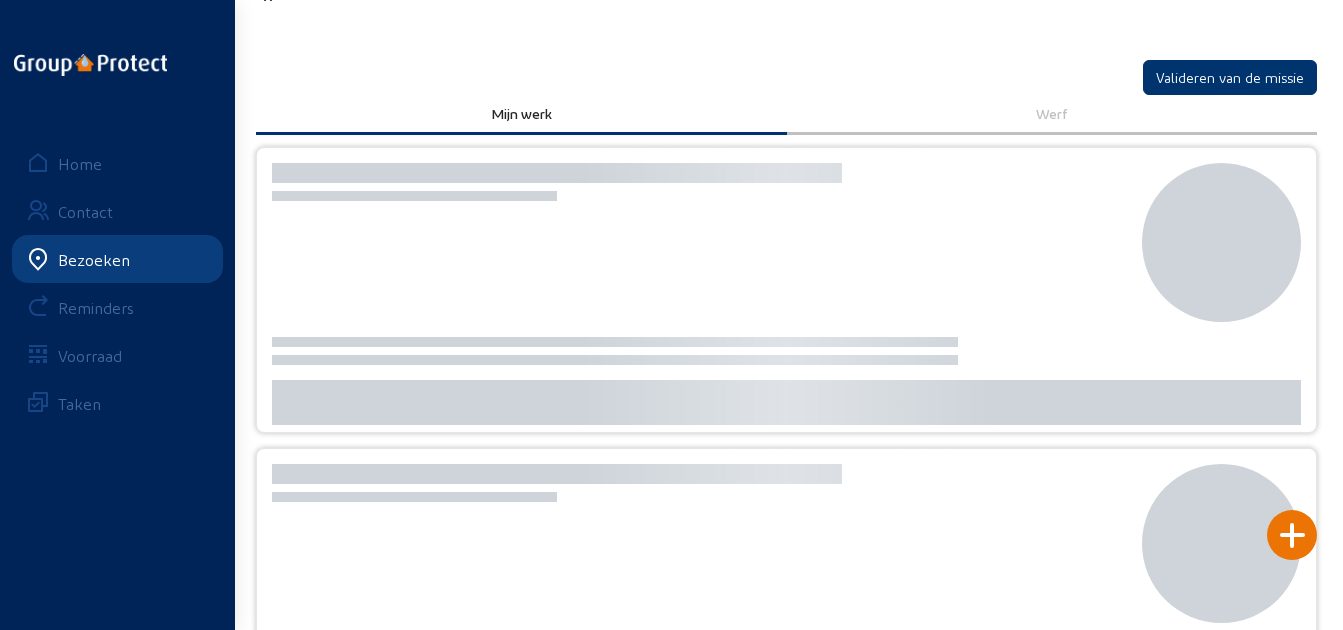 scroll, scrollTop: 0, scrollLeft: 0, axis: both 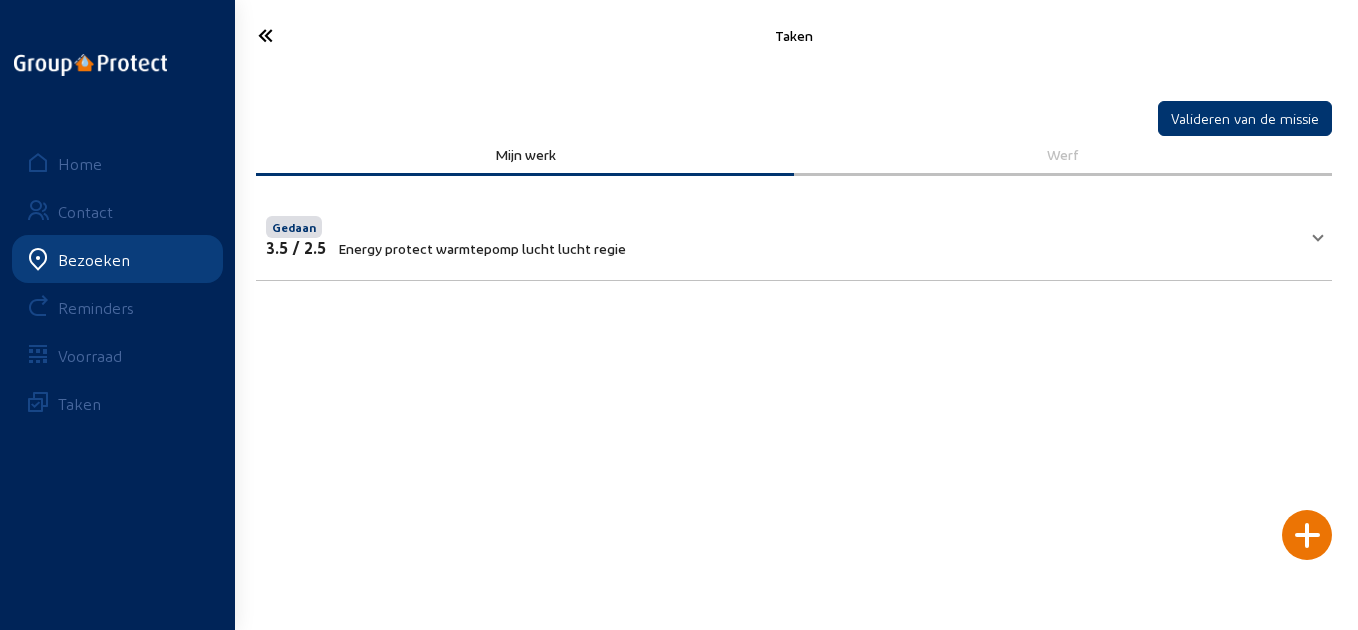 click 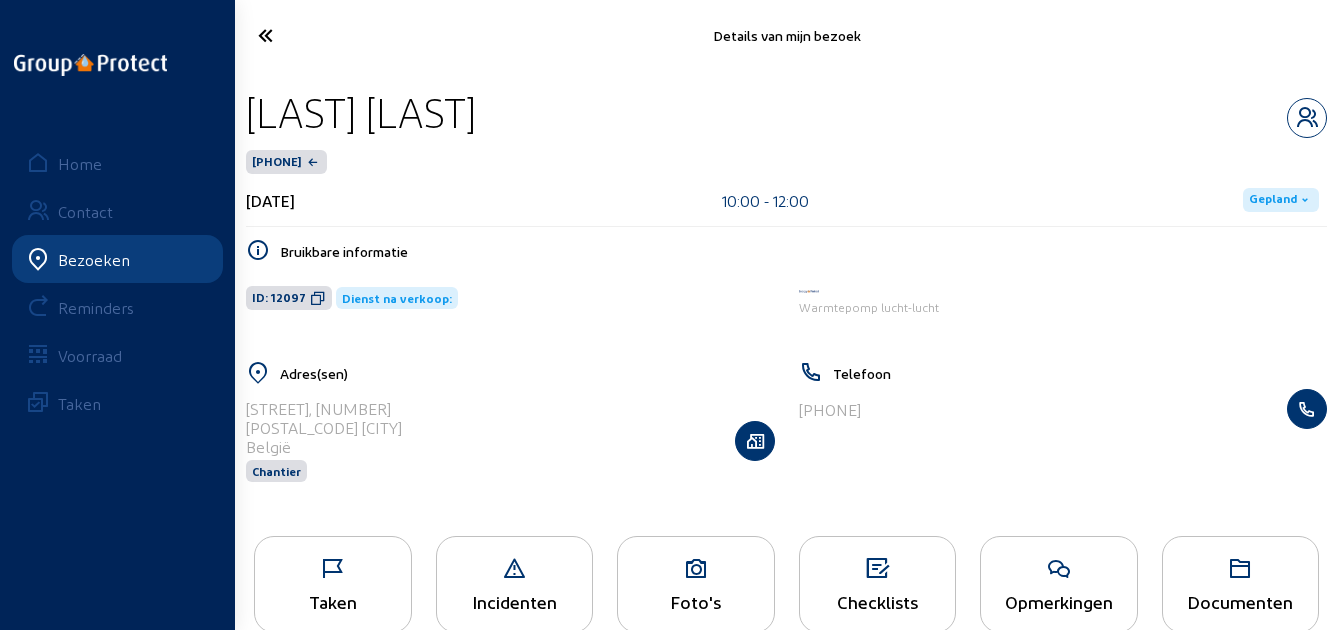 click on "Foto's" 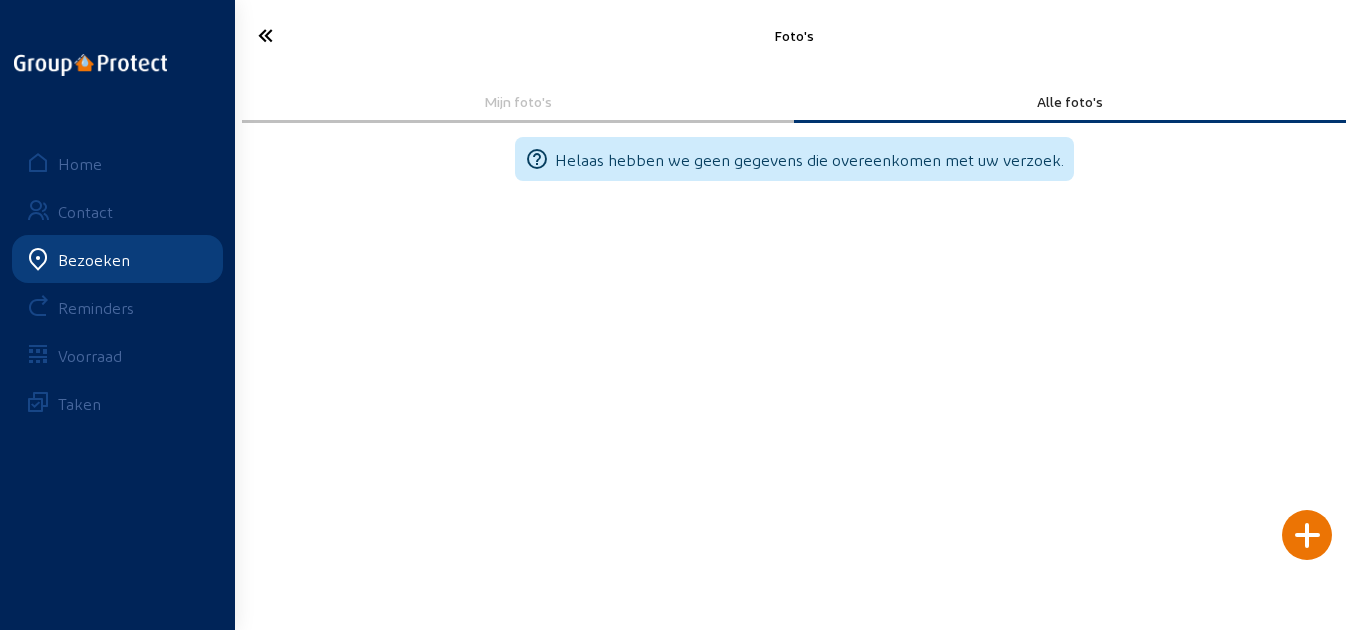drag, startPoint x: 257, startPoint y: 22, endPoint x: 267, endPoint y: 24, distance: 10.198039 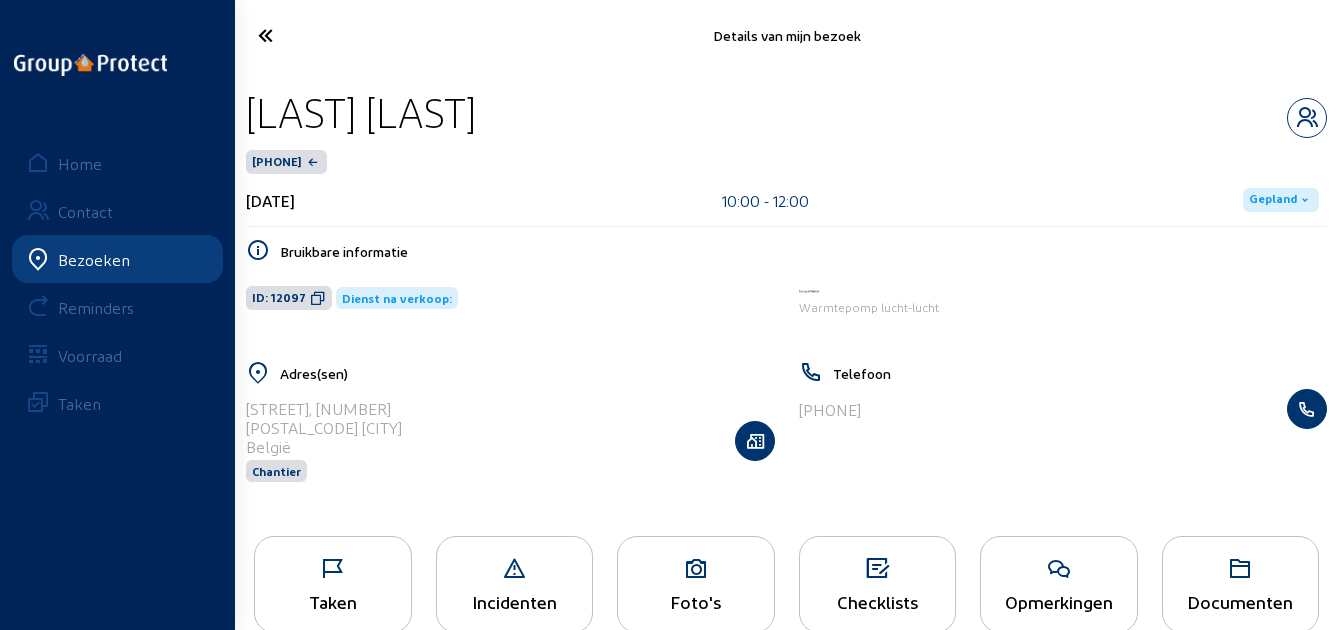 click on "Opmerkingen" 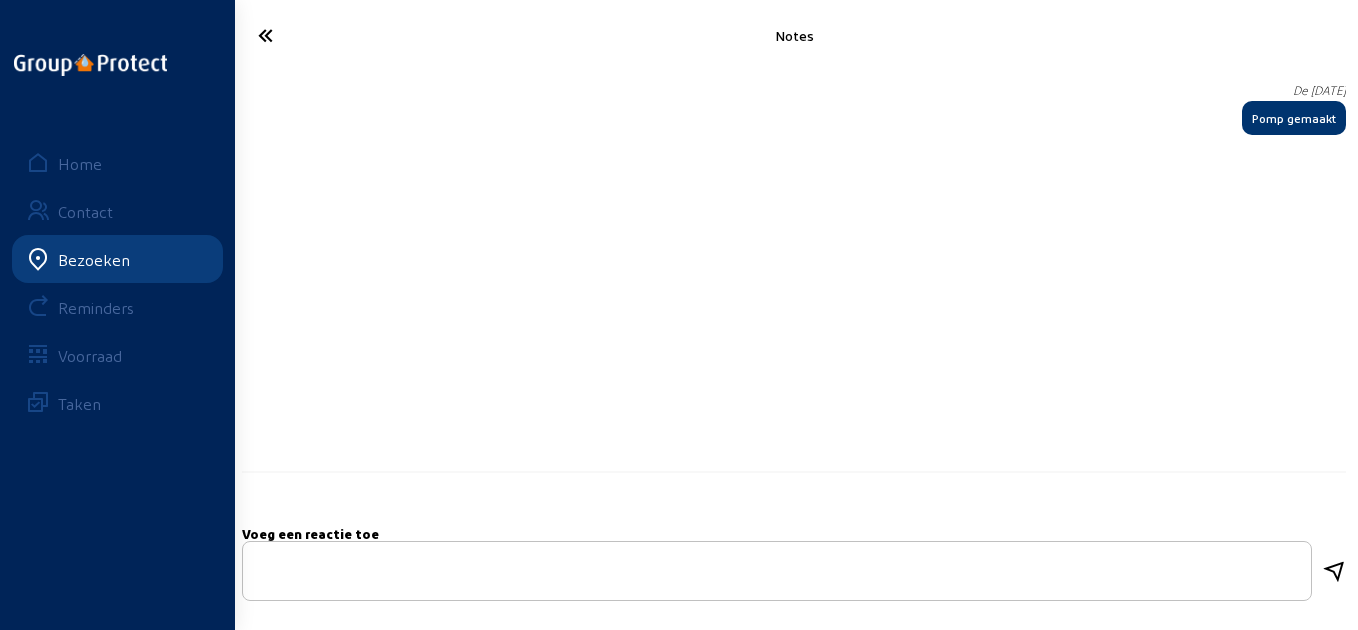 click 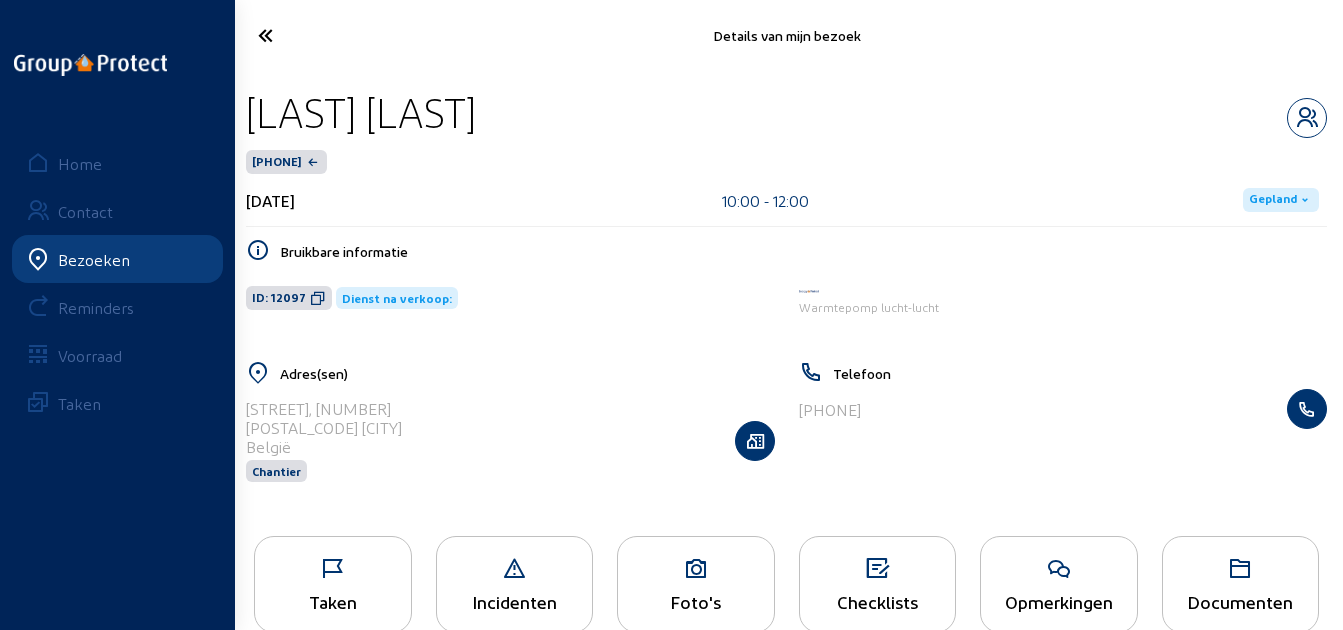 click 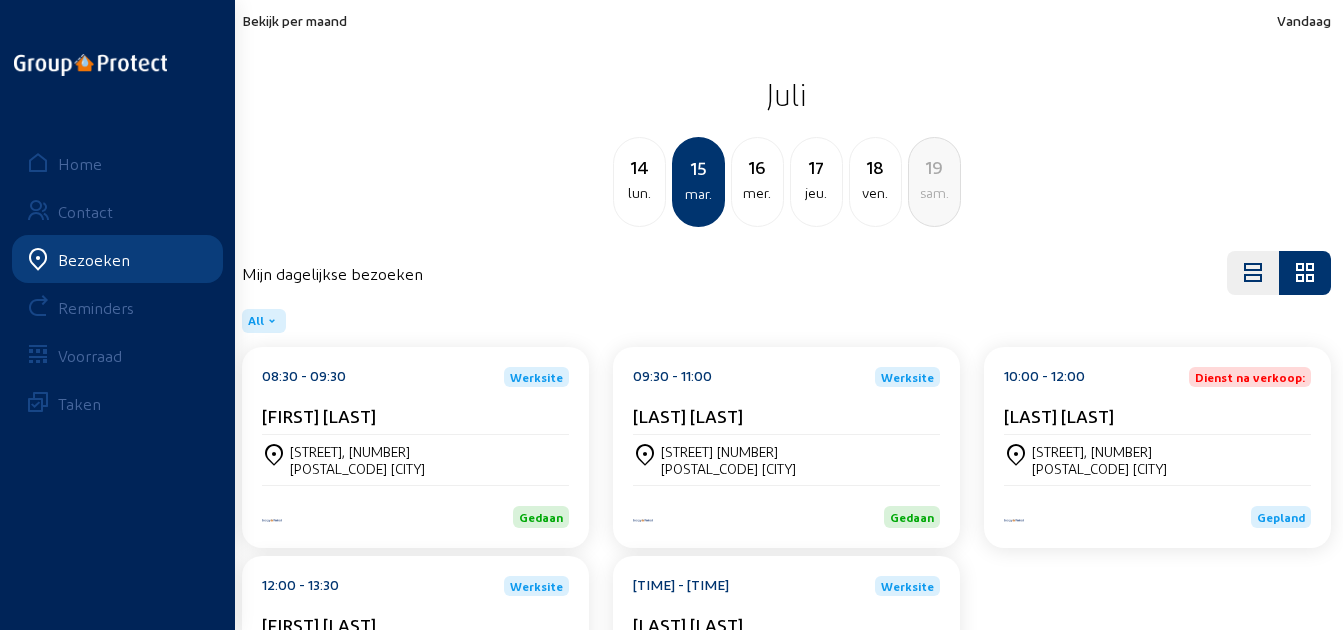 click on "[LAST] [LAST]" 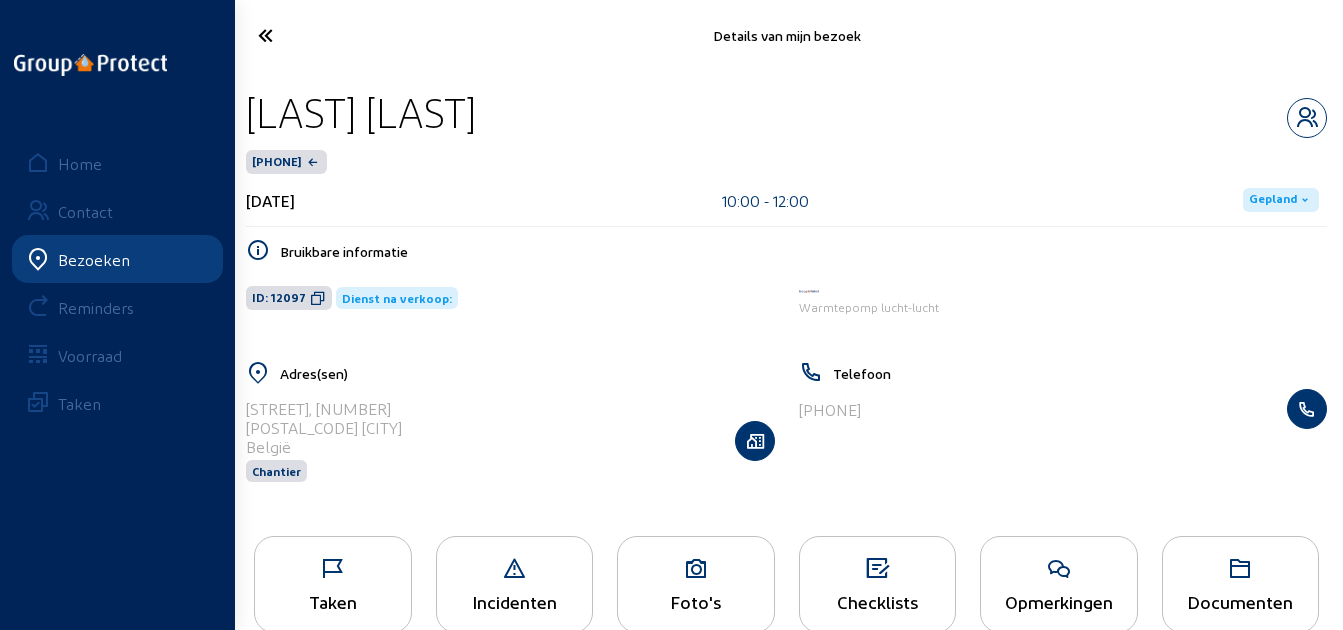 drag, startPoint x: 634, startPoint y: 122, endPoint x: 240, endPoint y: 121, distance: 394.00128 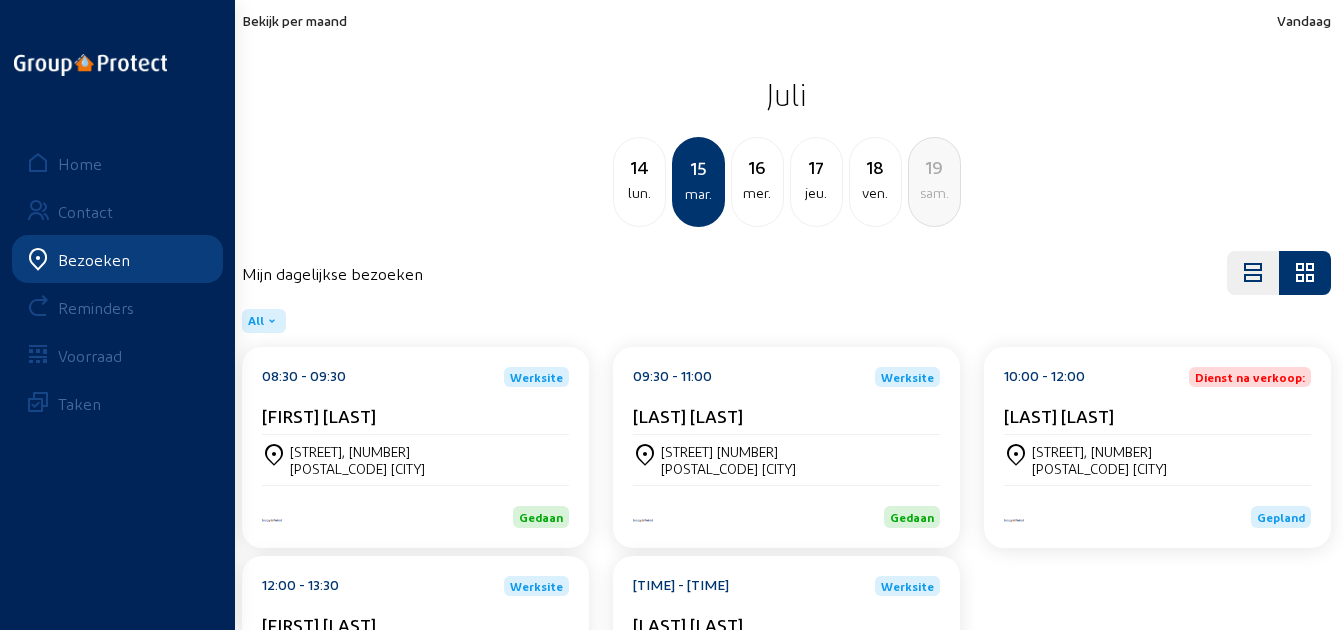 click on "[POSTAL_CODE] [CITY]" 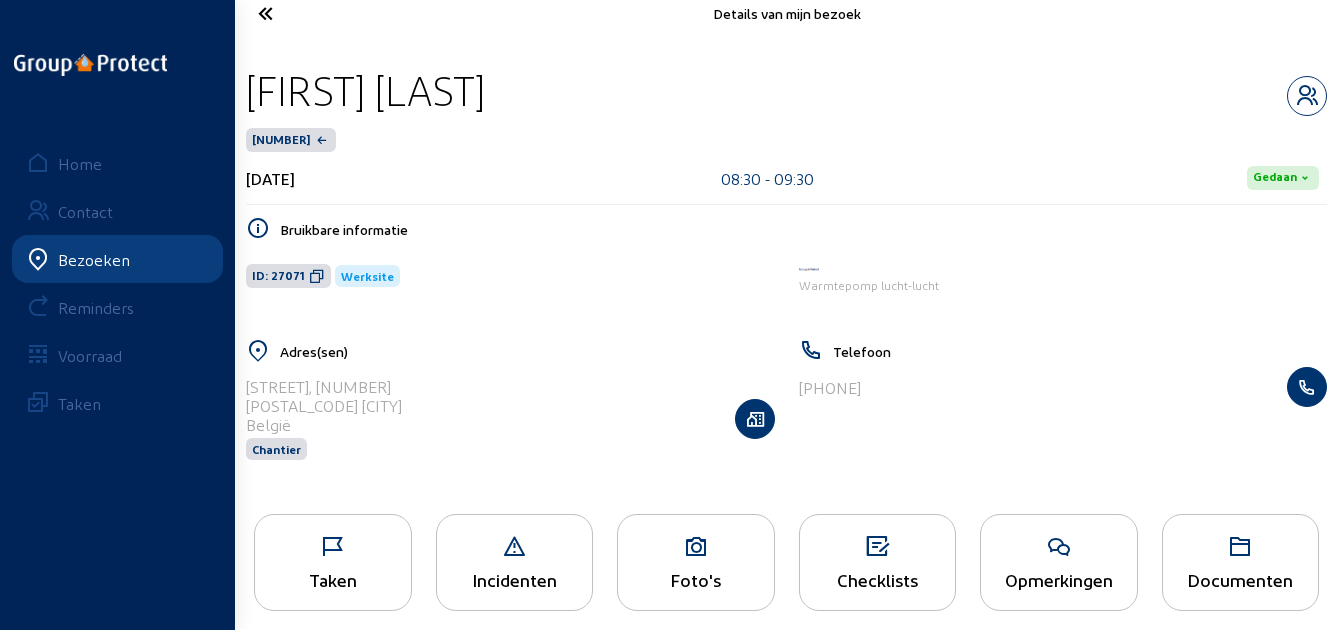 scroll, scrollTop: 41, scrollLeft: 0, axis: vertical 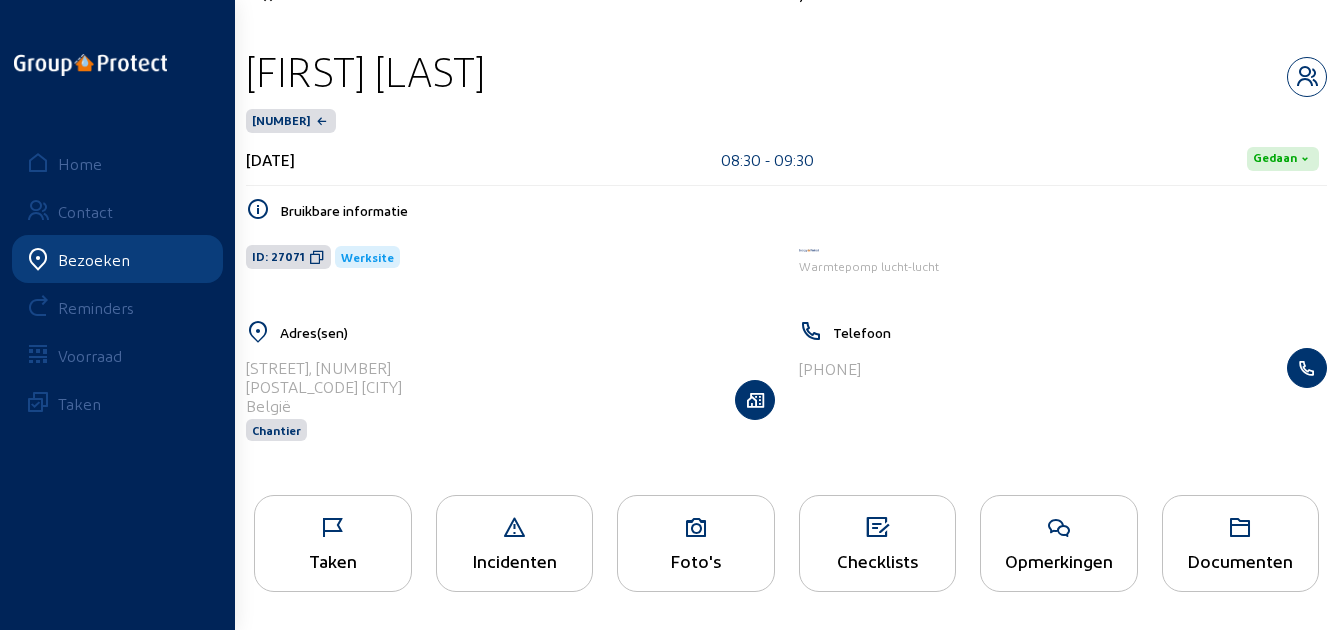 click on "Foto's" 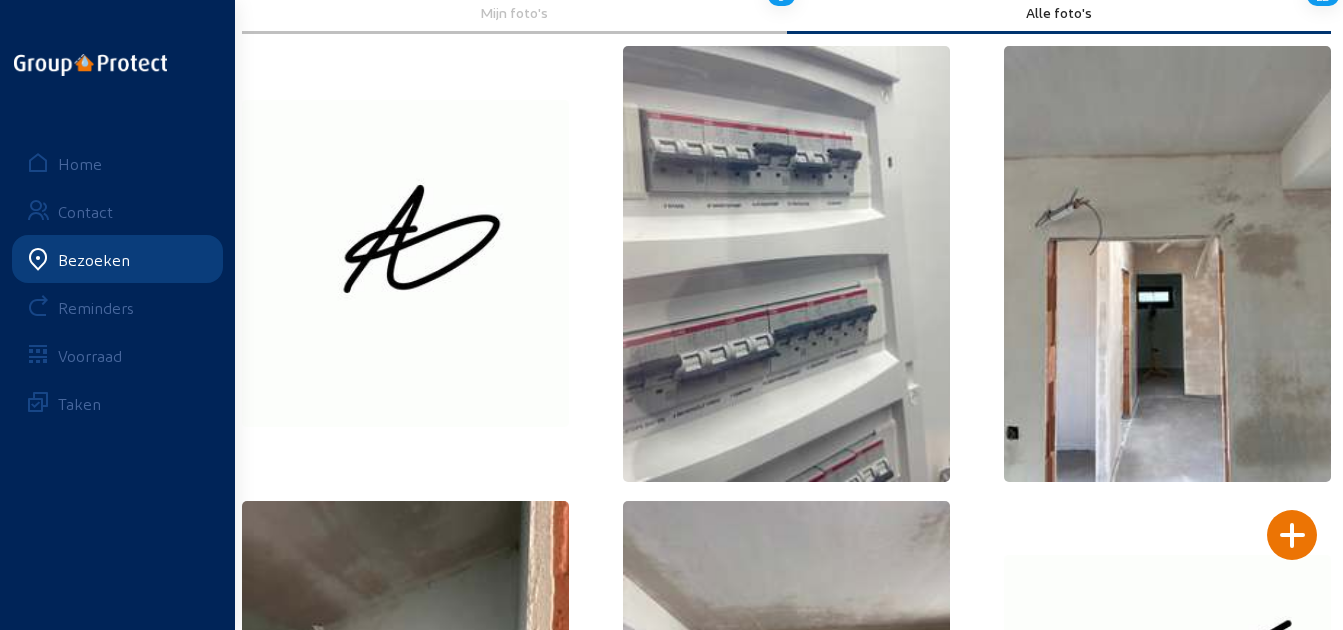 scroll, scrollTop: 0, scrollLeft: 0, axis: both 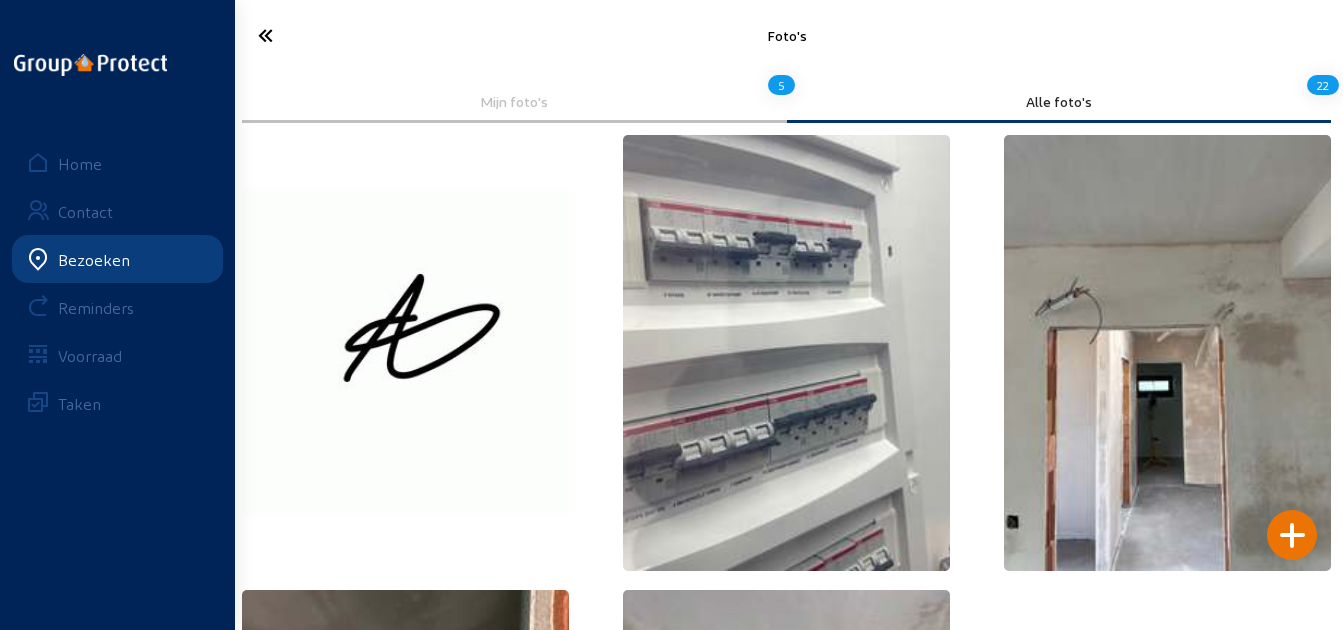 click 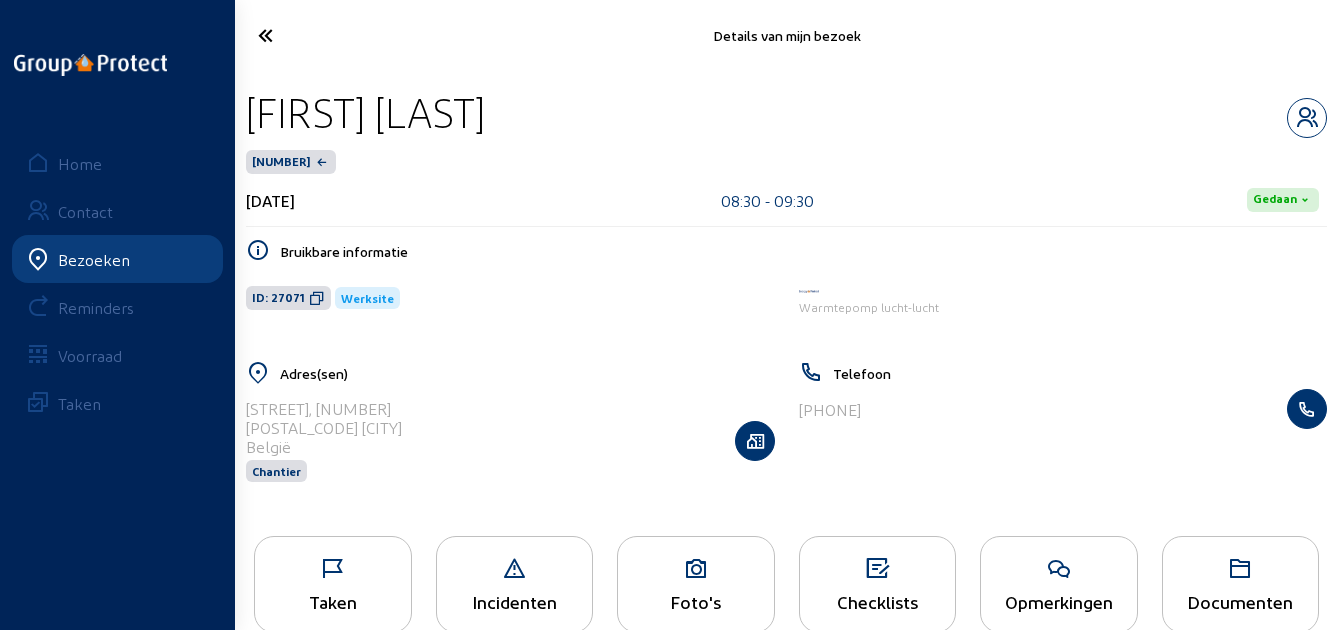 scroll, scrollTop: 41, scrollLeft: 0, axis: vertical 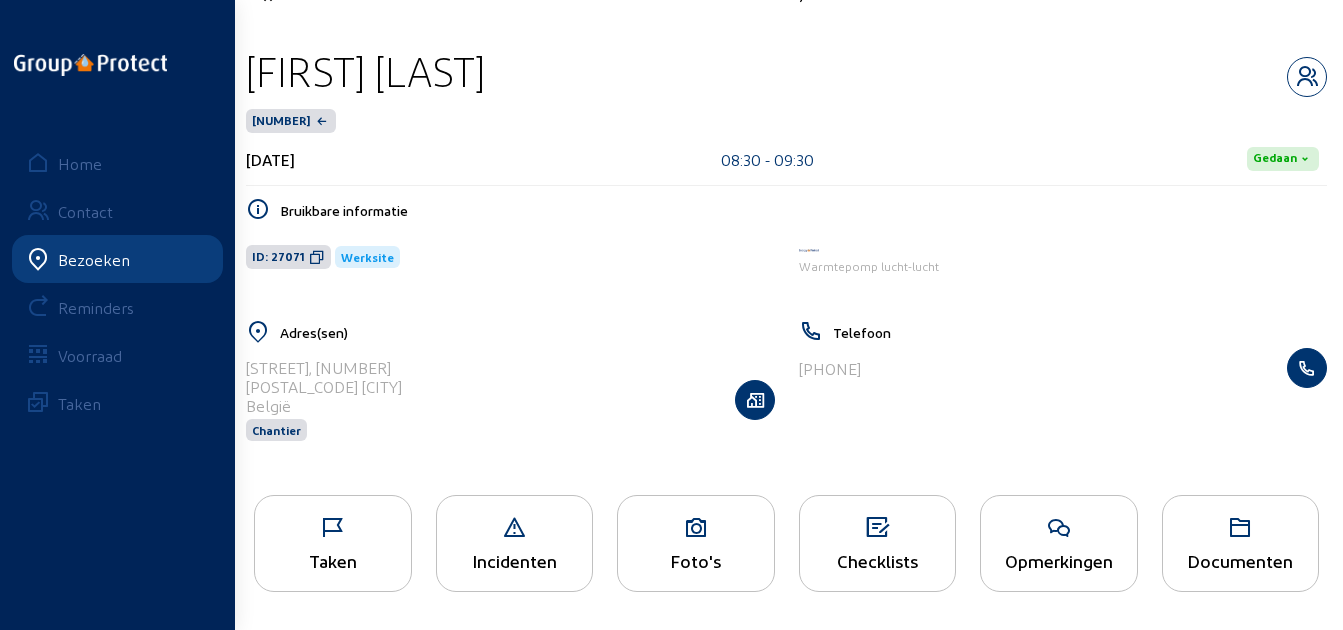 click on "Opmerkingen" 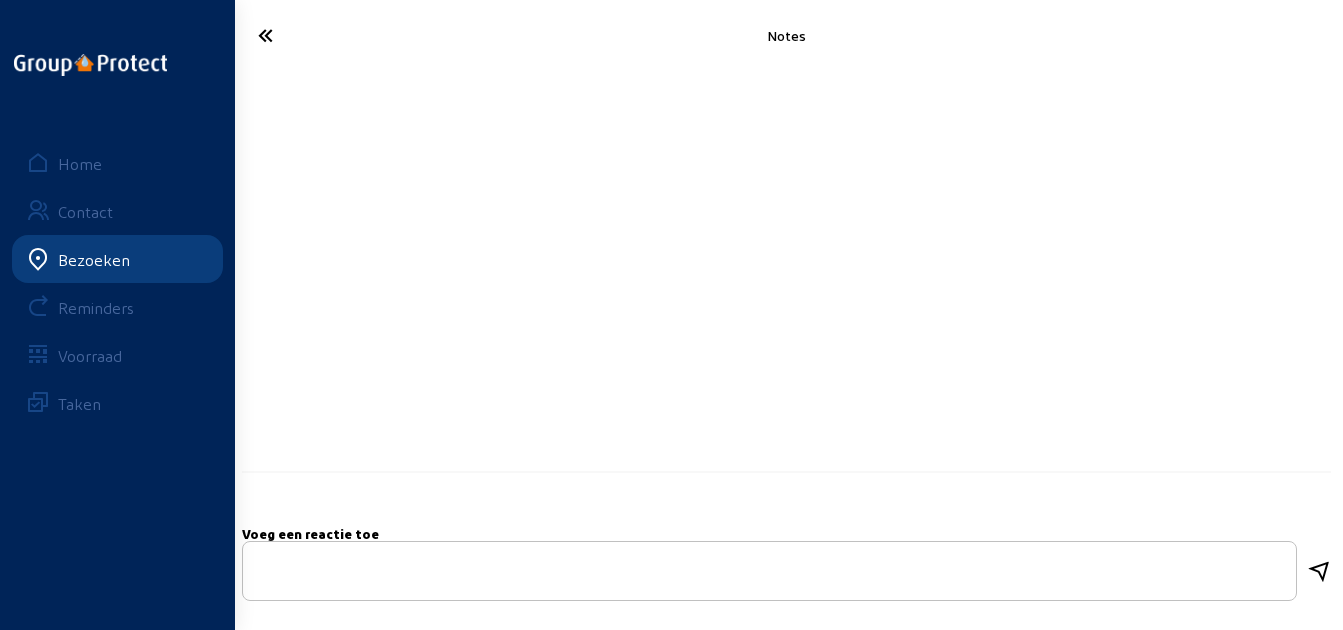 scroll, scrollTop: 0, scrollLeft: 0, axis: both 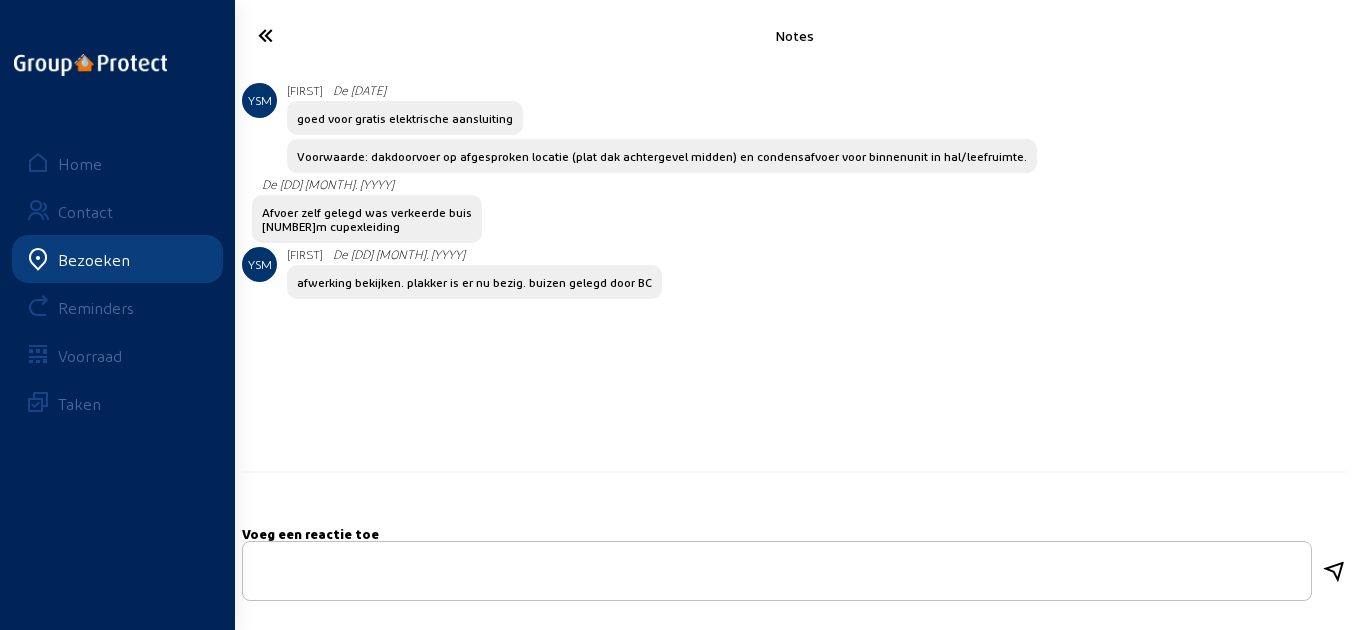 click 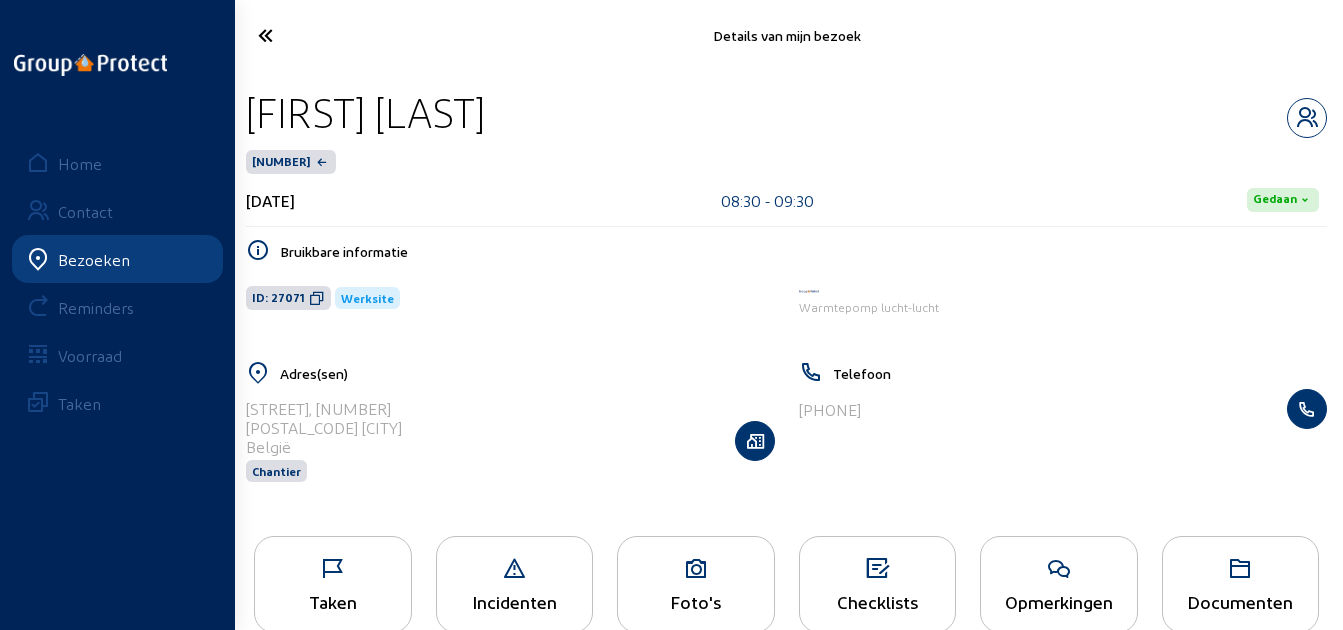click 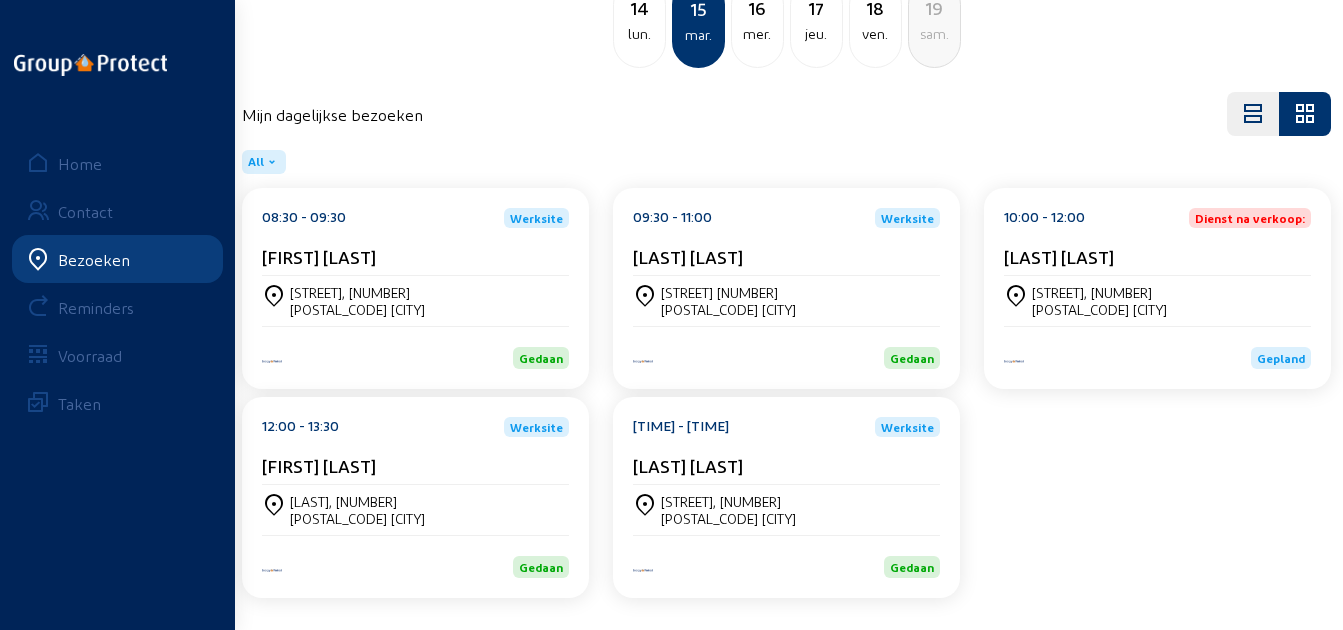 scroll, scrollTop: 161, scrollLeft: 0, axis: vertical 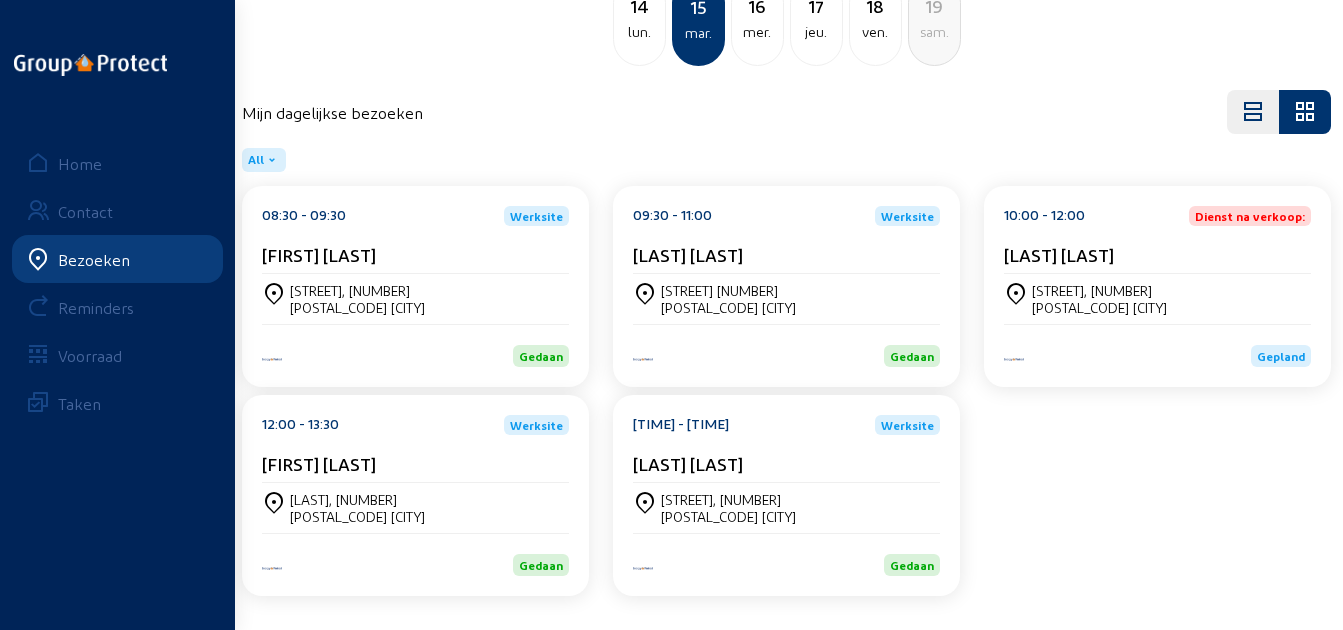 click on "[TIME] - [TIME] Werksite [LAST] [LAST]" 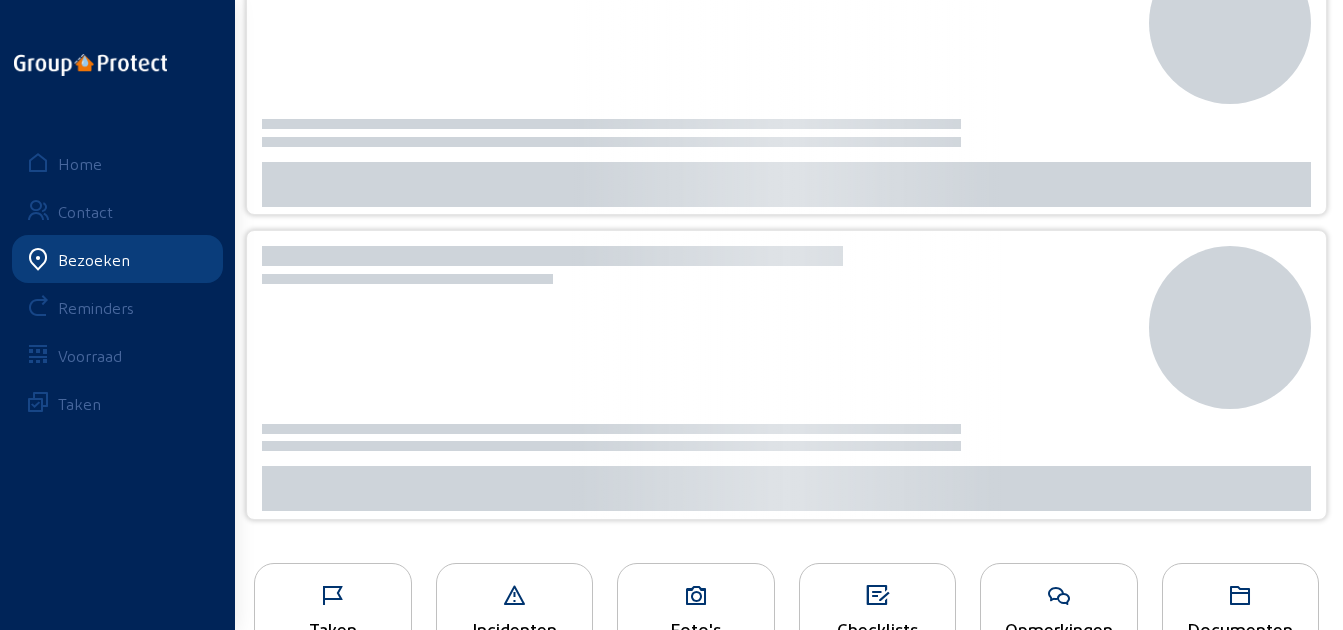 scroll, scrollTop: 0, scrollLeft: 0, axis: both 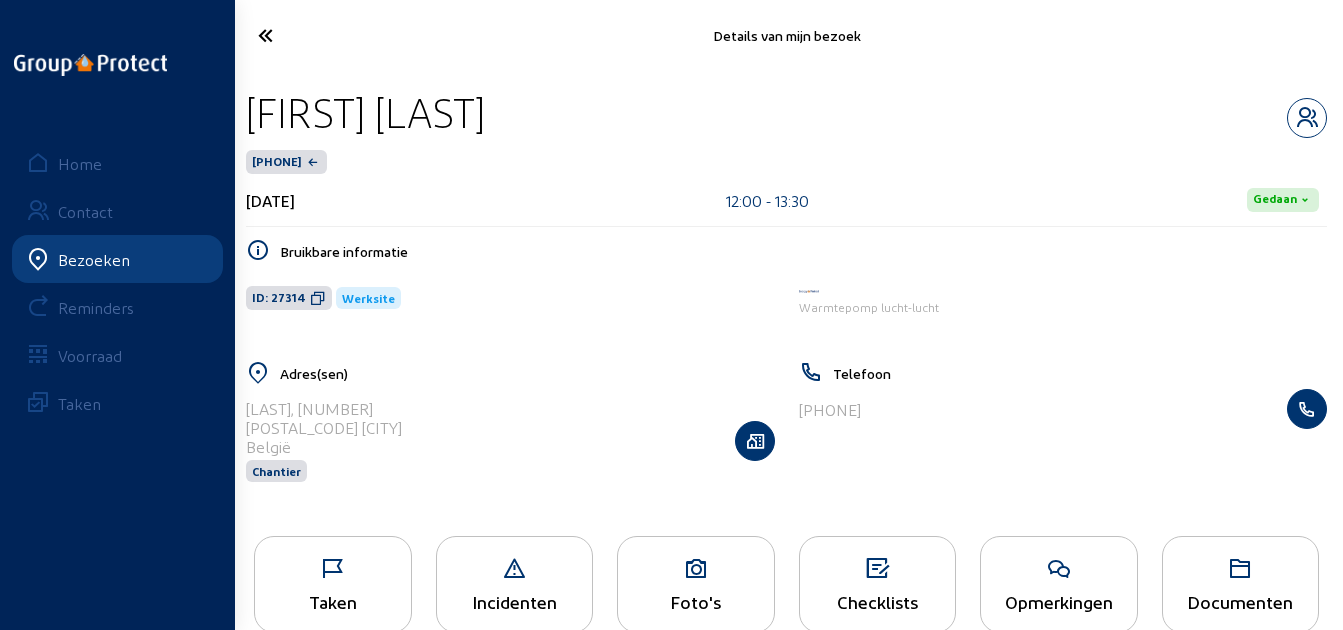 drag, startPoint x: 491, startPoint y: 115, endPoint x: 244, endPoint y: 111, distance: 247.03238 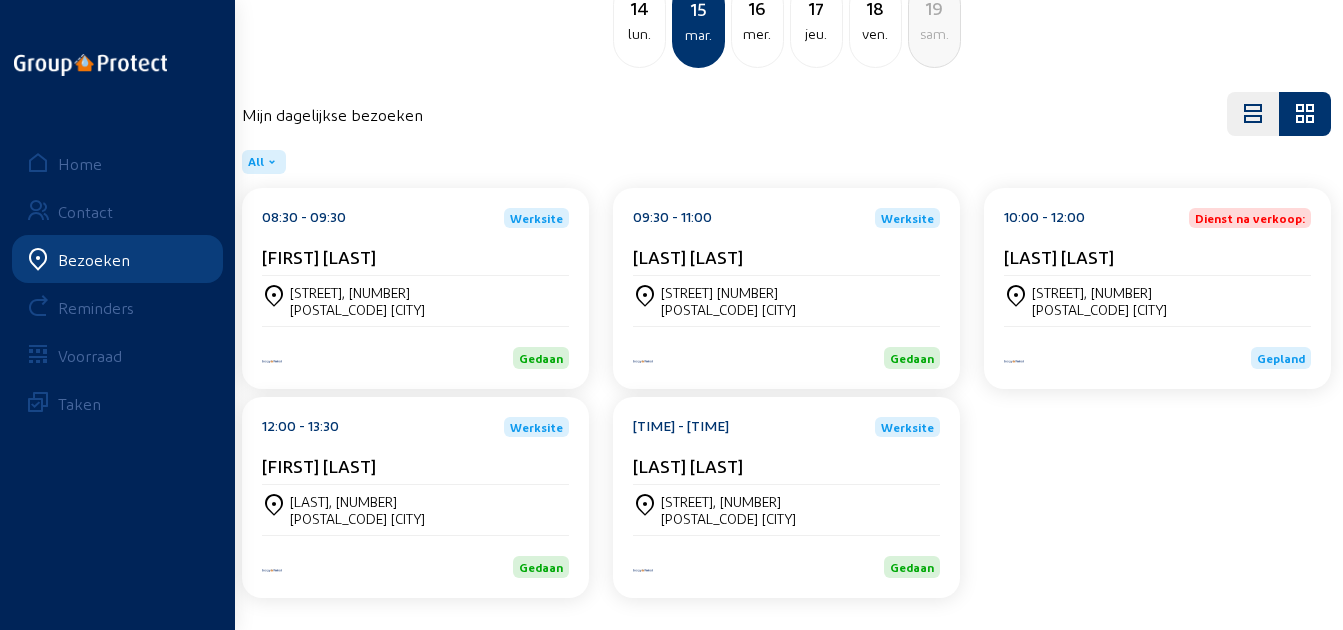 scroll, scrollTop: 161, scrollLeft: 0, axis: vertical 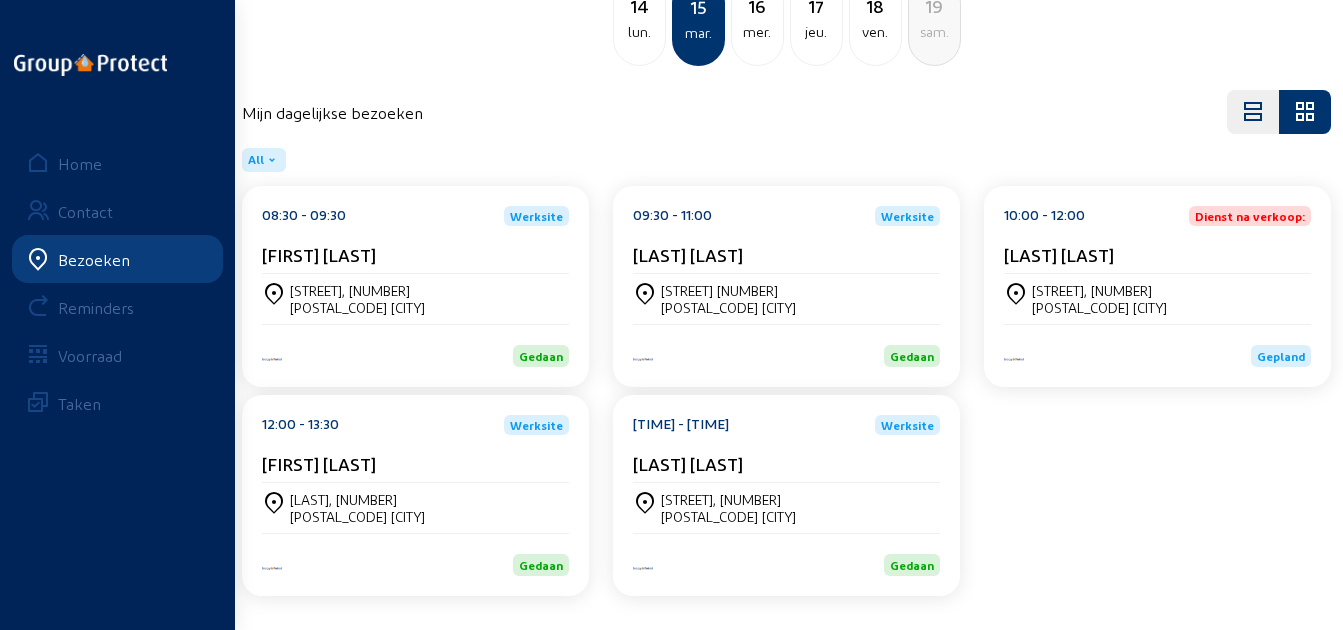click on "13:00 - 15:00  Werksite [FIRST] [LAST]" 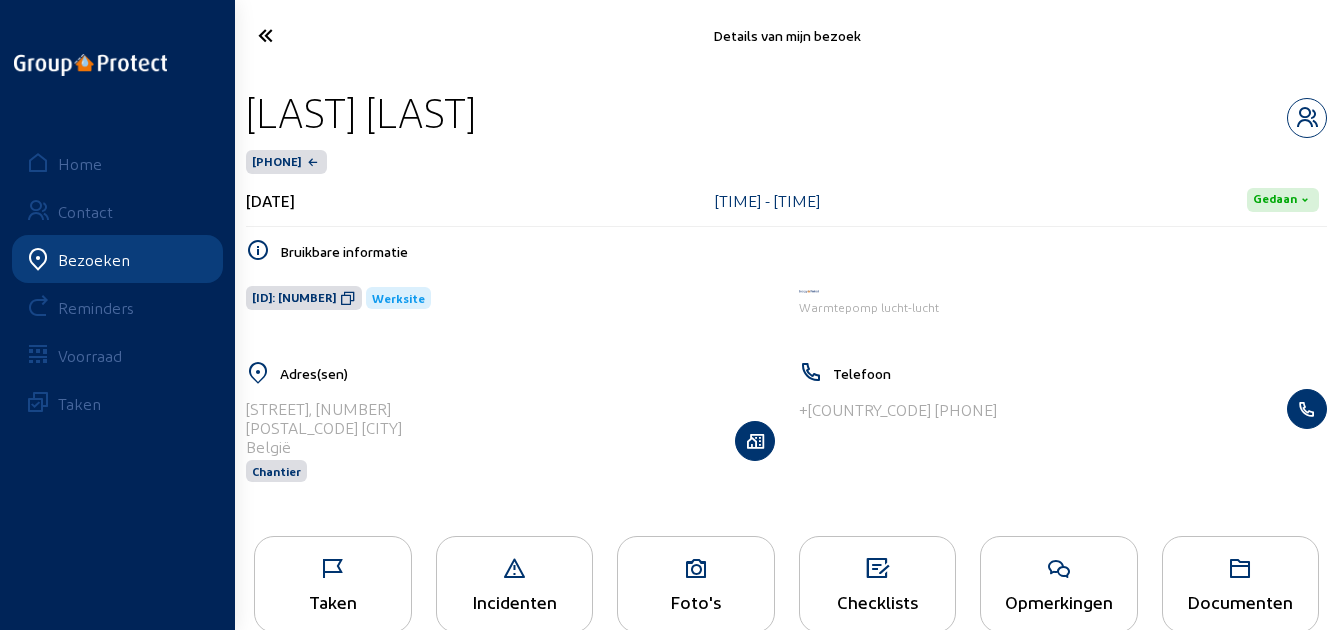 drag, startPoint x: 564, startPoint y: 103, endPoint x: 244, endPoint y: 128, distance: 320.97507 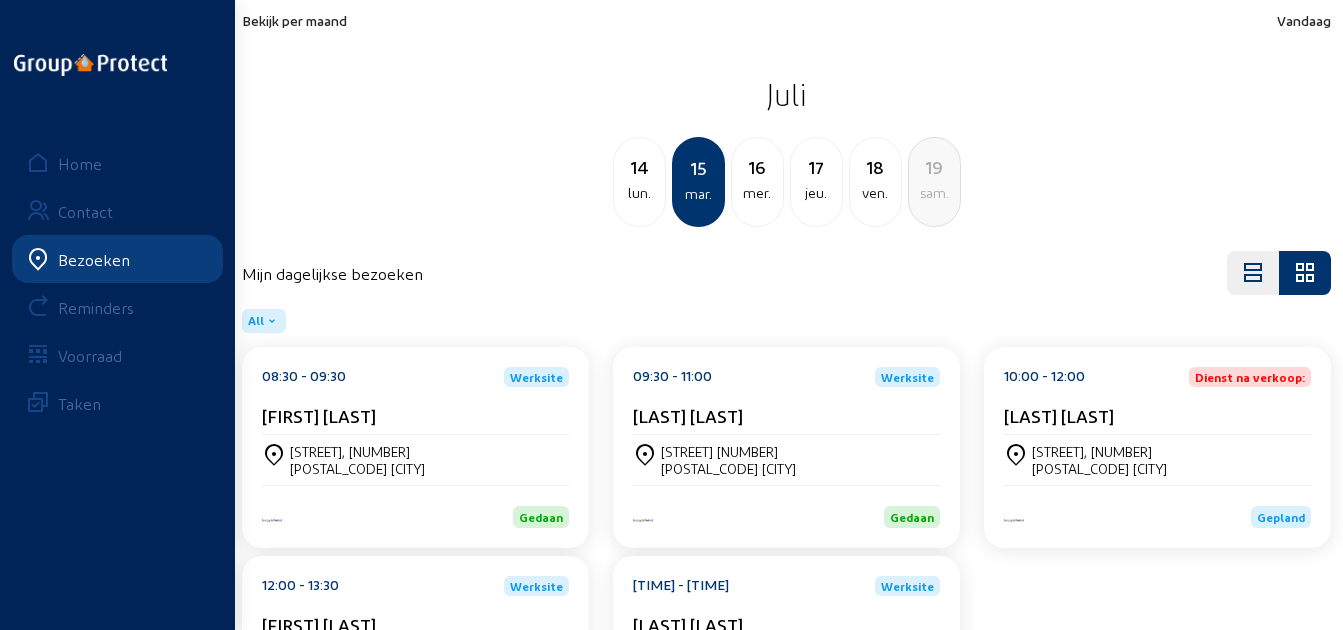 click on "Bekijk per maand" 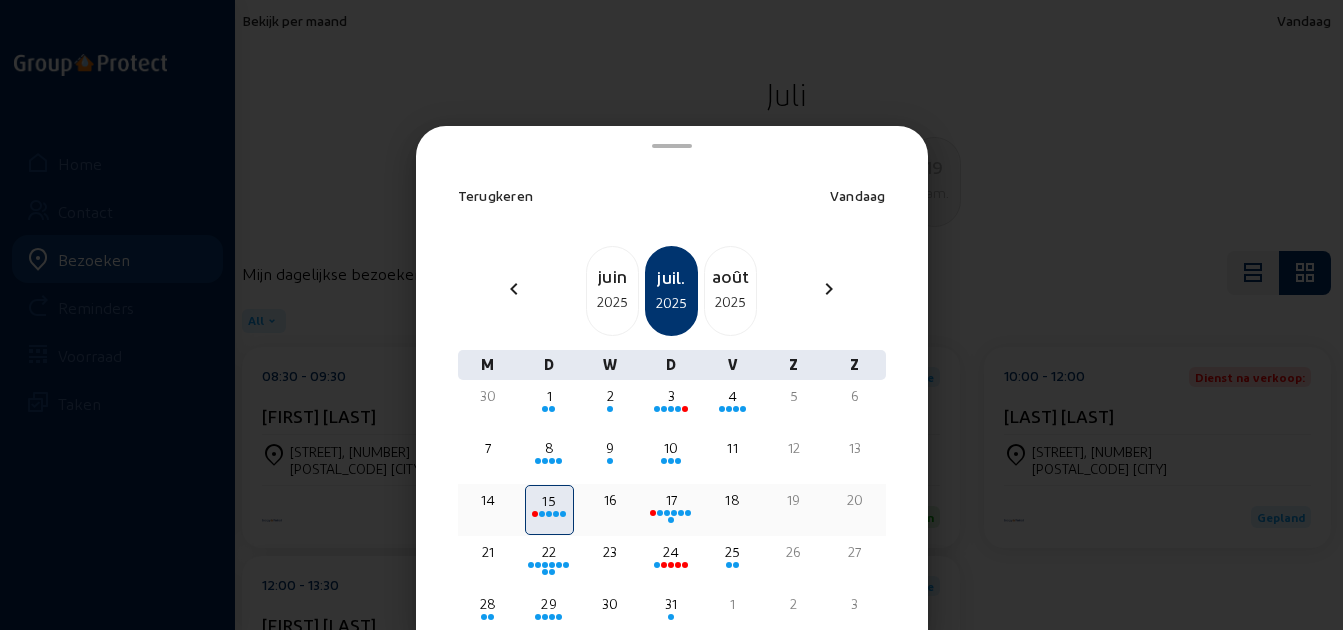 click at bounding box center (671, 520) 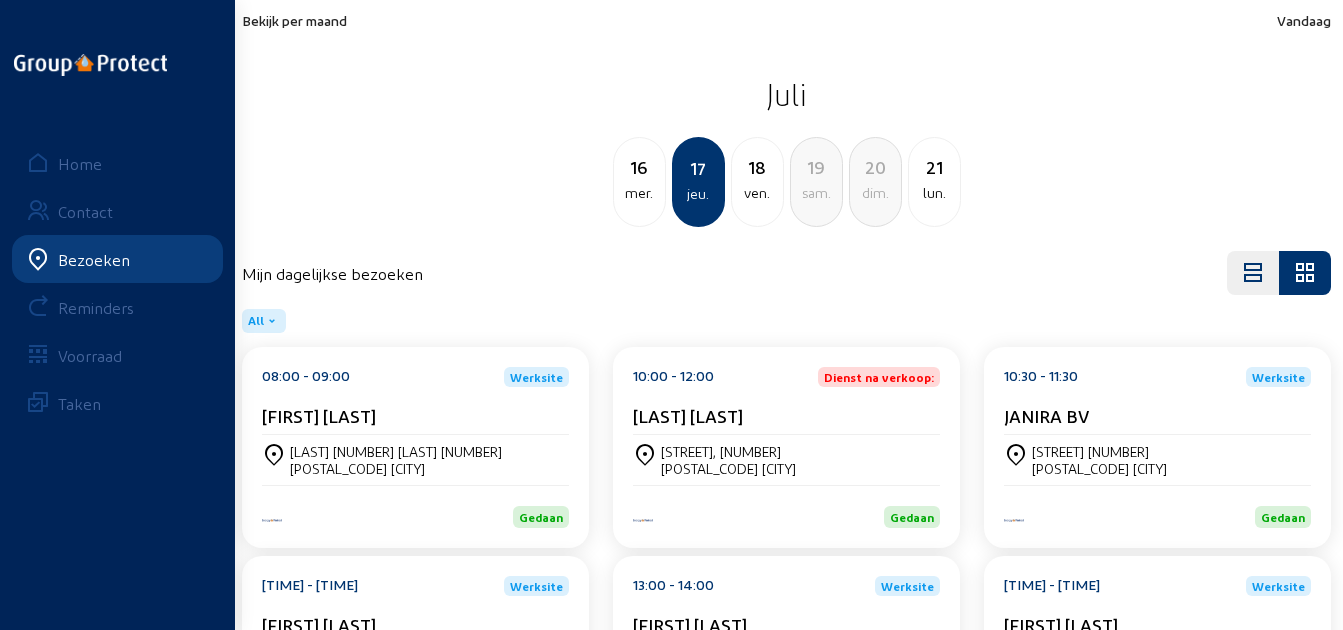click on "[FIRST] [LAST]" 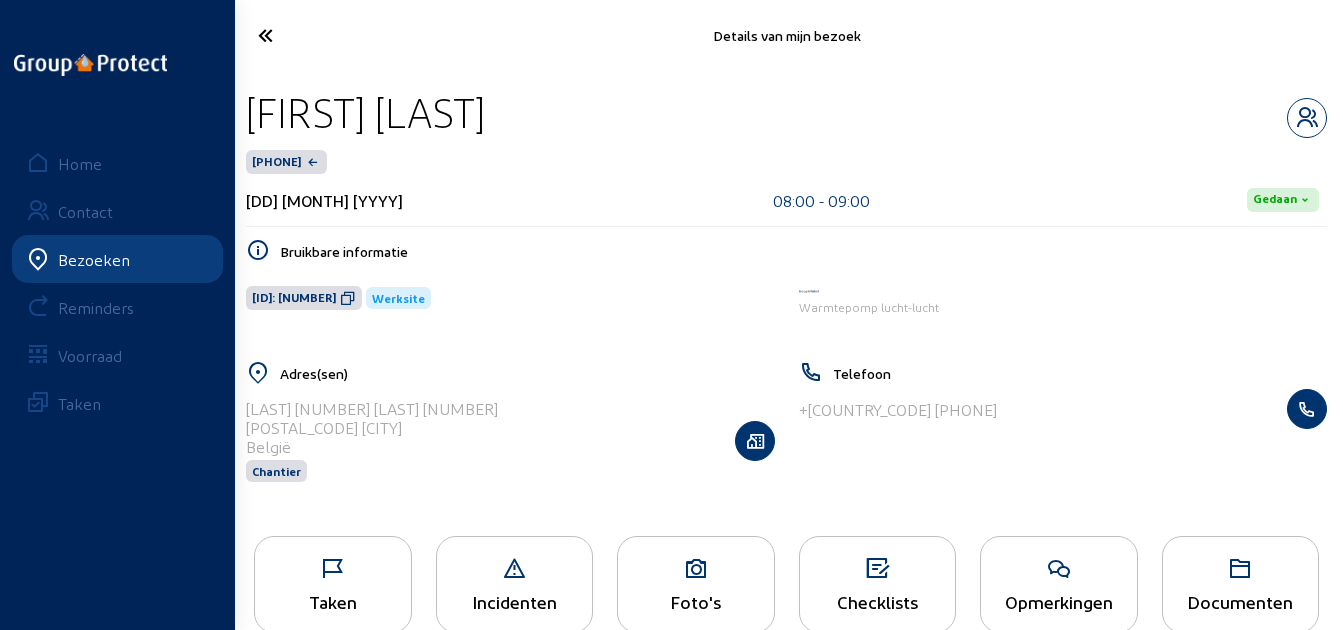 drag, startPoint x: 565, startPoint y: 125, endPoint x: 247, endPoint y: 122, distance: 318.01416 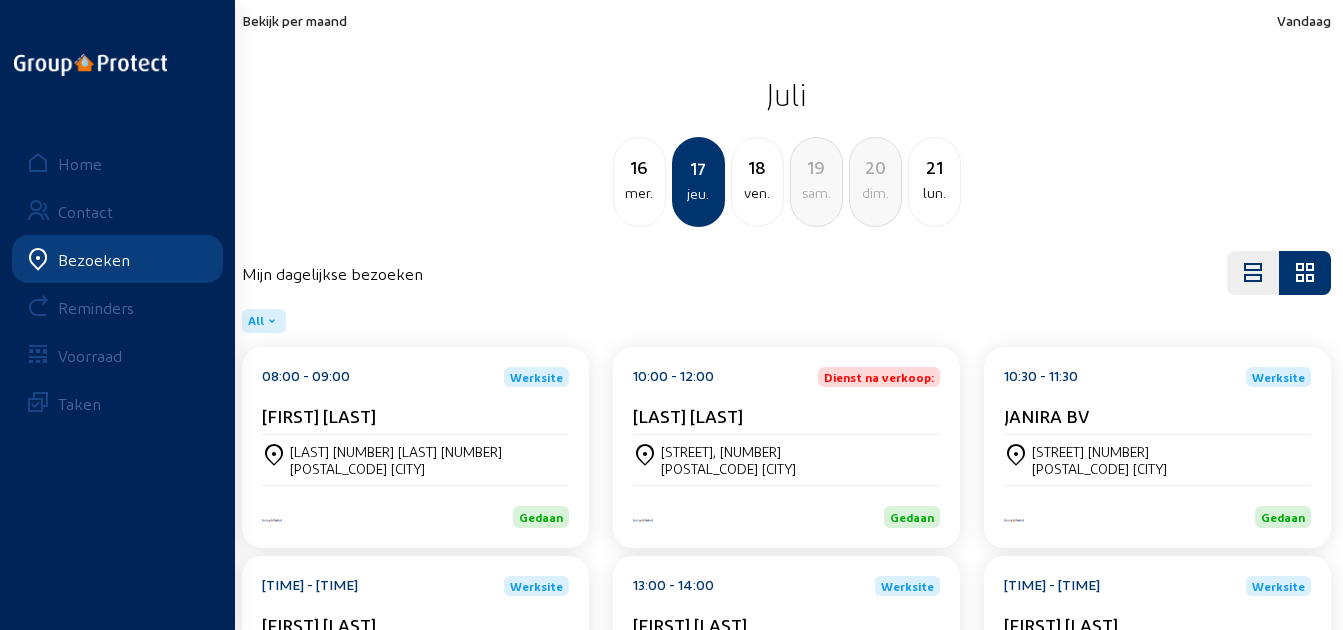 click on "[LAST] [LAST]" 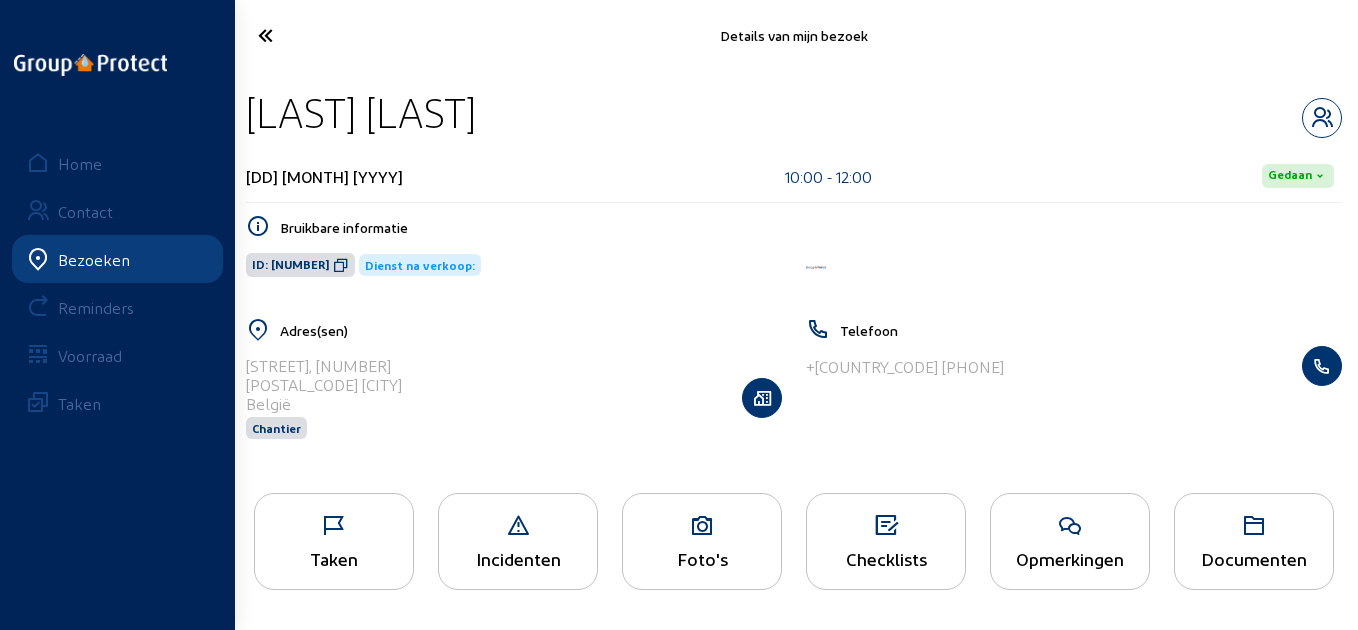 drag, startPoint x: 700, startPoint y: 88, endPoint x: 239, endPoint y: 108, distance: 461.43362 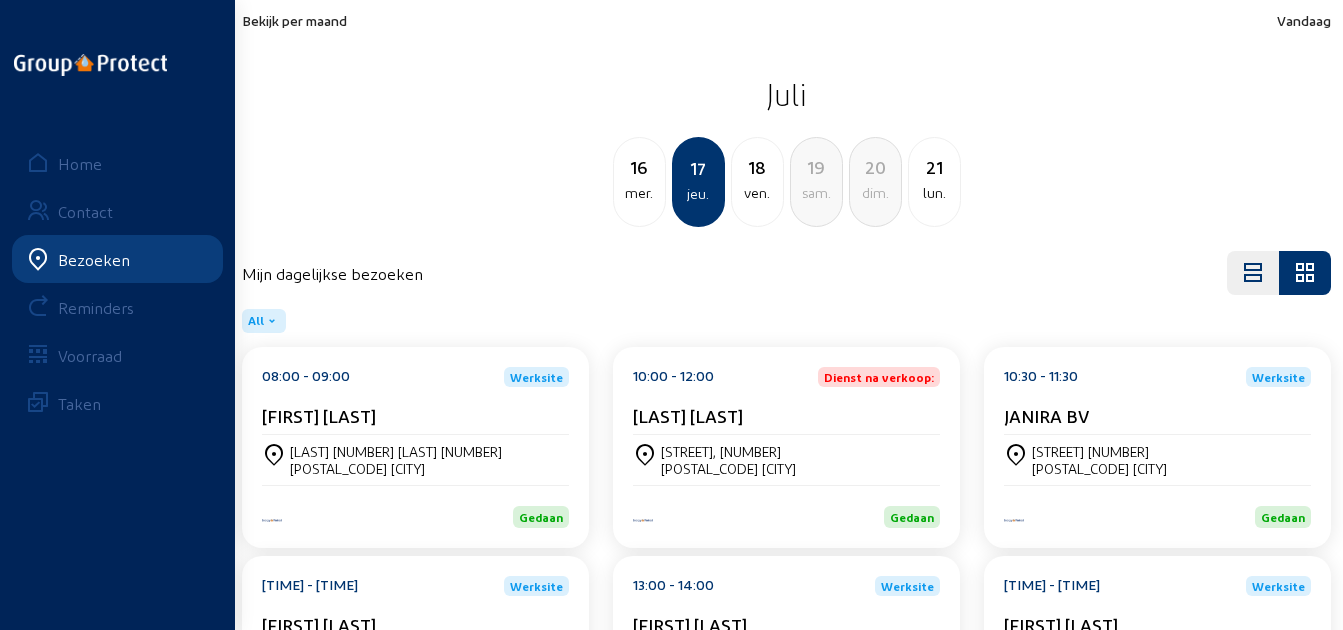 click on "[TIME] - [TIME] Werksite  [COMPANY]" 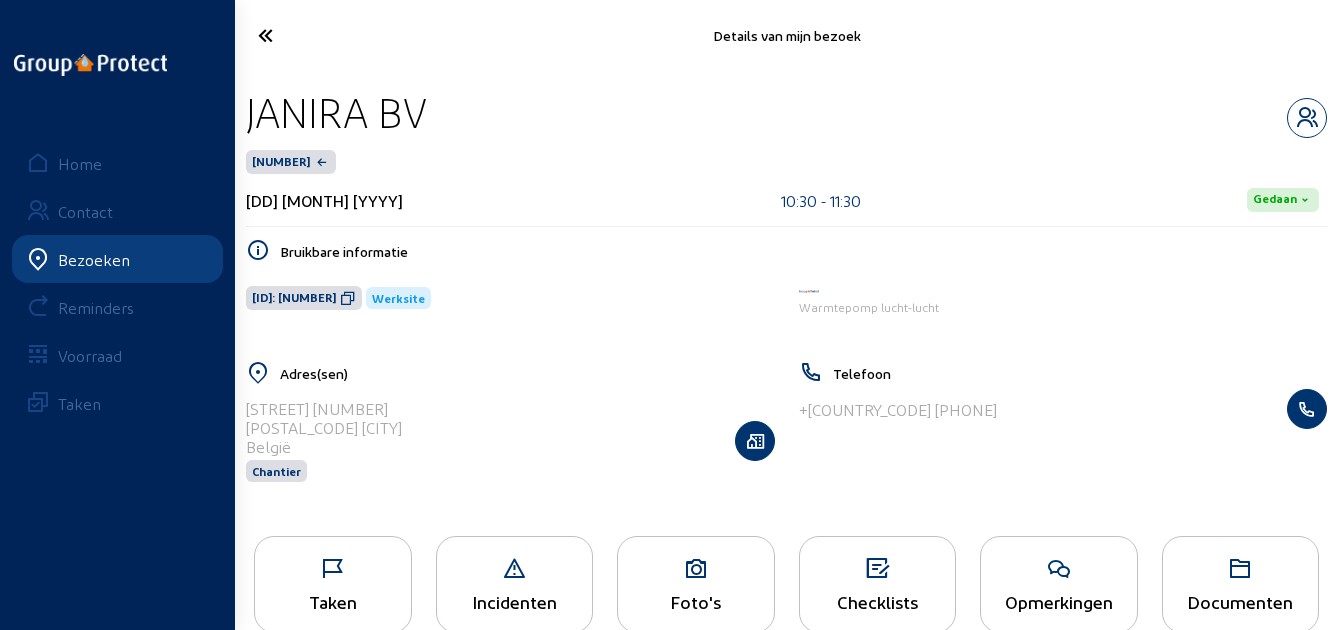 drag, startPoint x: 509, startPoint y: 103, endPoint x: 249, endPoint y: 113, distance: 260.19223 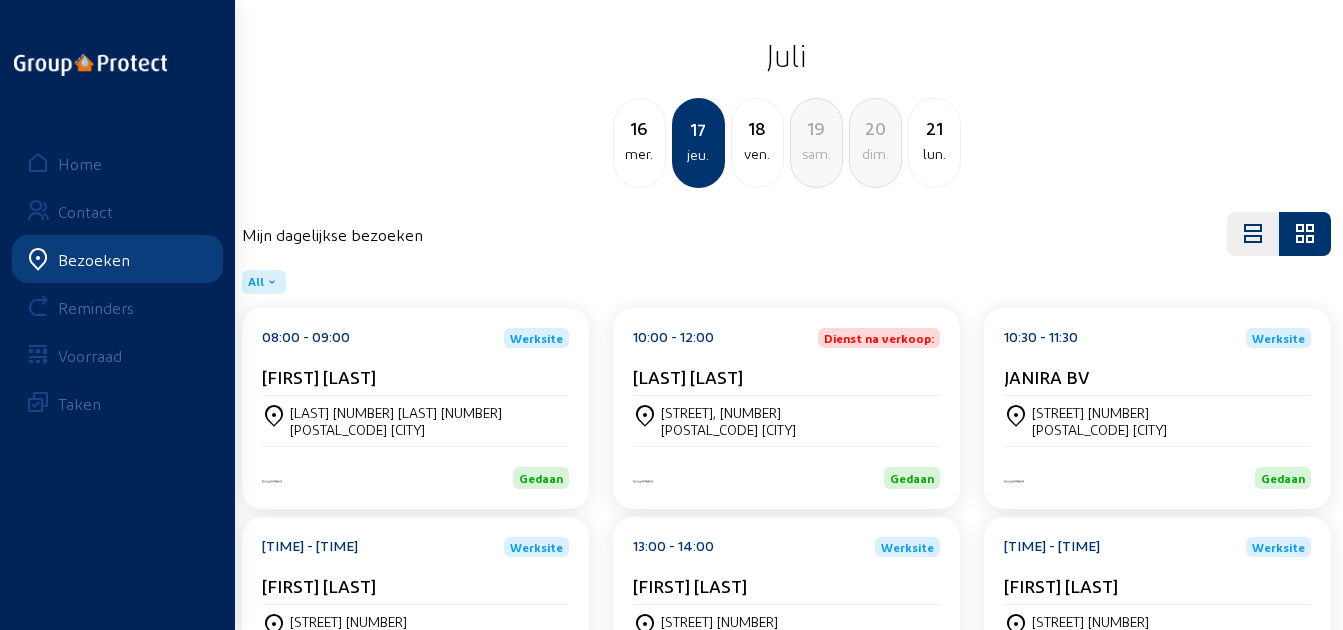 scroll, scrollTop: 200, scrollLeft: 0, axis: vertical 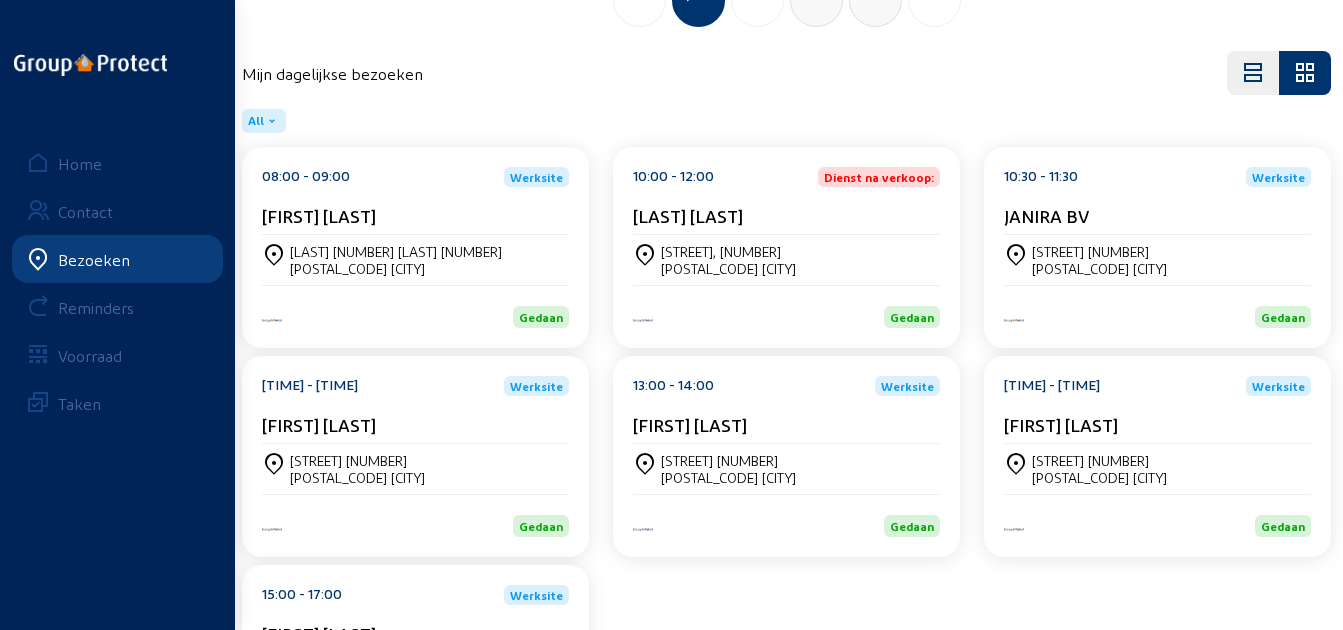 click on "[FIRST] [LAST]" 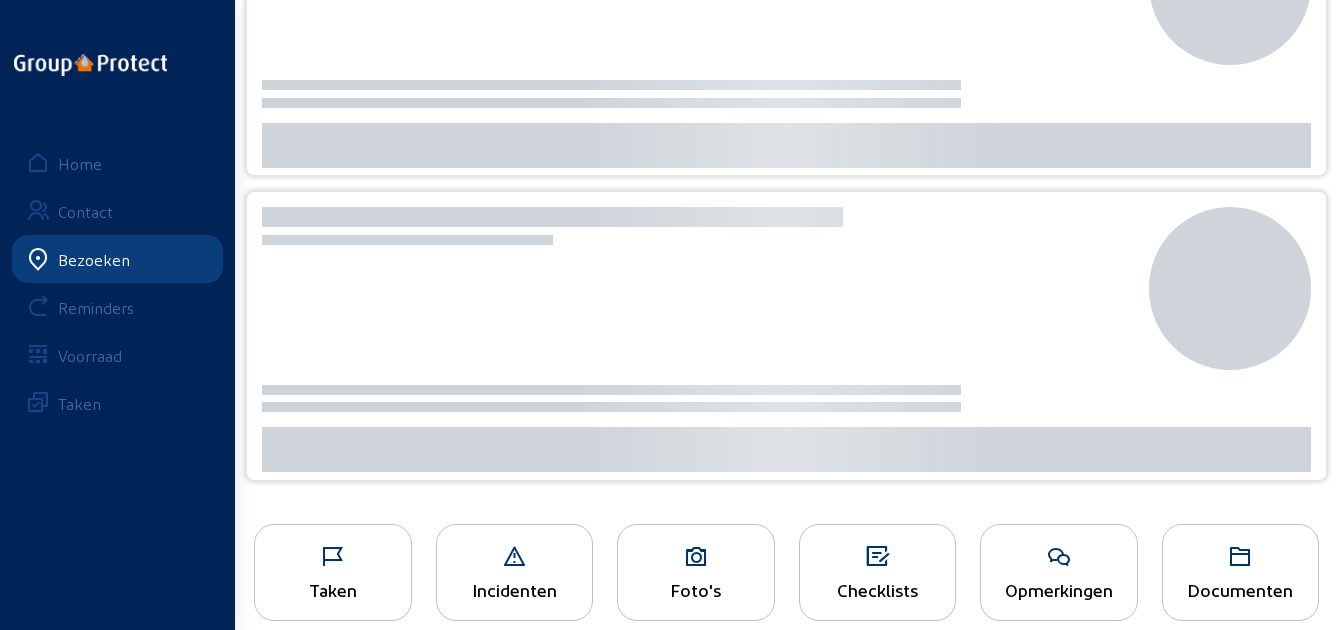 scroll, scrollTop: 0, scrollLeft: 0, axis: both 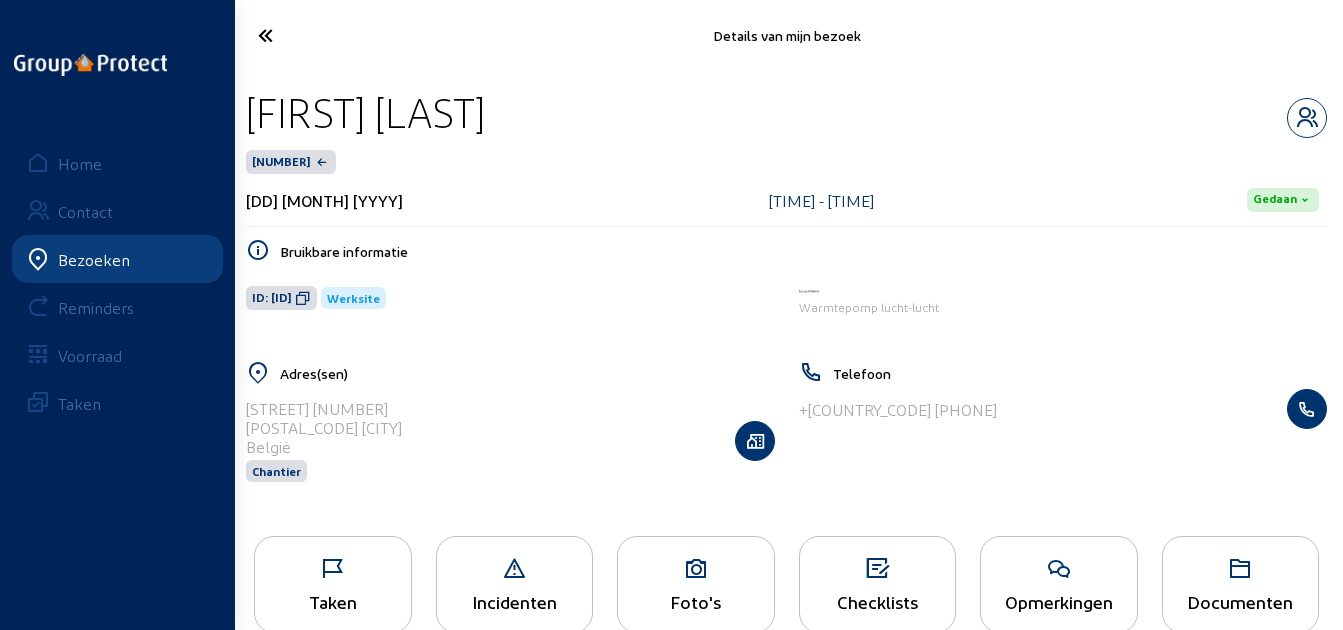 drag, startPoint x: 606, startPoint y: 115, endPoint x: 251, endPoint y: 125, distance: 355.1408 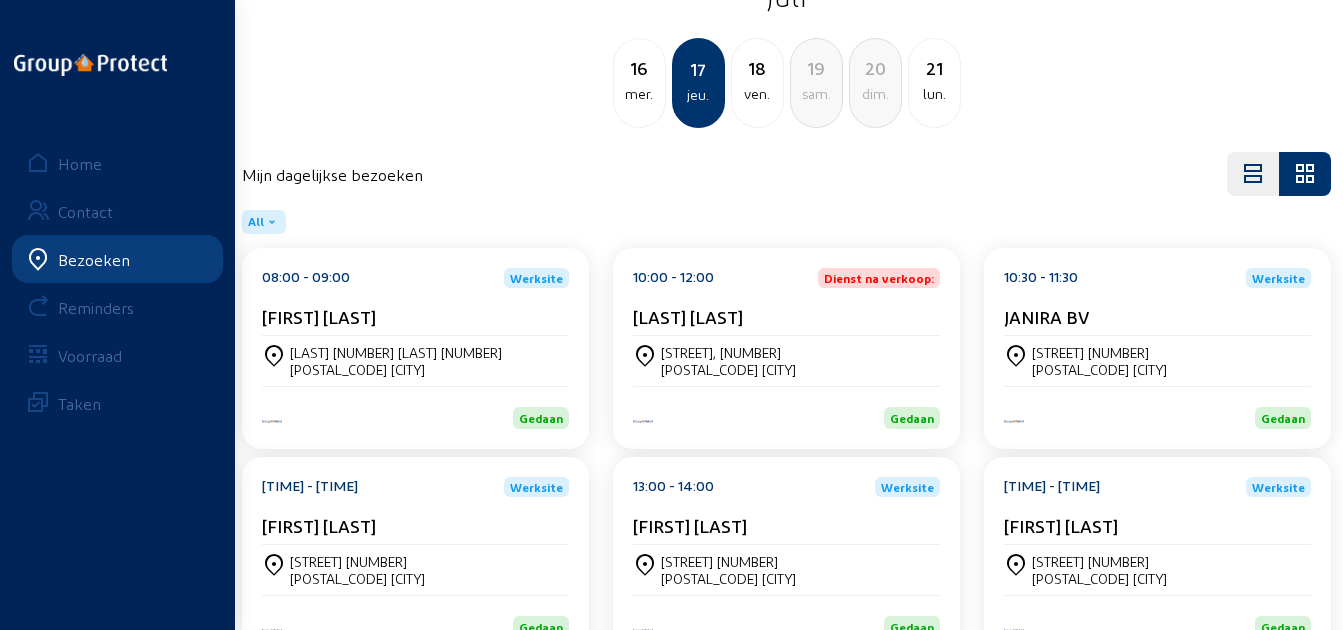 scroll, scrollTop: 200, scrollLeft: 0, axis: vertical 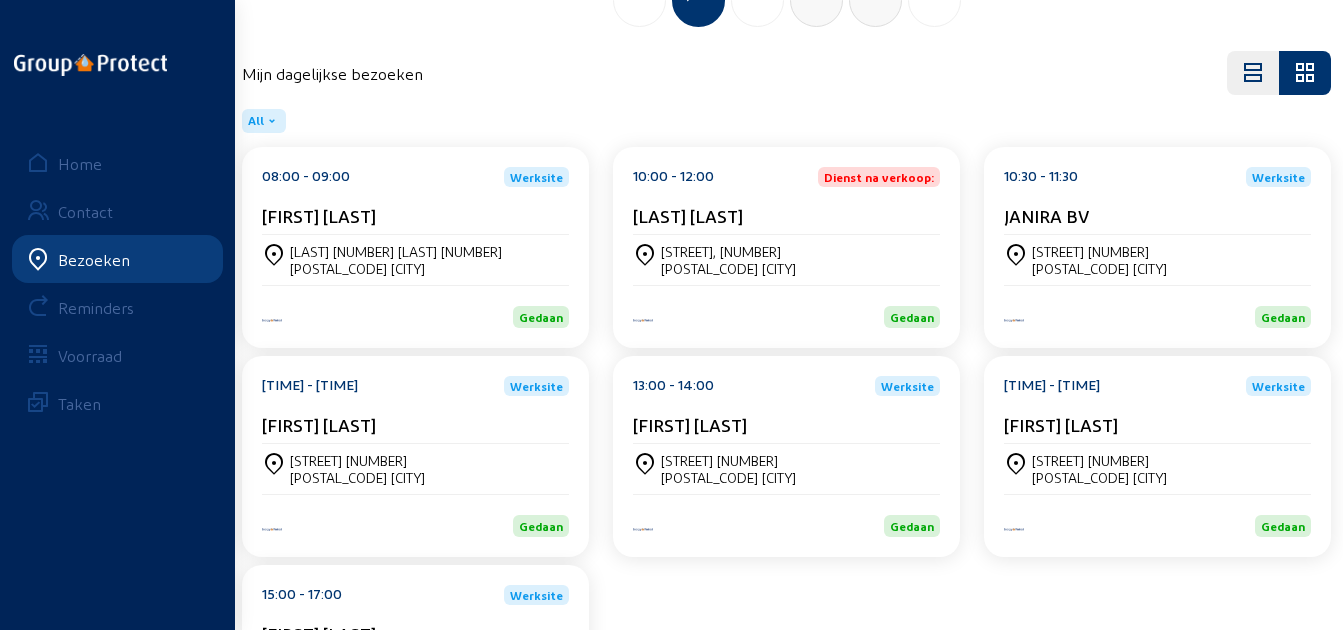 click on "13:00 - 14:00  Werksite [FIRST] [LAST]" 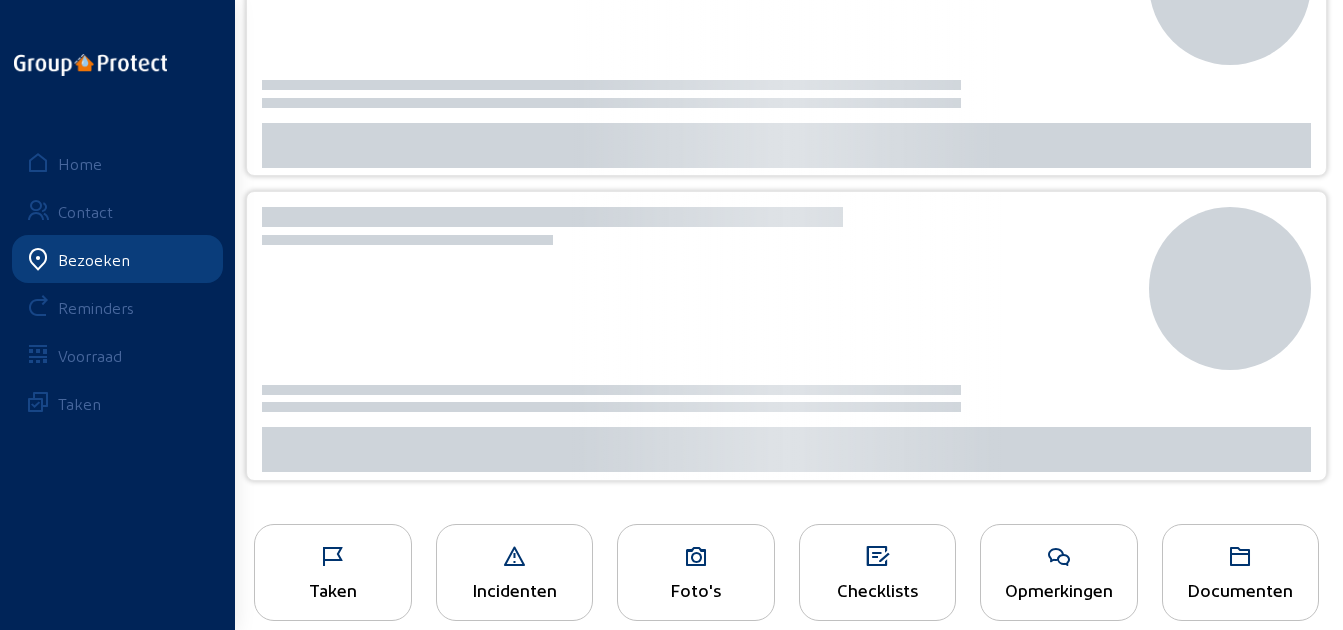 scroll, scrollTop: 0, scrollLeft: 0, axis: both 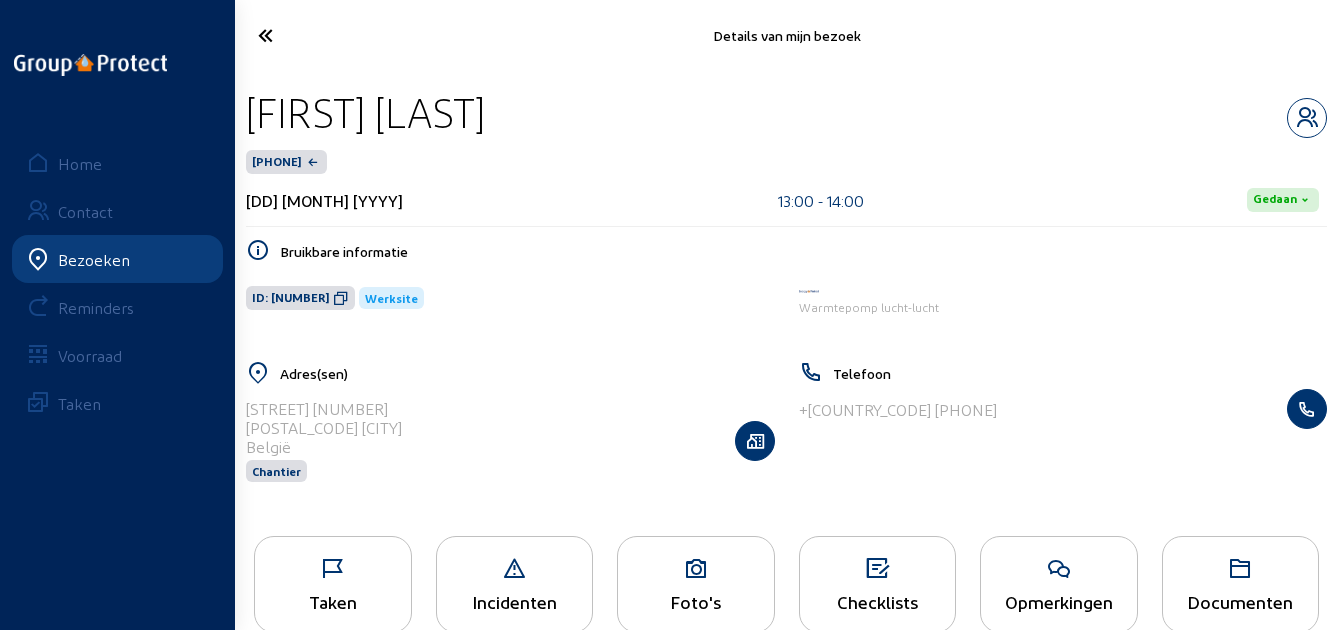 drag, startPoint x: 542, startPoint y: 117, endPoint x: 252, endPoint y: 120, distance: 290.0155 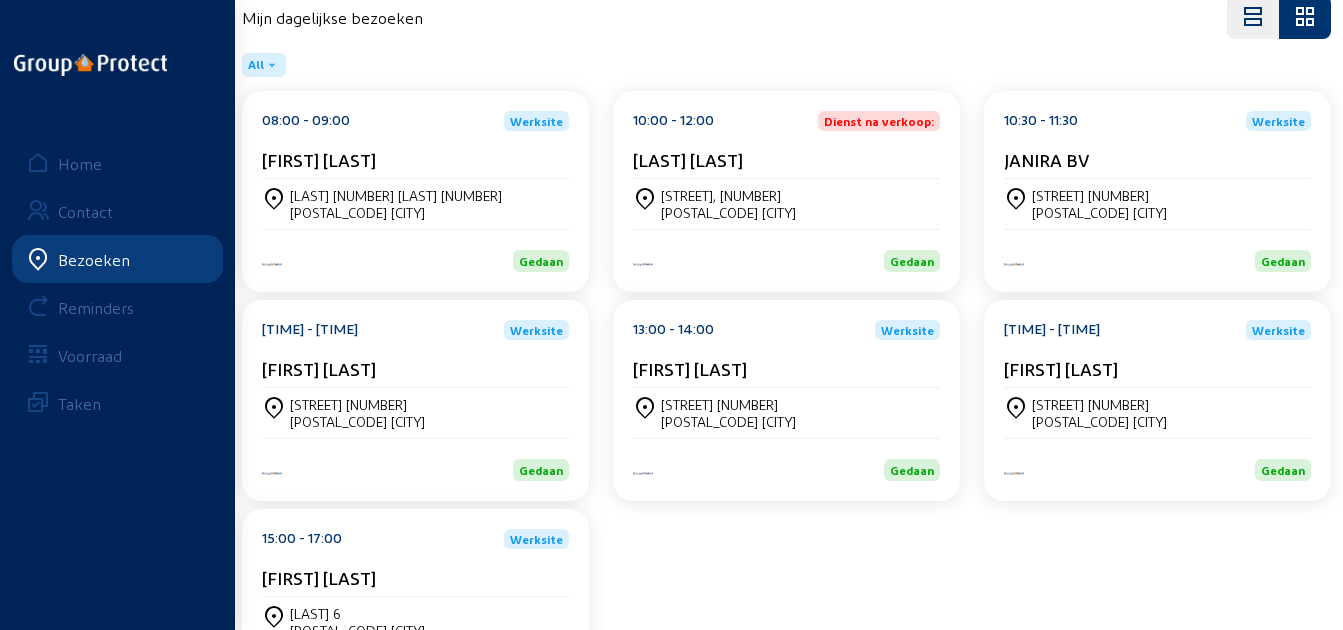 scroll, scrollTop: 300, scrollLeft: 0, axis: vertical 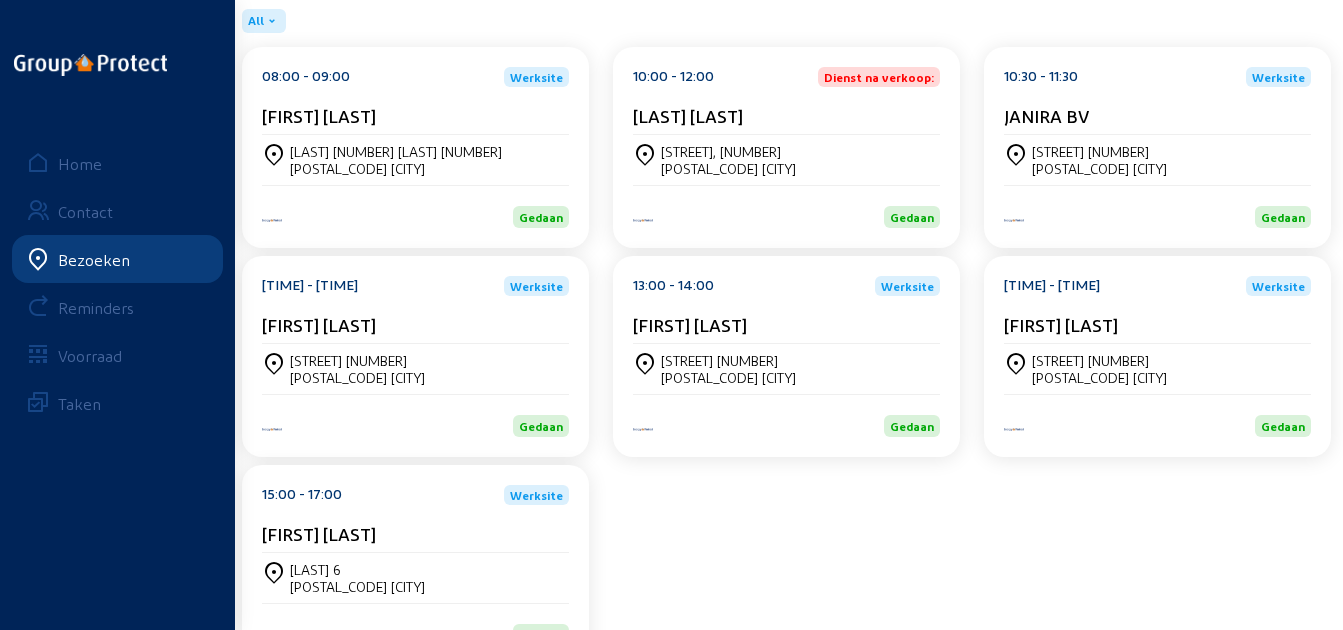 click on "14:00 - 17:00  Werksite [FIRST] [LAST]" 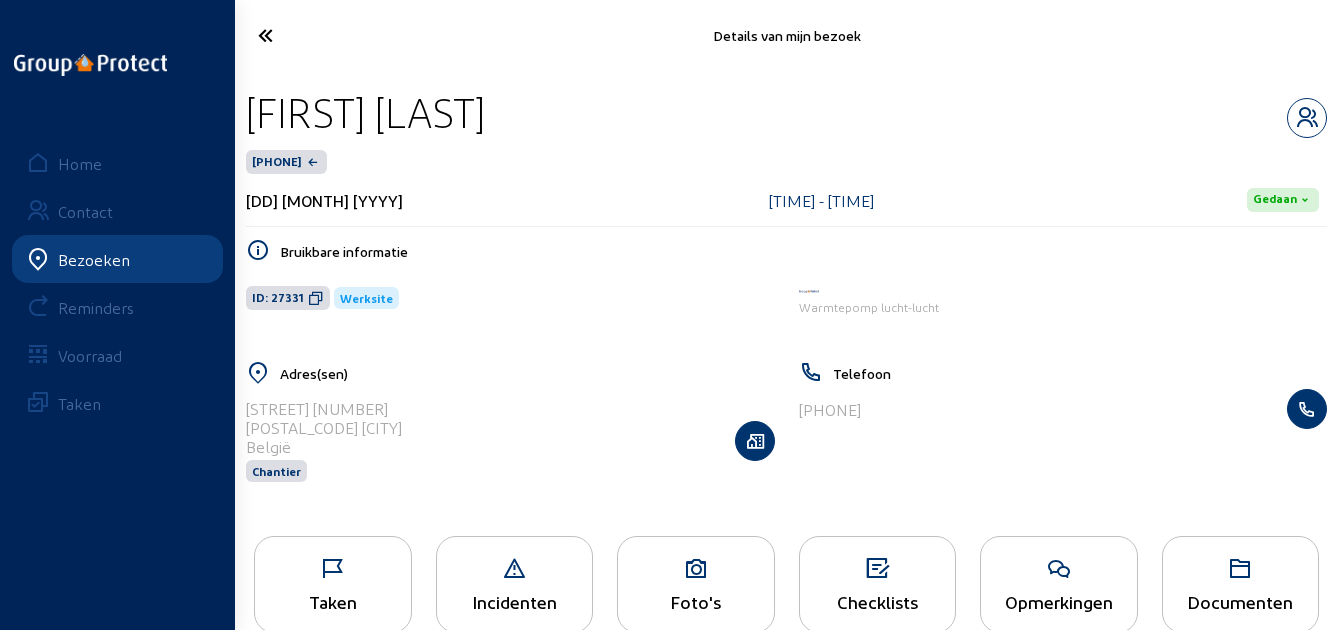 drag, startPoint x: 477, startPoint y: 107, endPoint x: 252, endPoint y: 102, distance: 225.05554 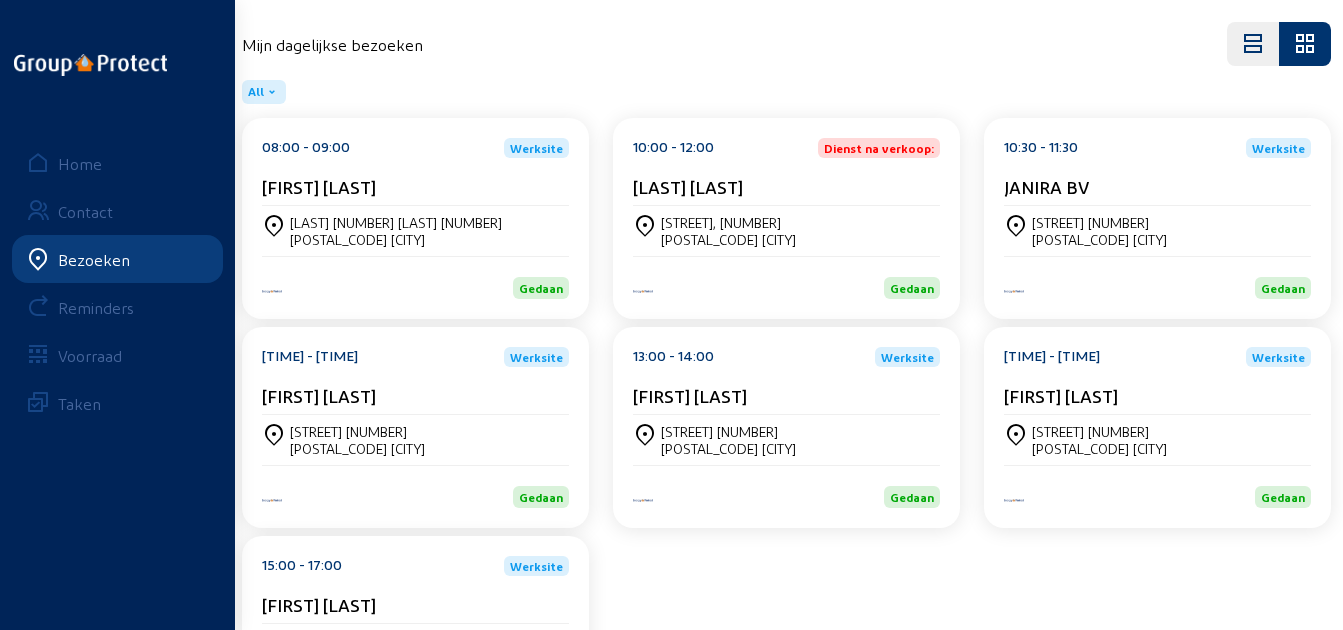scroll, scrollTop: 300, scrollLeft: 0, axis: vertical 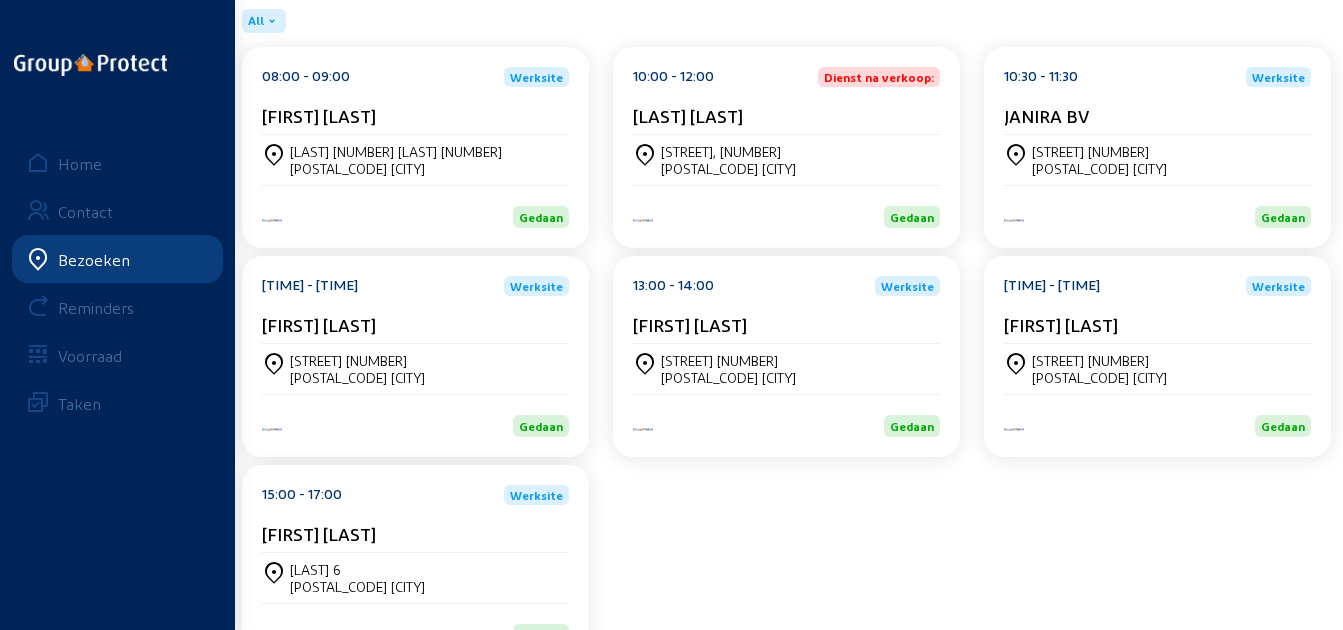 click on "15:00 - 17:00  Werksite [FIRST] [LAST]" 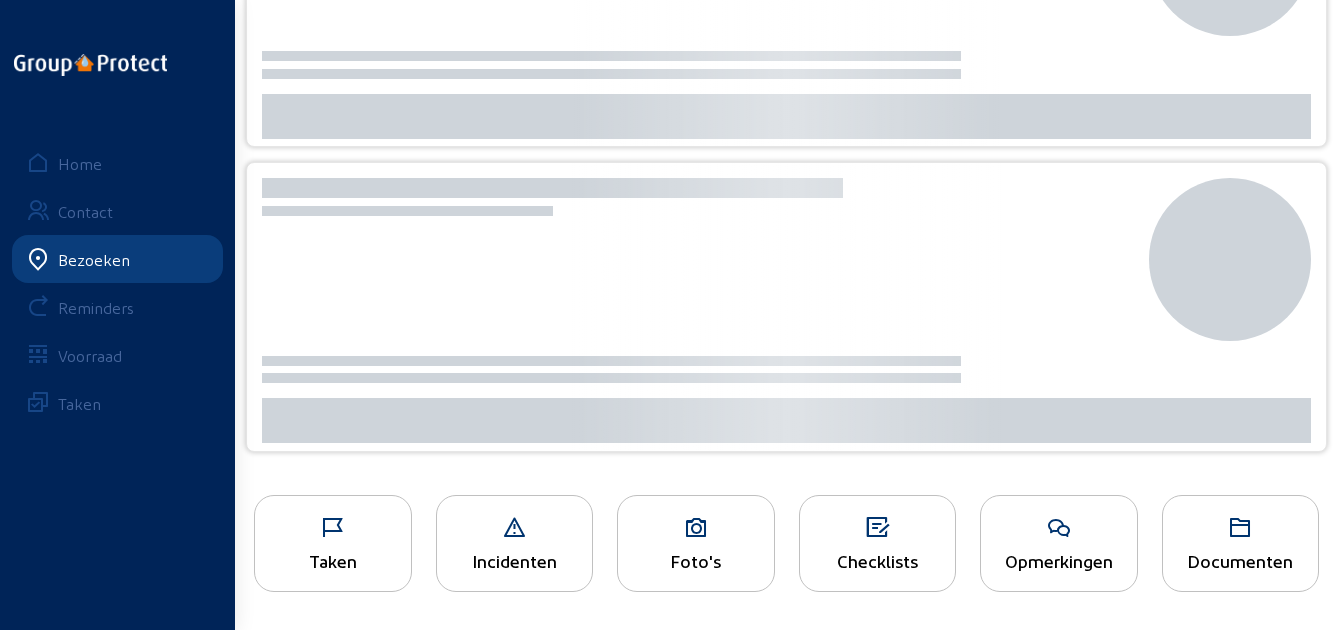 scroll, scrollTop: 0, scrollLeft: 0, axis: both 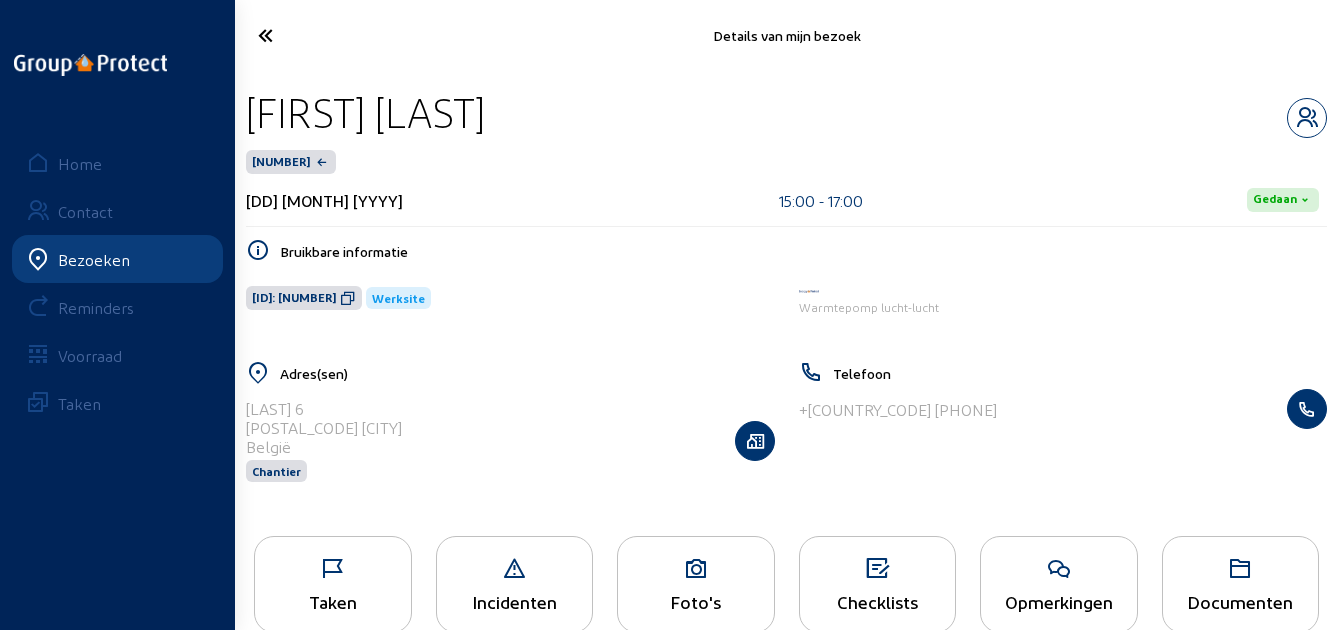 drag, startPoint x: 573, startPoint y: 123, endPoint x: 252, endPoint y: 122, distance: 321.00156 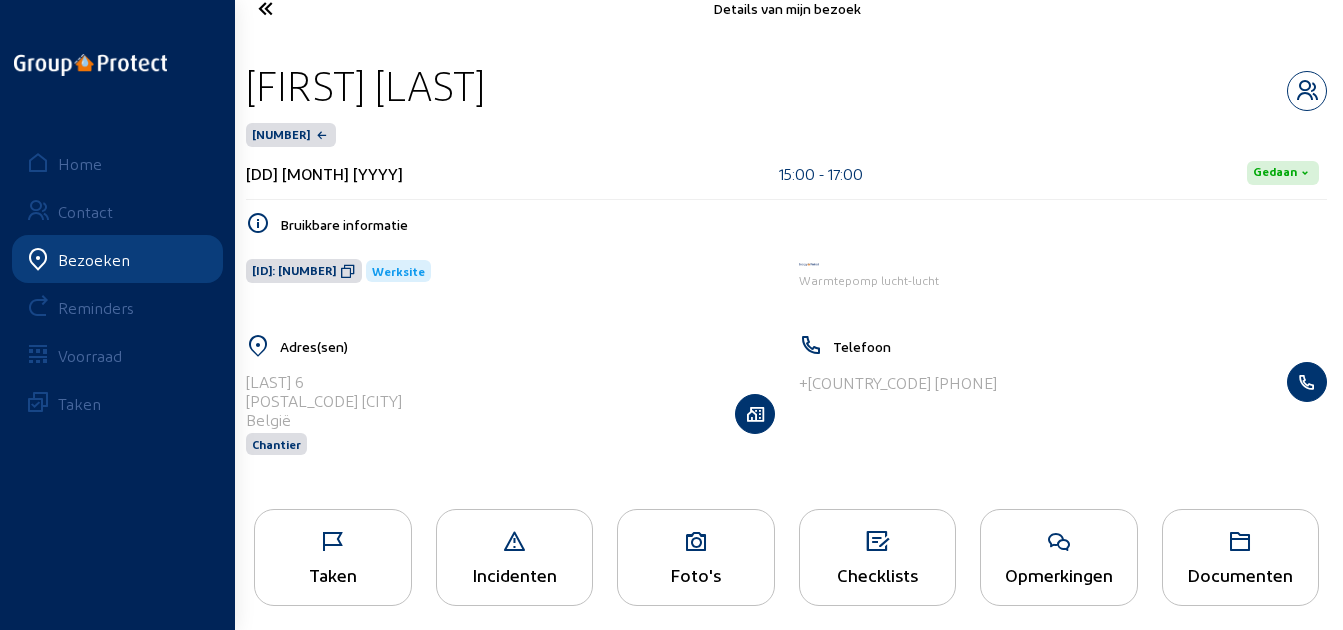 scroll, scrollTop: 41, scrollLeft: 0, axis: vertical 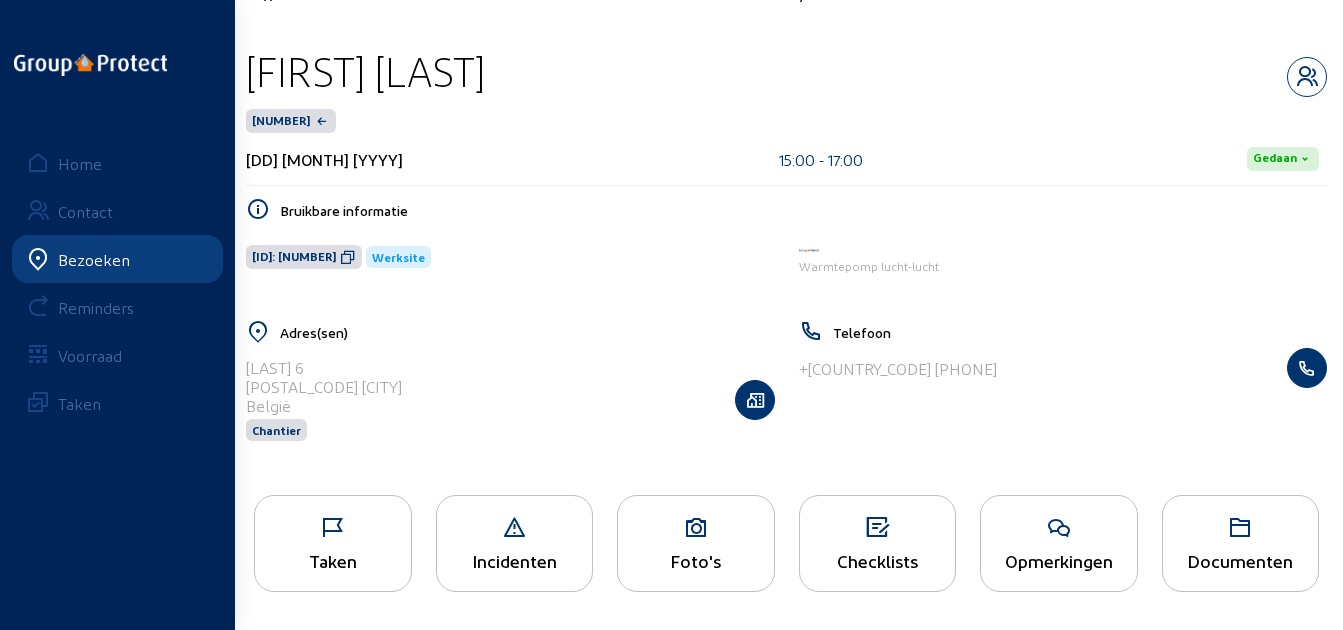 click on "Taken" 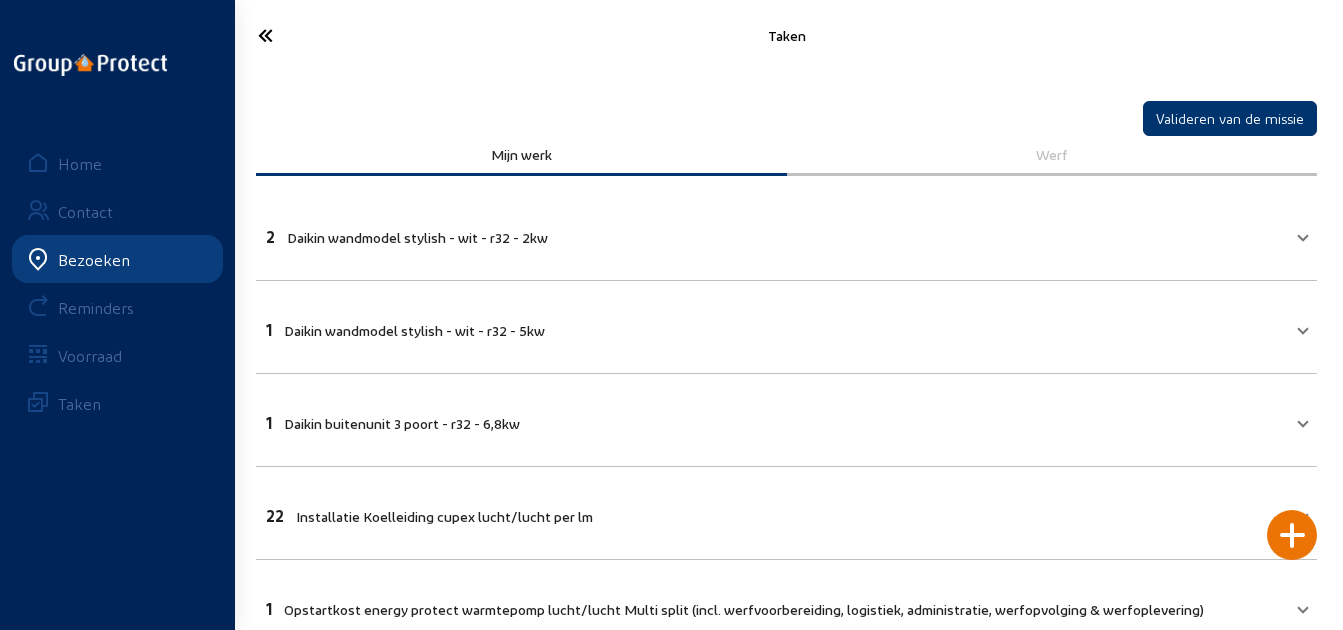 type 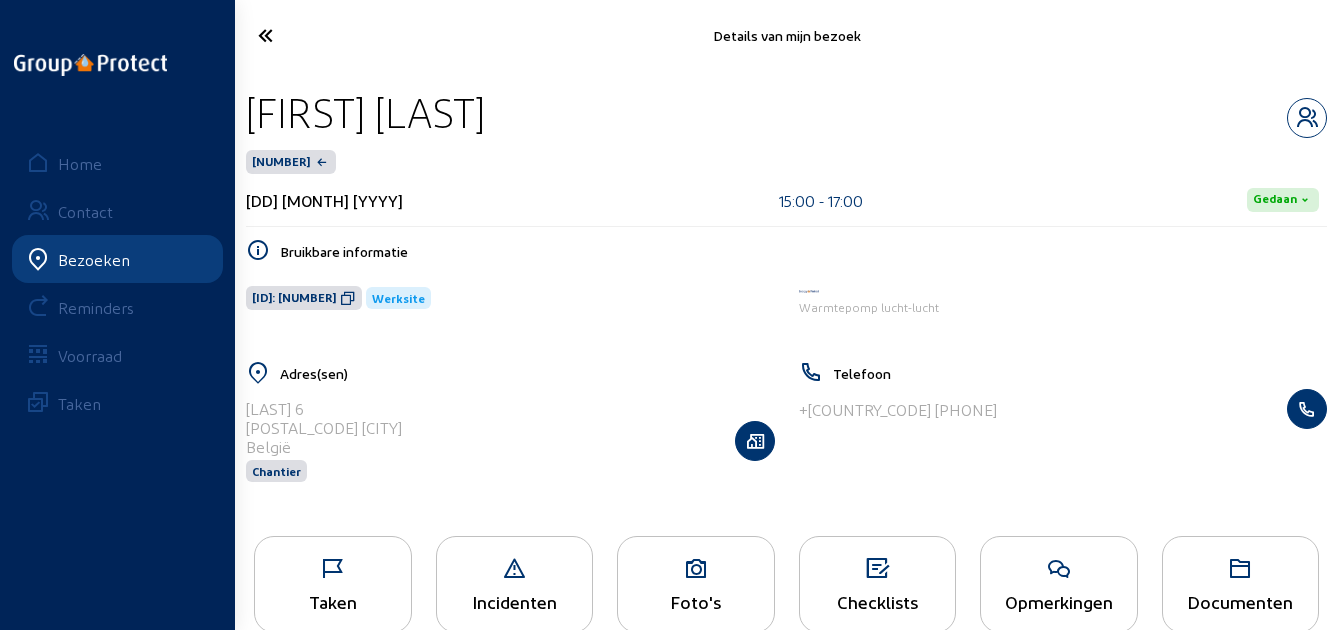 click 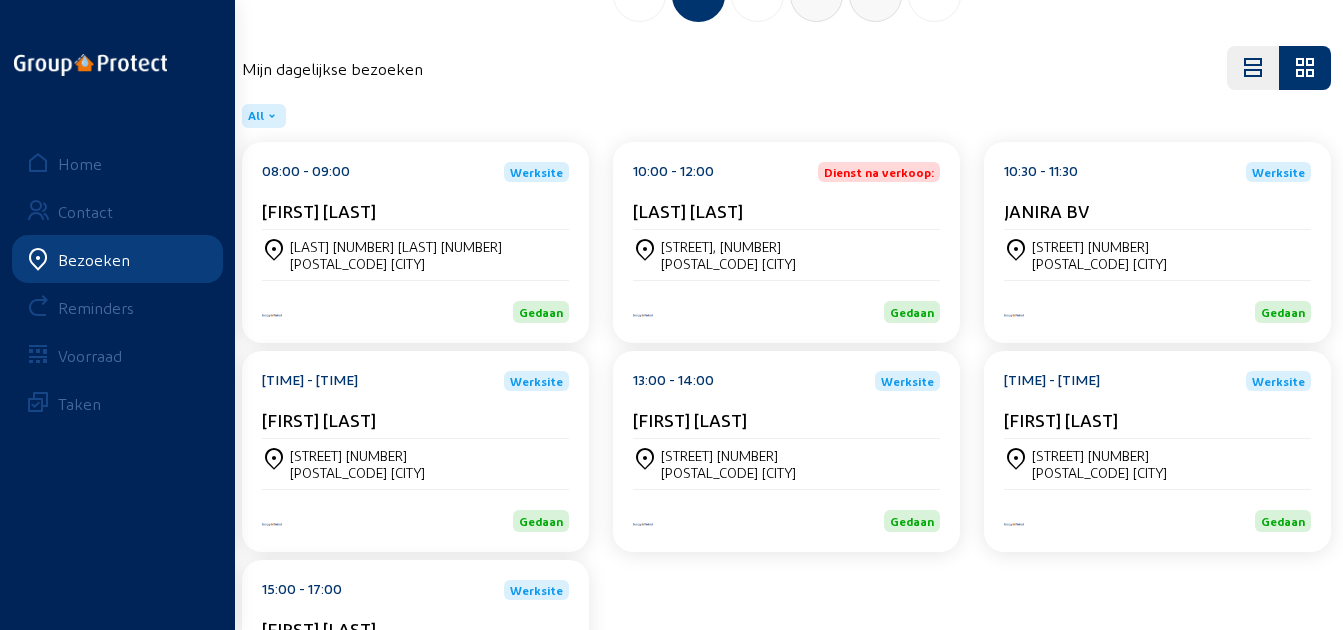 scroll, scrollTop: 100, scrollLeft: 0, axis: vertical 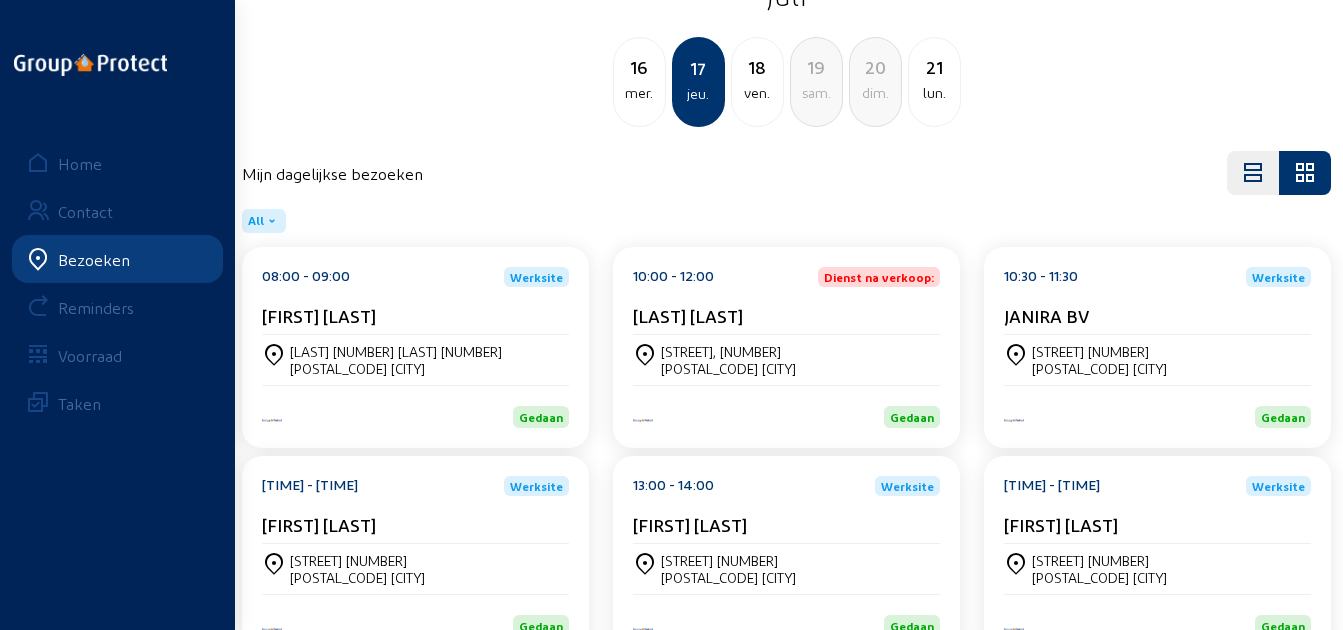 click on "[STREET], [NUMBER] [POSTAL_CODE] [CITY]" 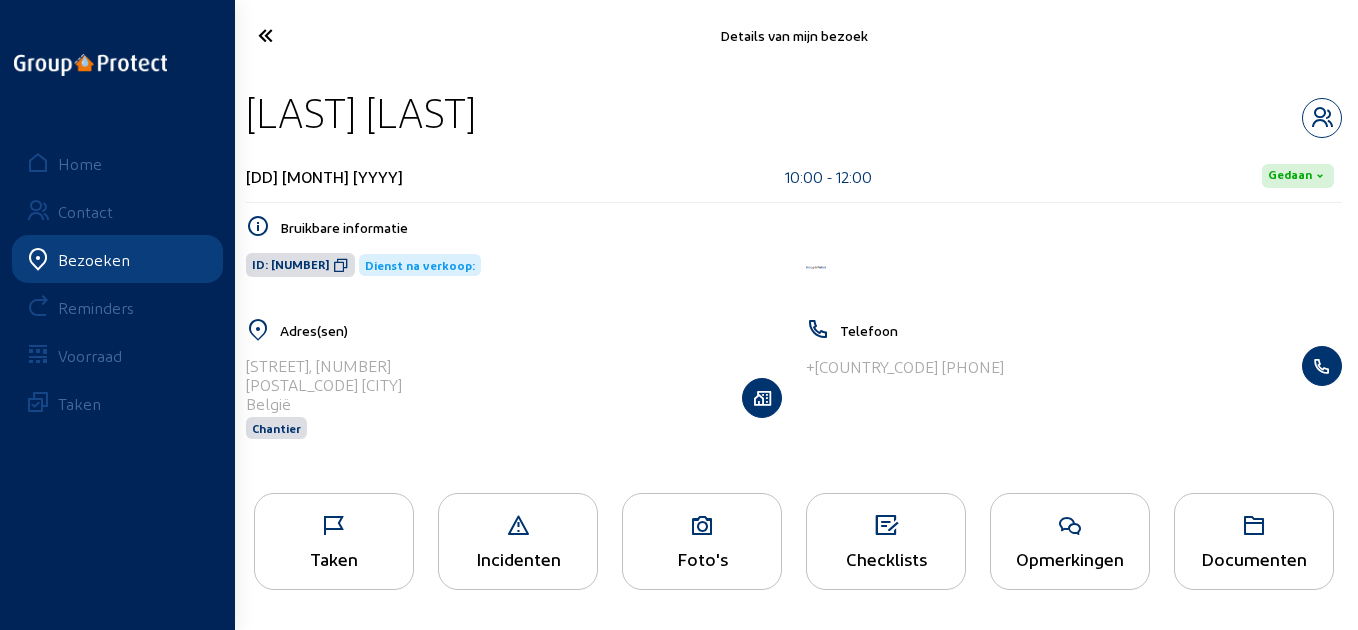 click 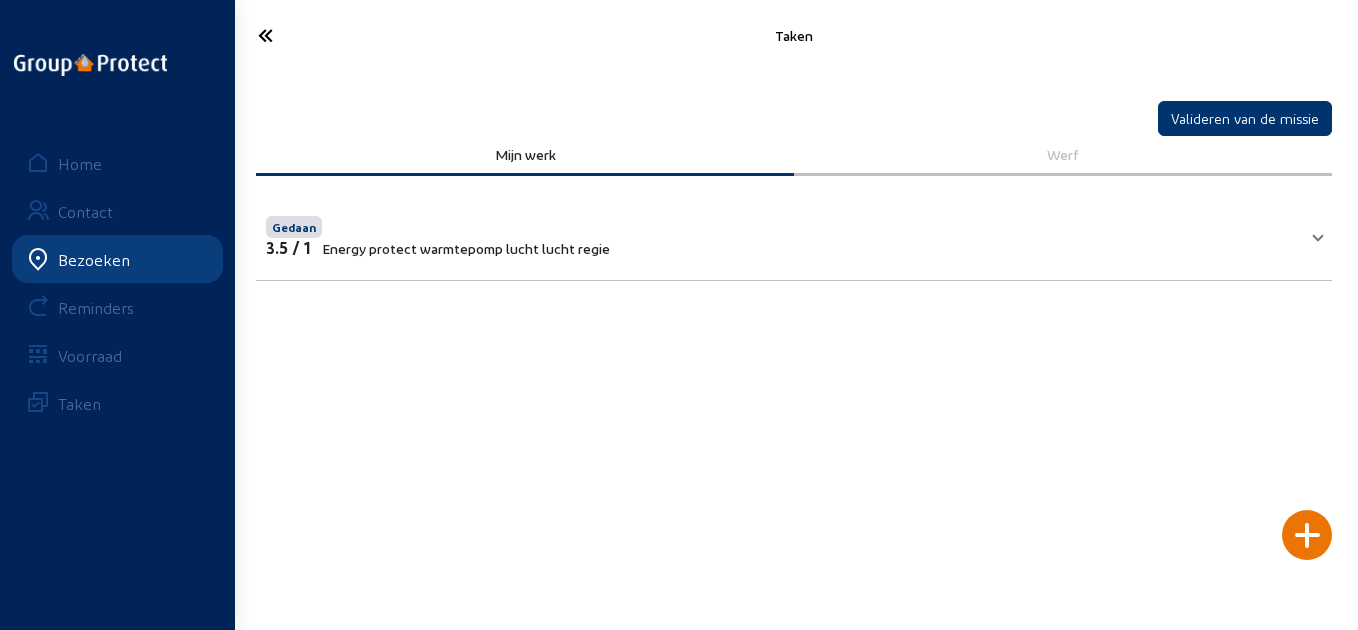 click on "Gedaan" at bounding box center (438, 225) 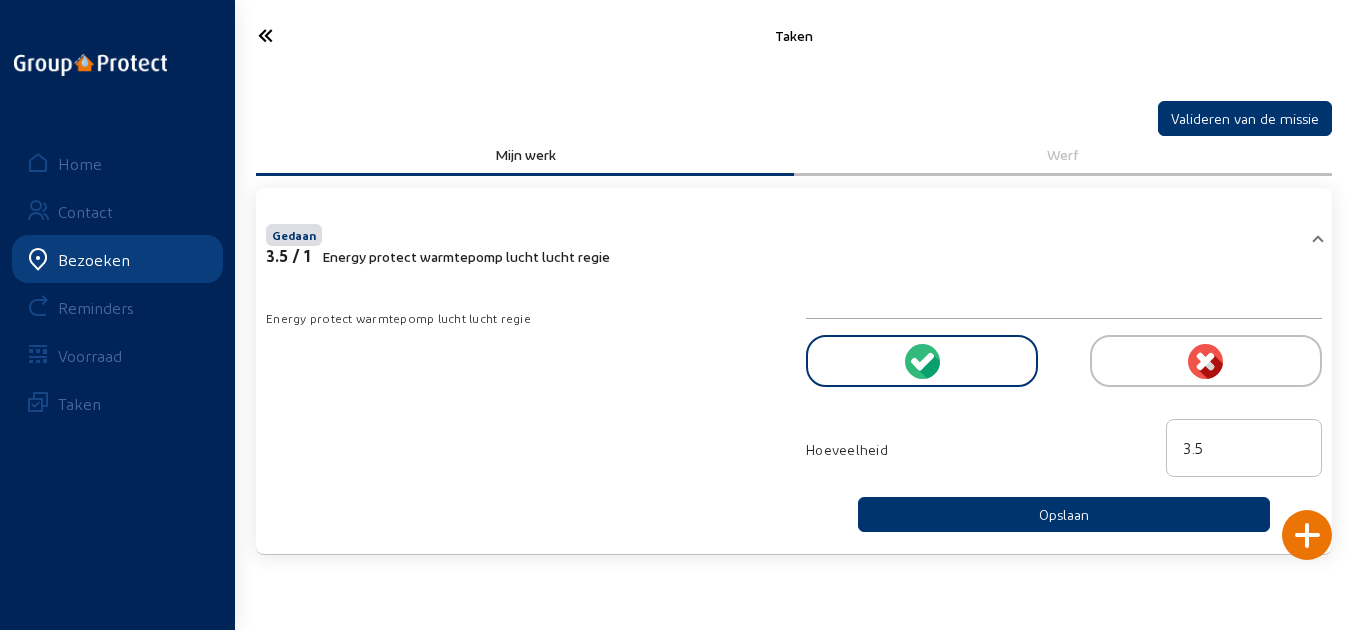 click 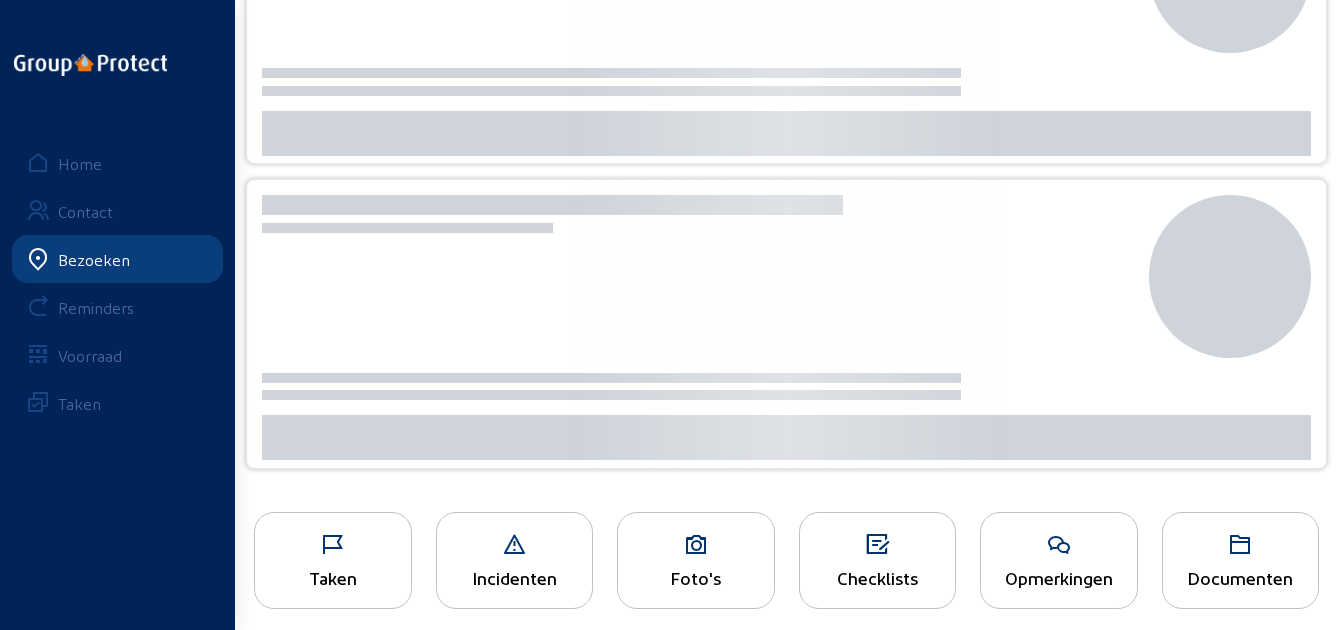 scroll, scrollTop: 230, scrollLeft: 0, axis: vertical 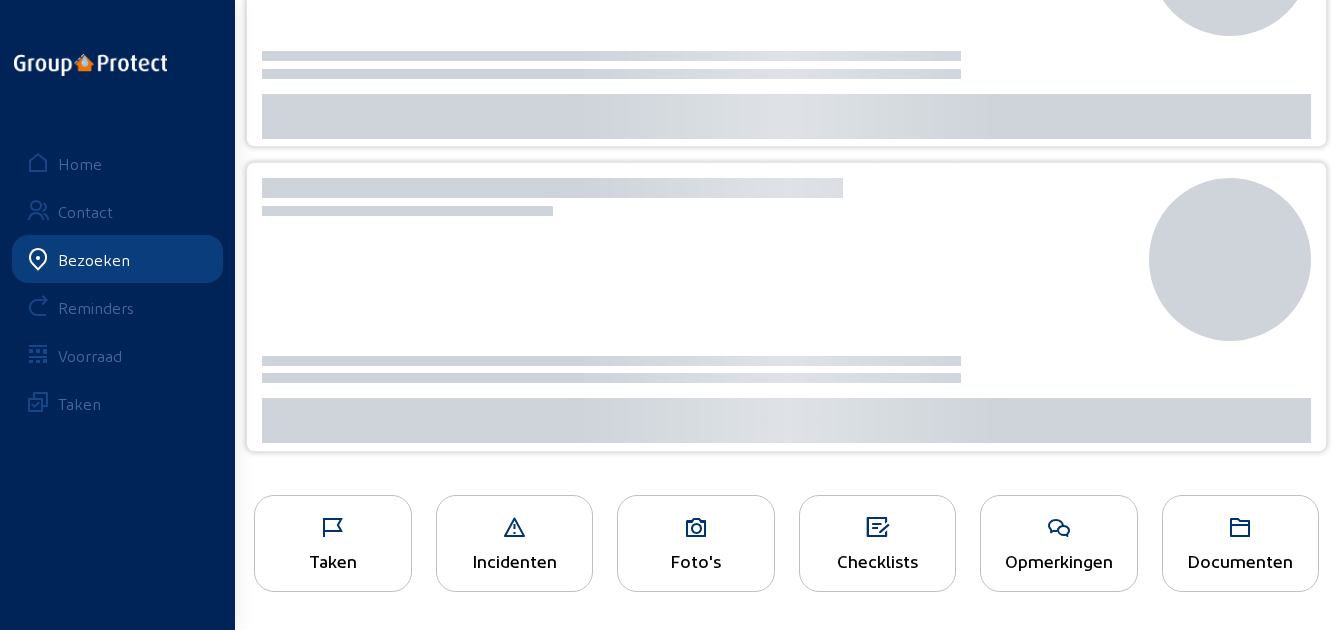 click 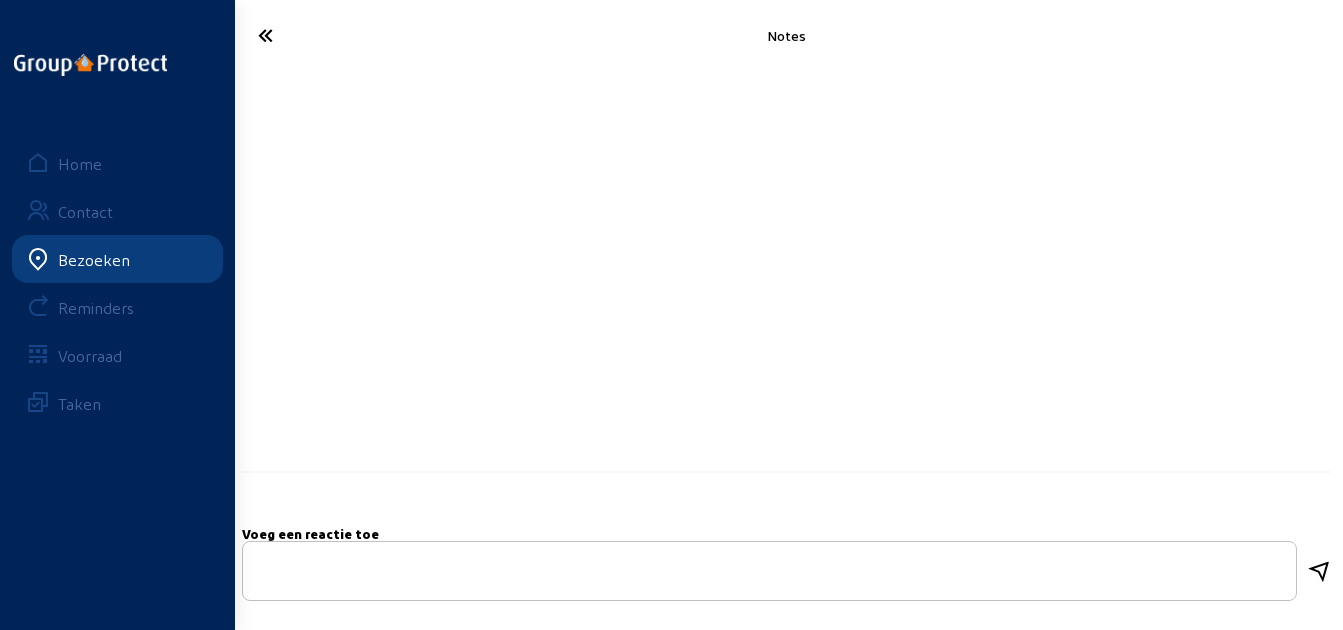 scroll, scrollTop: 0, scrollLeft: 0, axis: both 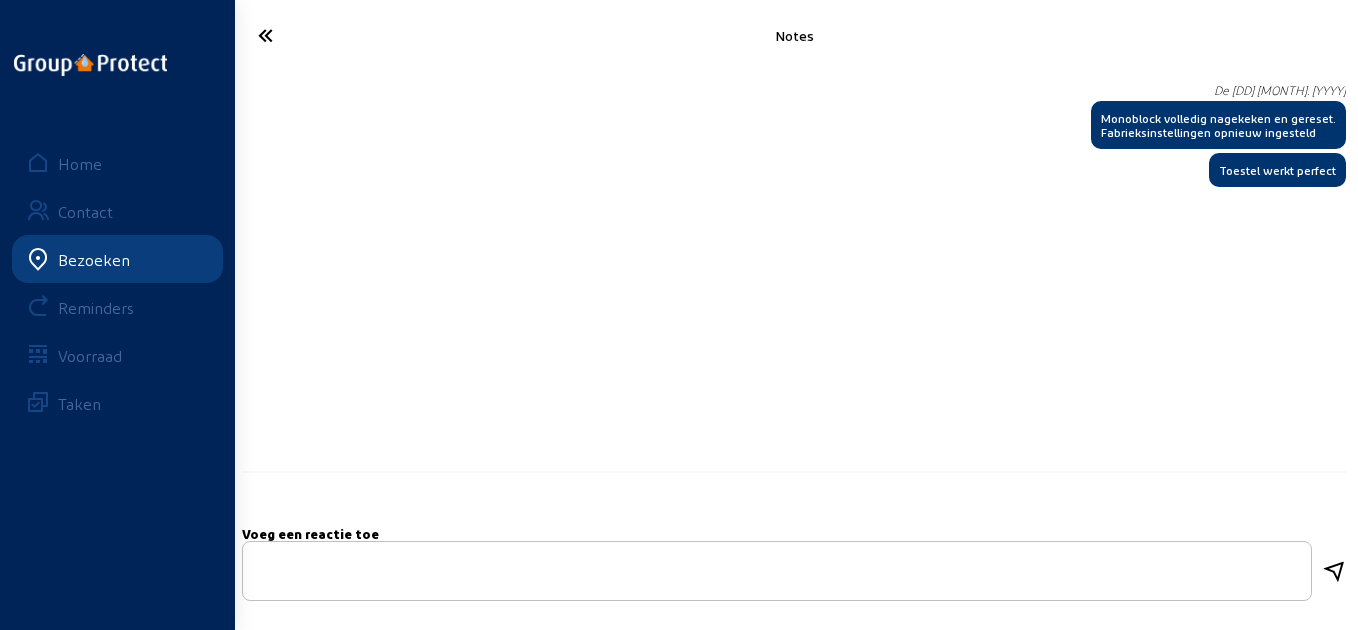 click 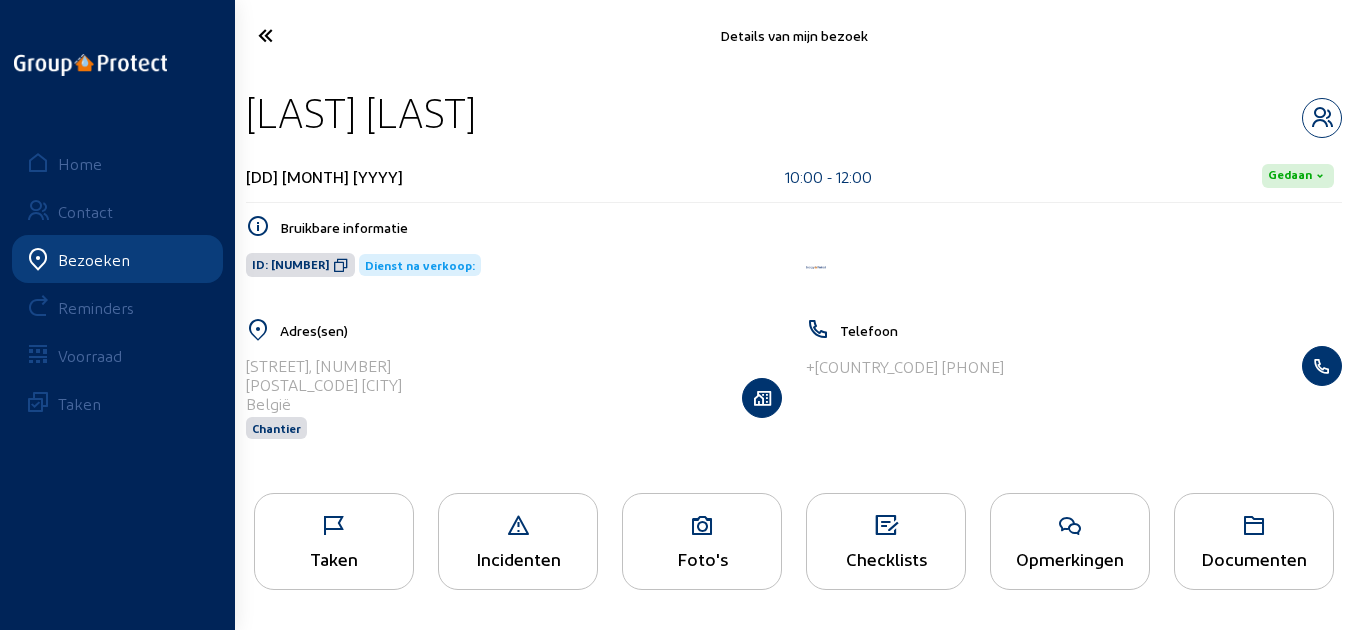 click 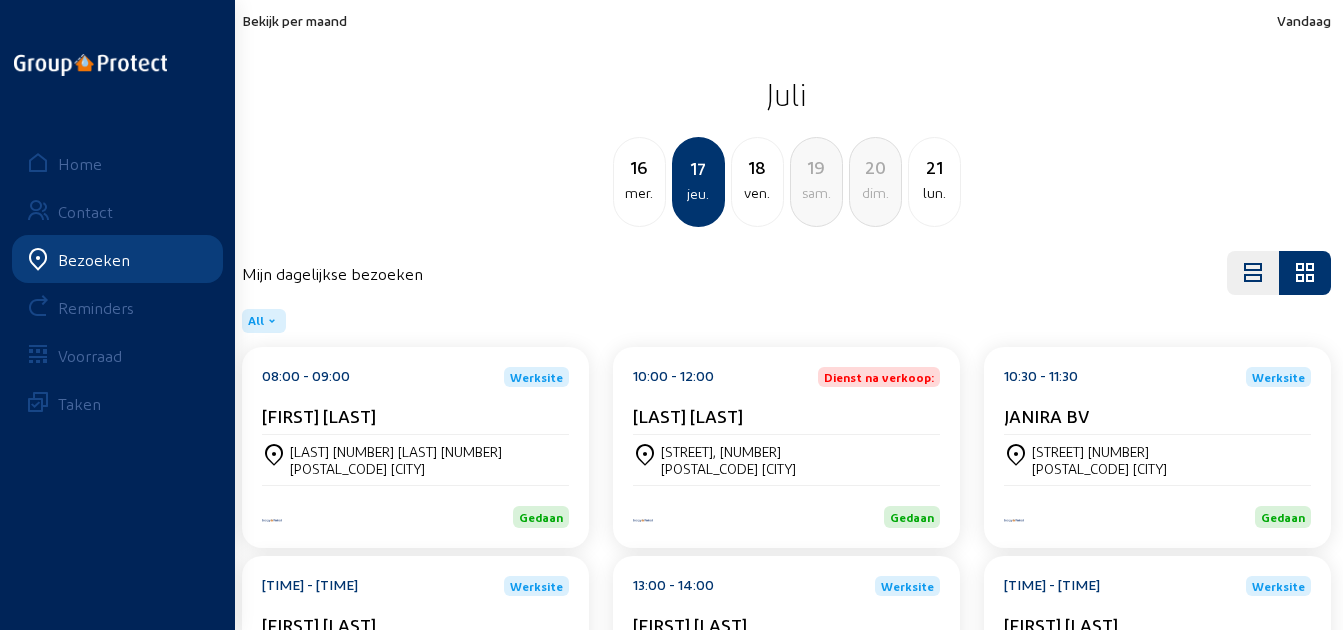 click on "Bekijk per maand" 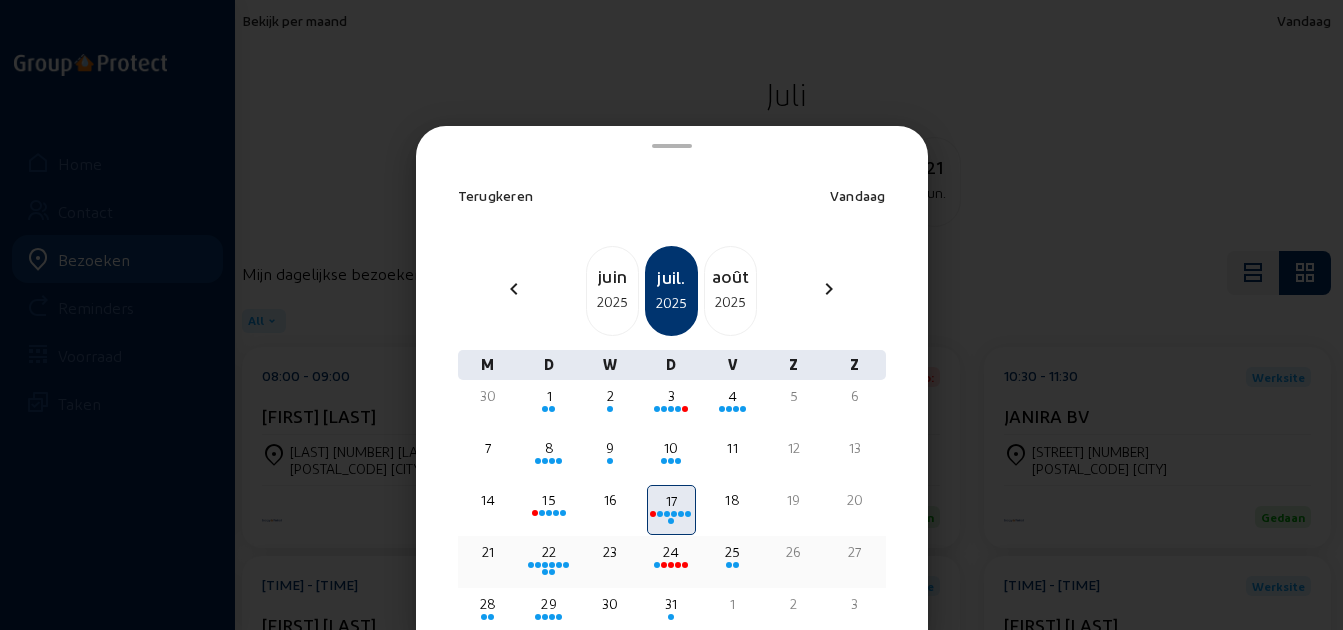 click on "22" at bounding box center (549, 552) 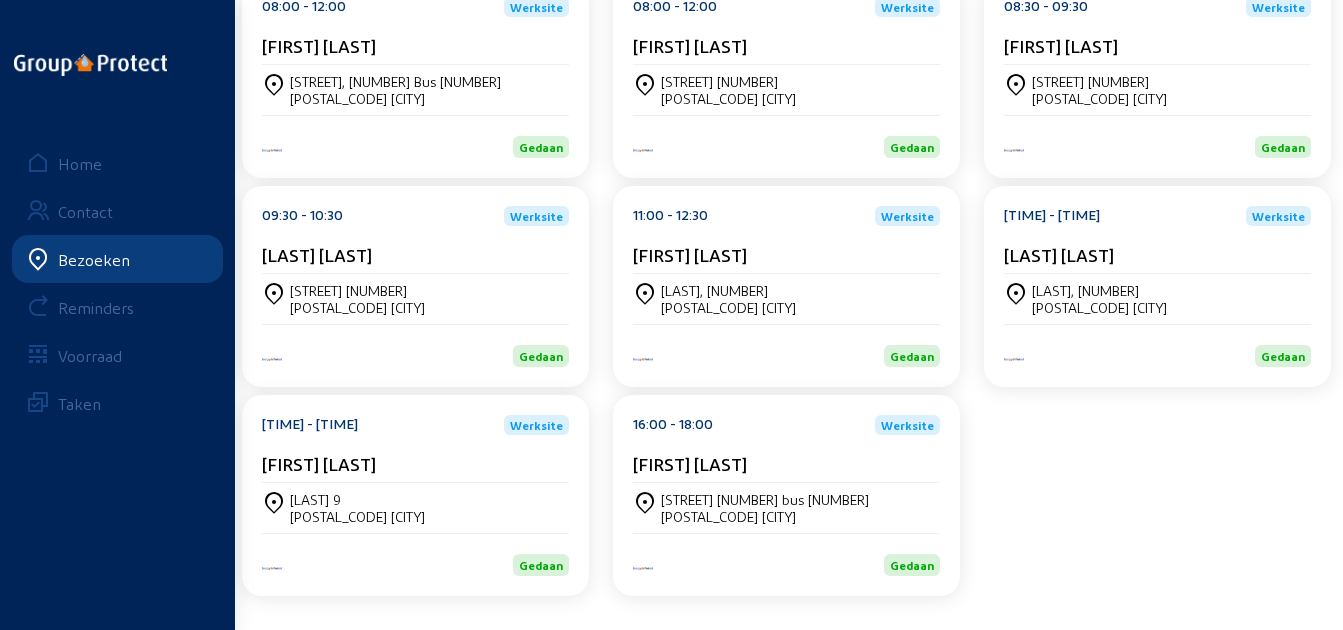 scroll, scrollTop: 270, scrollLeft: 0, axis: vertical 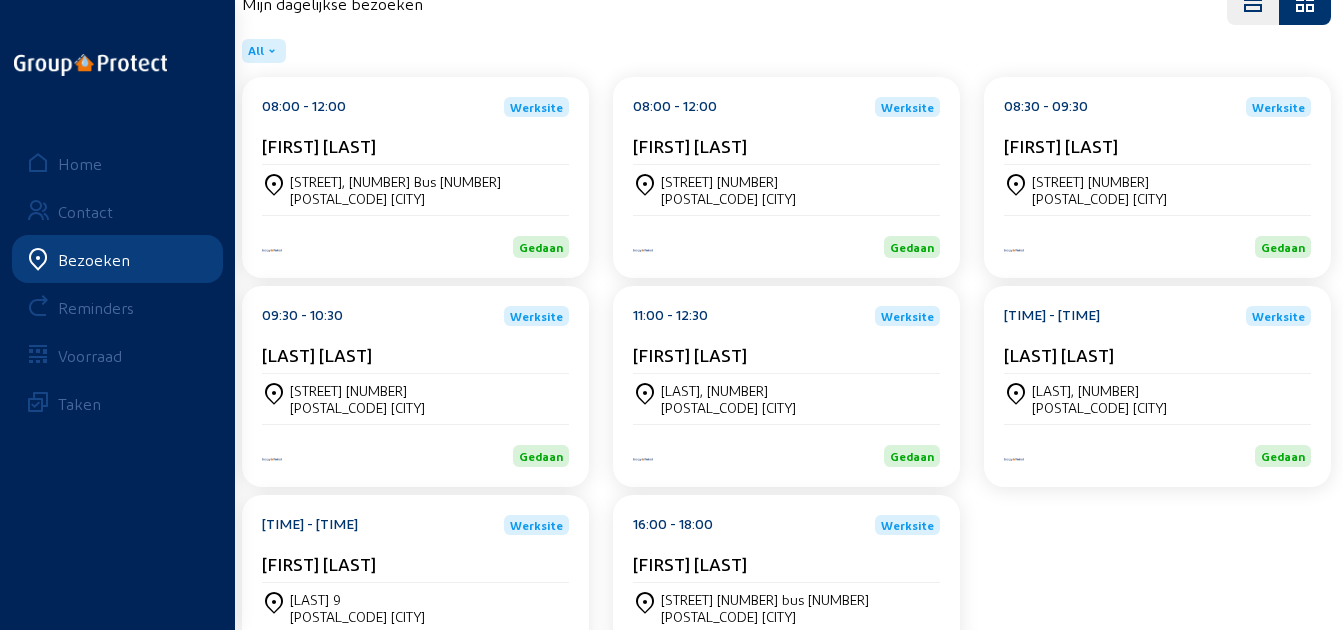 click on "[FIRST] [LAST]" 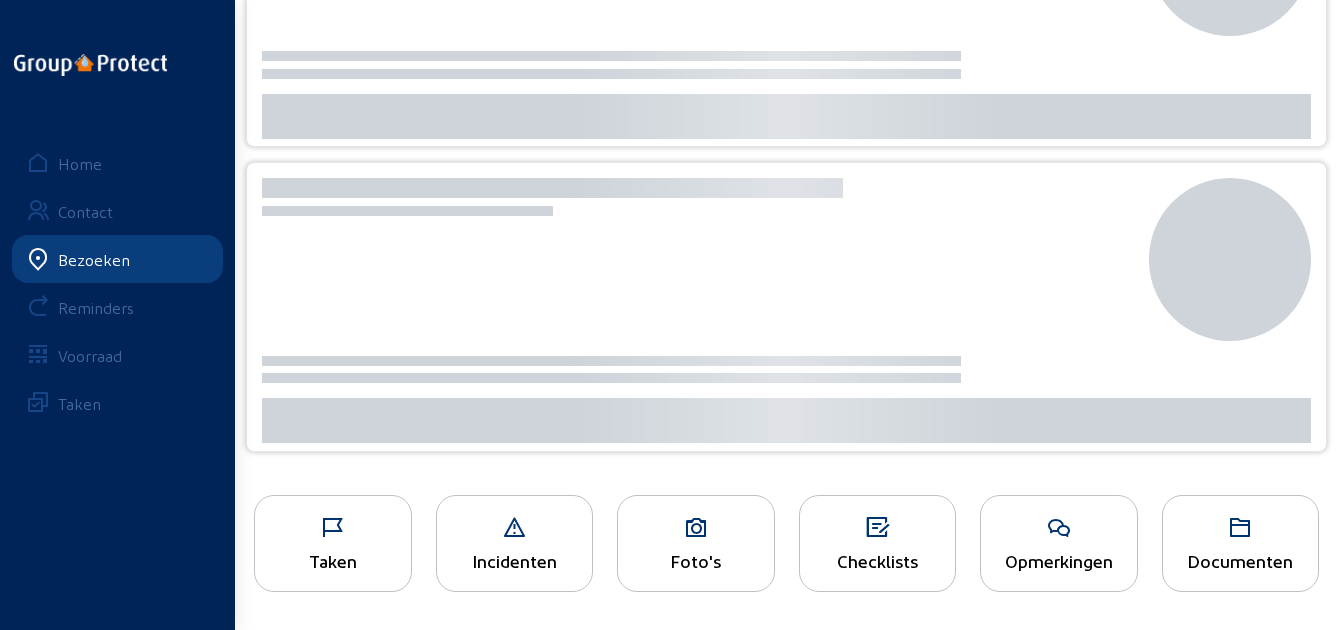 scroll, scrollTop: 0, scrollLeft: 0, axis: both 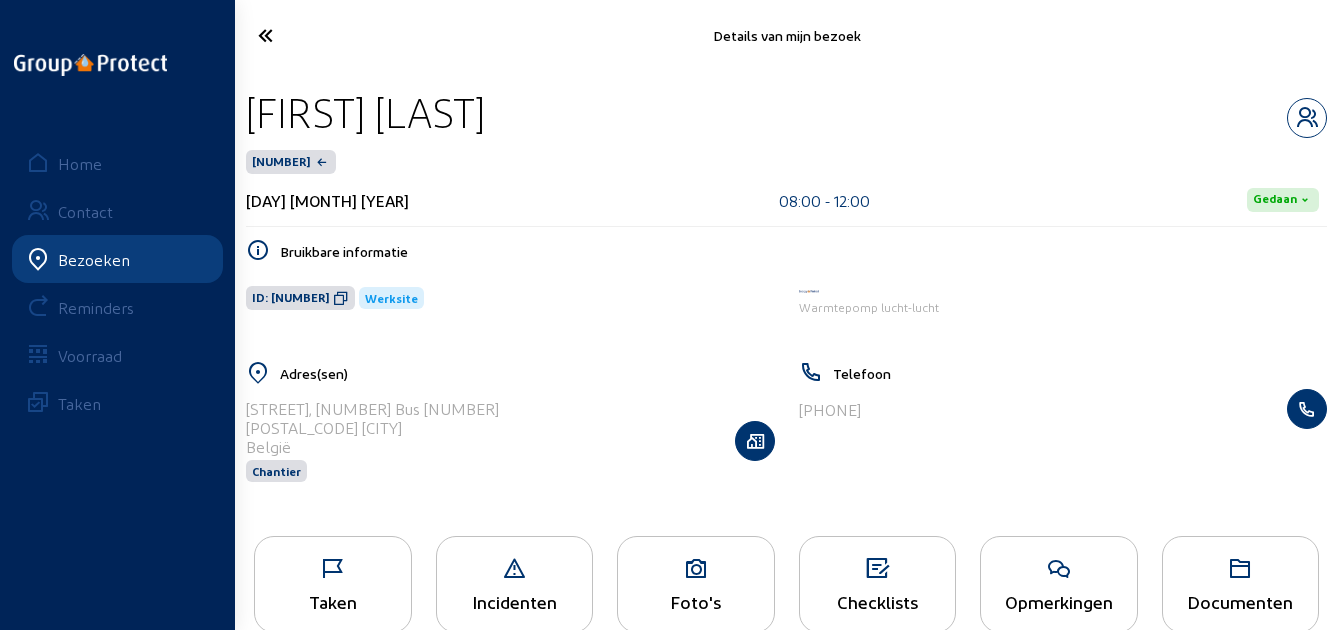 drag, startPoint x: 455, startPoint y: 134, endPoint x: 249, endPoint y: 135, distance: 206.00243 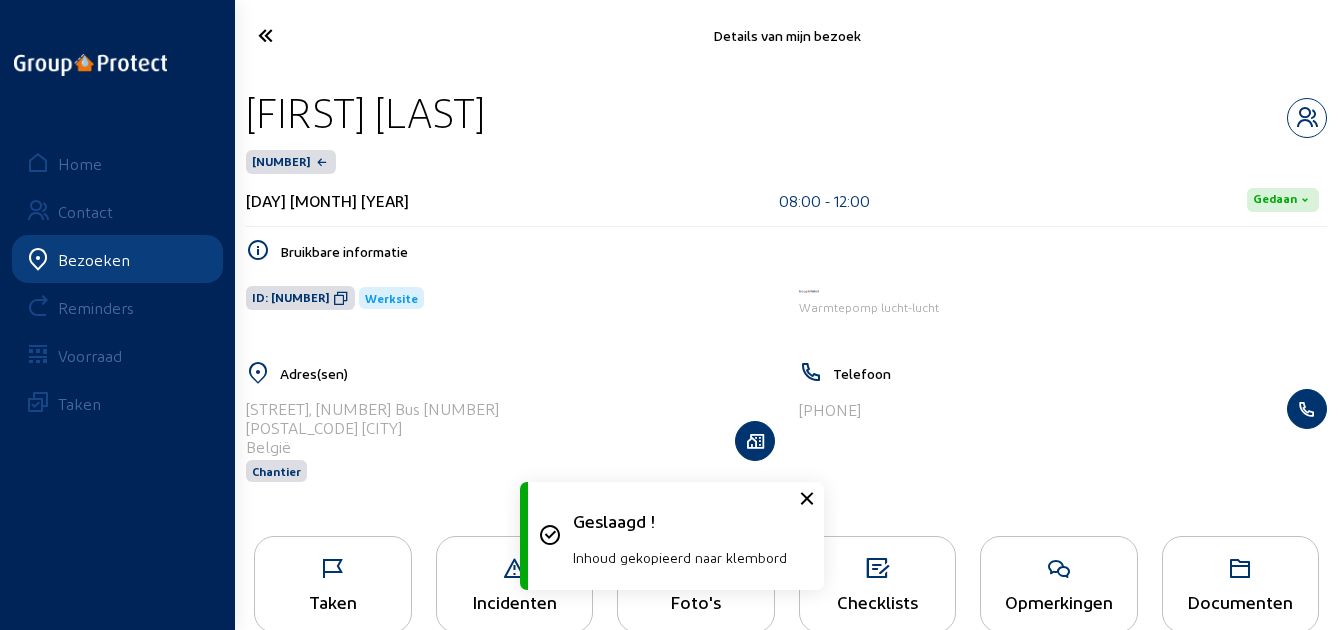 click on "[STREET], [NUMBER] [POSTAL_CODE] België Chantier" 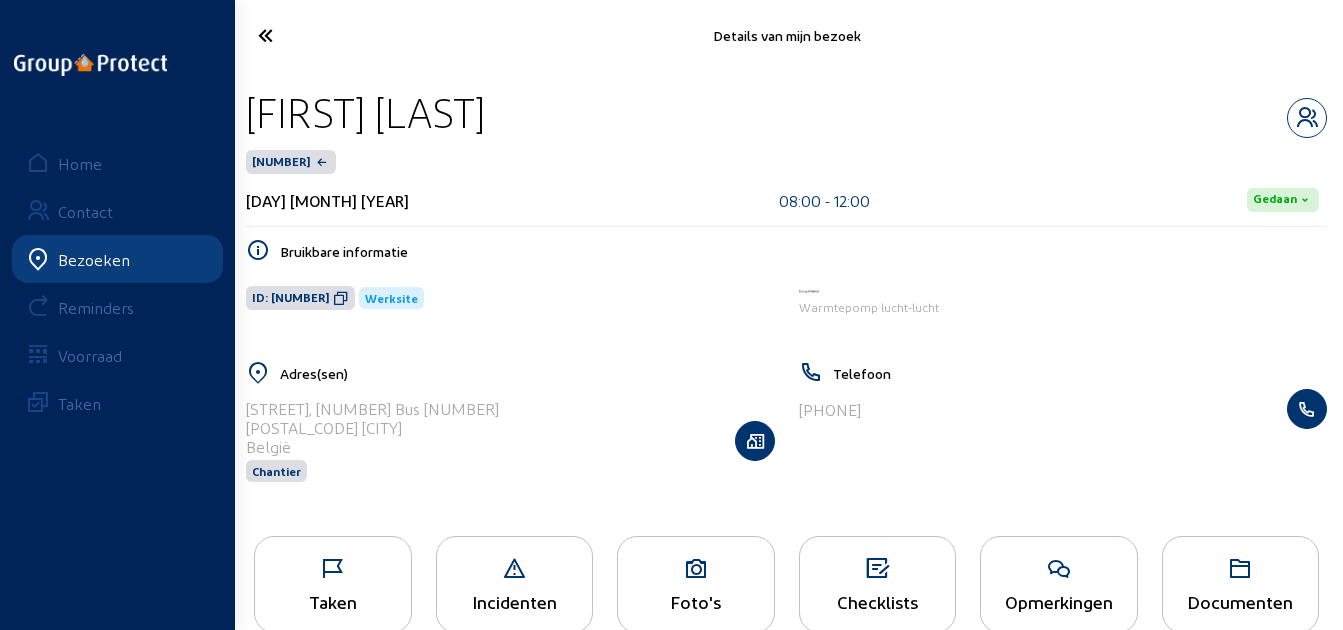 drag, startPoint x: 440, startPoint y: 106, endPoint x: 253, endPoint y: 131, distance: 188.66373 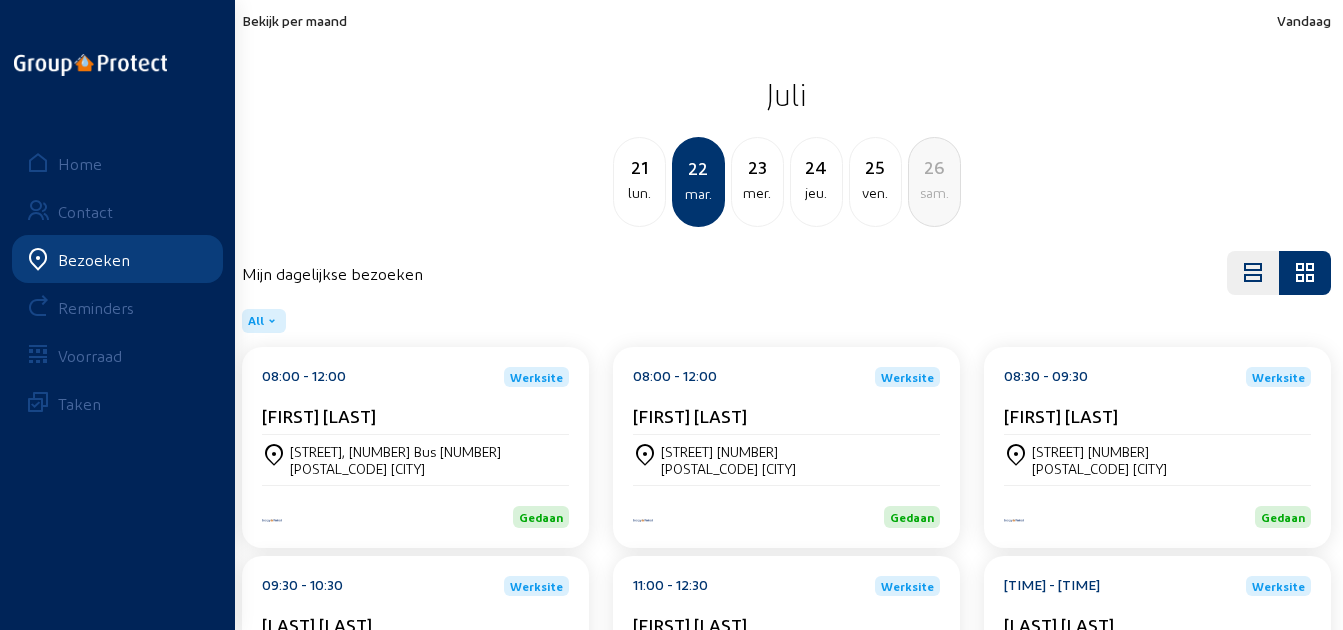 drag, startPoint x: 792, startPoint y: 429, endPoint x: 628, endPoint y: 428, distance: 164.00305 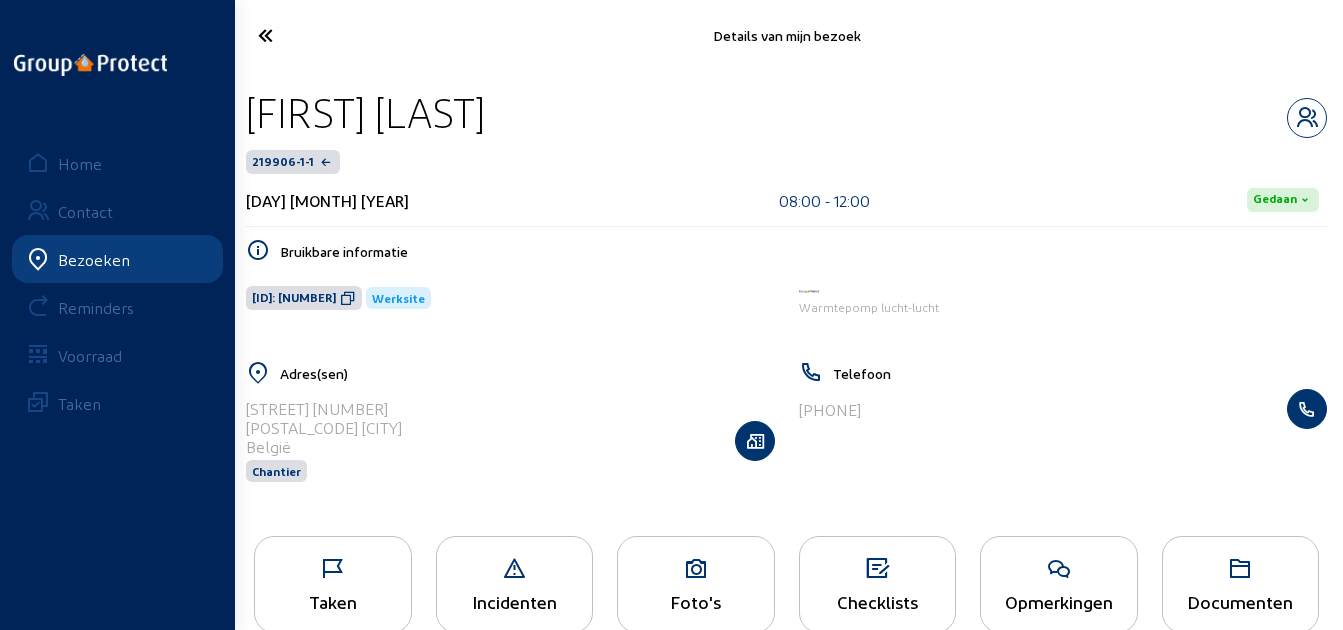 drag, startPoint x: 510, startPoint y: 116, endPoint x: 236, endPoint y: 114, distance: 274.0073 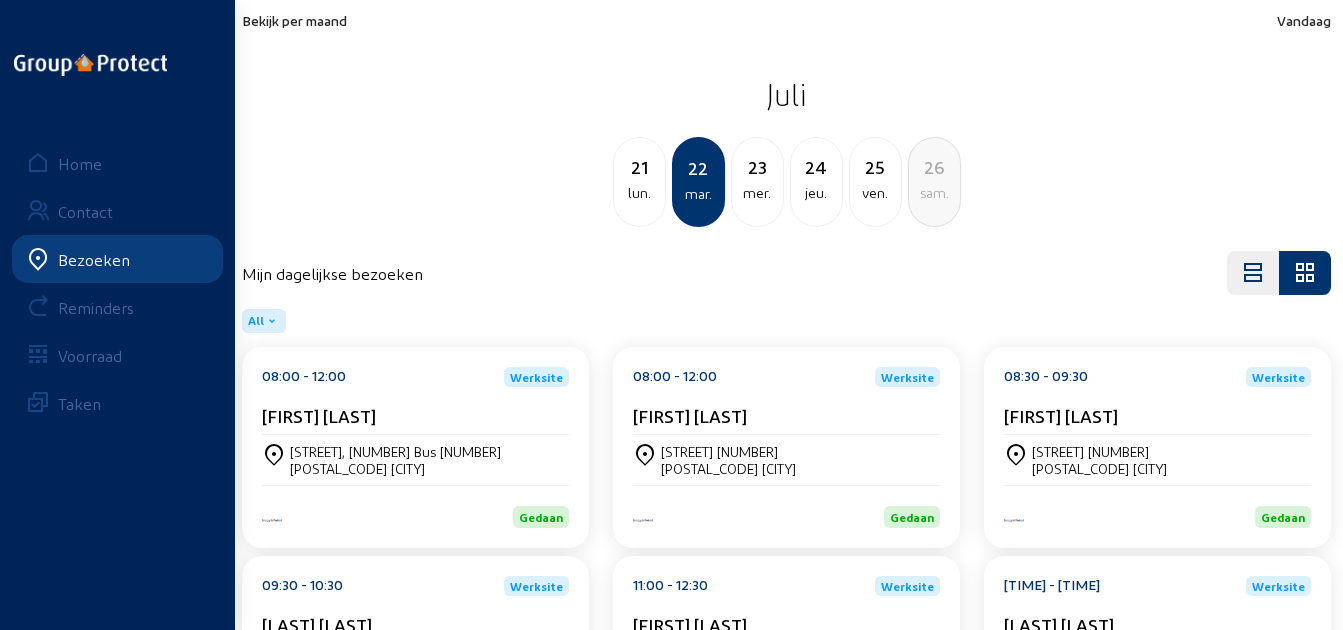 click on "[TIME] - [TIME] Werksite [FIRST] [LAST]" 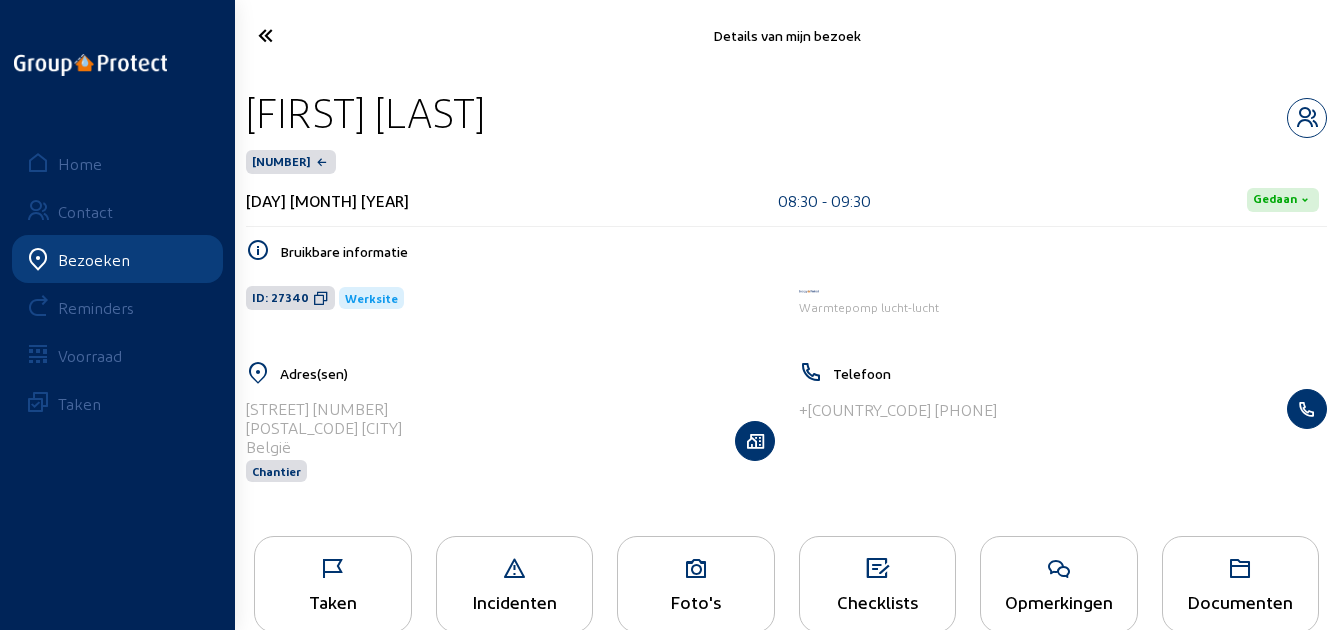 drag, startPoint x: 704, startPoint y: 124, endPoint x: 254, endPoint y: 137, distance: 450.18774 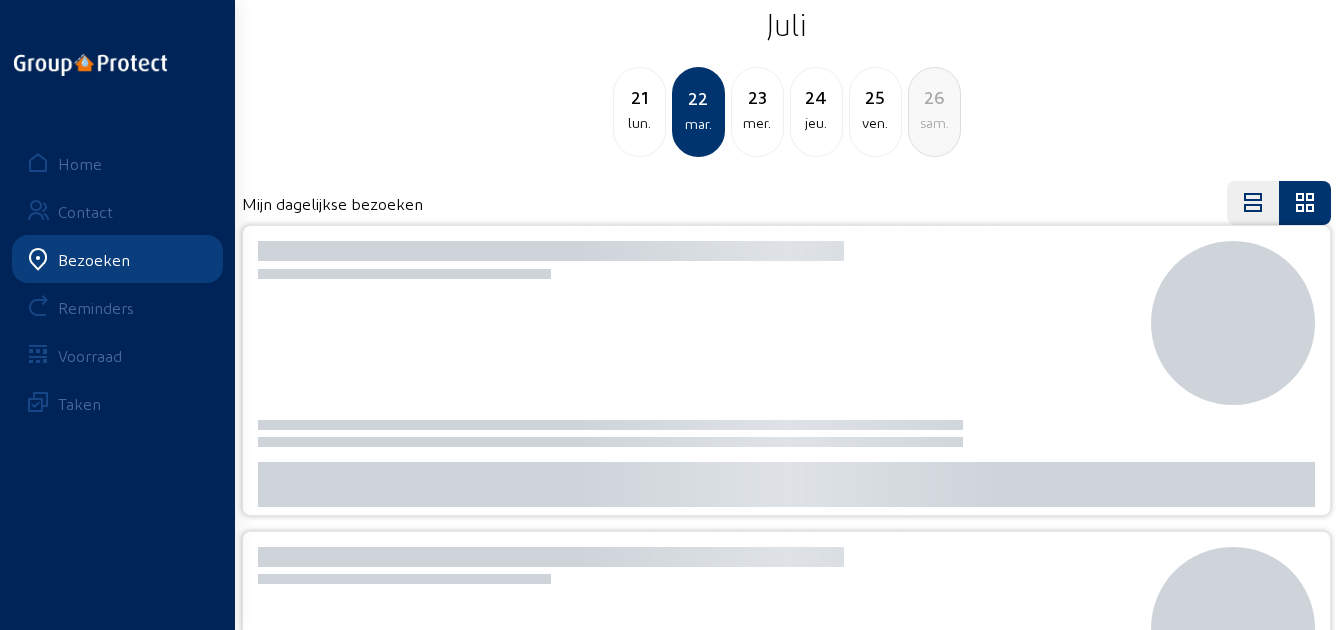 scroll, scrollTop: 200, scrollLeft: 0, axis: vertical 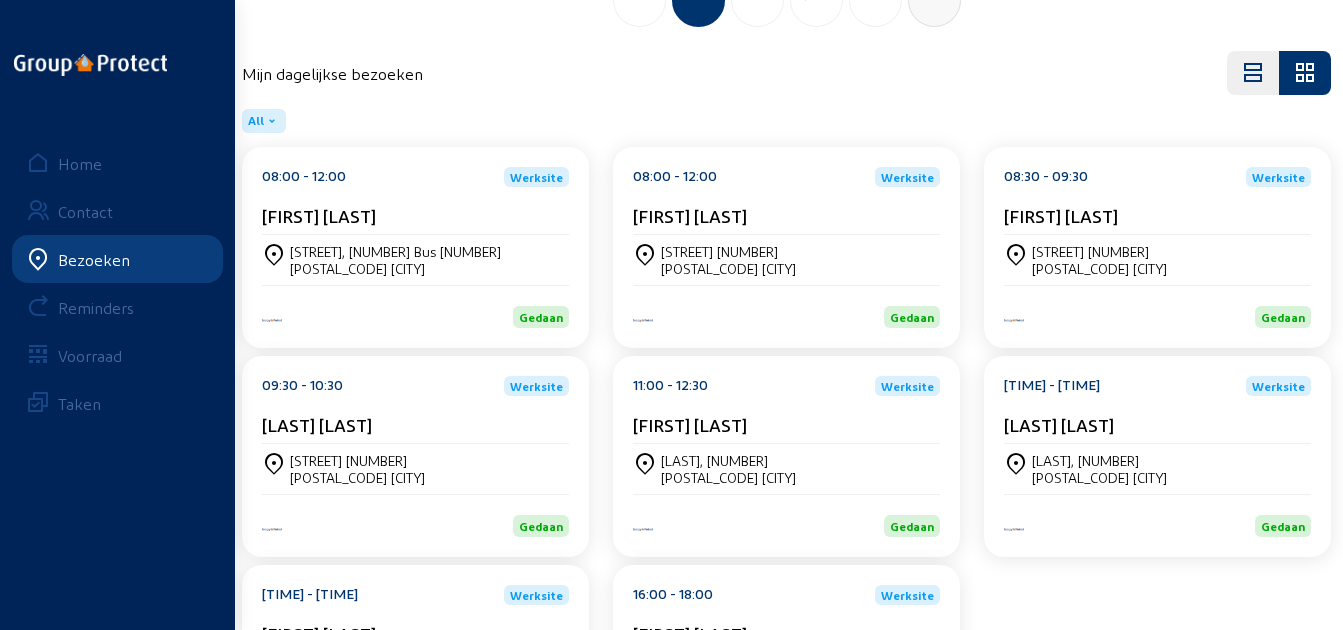 click on "[LAST] [LAST]" 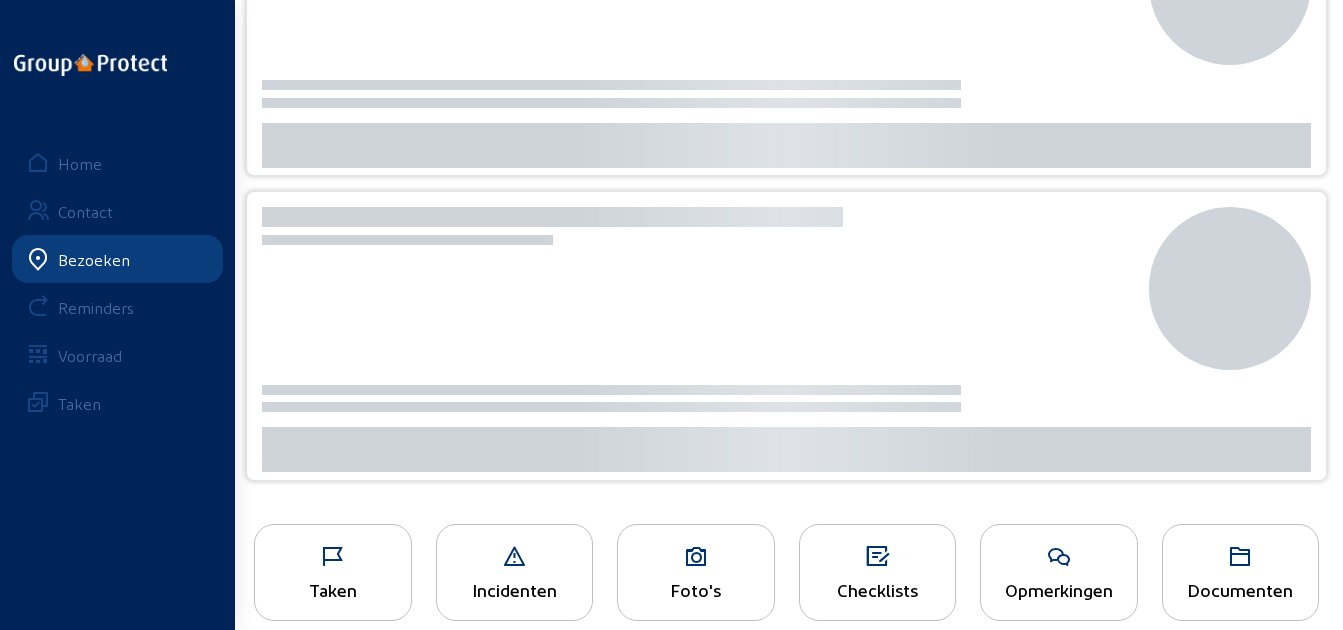 scroll, scrollTop: 0, scrollLeft: 0, axis: both 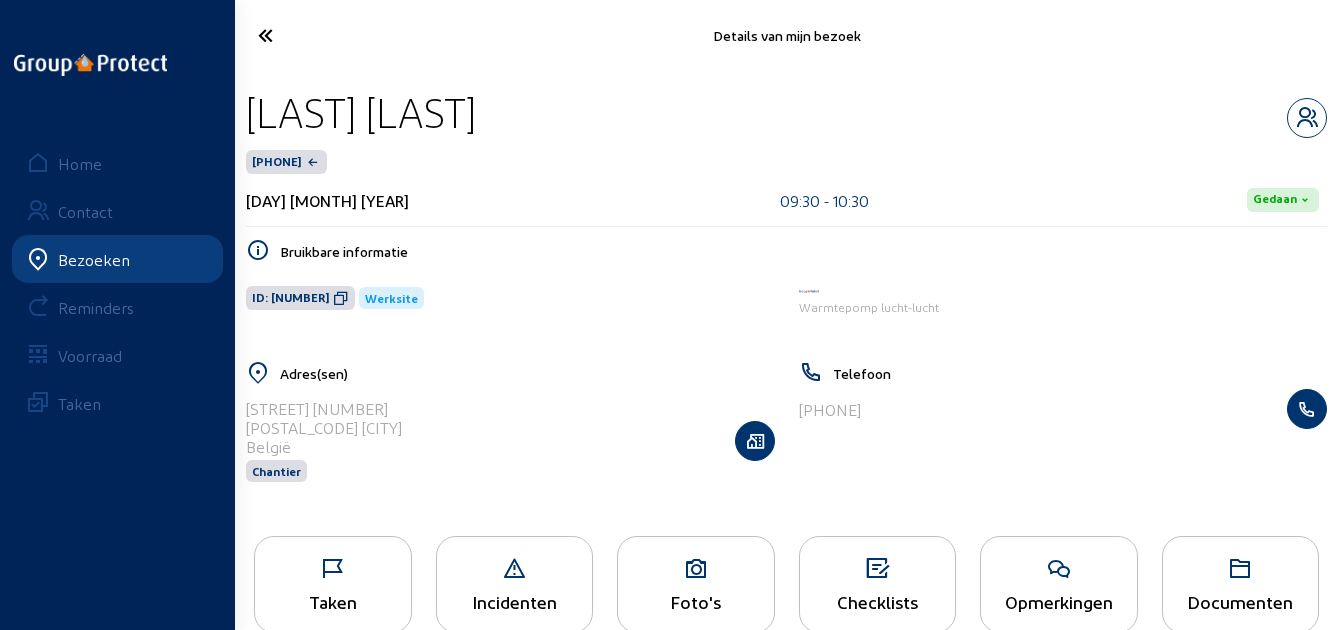 drag, startPoint x: 473, startPoint y: 110, endPoint x: 249, endPoint y: 115, distance: 224.0558 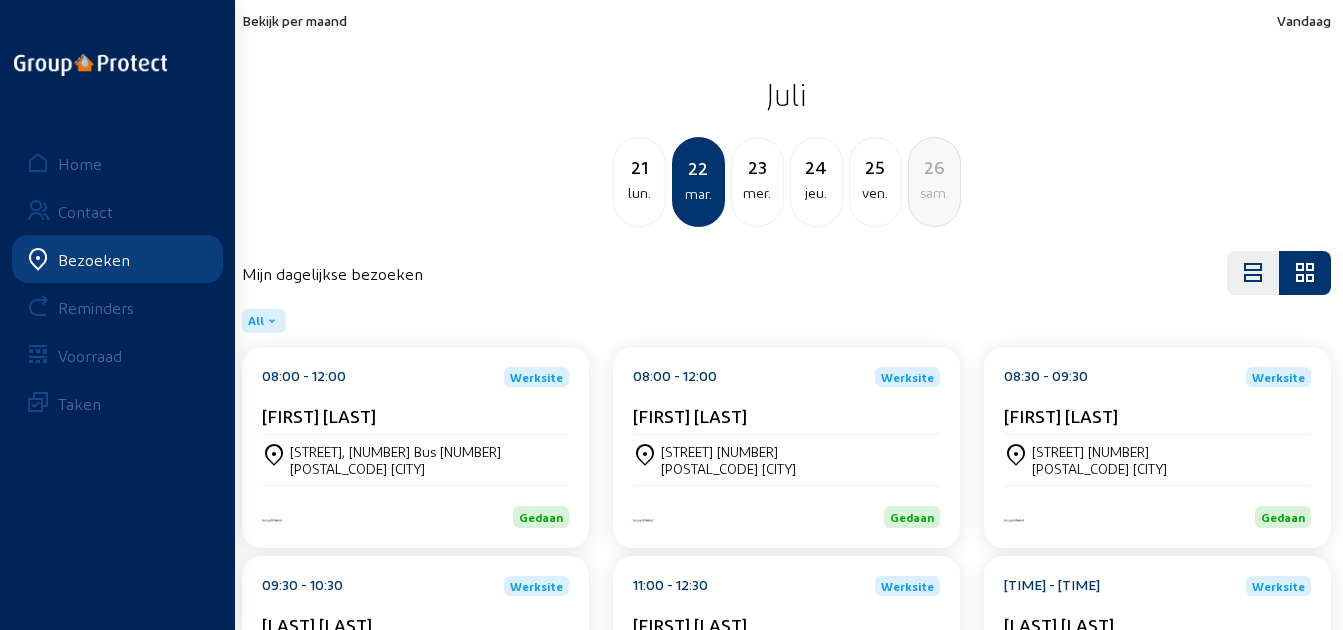 scroll, scrollTop: 200, scrollLeft: 0, axis: vertical 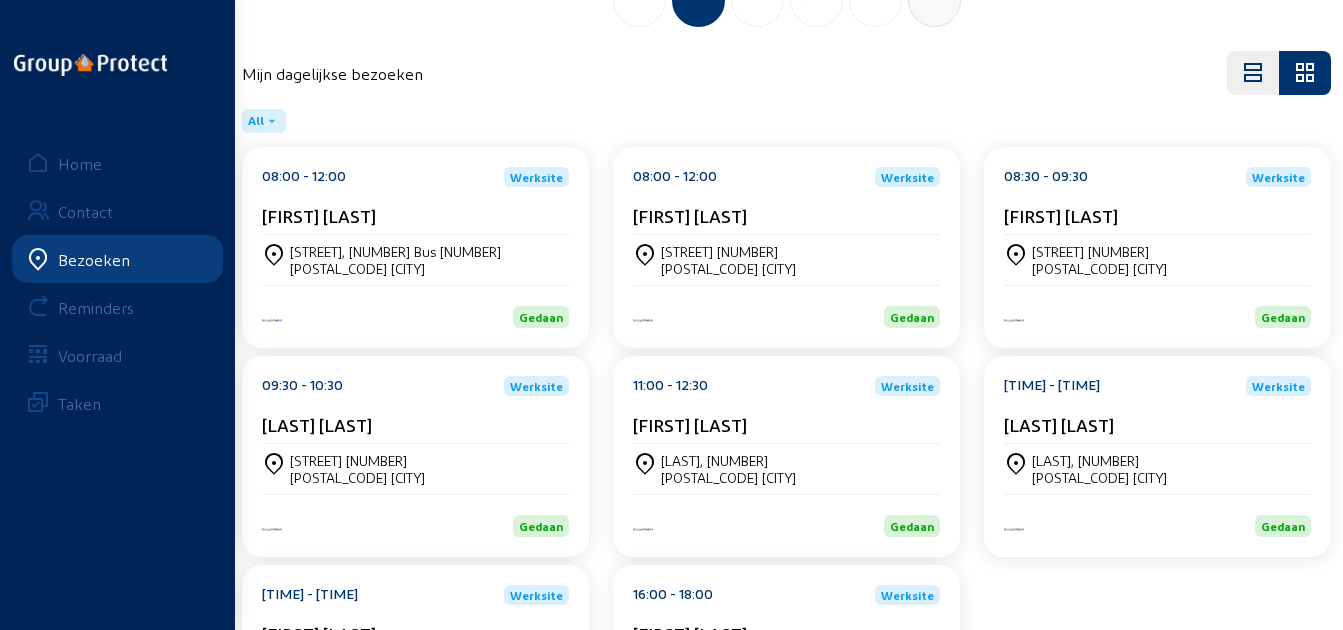 click on "[TIME] - [TIME] Werksite [FIRST] [LAST]" 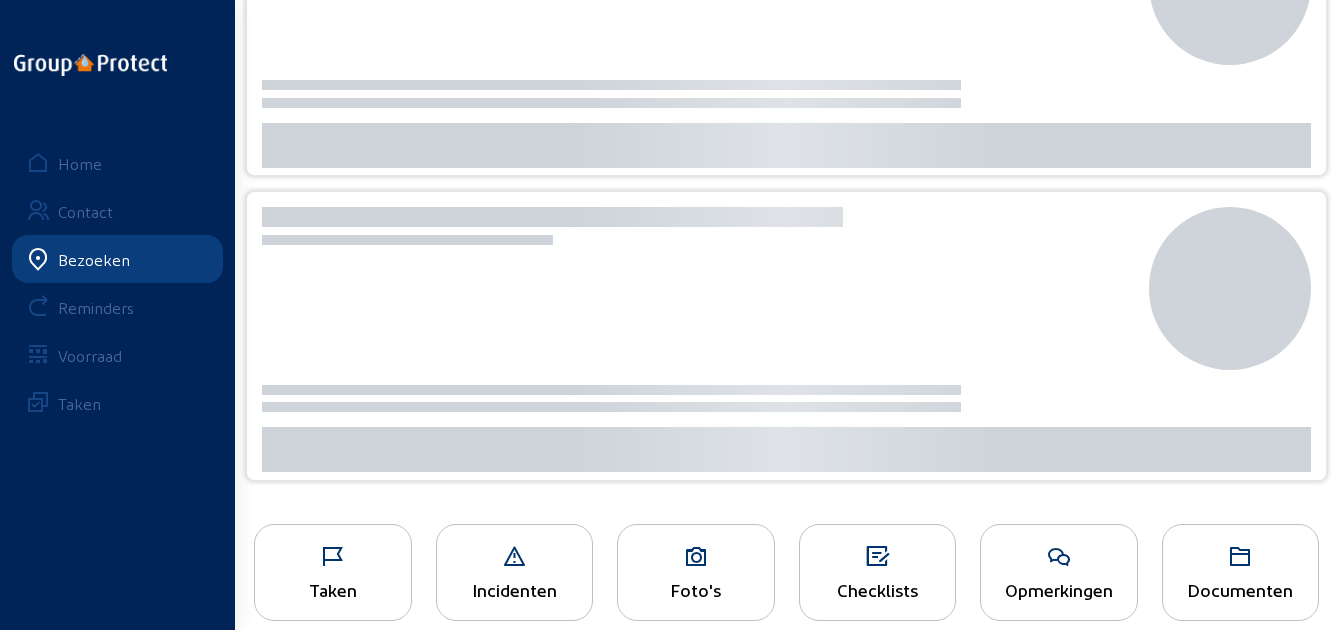 scroll, scrollTop: 0, scrollLeft: 0, axis: both 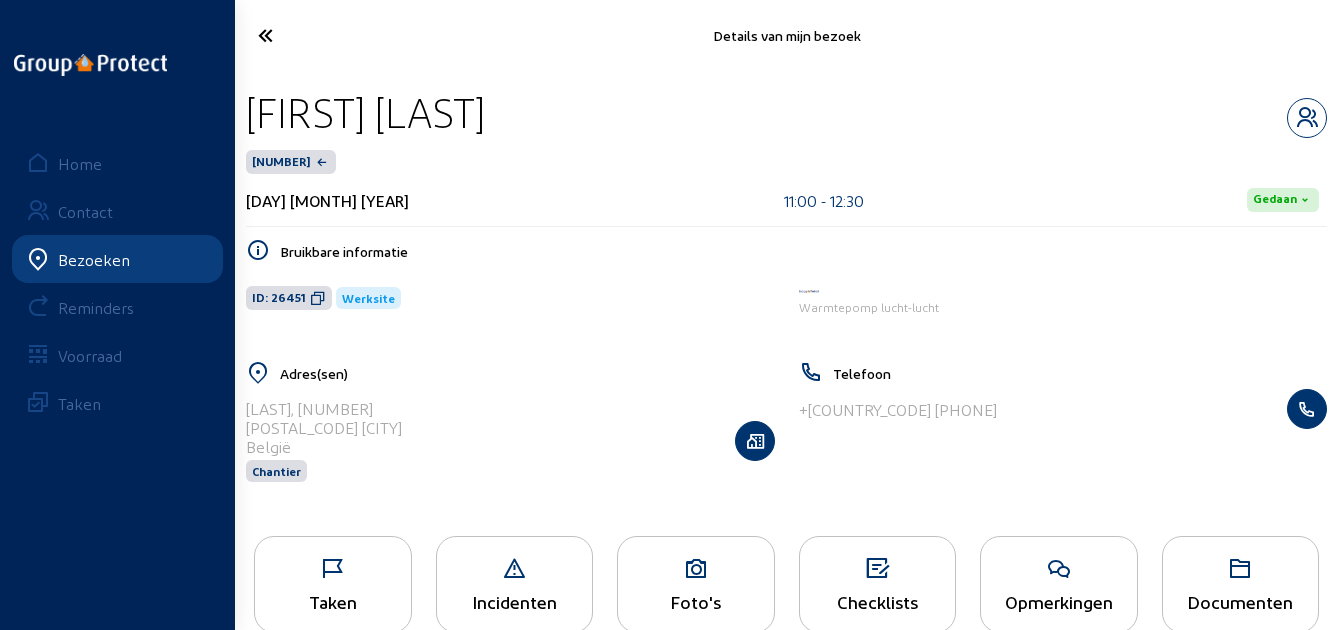 drag, startPoint x: 691, startPoint y: 117, endPoint x: 245, endPoint y: 120, distance: 446.0101 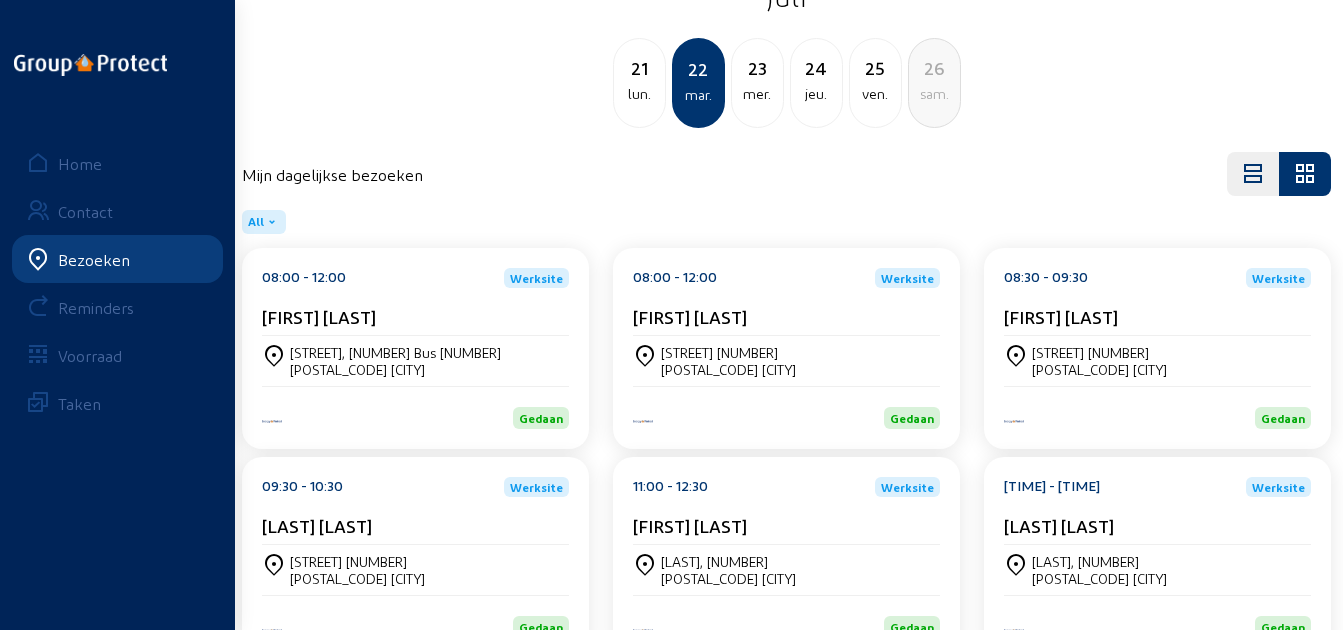 scroll, scrollTop: 370, scrollLeft: 0, axis: vertical 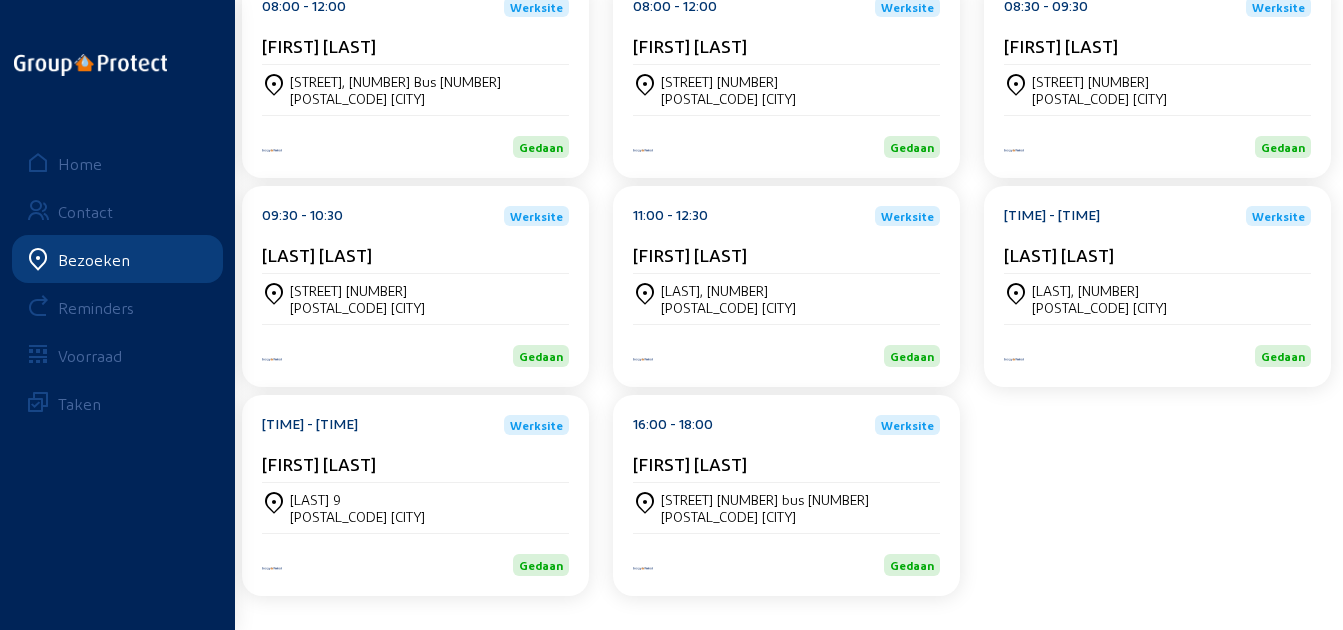 click on "[TIME] - [TIME] Werksite [FIRST] [LAST]" 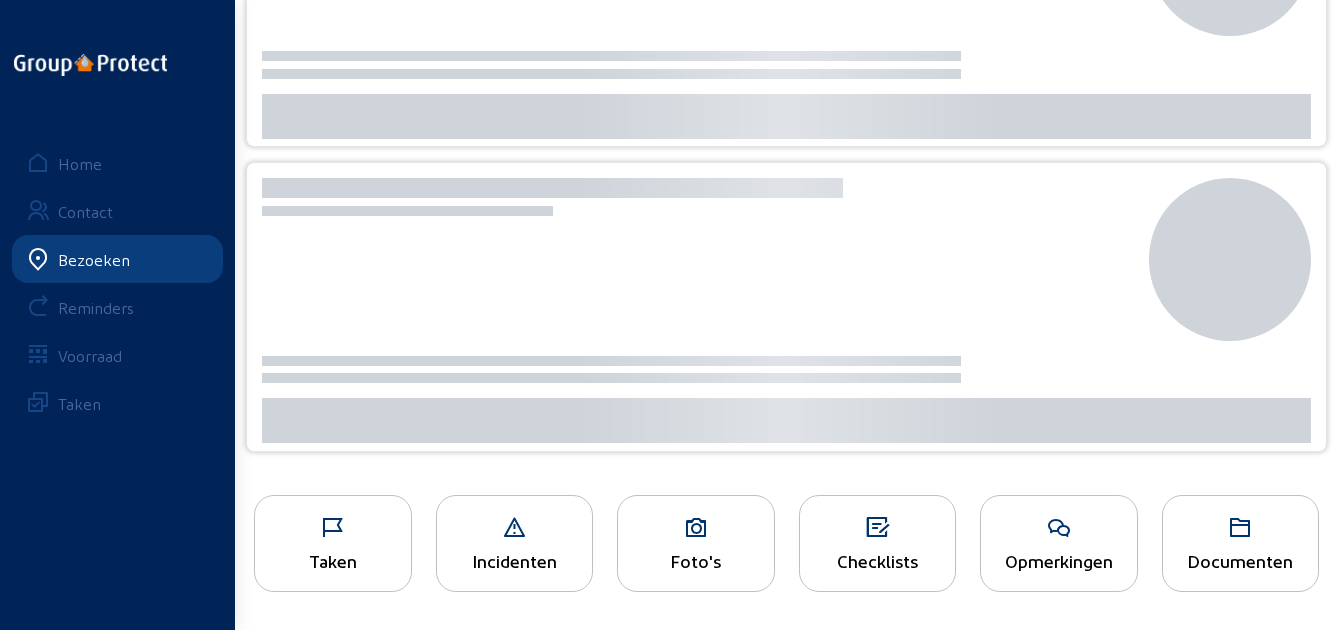 scroll, scrollTop: 0, scrollLeft: 0, axis: both 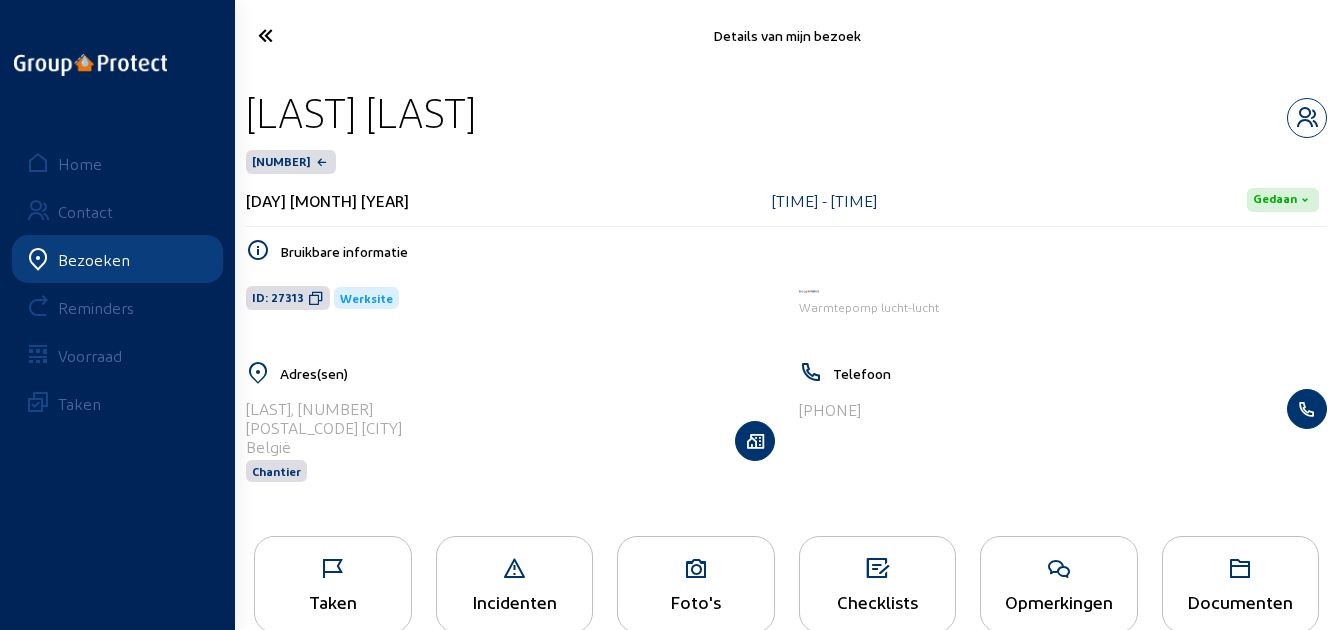 drag, startPoint x: 633, startPoint y: 112, endPoint x: 245, endPoint y: 112, distance: 388 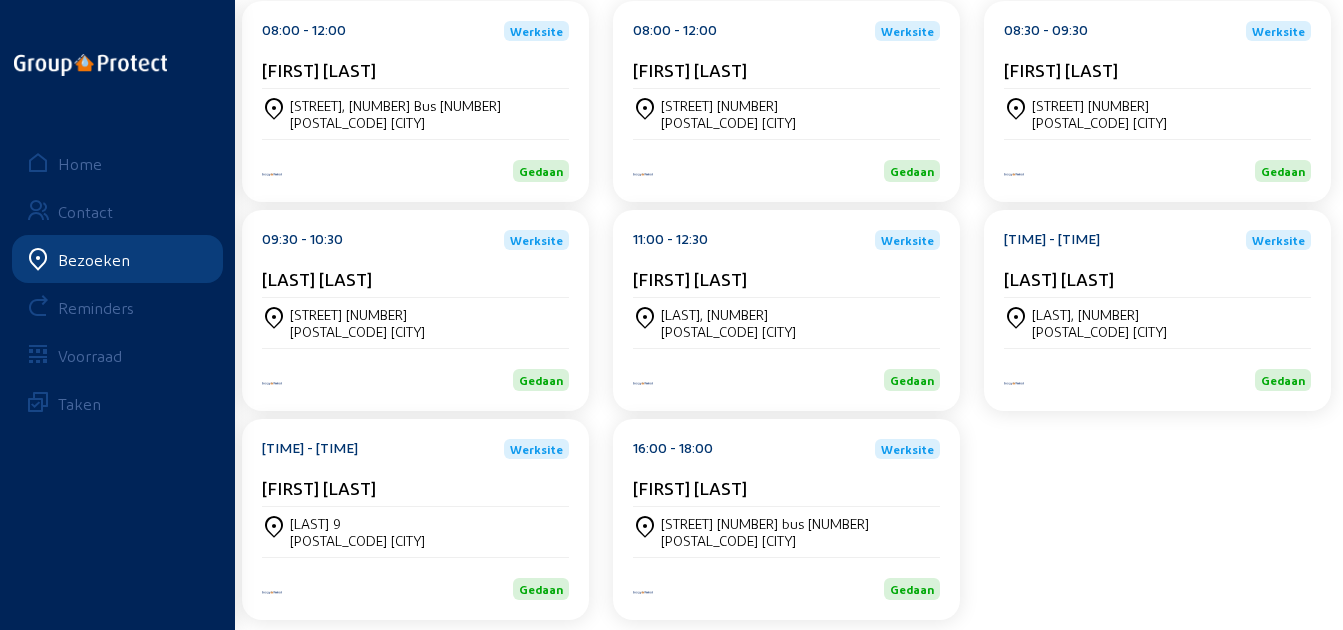 scroll, scrollTop: 370, scrollLeft: 0, axis: vertical 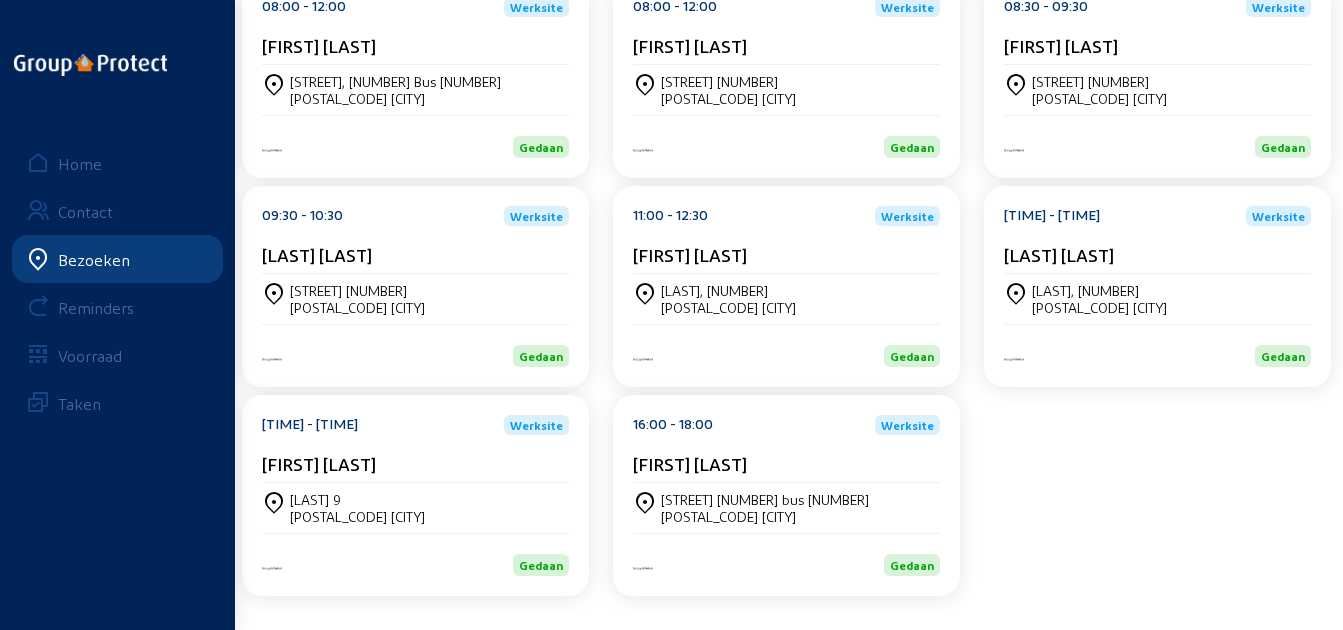 click on "[TIME] - [TIME] Werksite [LAST] [LAST]" 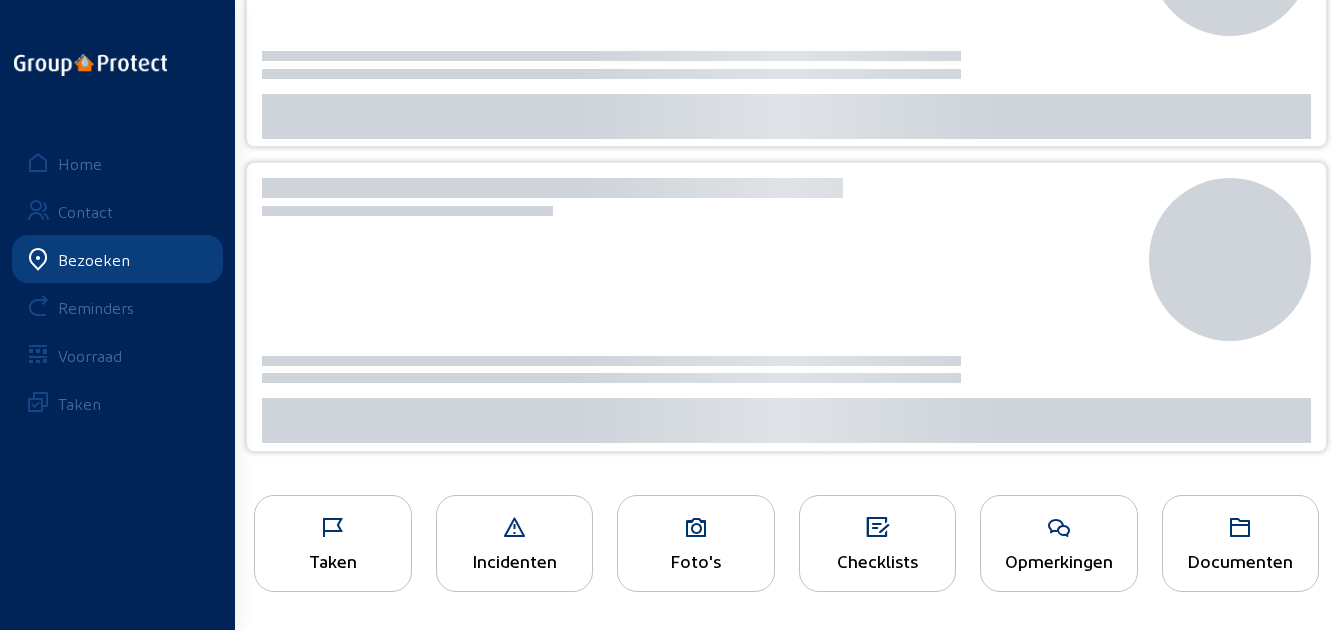 scroll, scrollTop: 0, scrollLeft: 0, axis: both 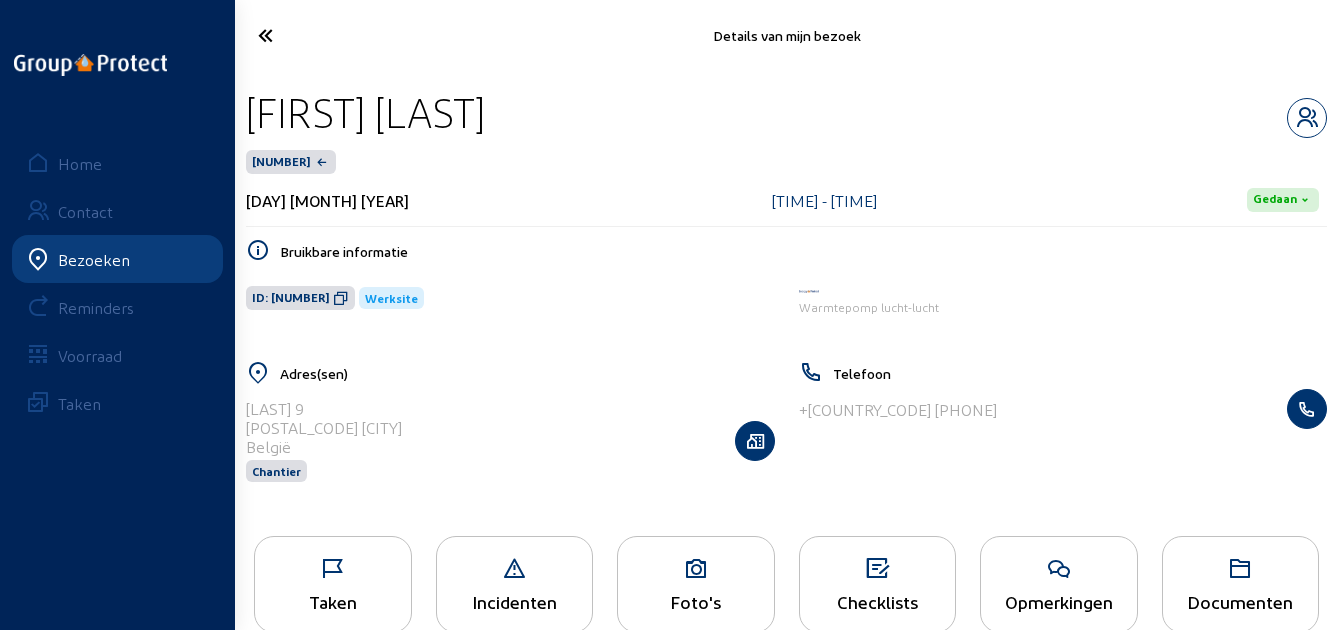 drag, startPoint x: 479, startPoint y: 123, endPoint x: 257, endPoint y: 135, distance: 222.32408 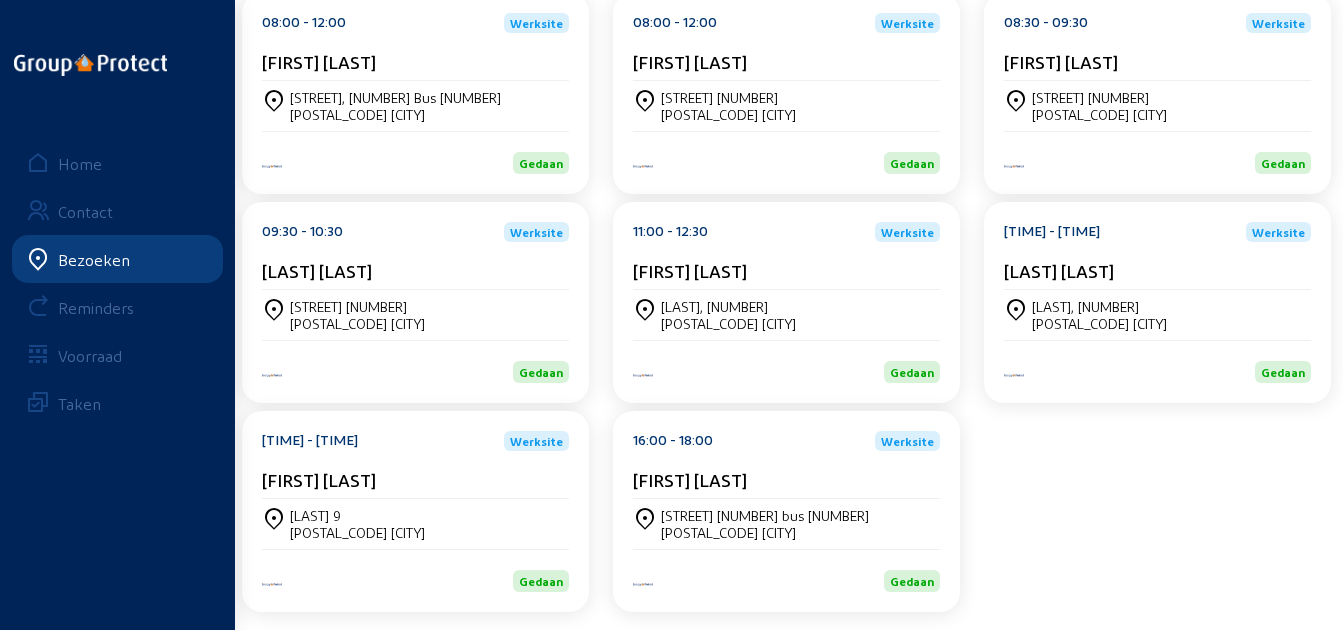 scroll, scrollTop: 370, scrollLeft: 0, axis: vertical 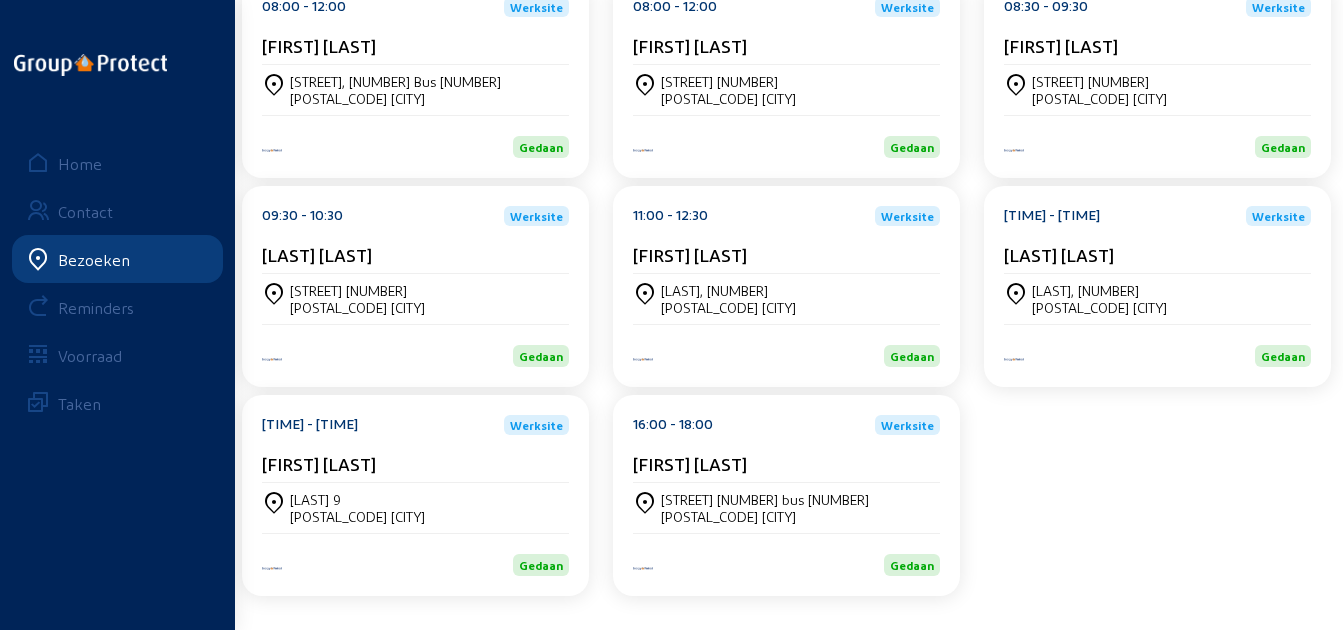 click on "[FIRST] [LAST]" 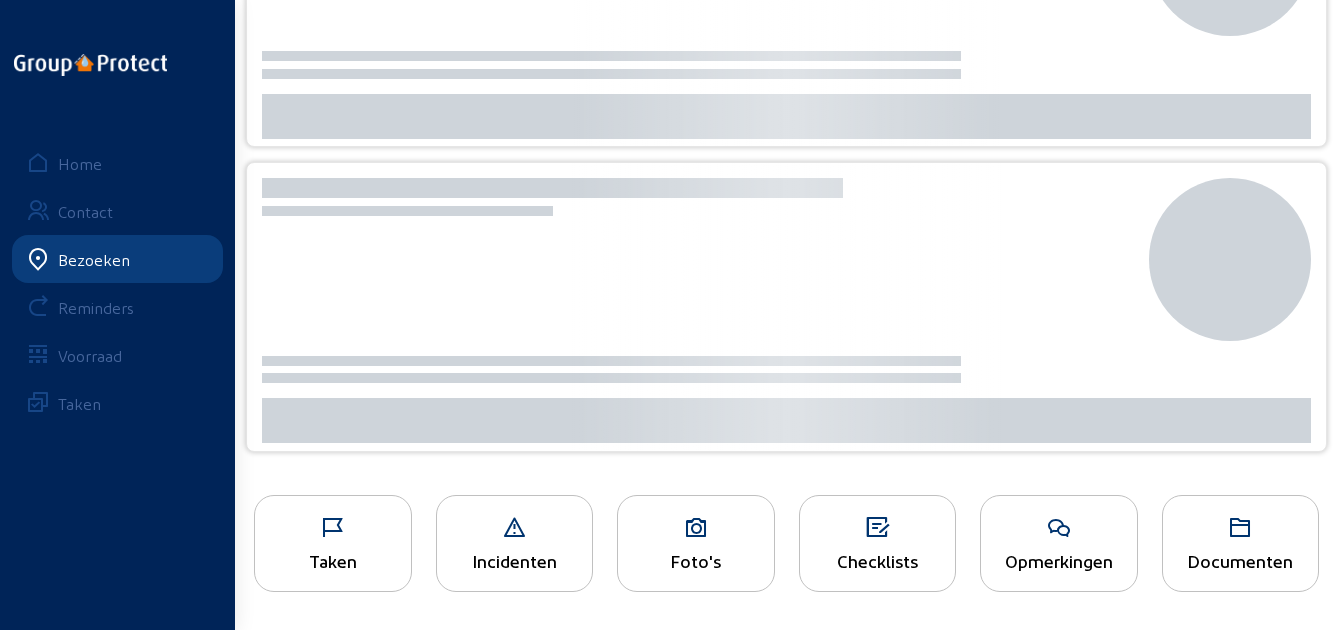 scroll, scrollTop: 0, scrollLeft: 0, axis: both 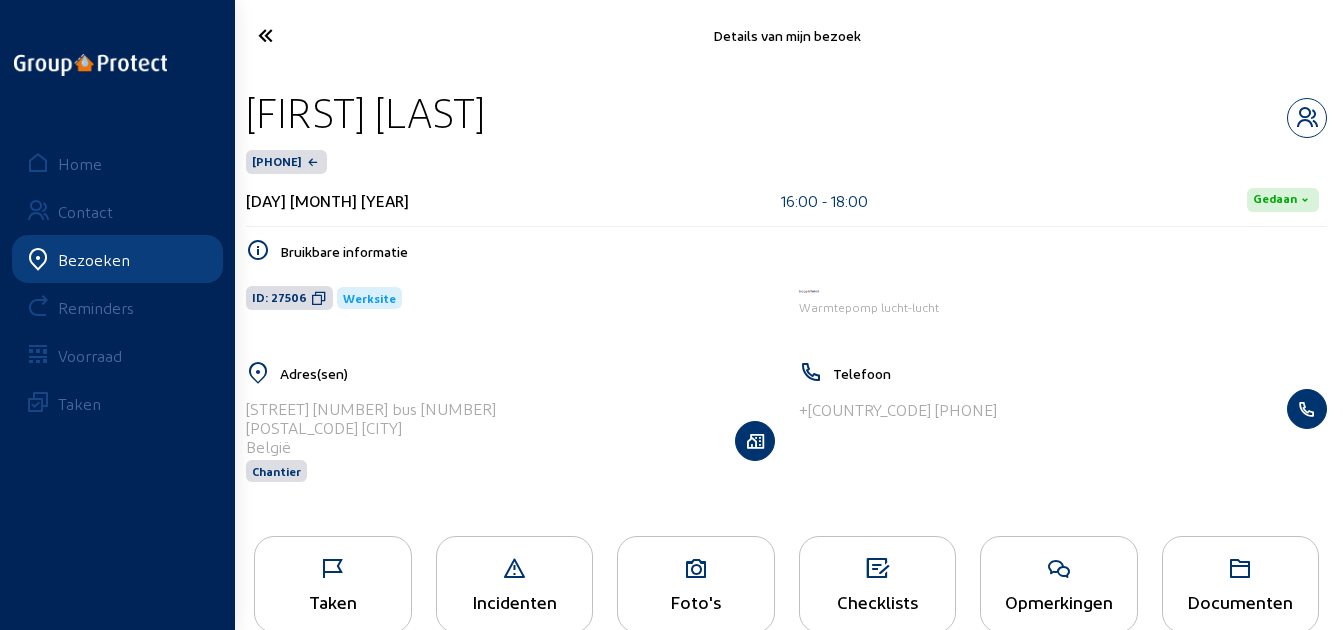 drag, startPoint x: 421, startPoint y: 107, endPoint x: 242, endPoint y: 106, distance: 179.00279 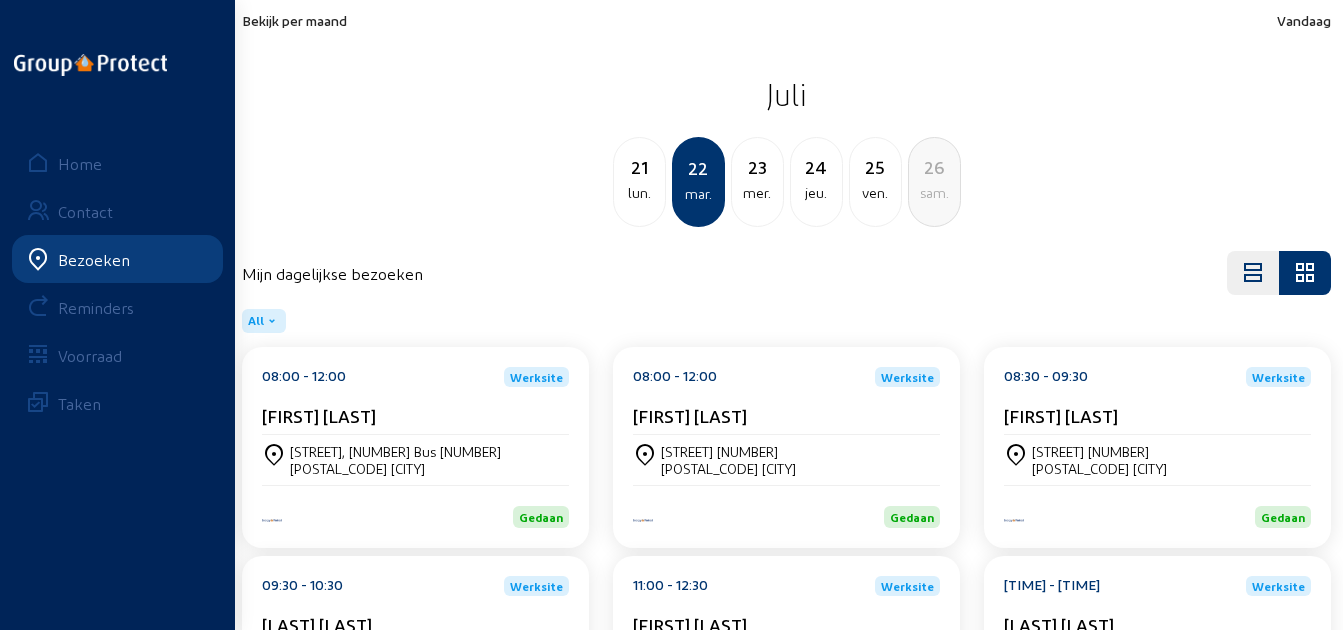 click on "Bekijk per maand" 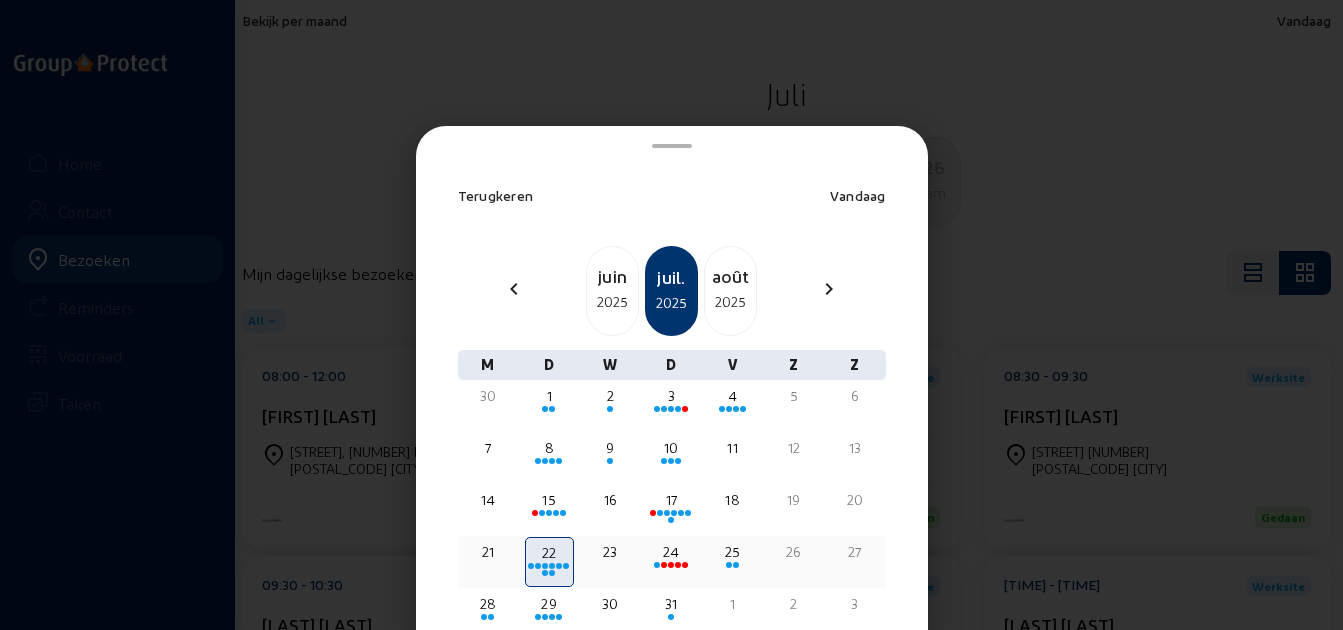 click at bounding box center [671, 565] 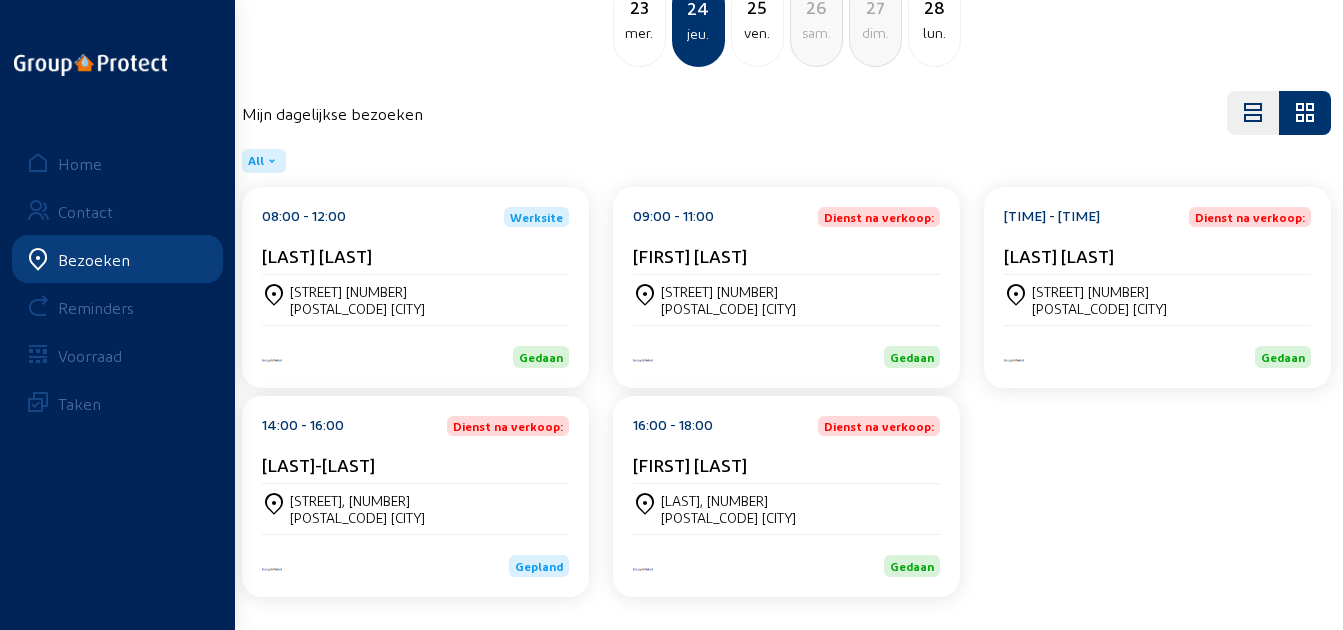 scroll, scrollTop: 161, scrollLeft: 0, axis: vertical 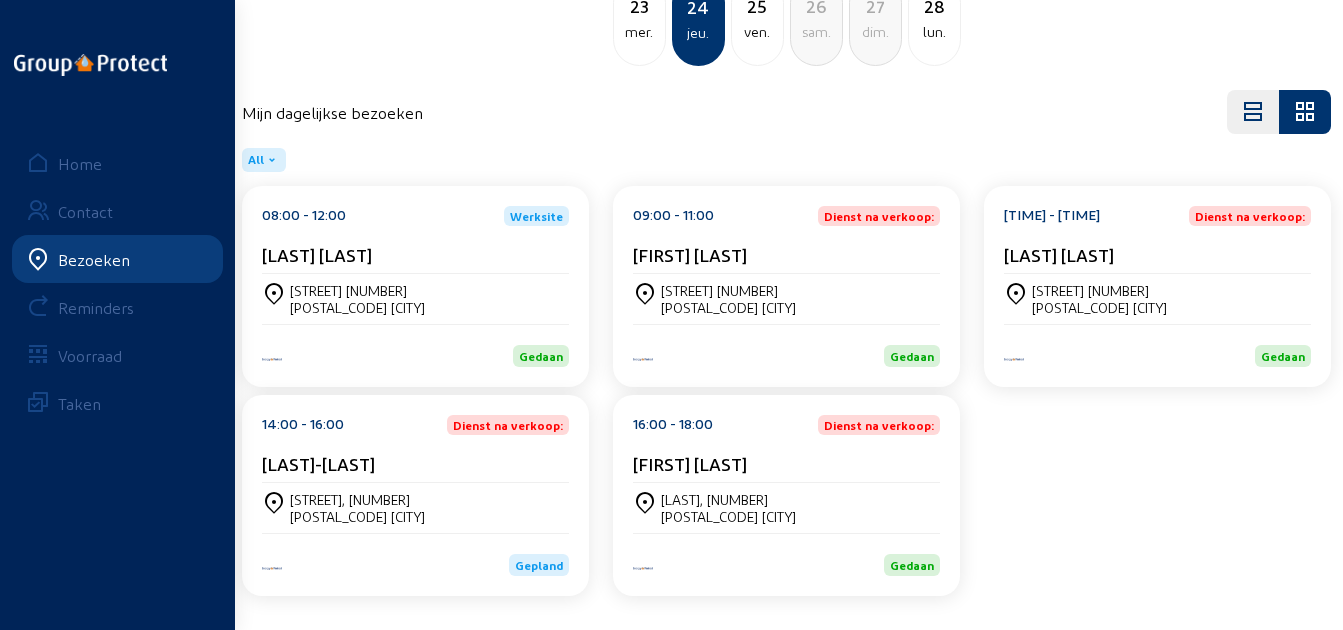 click on "[TIME] - [TIME] Werksite [LAST]" 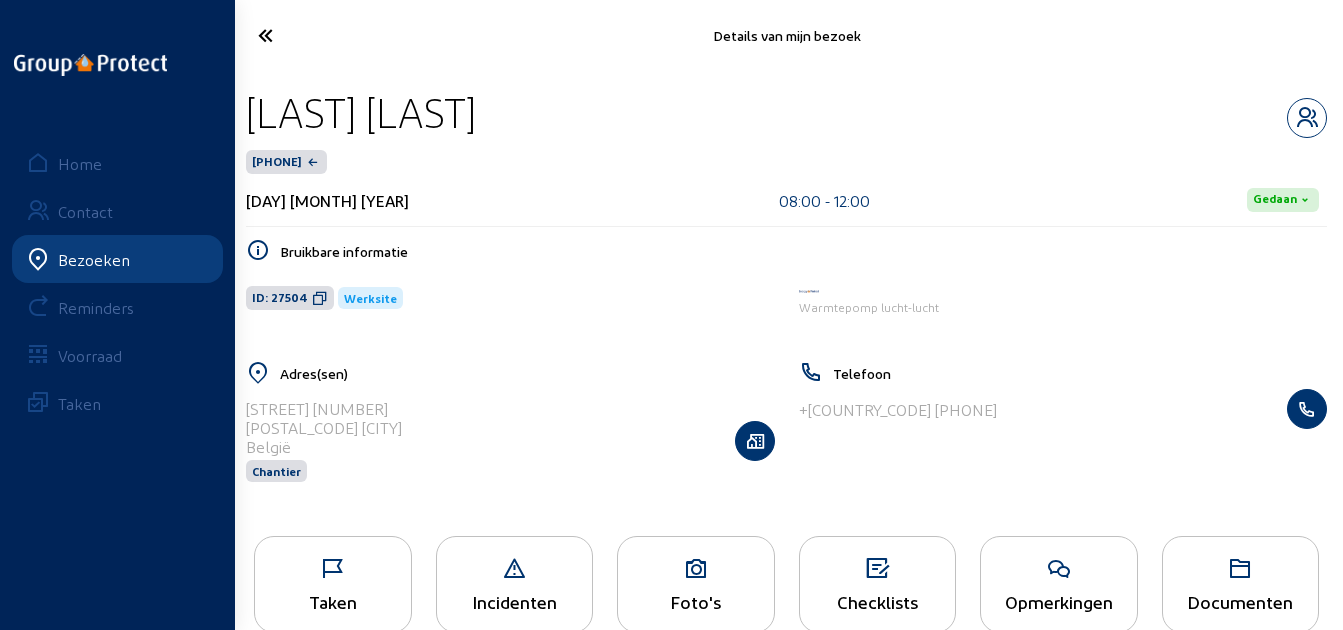 drag, startPoint x: 453, startPoint y: 112, endPoint x: 246, endPoint y: 116, distance: 207.03865 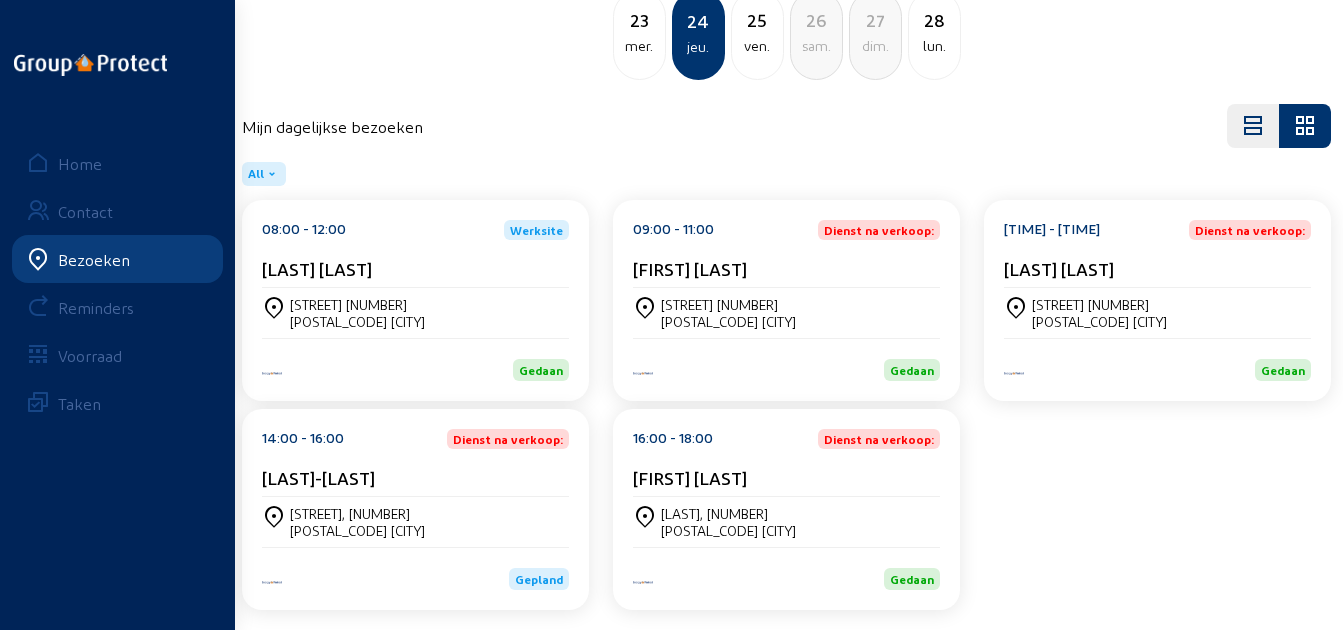 scroll, scrollTop: 161, scrollLeft: 0, axis: vertical 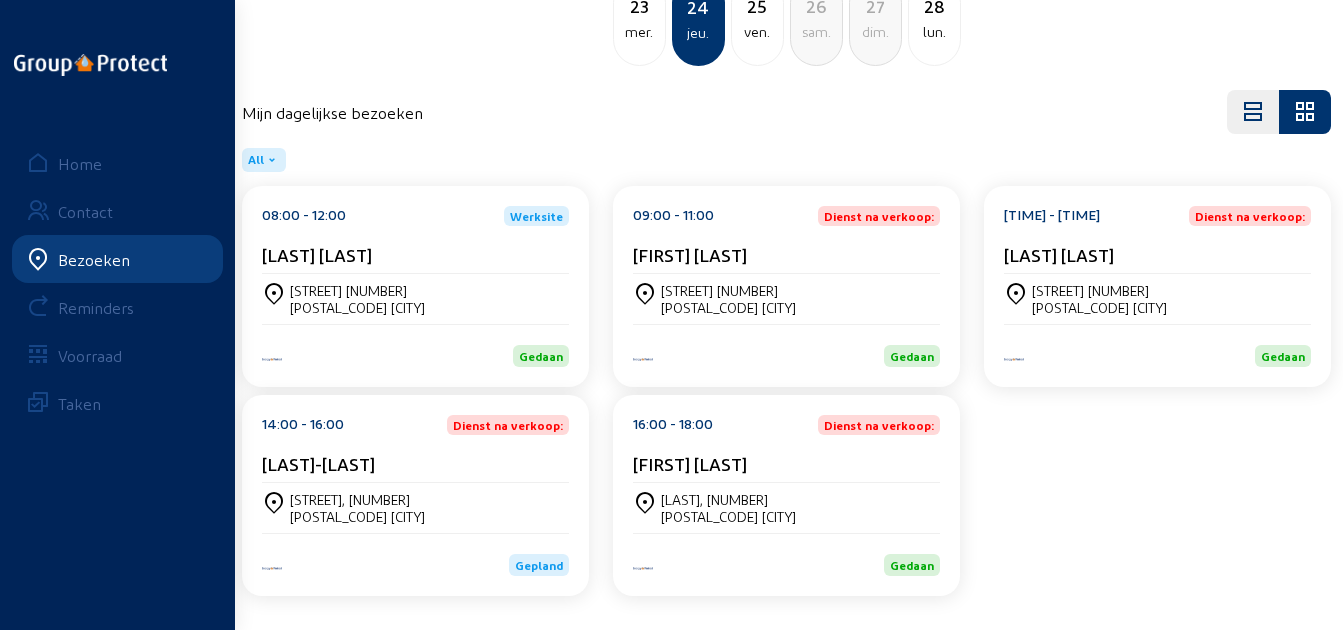 click on "[FIRST] [LAST]" 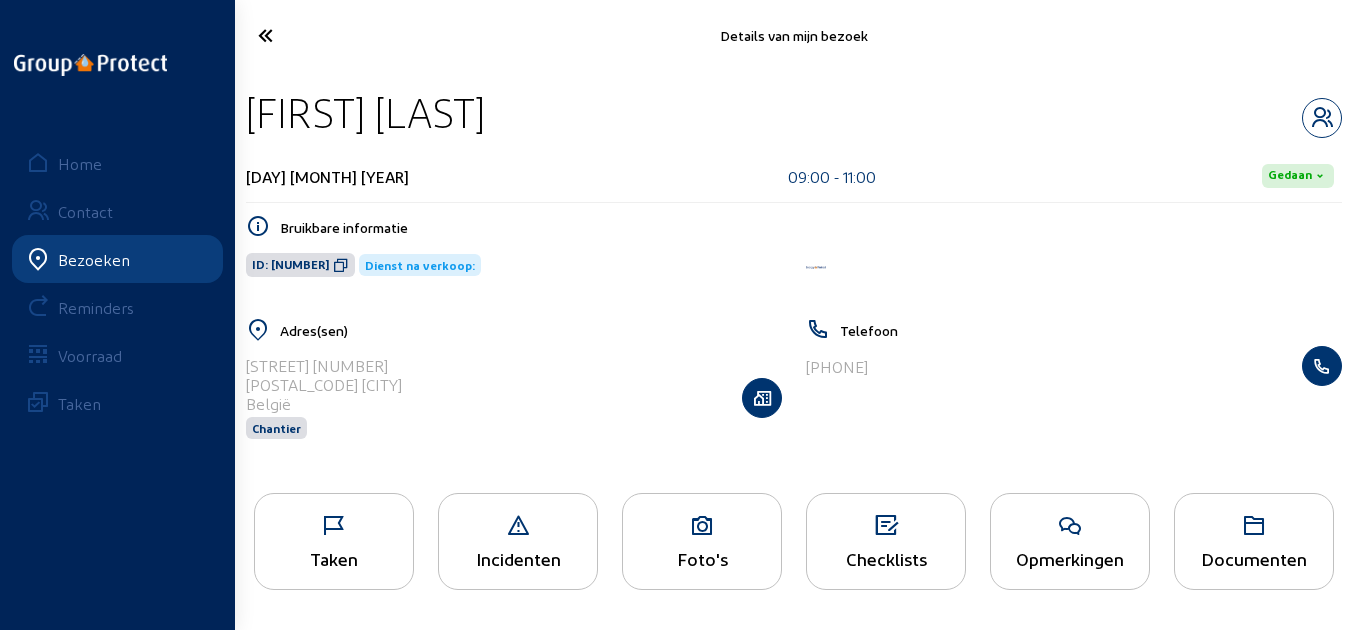 click 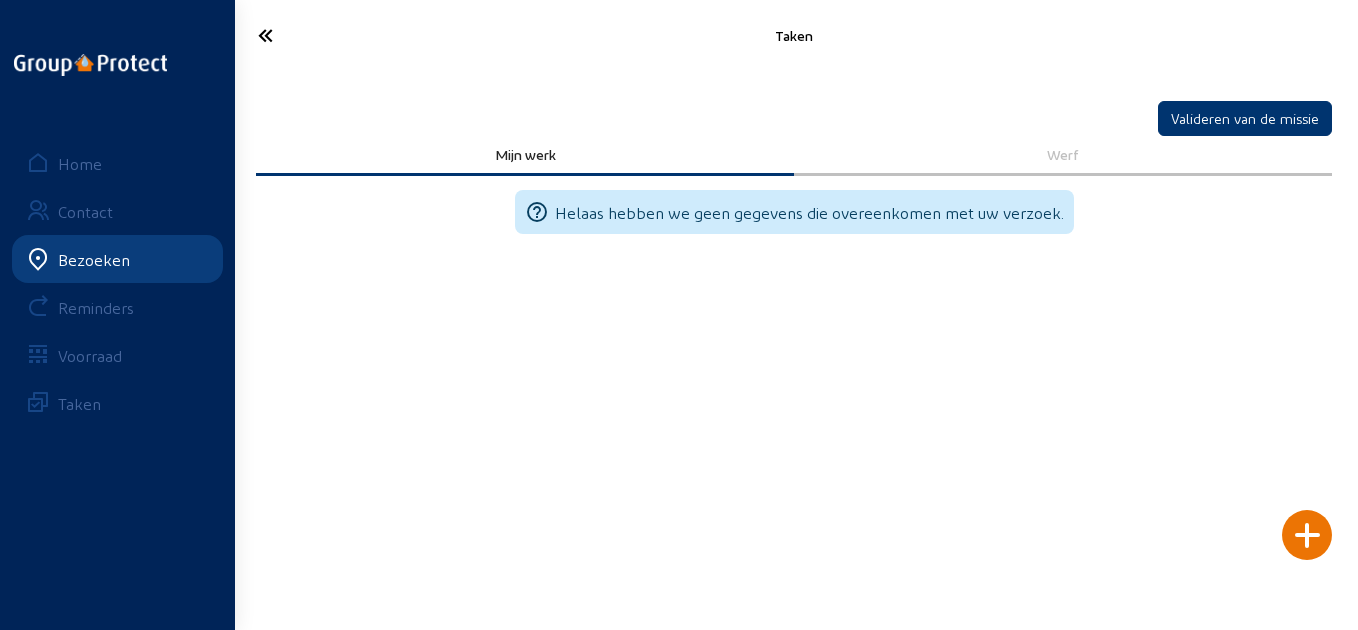 click 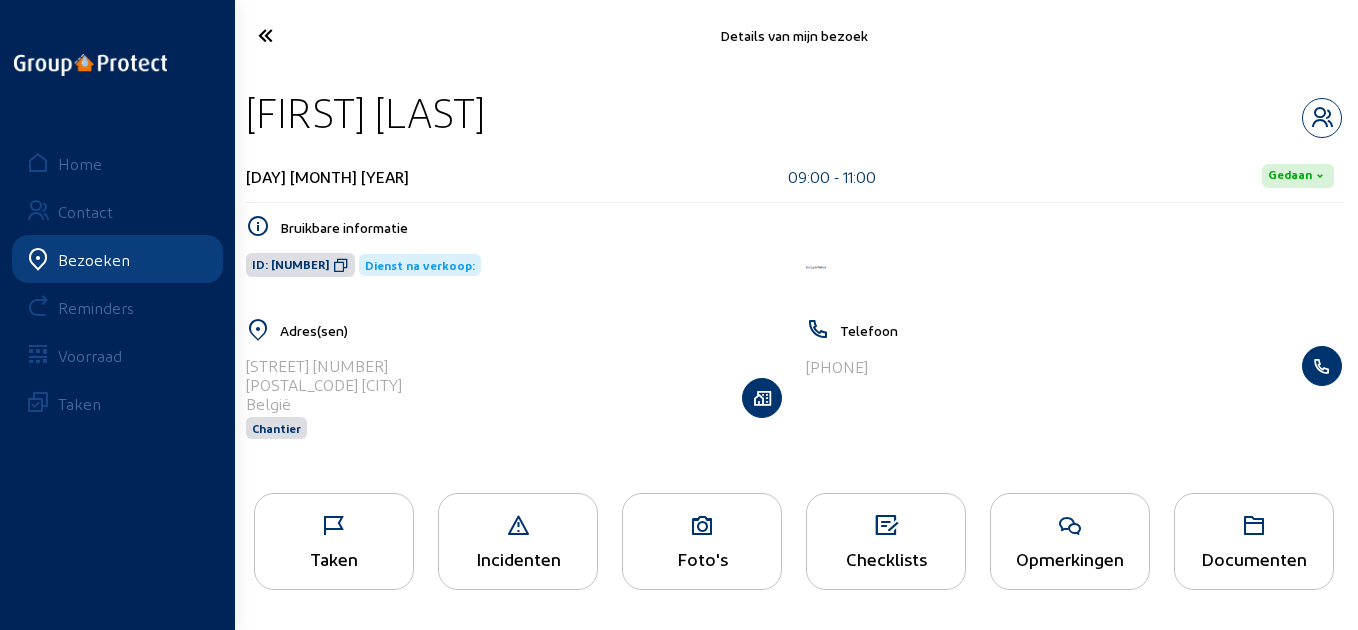 click on "Opmerkingen" 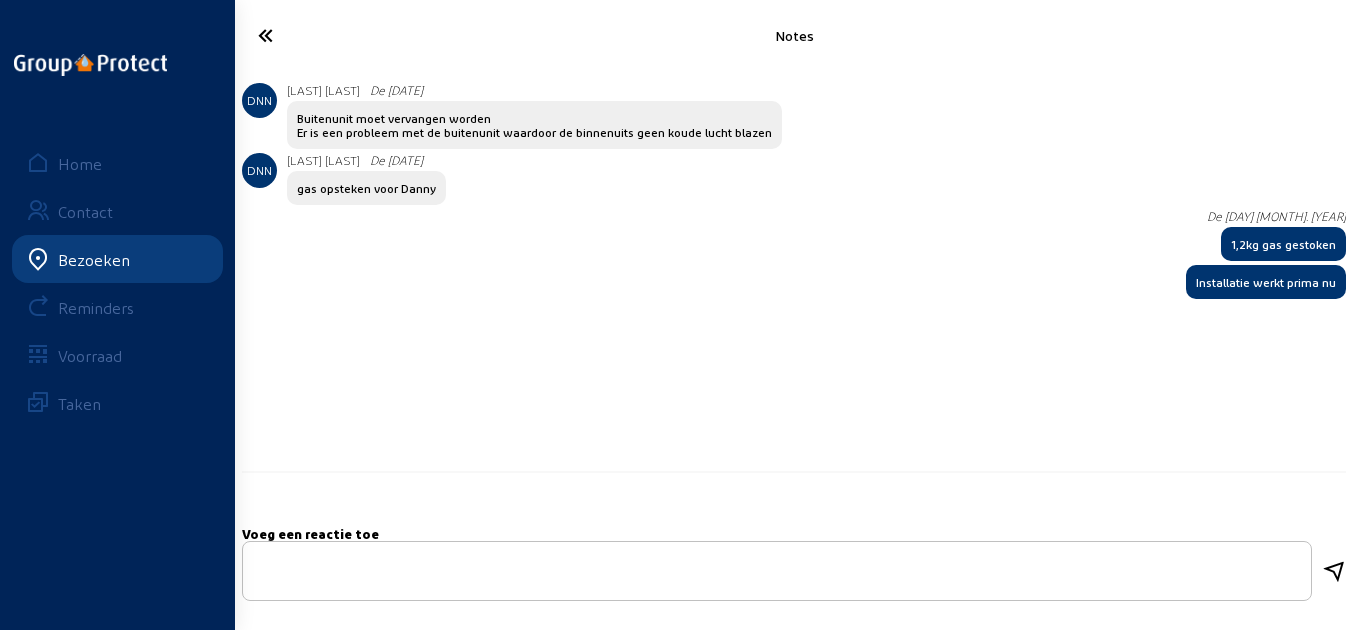 click 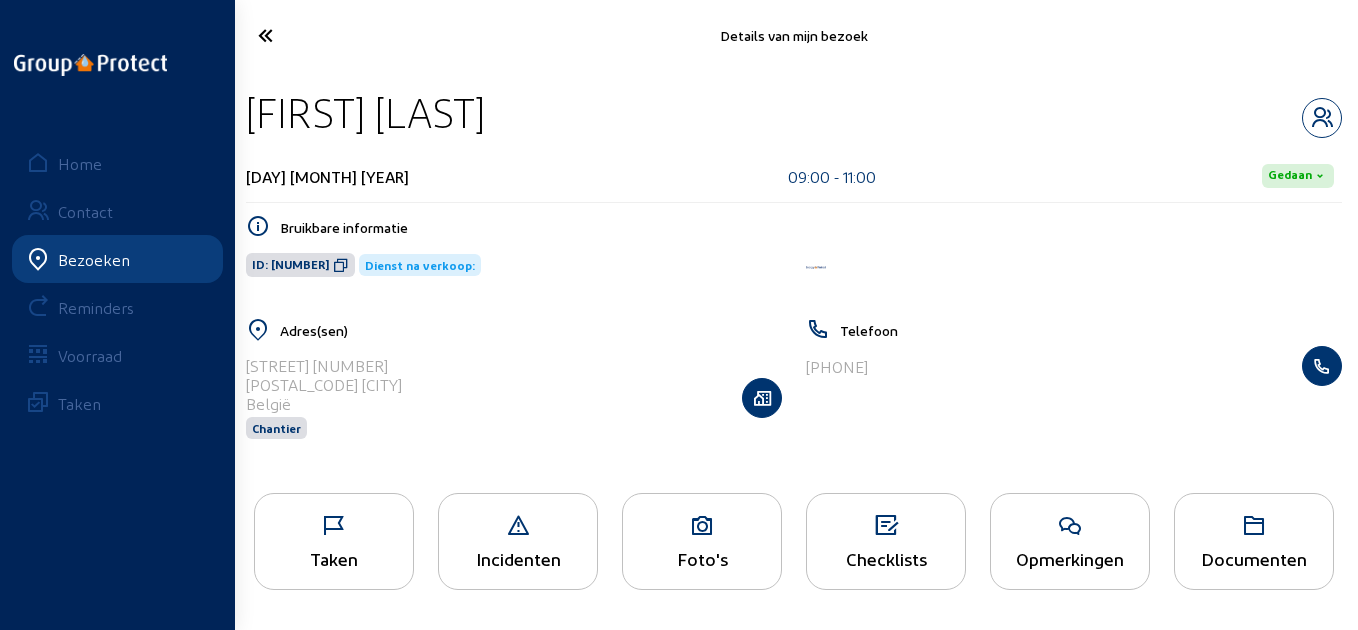 click 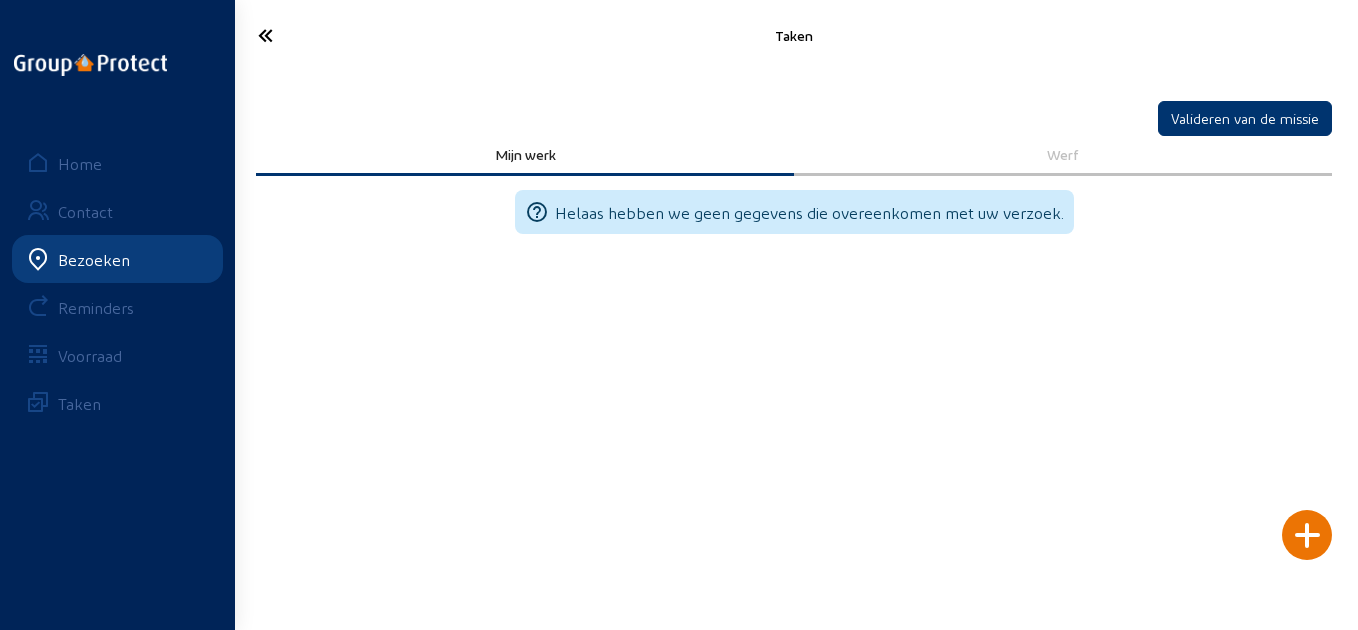 click 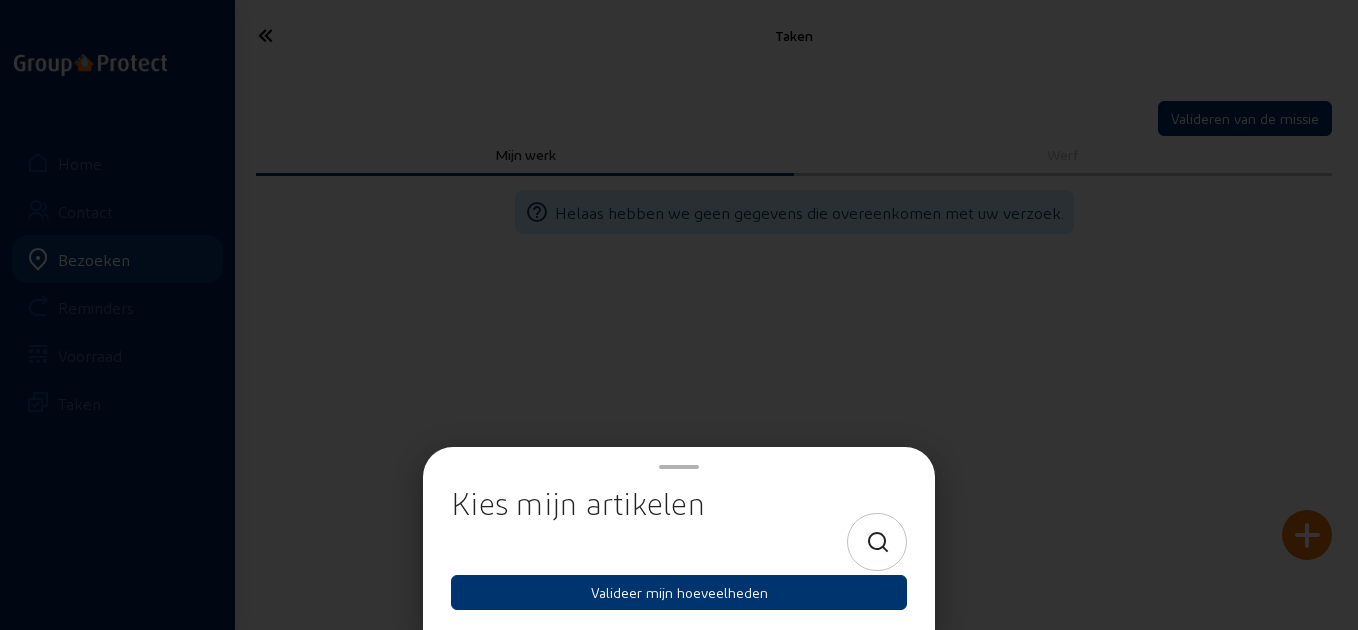 click 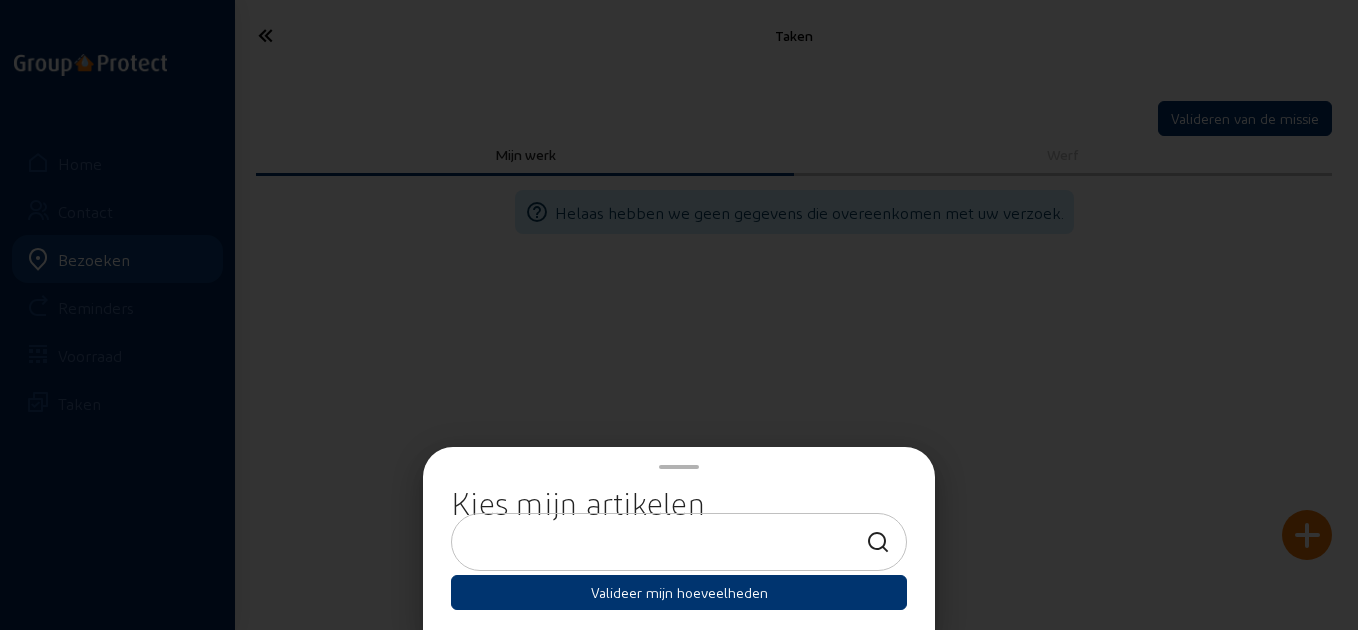click at bounding box center [661, 542] 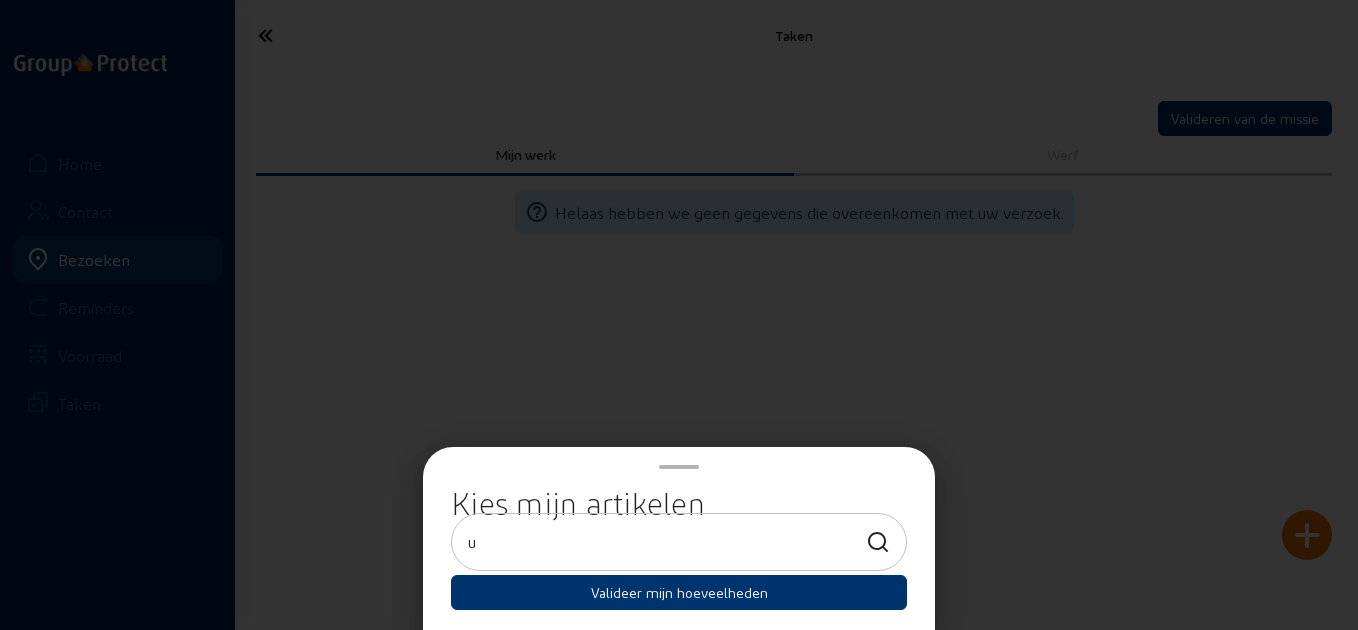 type on "u" 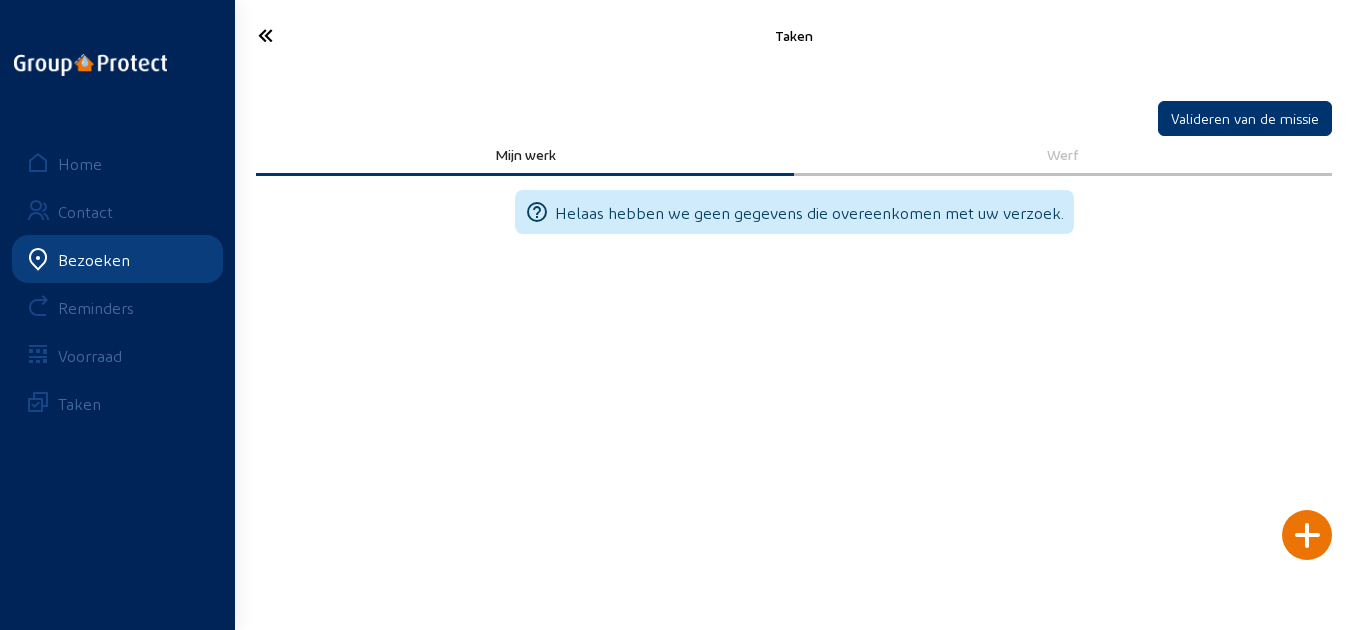 click 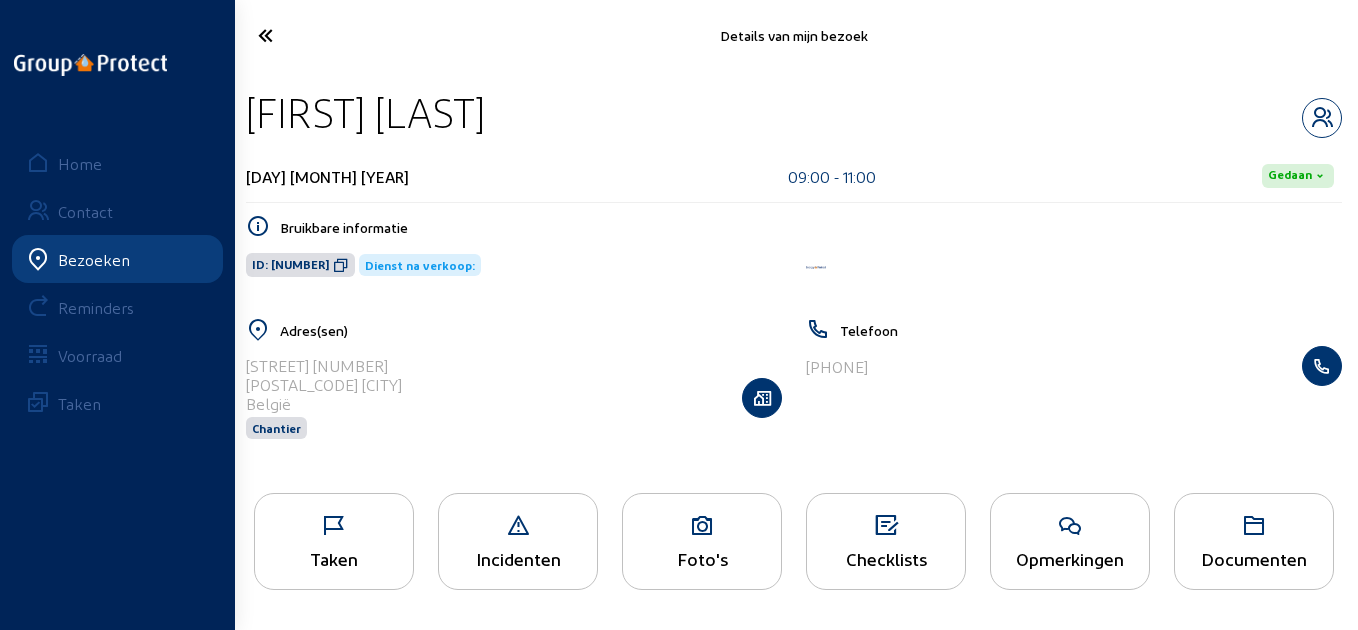 drag, startPoint x: 597, startPoint y: 111, endPoint x: 256, endPoint y: 113, distance: 341.00586 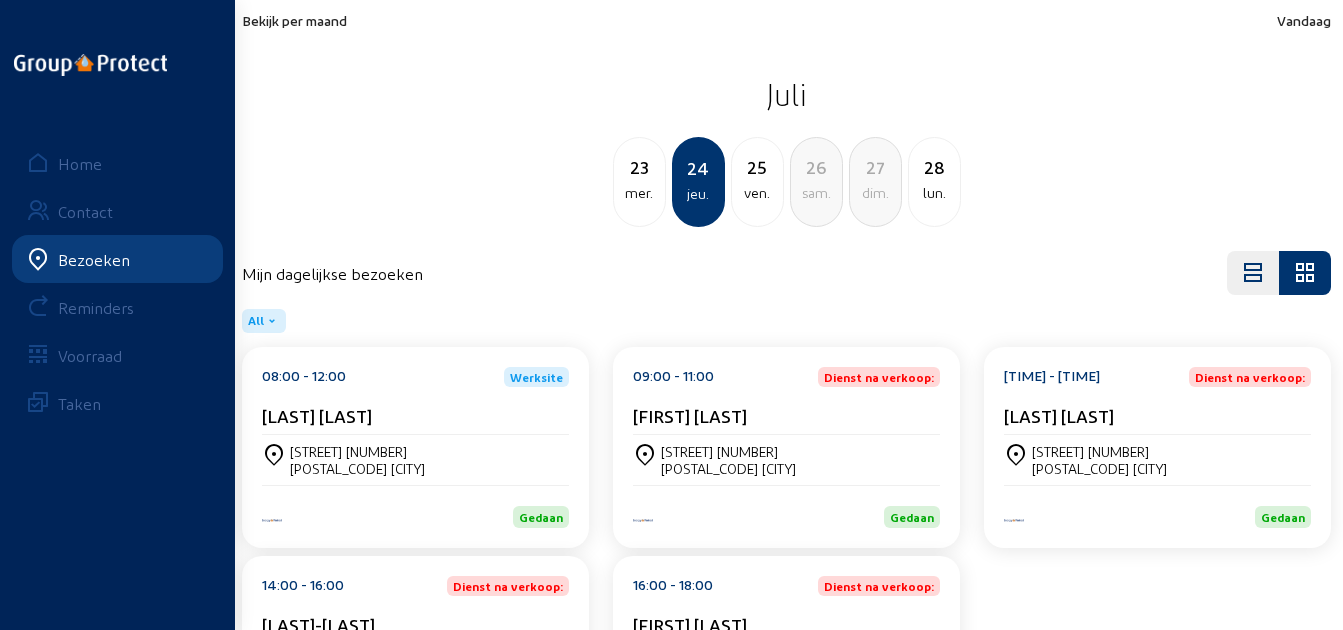 click on "[LAST] [LAST]" 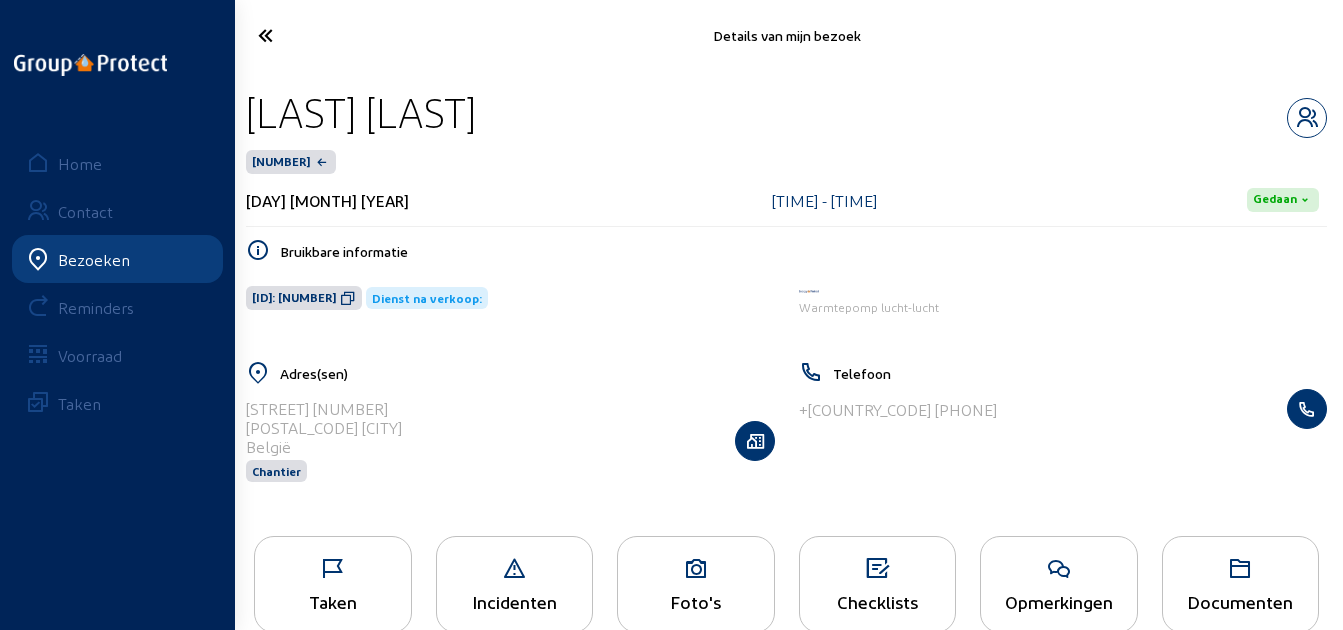 drag, startPoint x: 472, startPoint y: 115, endPoint x: 250, endPoint y: 110, distance: 222.0563 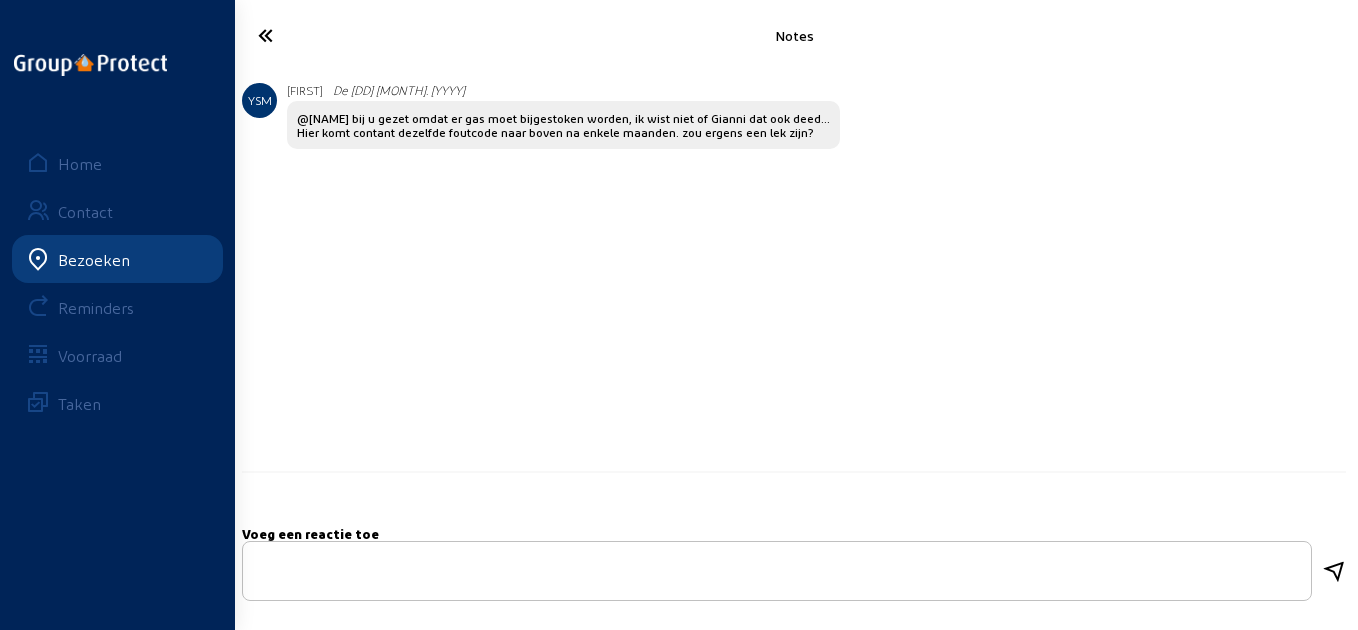 click at bounding box center [777, 572] 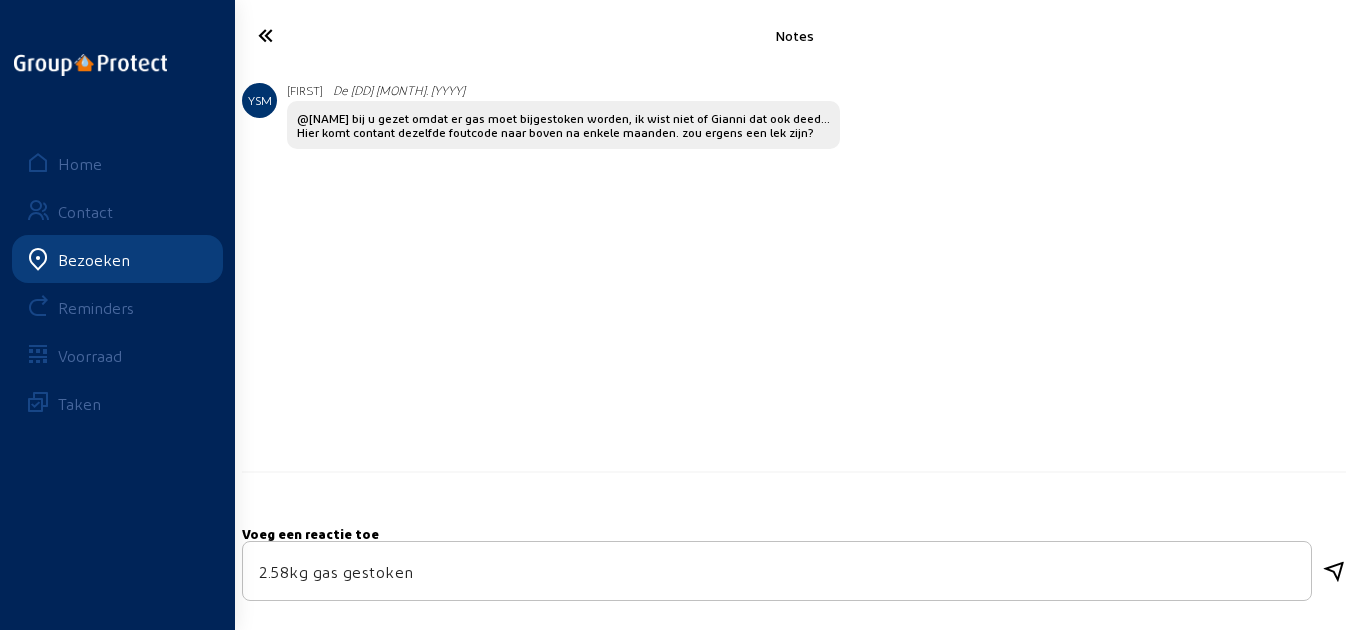 type on "2.58kg gas gestoken" 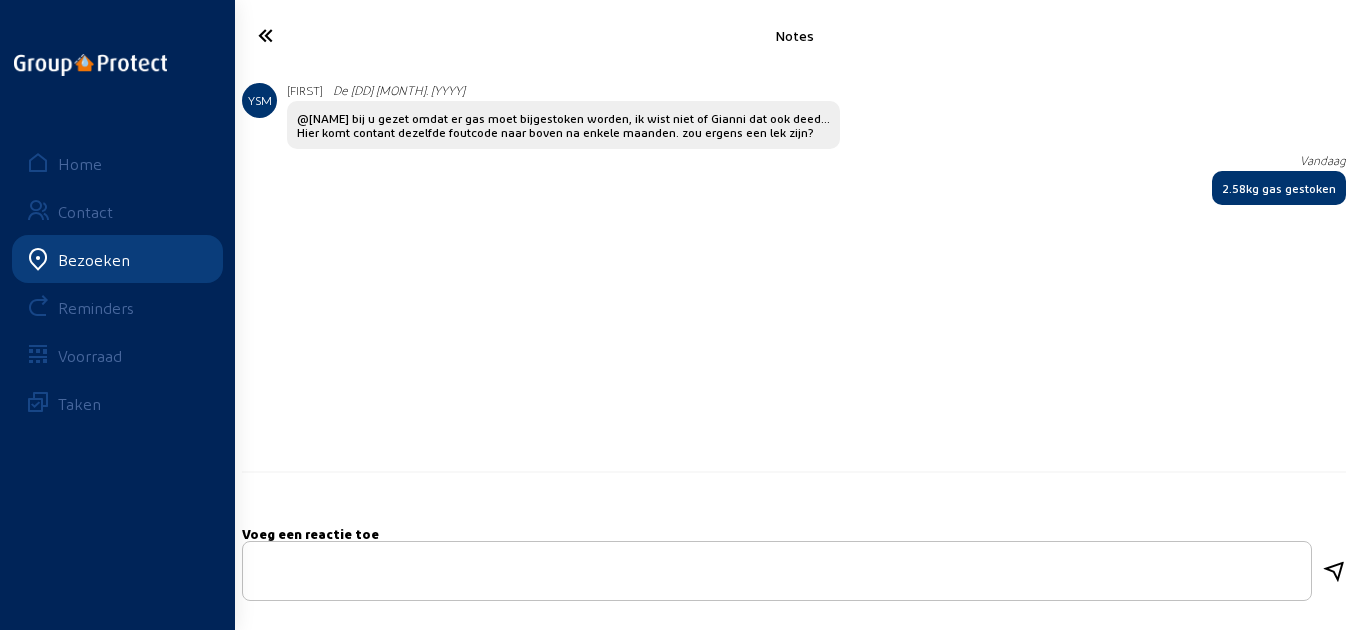 click 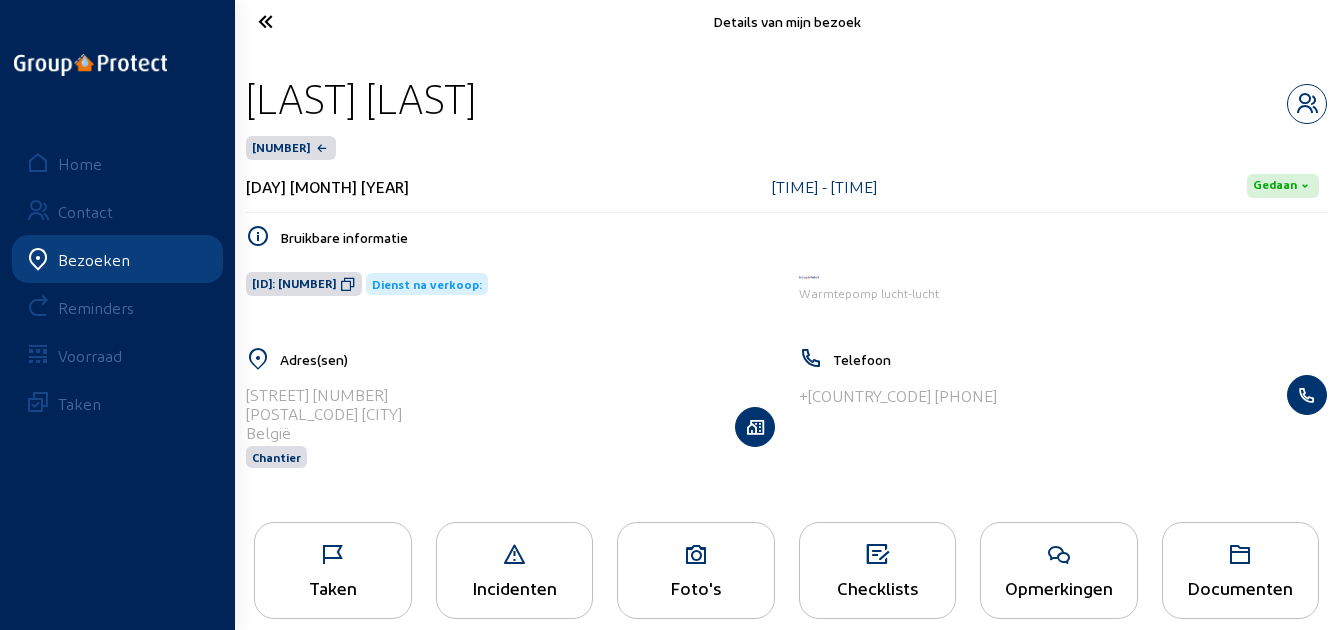 scroll, scrollTop: 0, scrollLeft: 0, axis: both 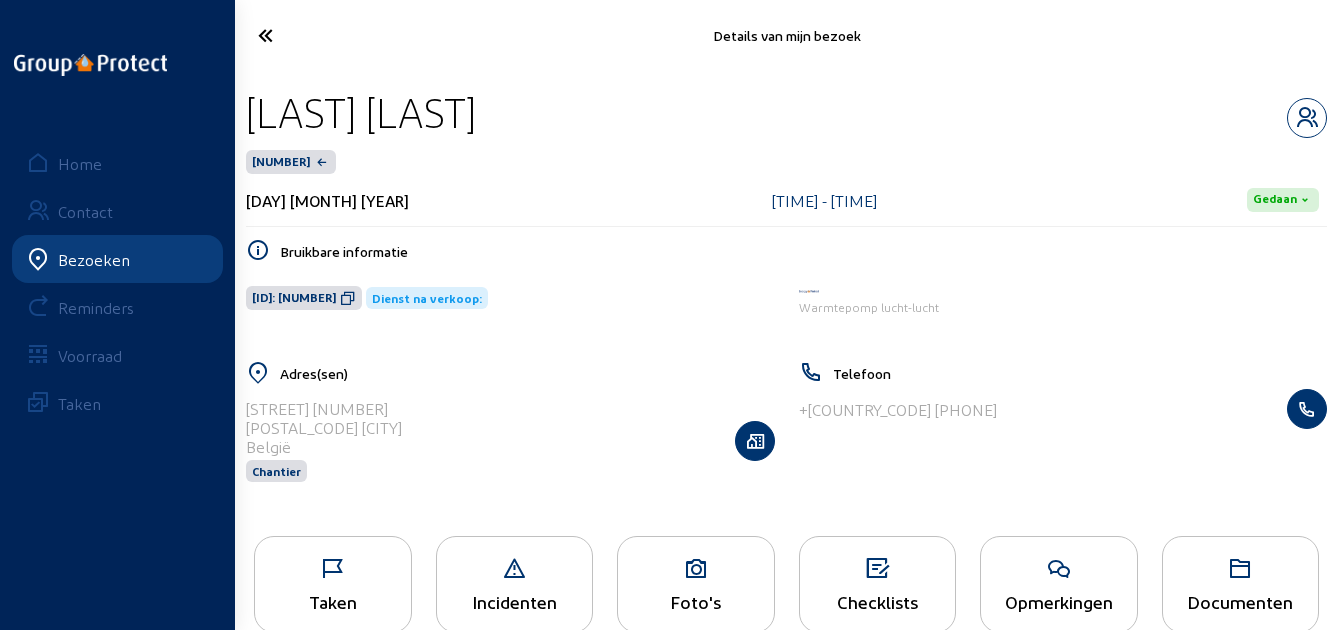 click 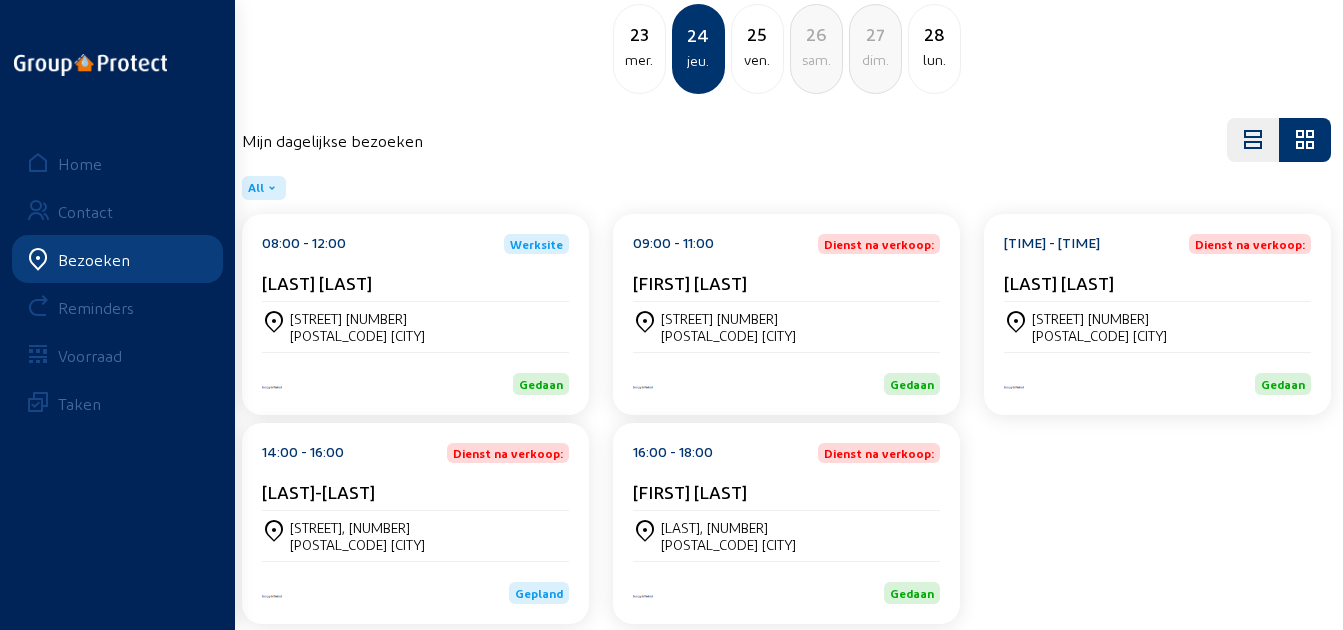 scroll, scrollTop: 161, scrollLeft: 0, axis: vertical 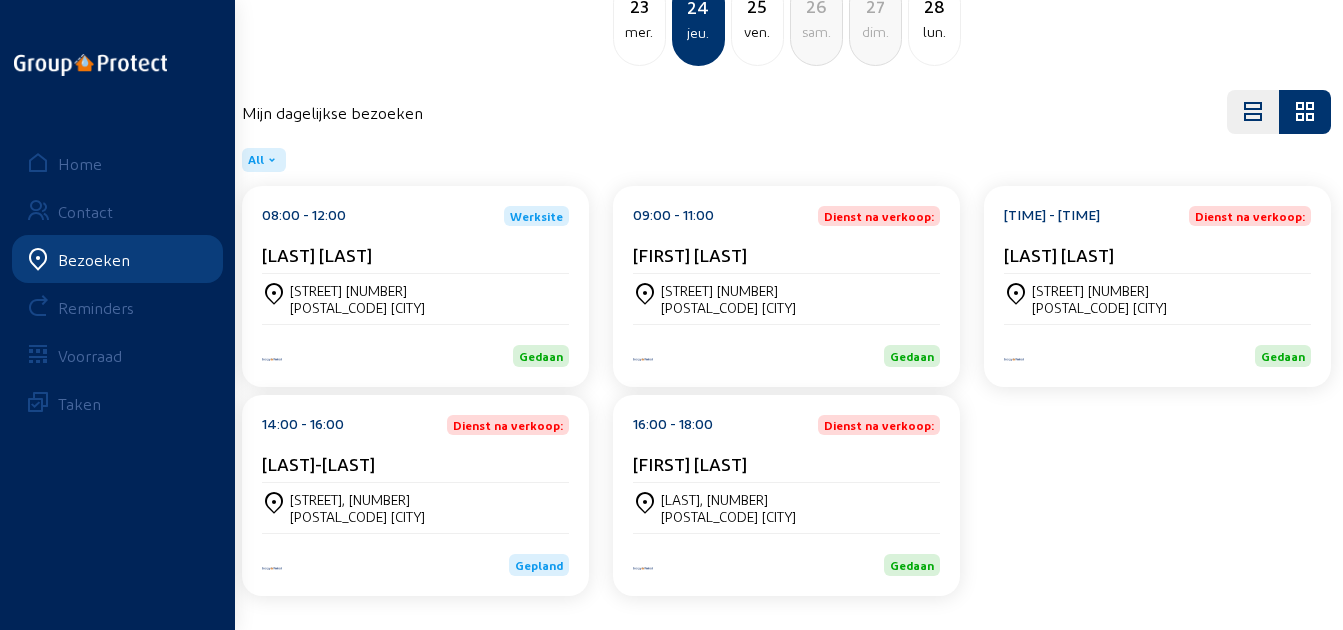 click on "[LAST]-[LAST]" 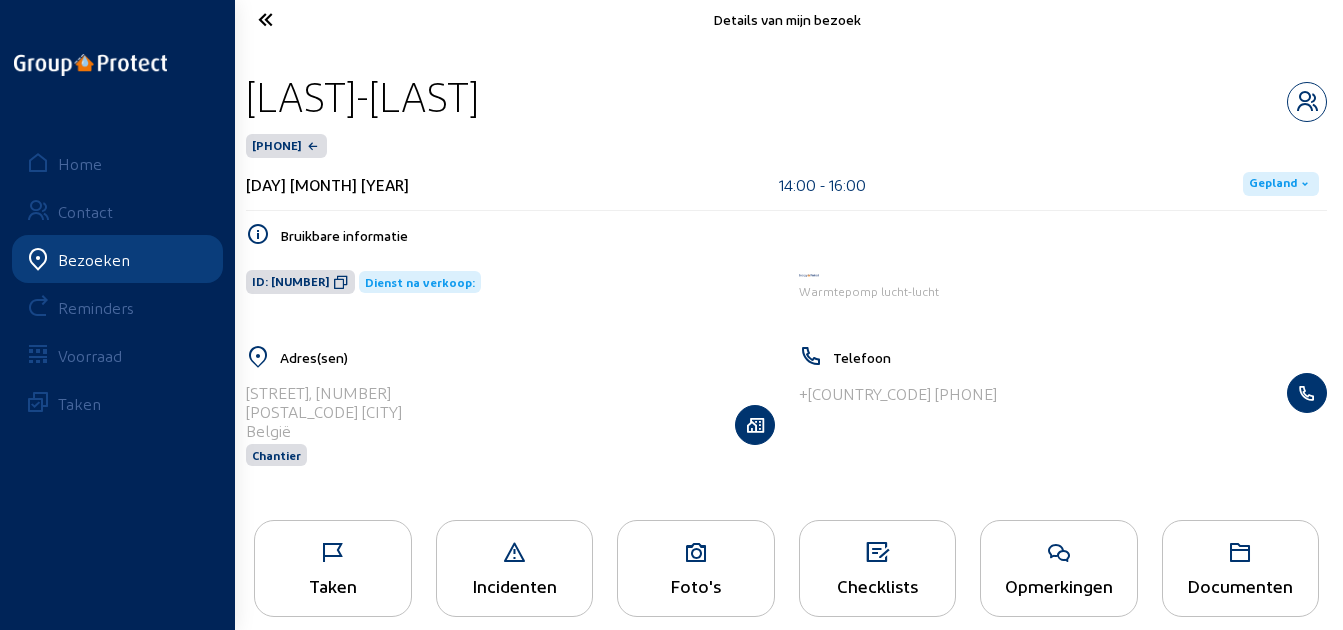 scroll, scrollTop: 41, scrollLeft: 0, axis: vertical 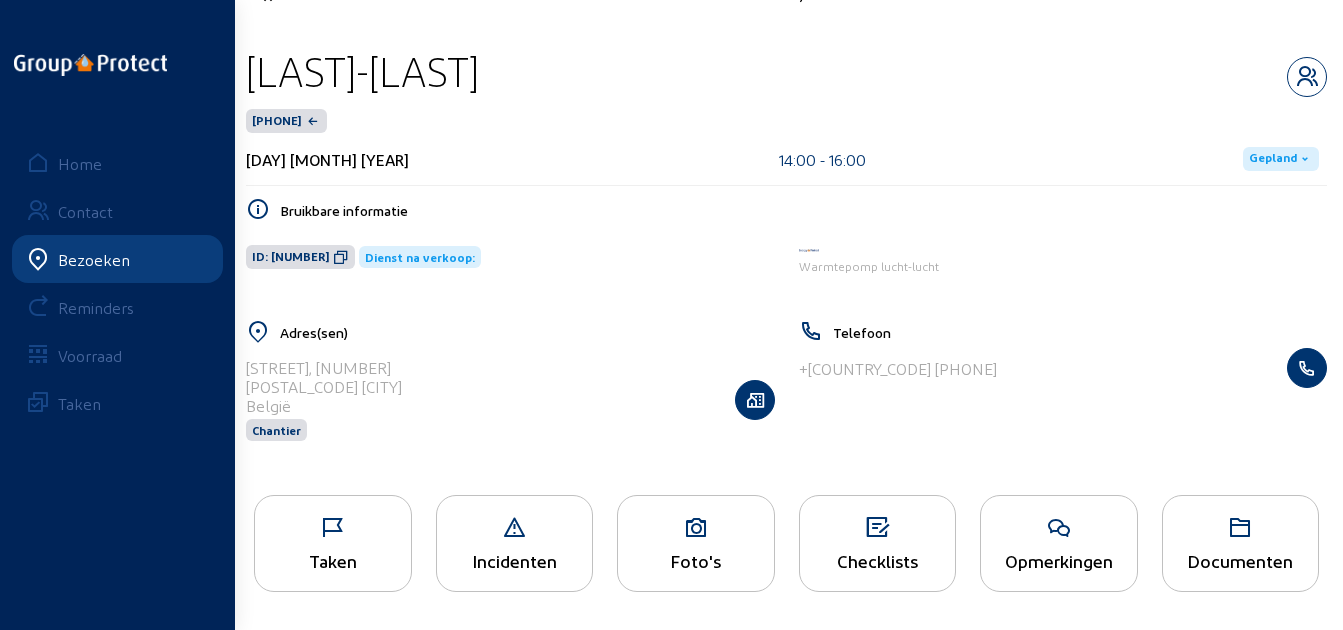 click 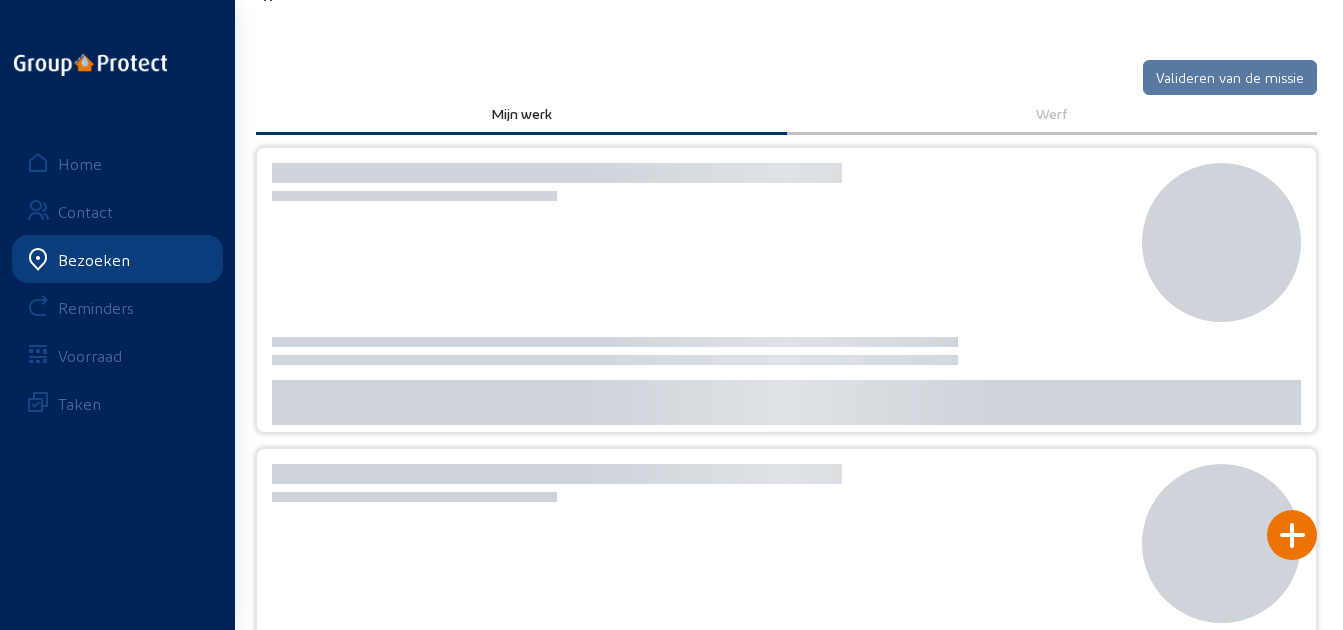 scroll, scrollTop: 0, scrollLeft: 0, axis: both 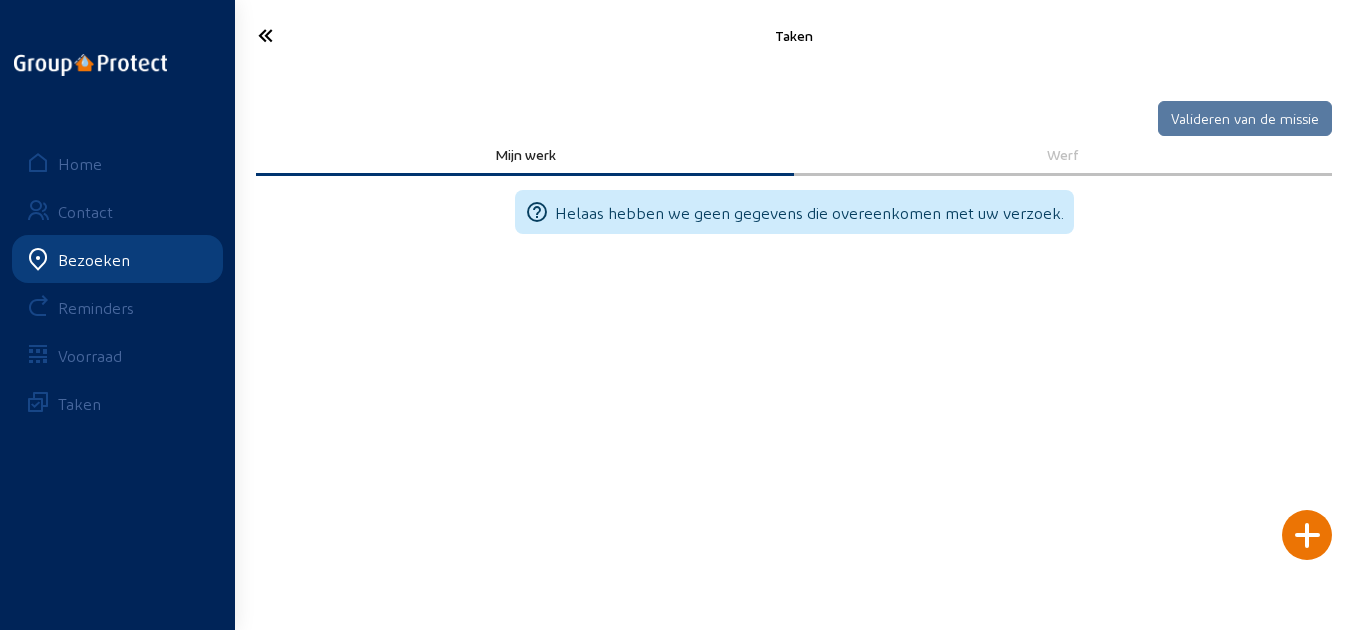 click 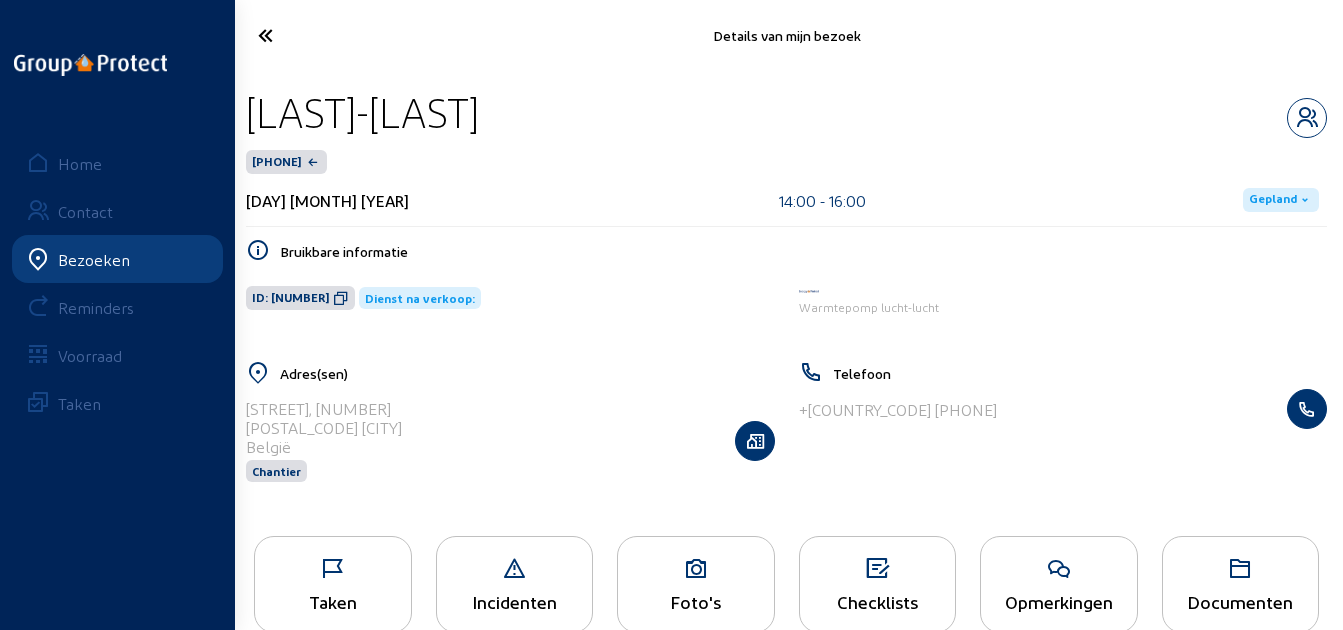 click on "Opmerkingen" 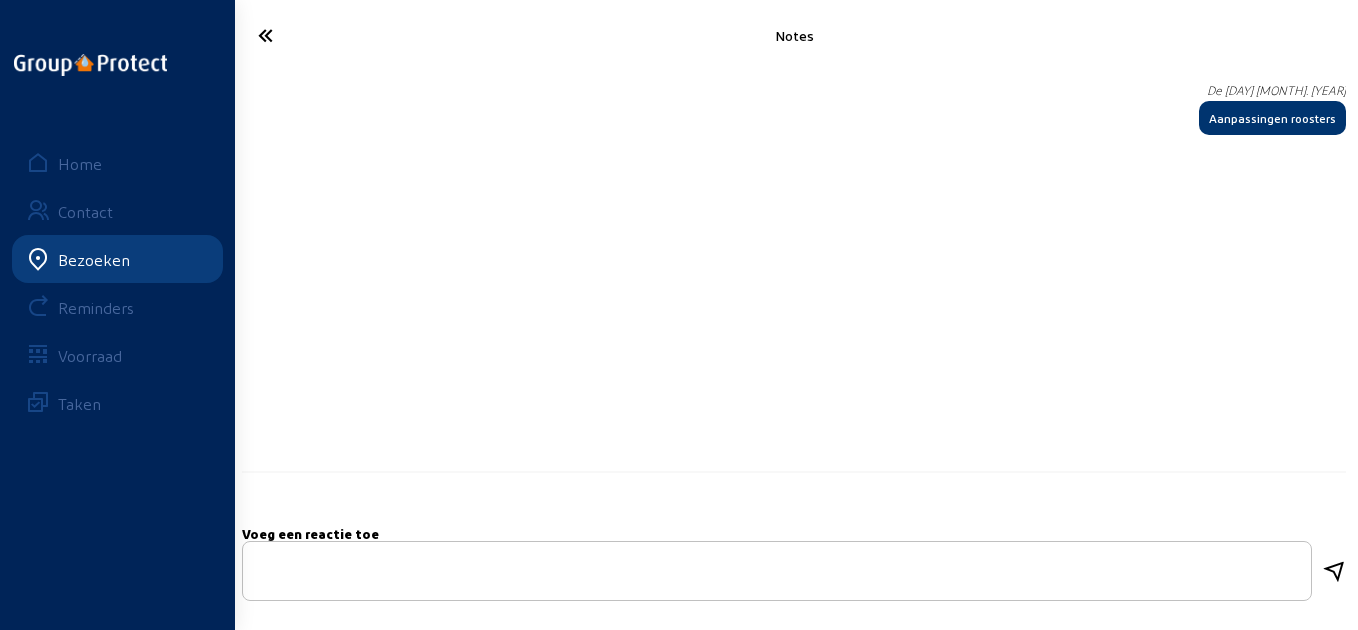 click 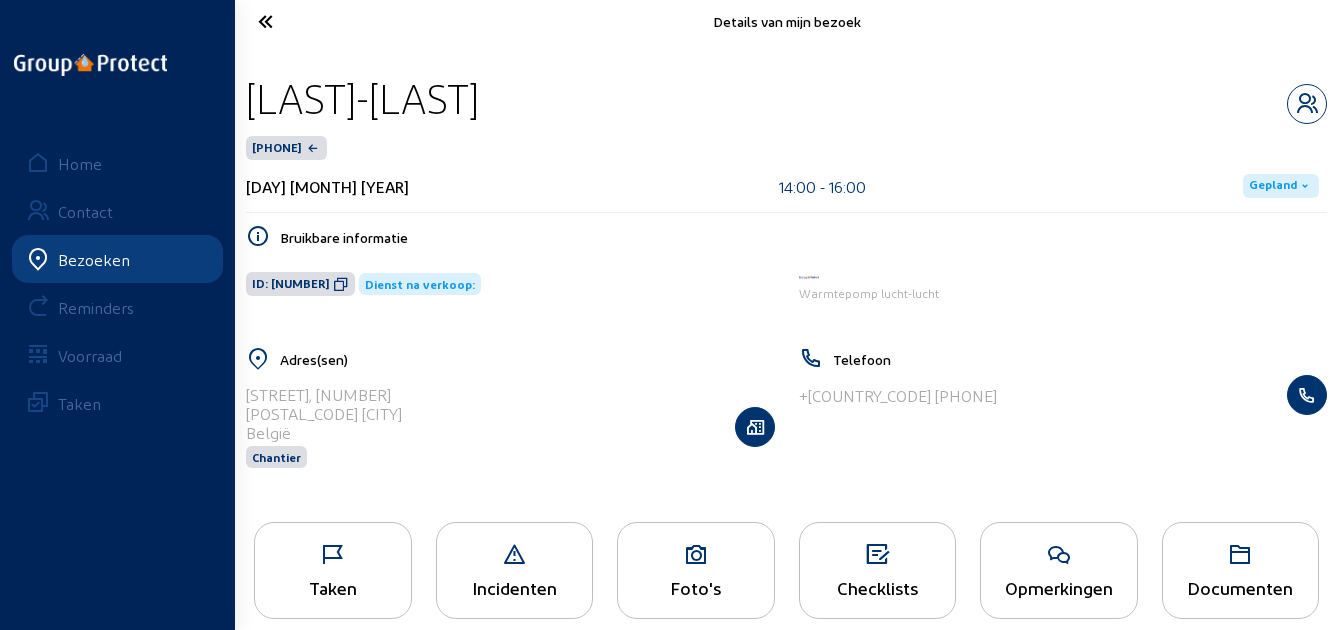 scroll, scrollTop: 0, scrollLeft: 0, axis: both 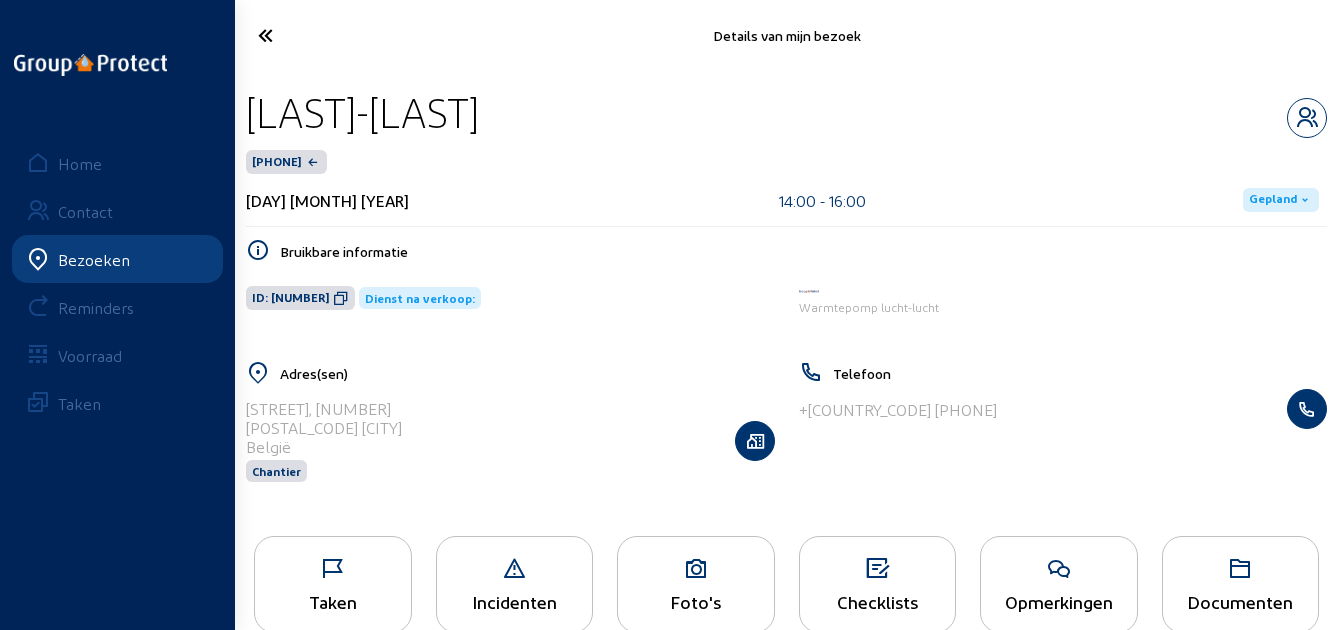 click 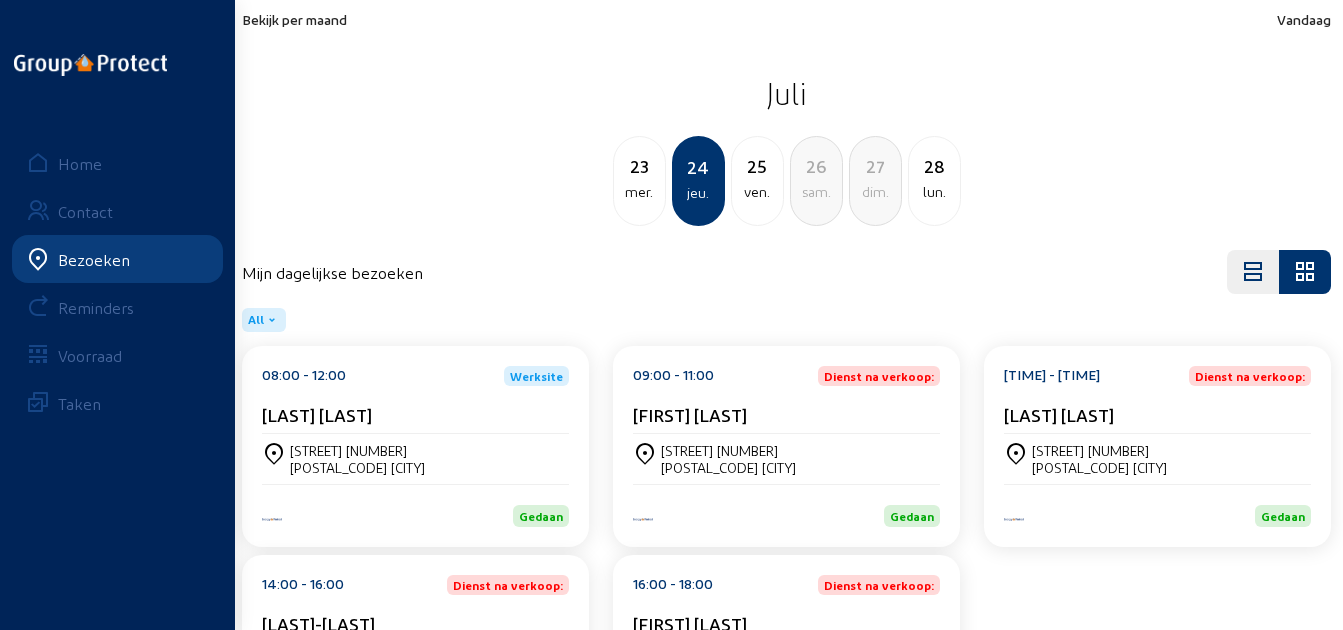 scroll, scrollTop: 161, scrollLeft: 0, axis: vertical 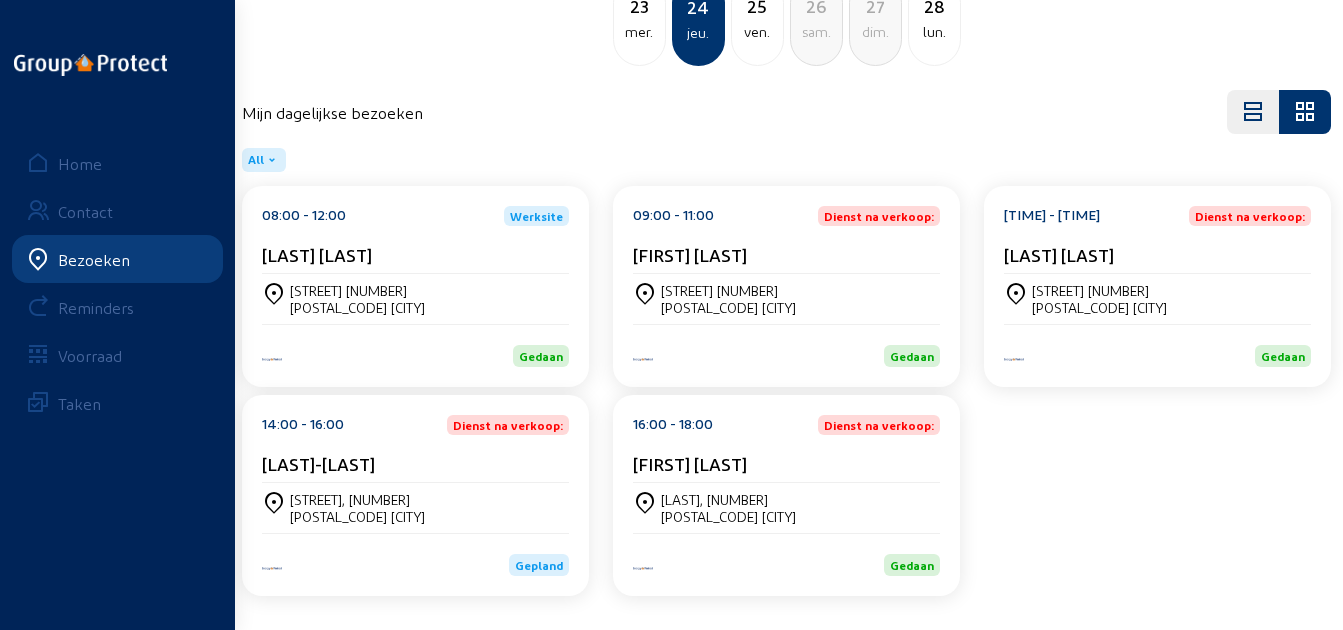 click on "[FIRST] [LAST]" 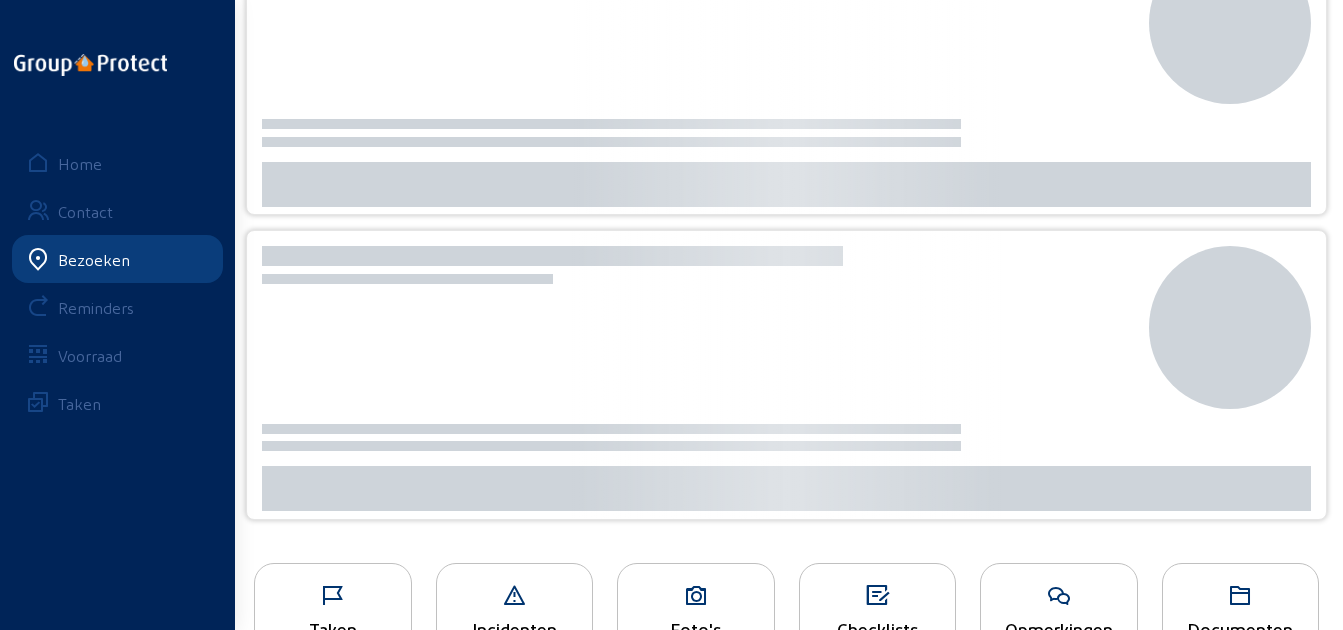 scroll, scrollTop: 0, scrollLeft: 0, axis: both 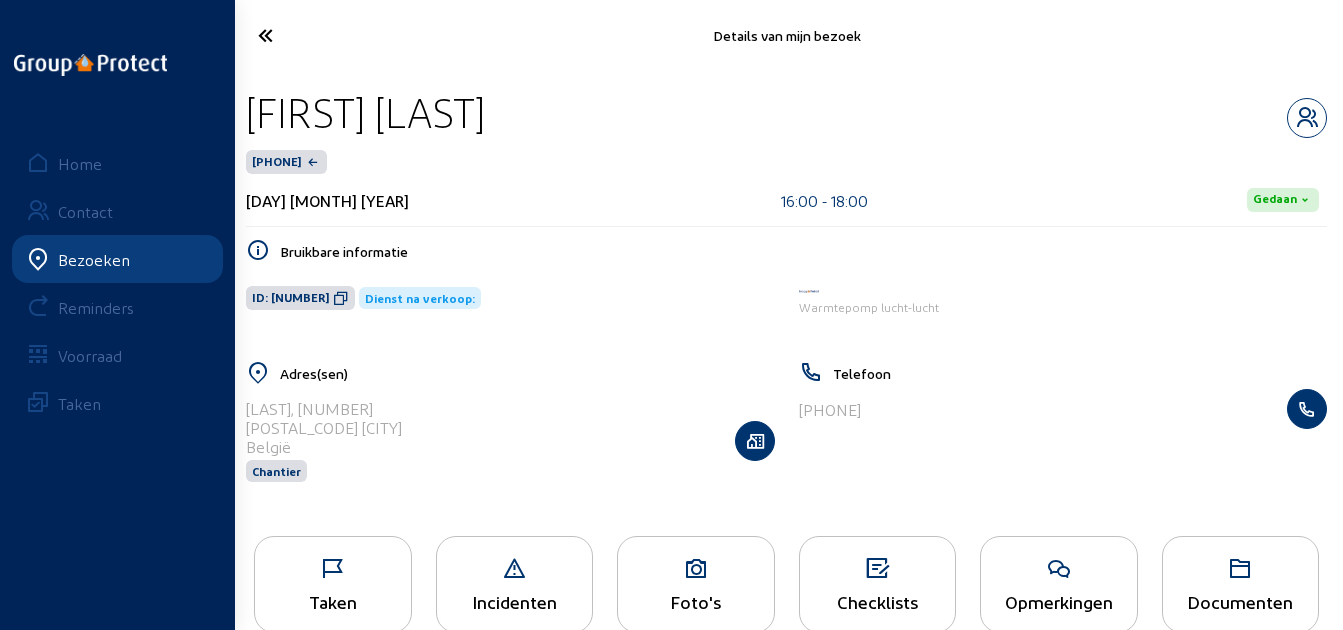 drag, startPoint x: 753, startPoint y: 114, endPoint x: 256, endPoint y: 129, distance: 497.22632 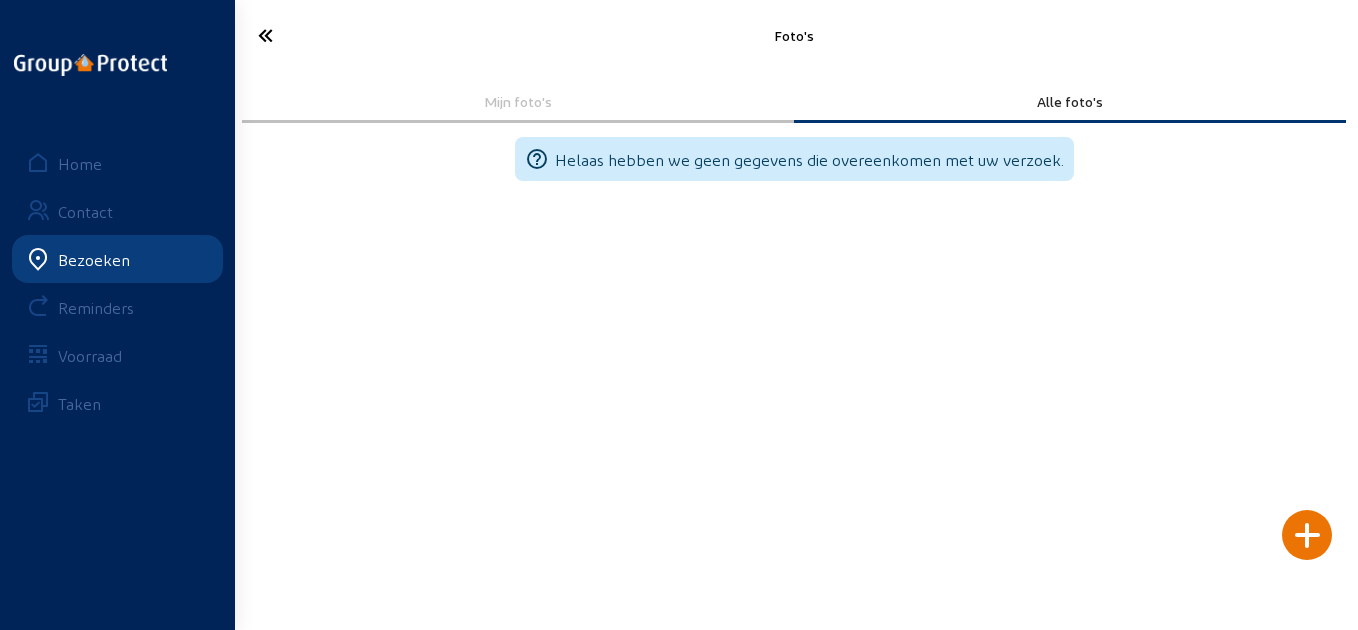 click 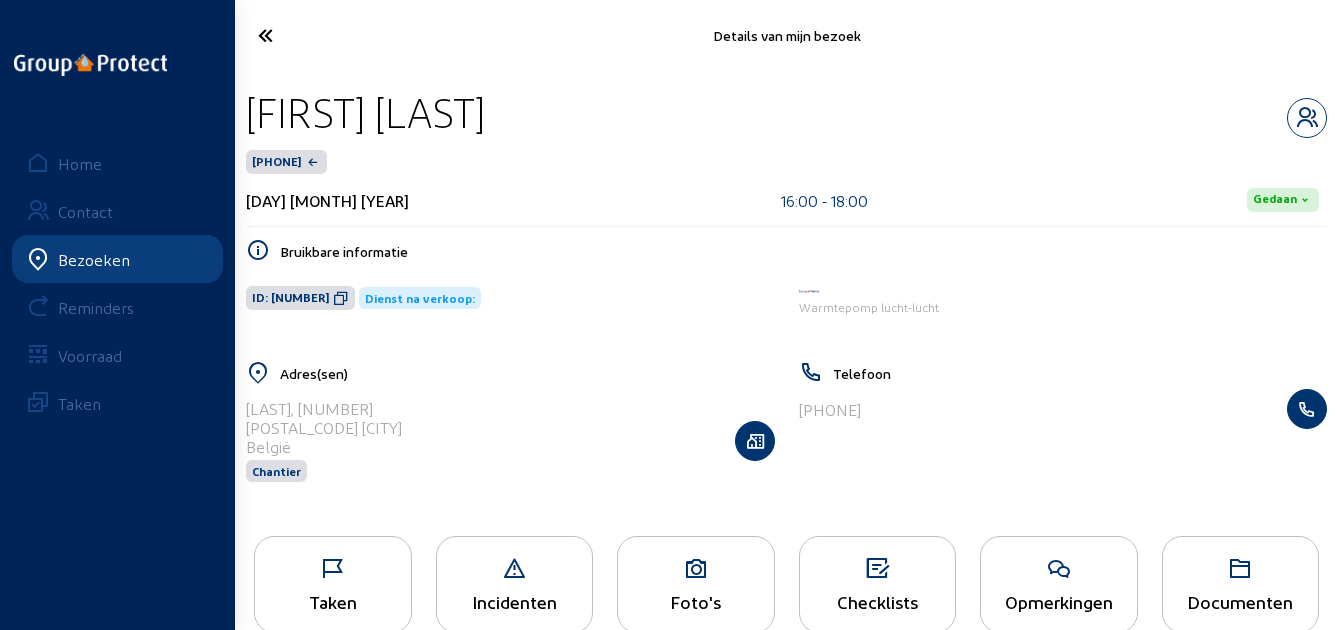 click on "Opmerkingen" 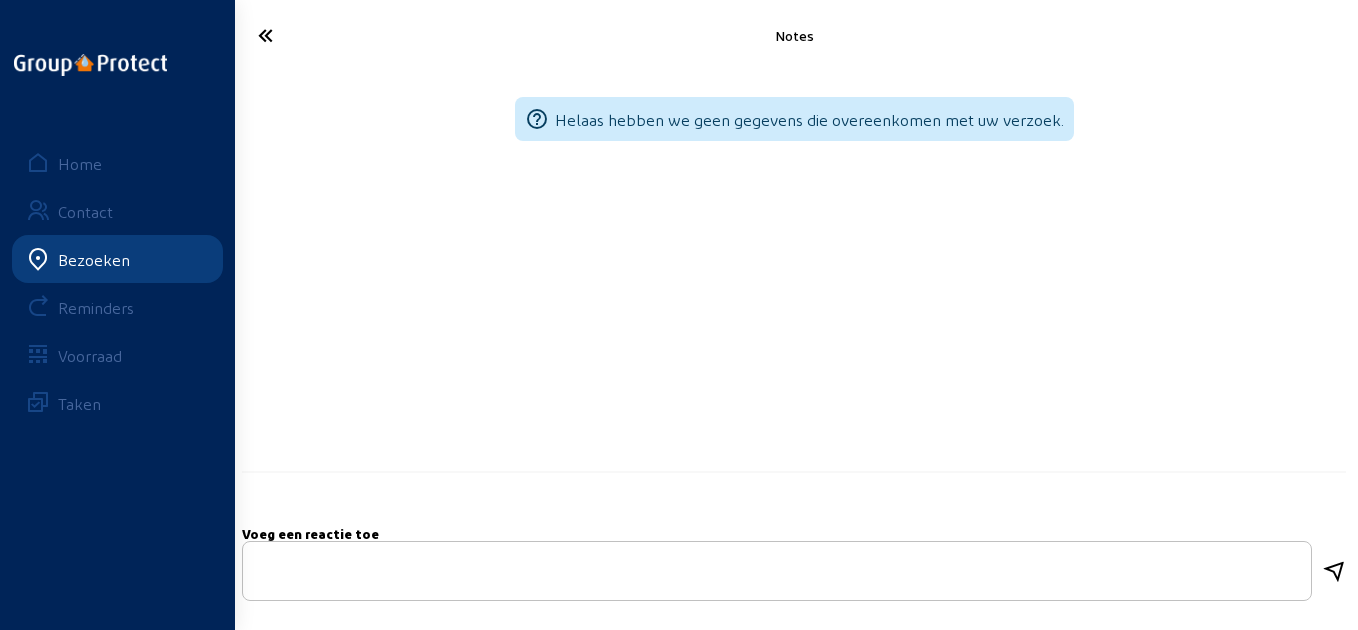 click 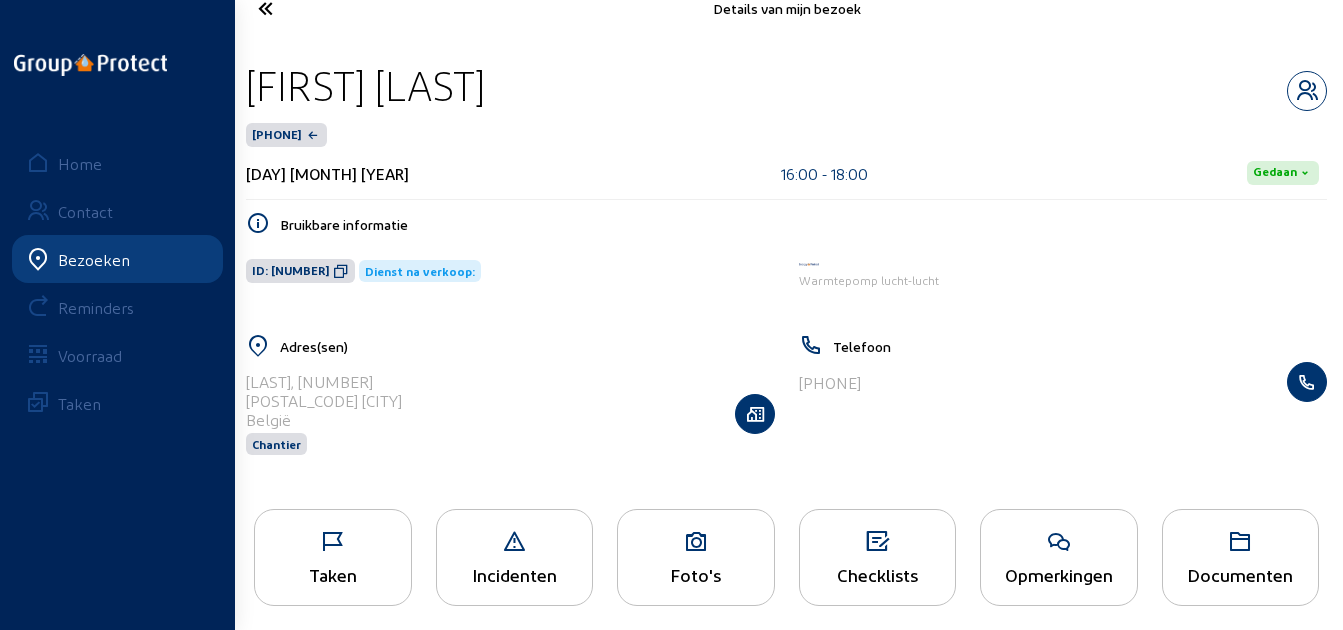 scroll, scrollTop: 41, scrollLeft: 0, axis: vertical 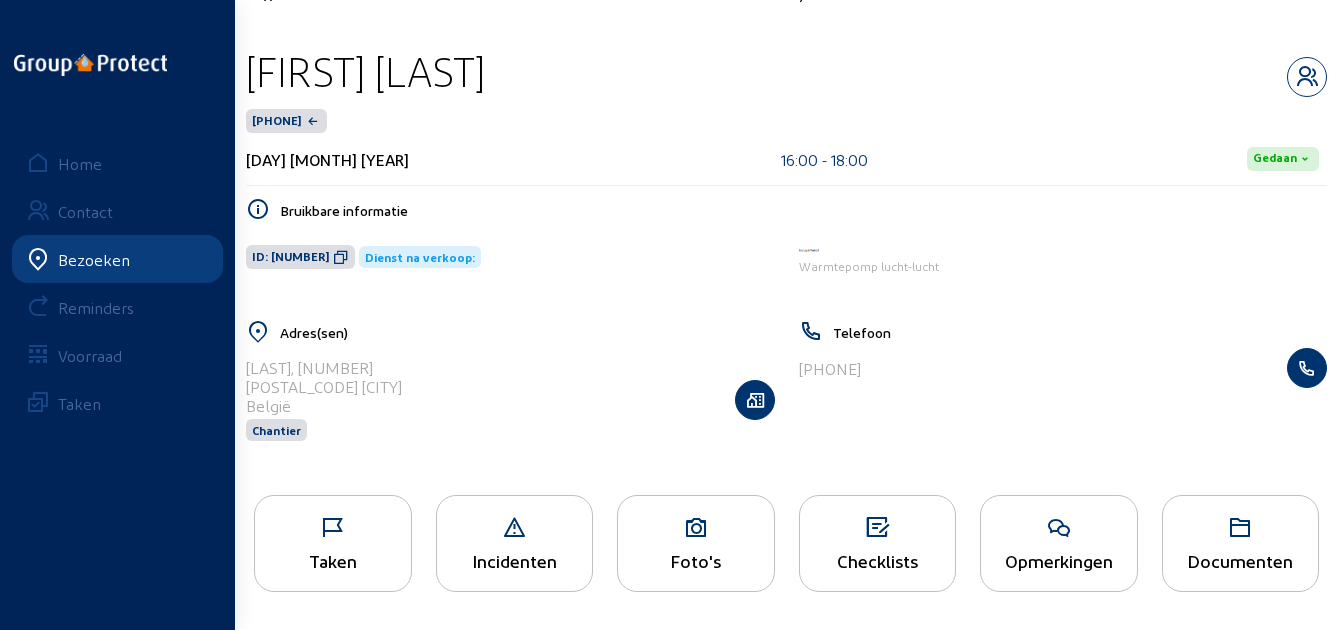 click 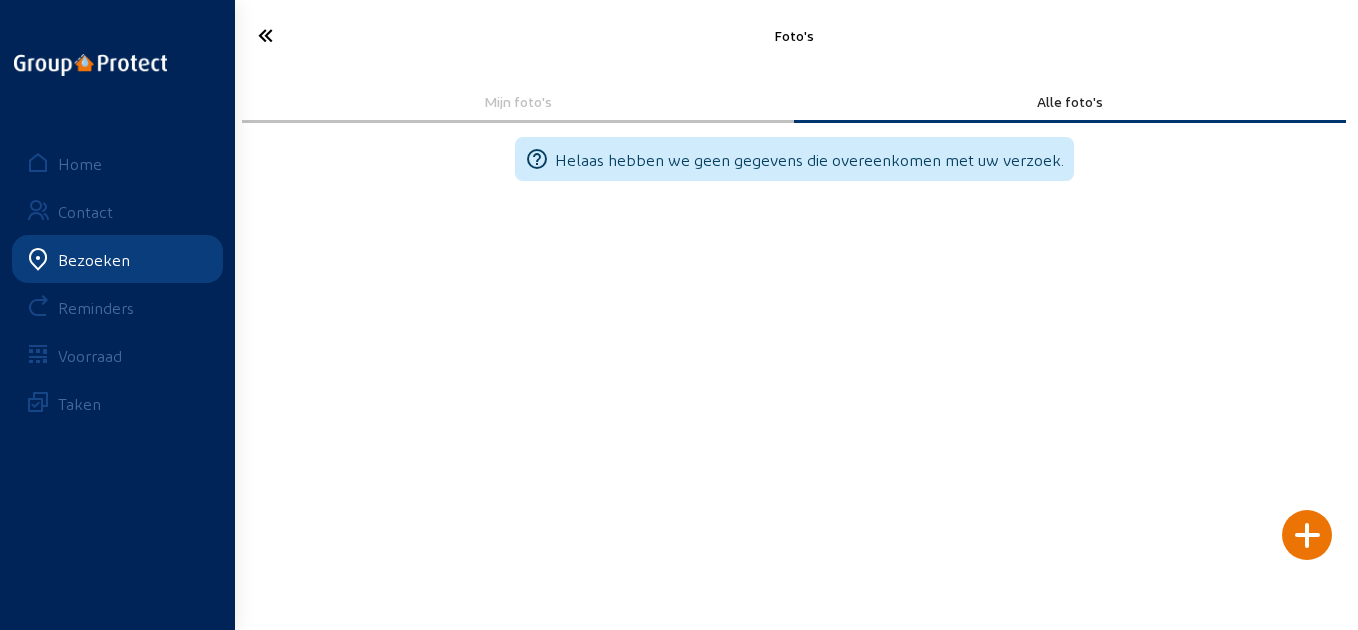 click 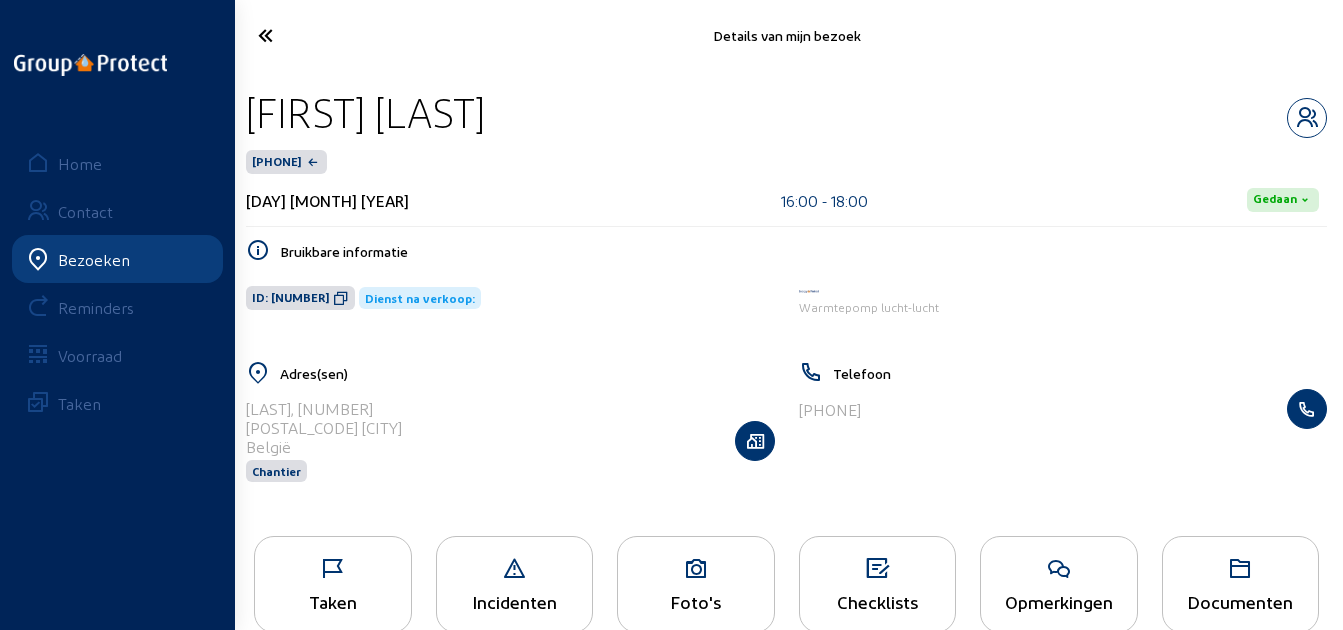 click on "Taken" 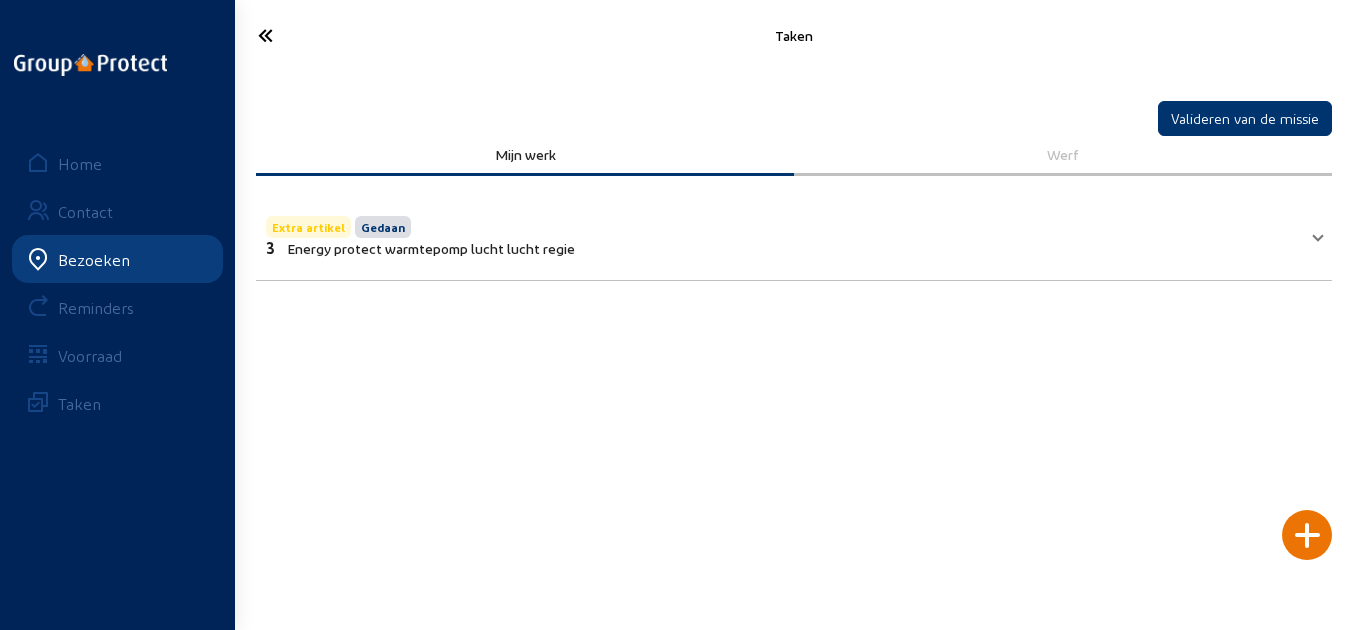 click on "Extra artikel Gedaan 3 Energy protect warmtepomp lucht lucht regie" at bounding box center [782, 234] 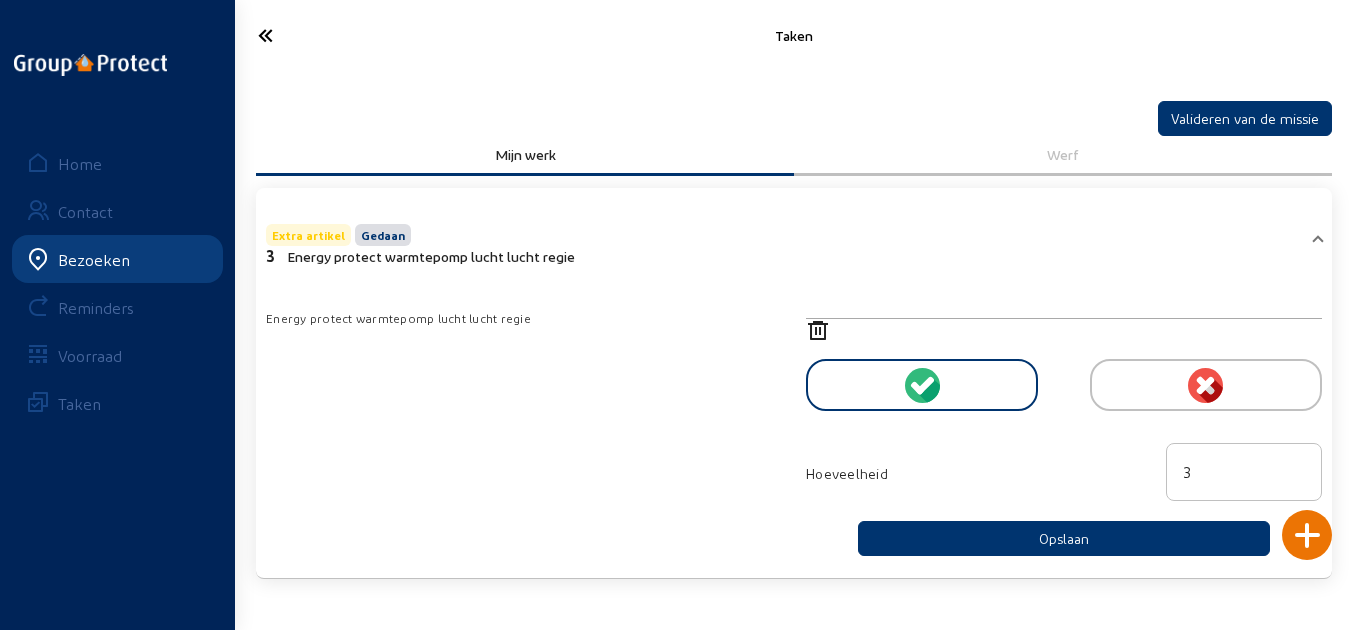 click 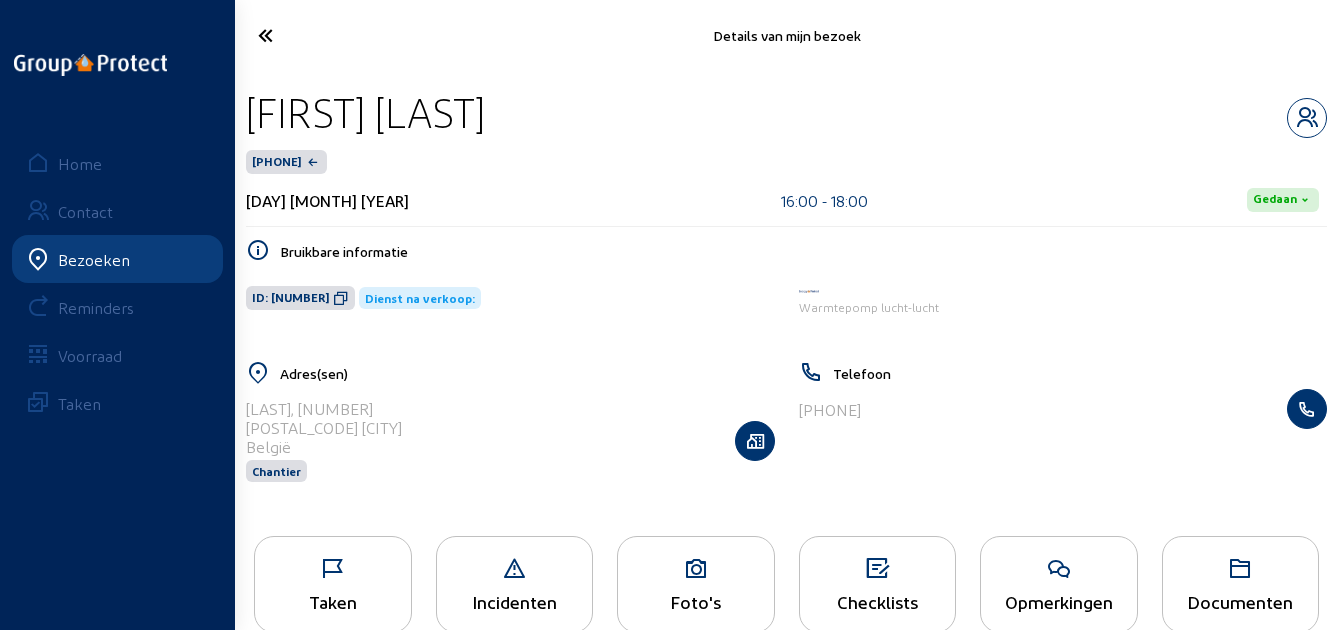 drag, startPoint x: 728, startPoint y: 108, endPoint x: 249, endPoint y: 121, distance: 479.1764 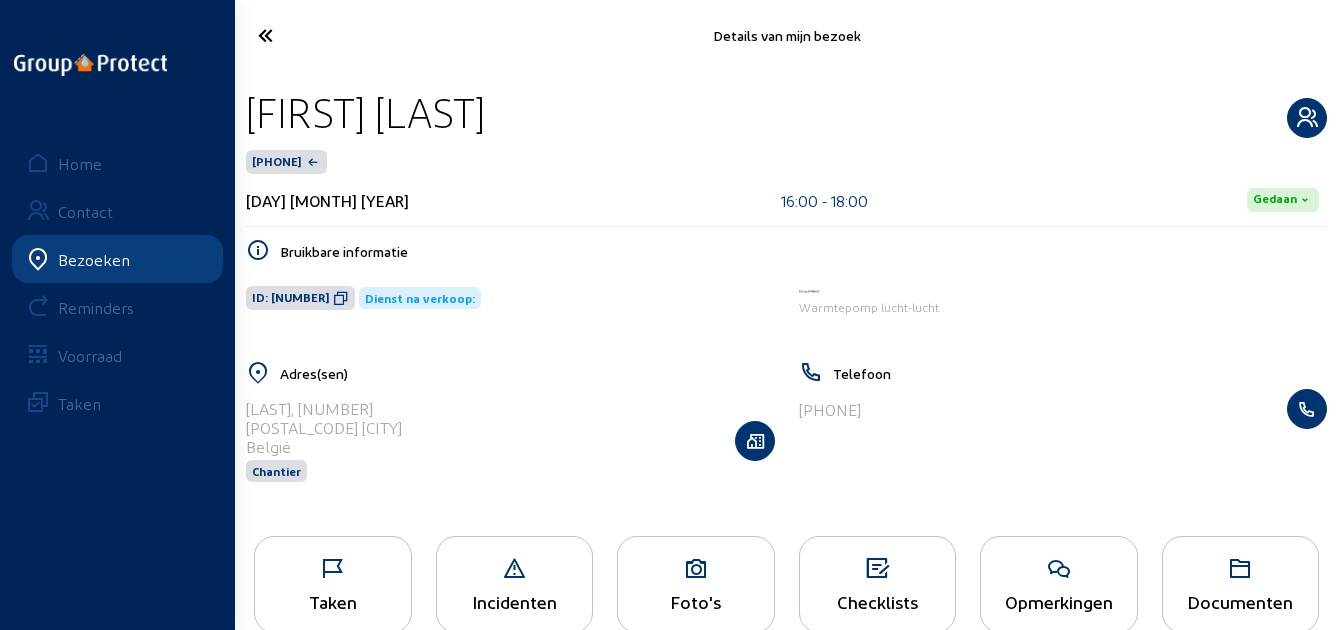 click 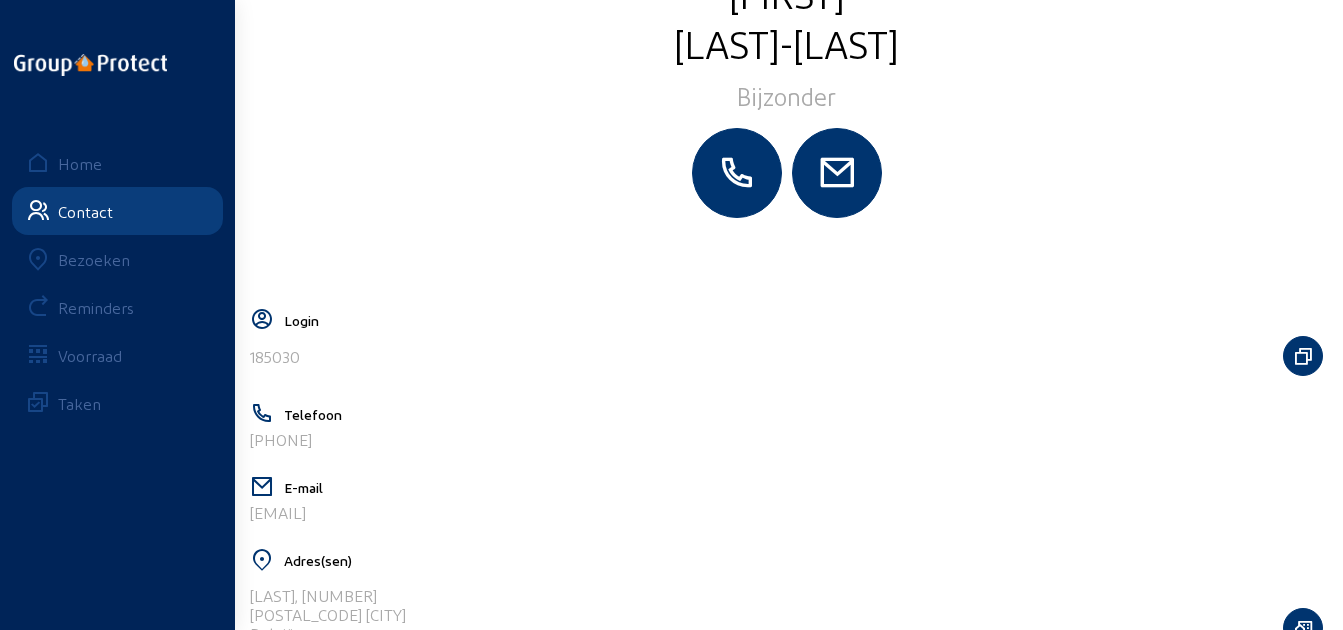 scroll, scrollTop: 351, scrollLeft: 0, axis: vertical 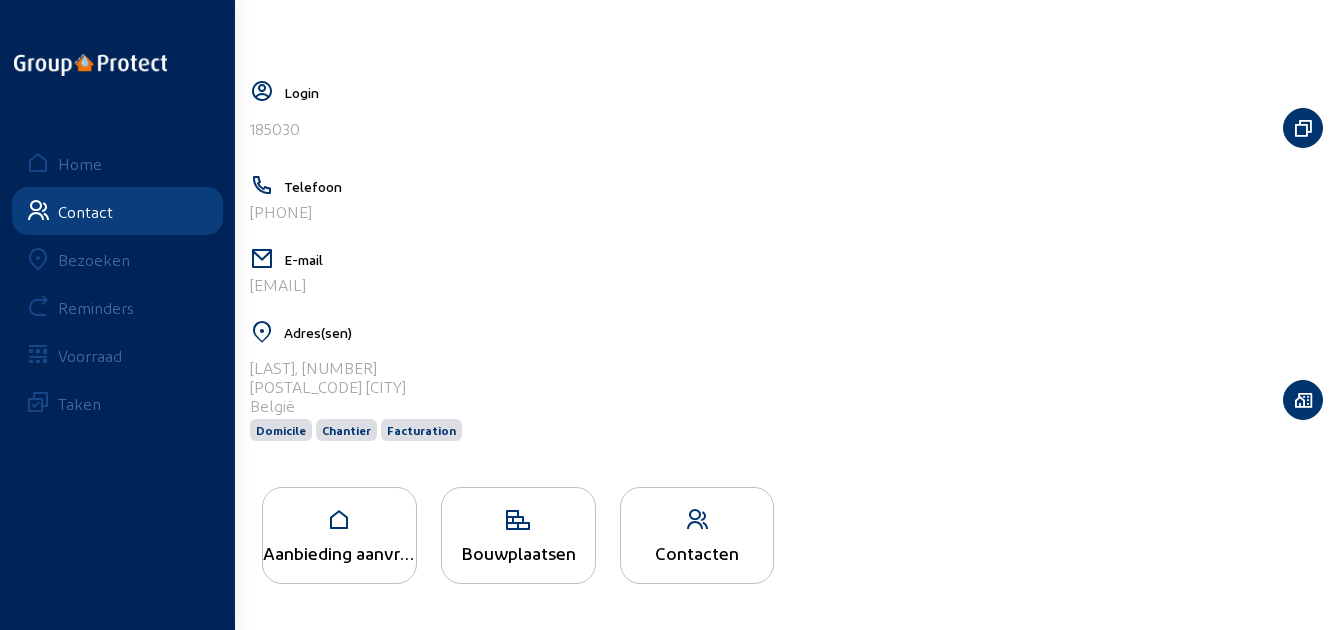 click on "Bouwplaatsen" 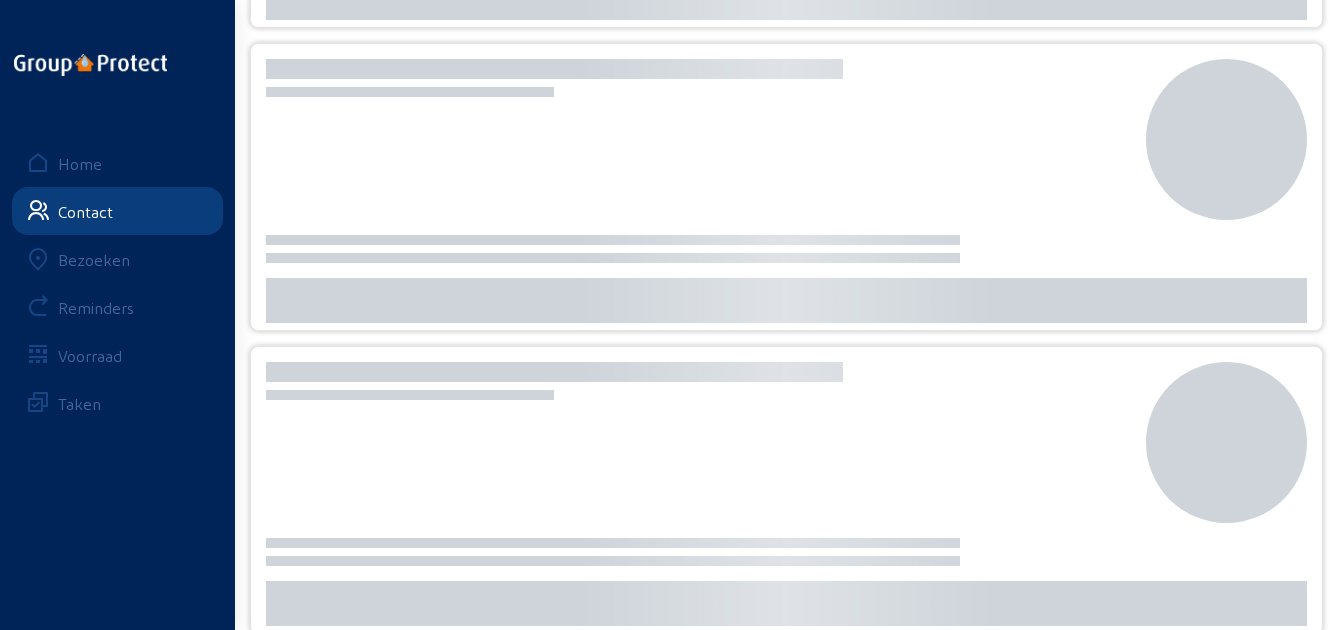 scroll, scrollTop: 0, scrollLeft: 0, axis: both 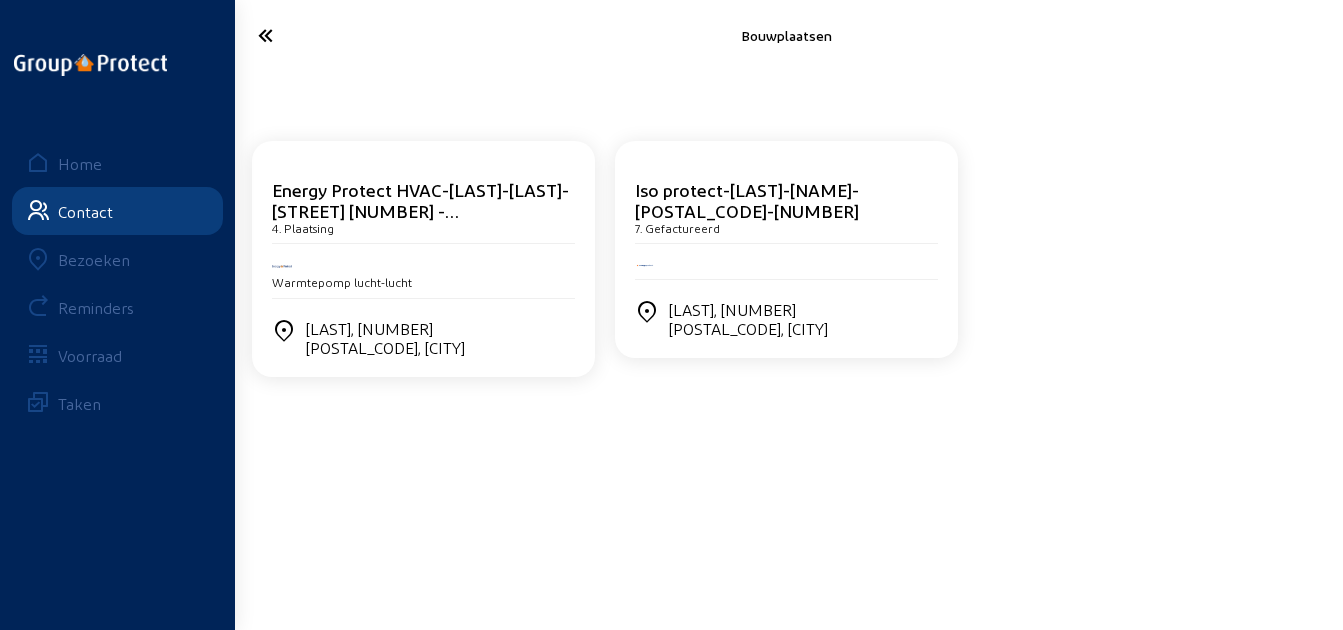 click on "4. Plaatsing" 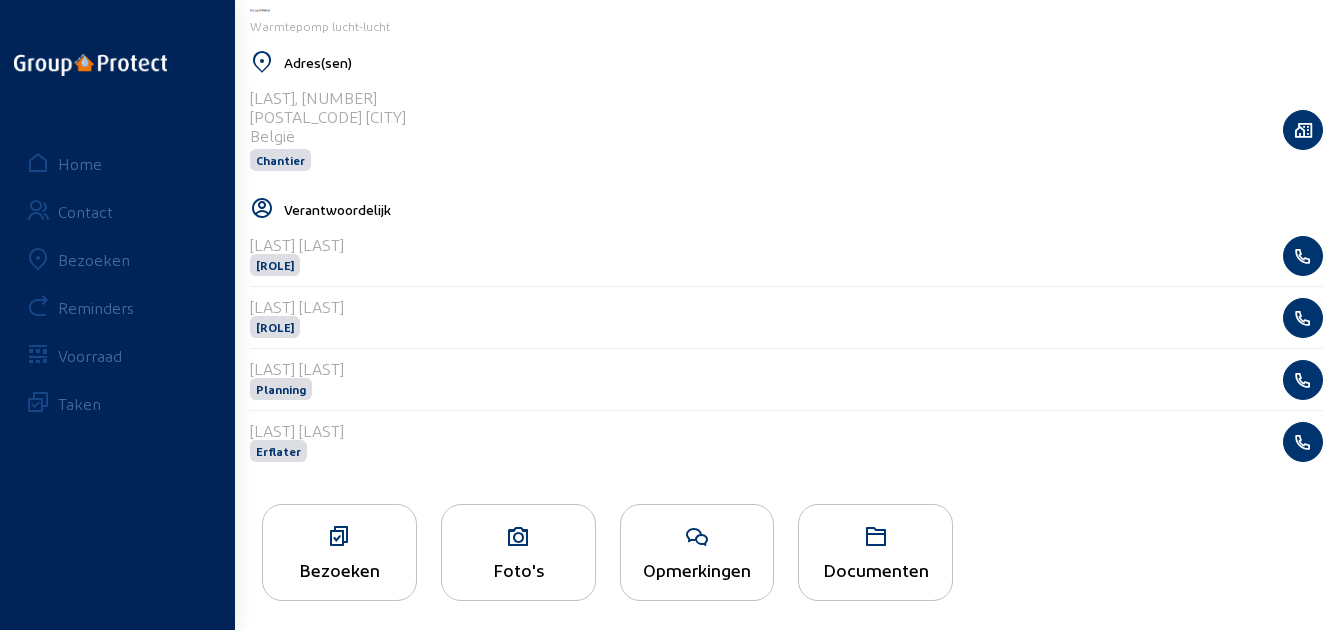 scroll, scrollTop: 648, scrollLeft: 0, axis: vertical 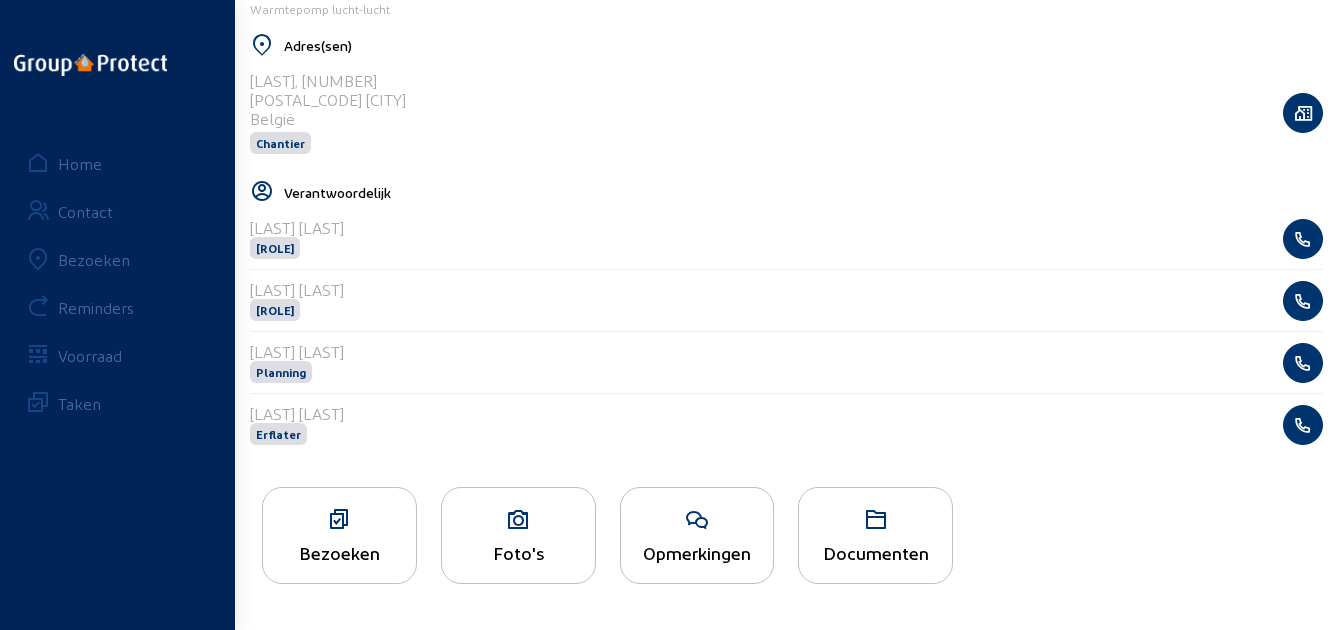 click on "Foto's" 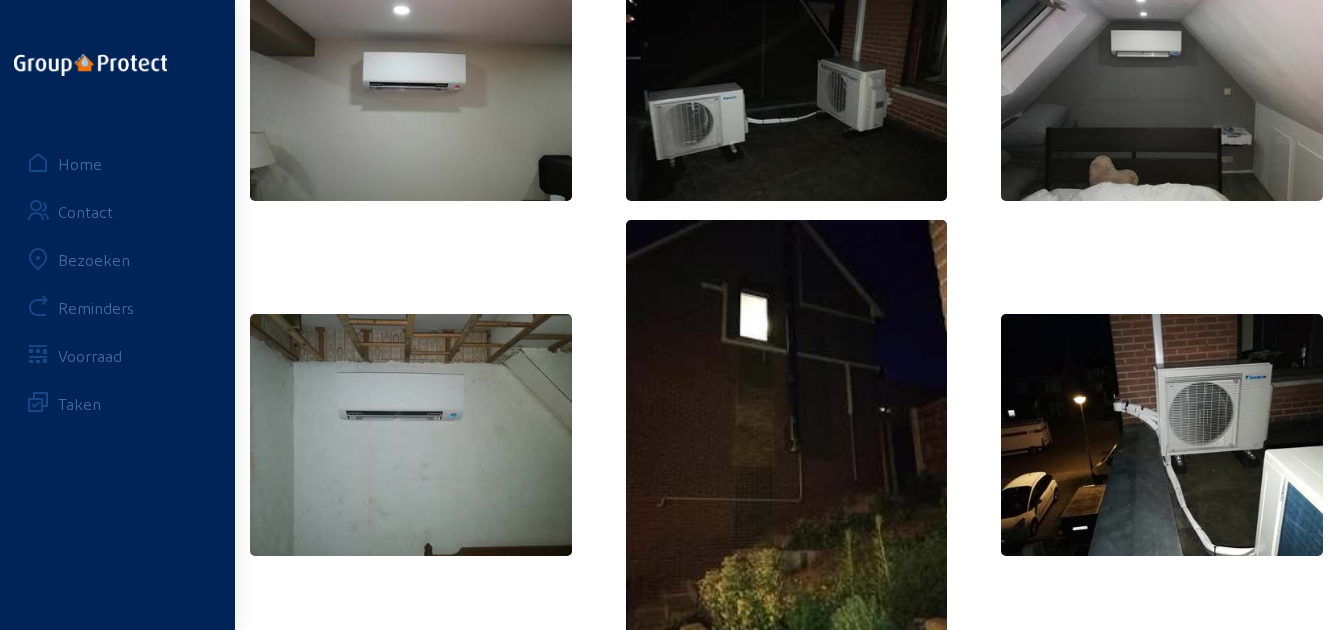 scroll, scrollTop: 0, scrollLeft: 0, axis: both 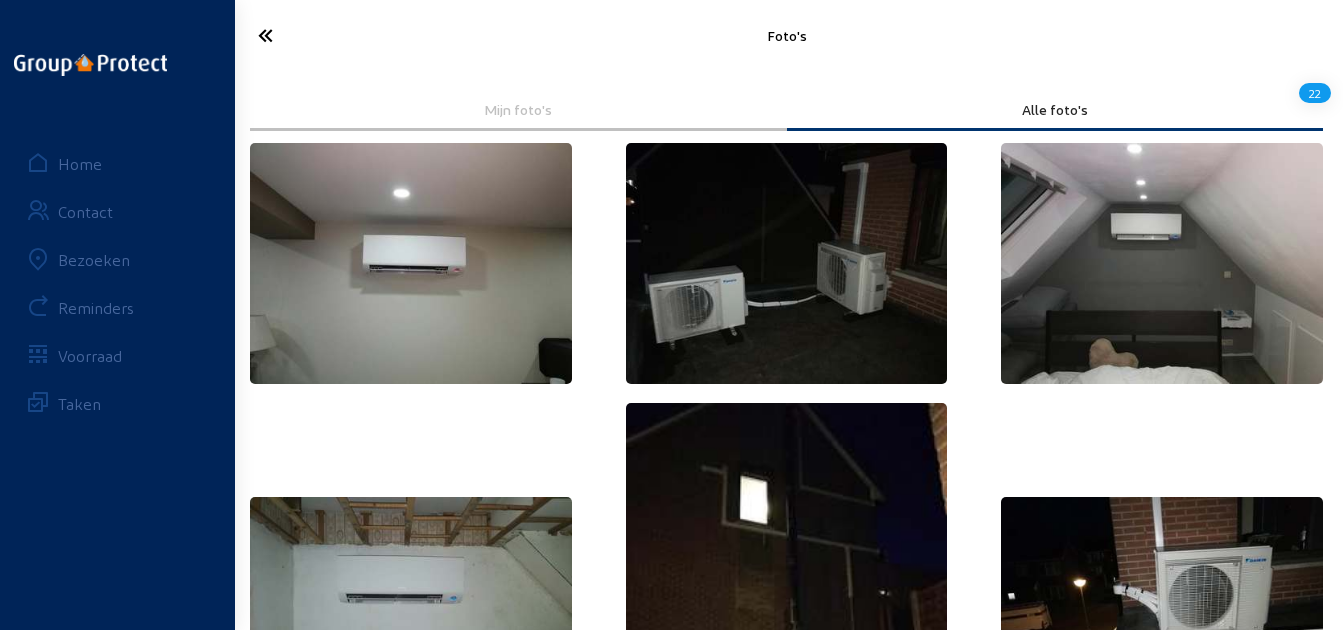 click 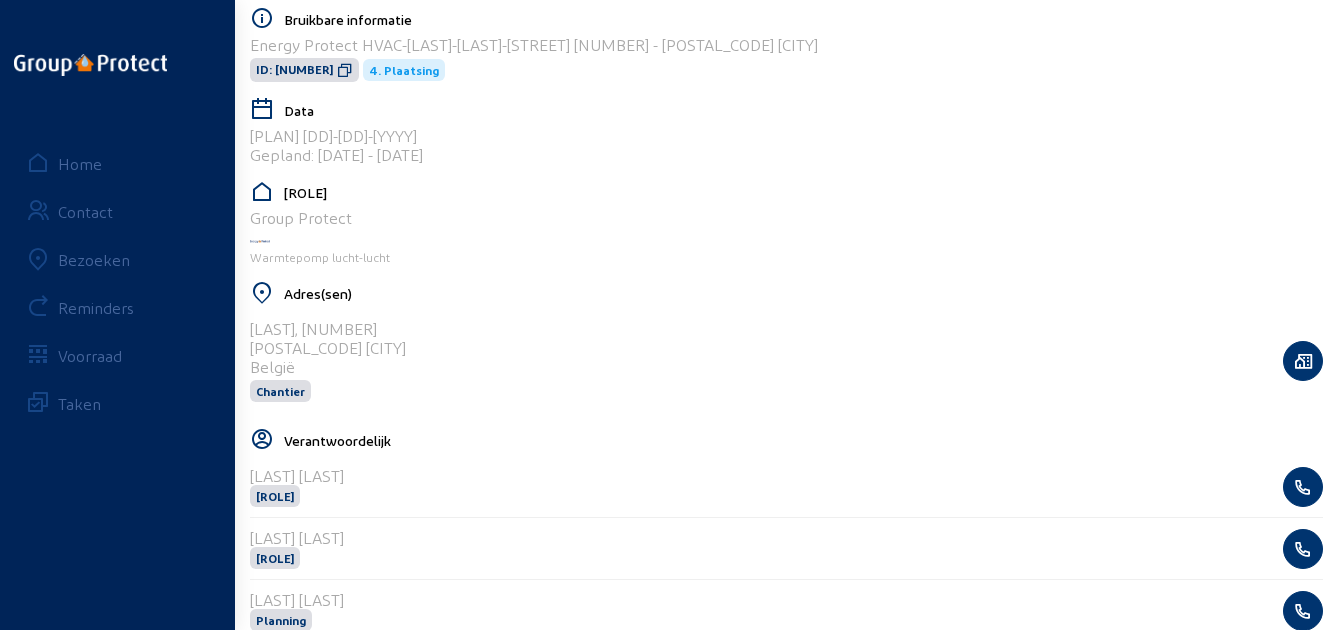 scroll, scrollTop: 0, scrollLeft: 0, axis: both 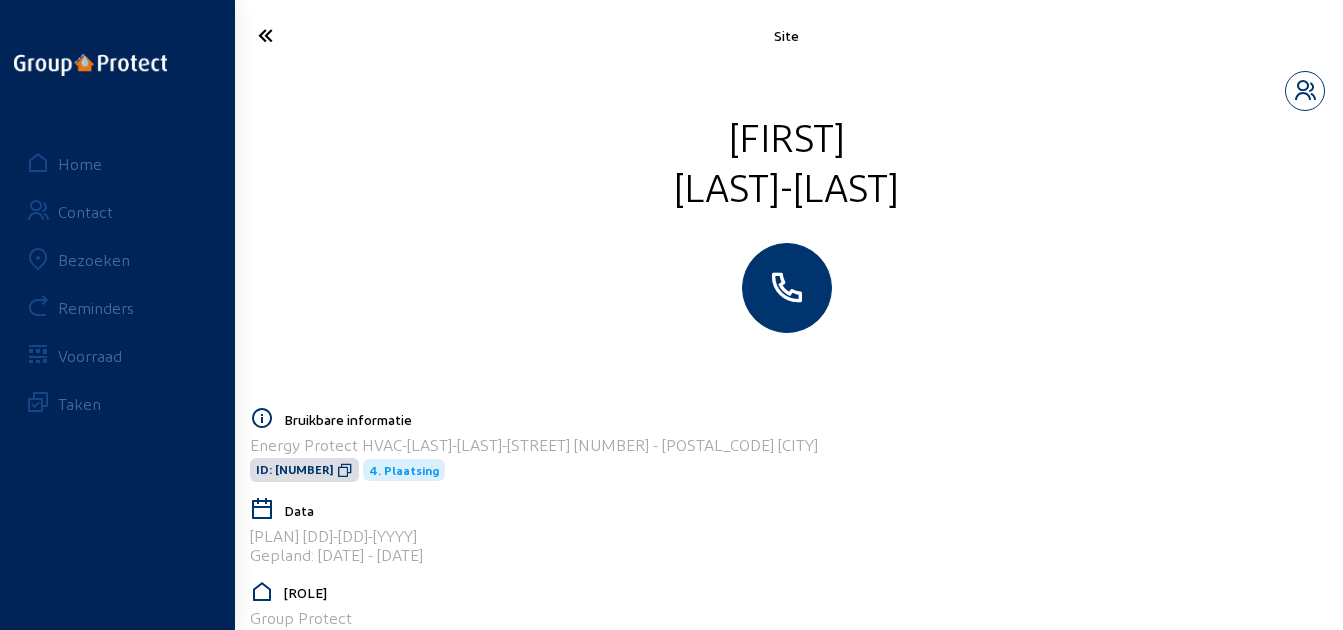 click 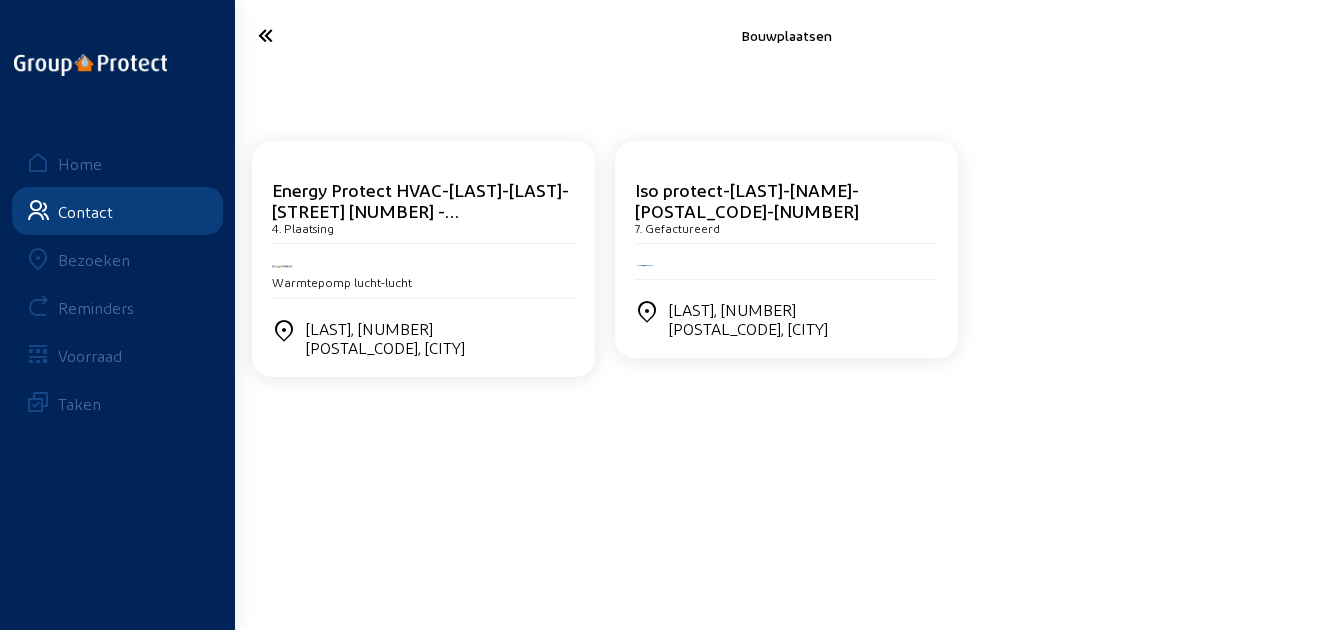 click 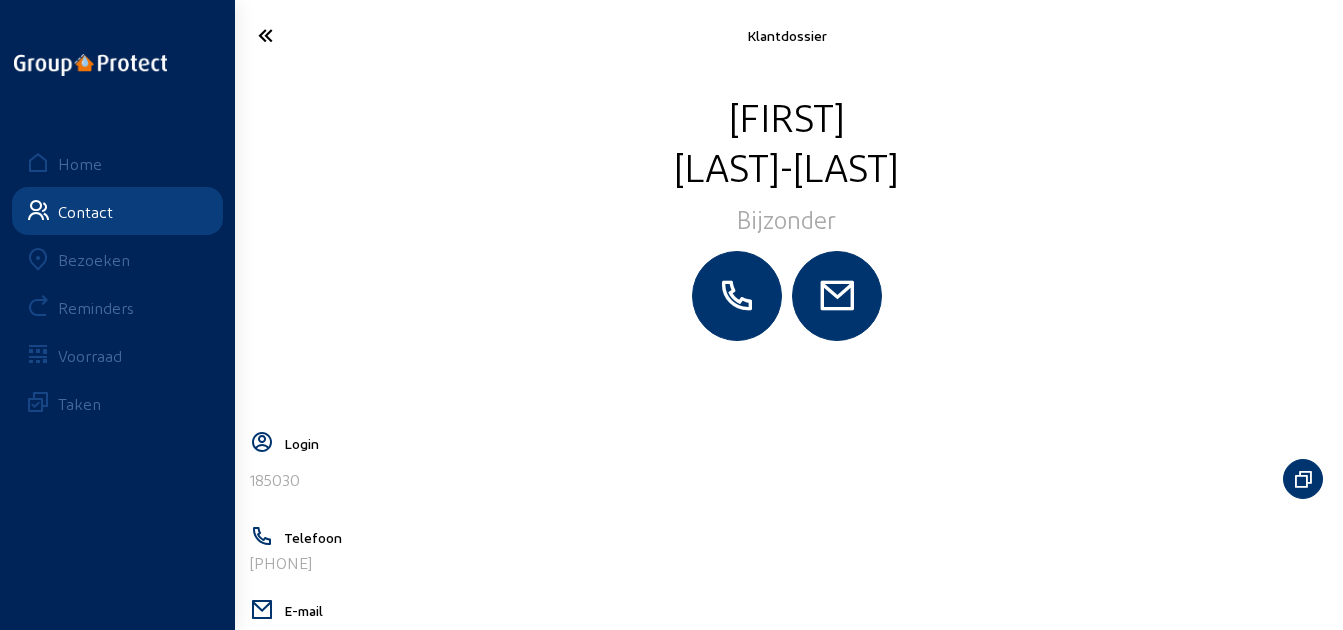 click 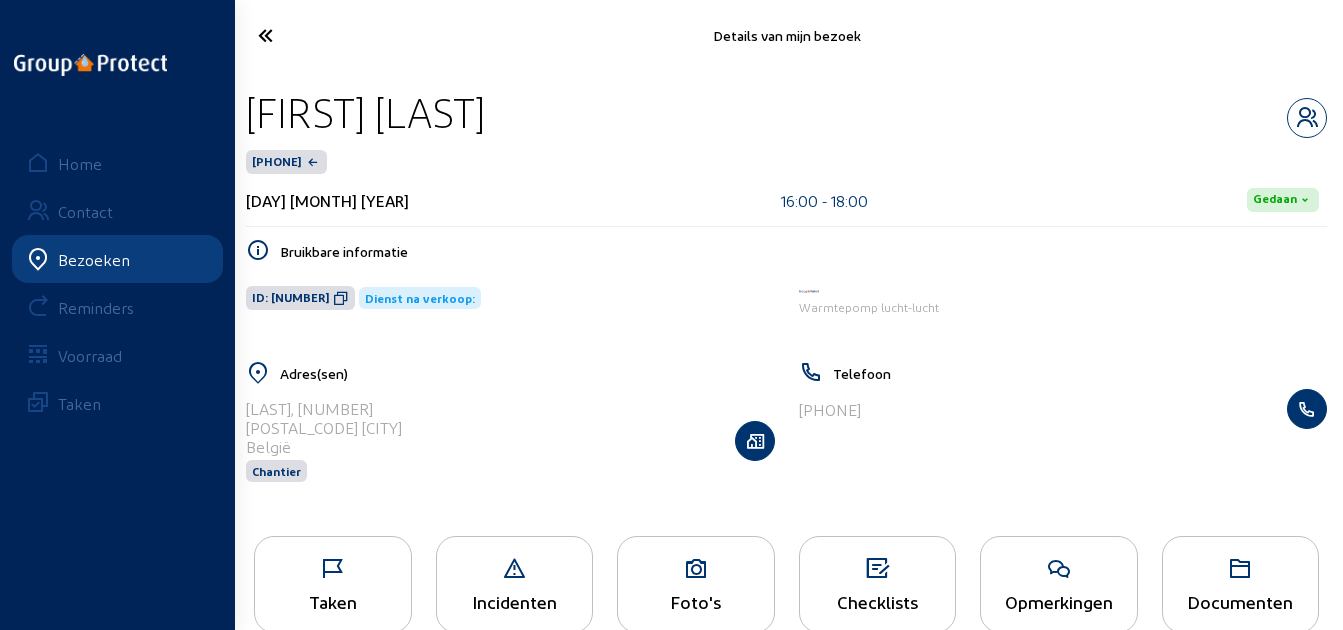 click 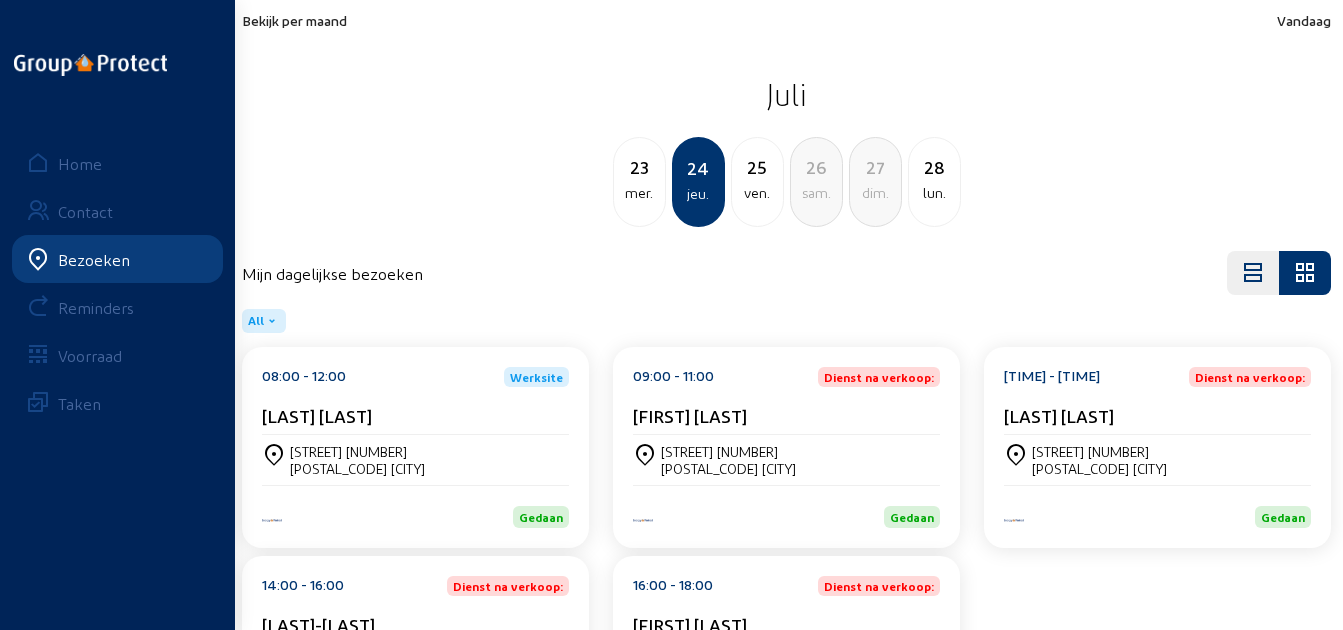 click on "25" 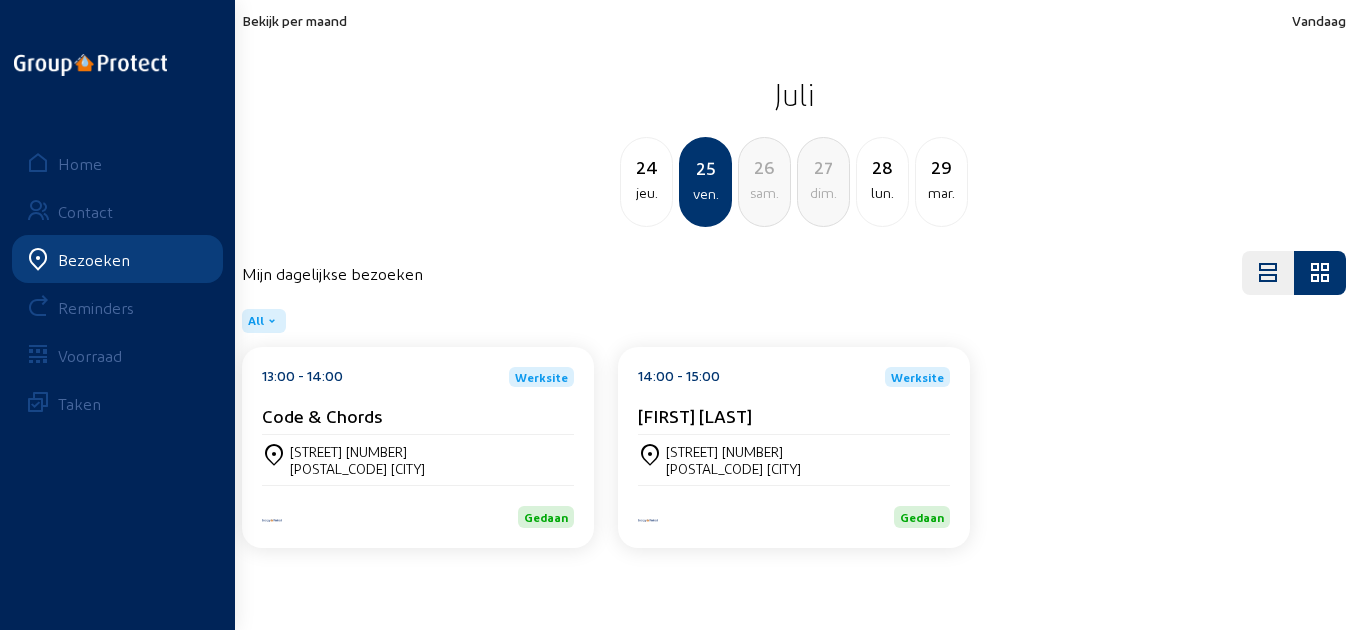 click on "Code & Chords" 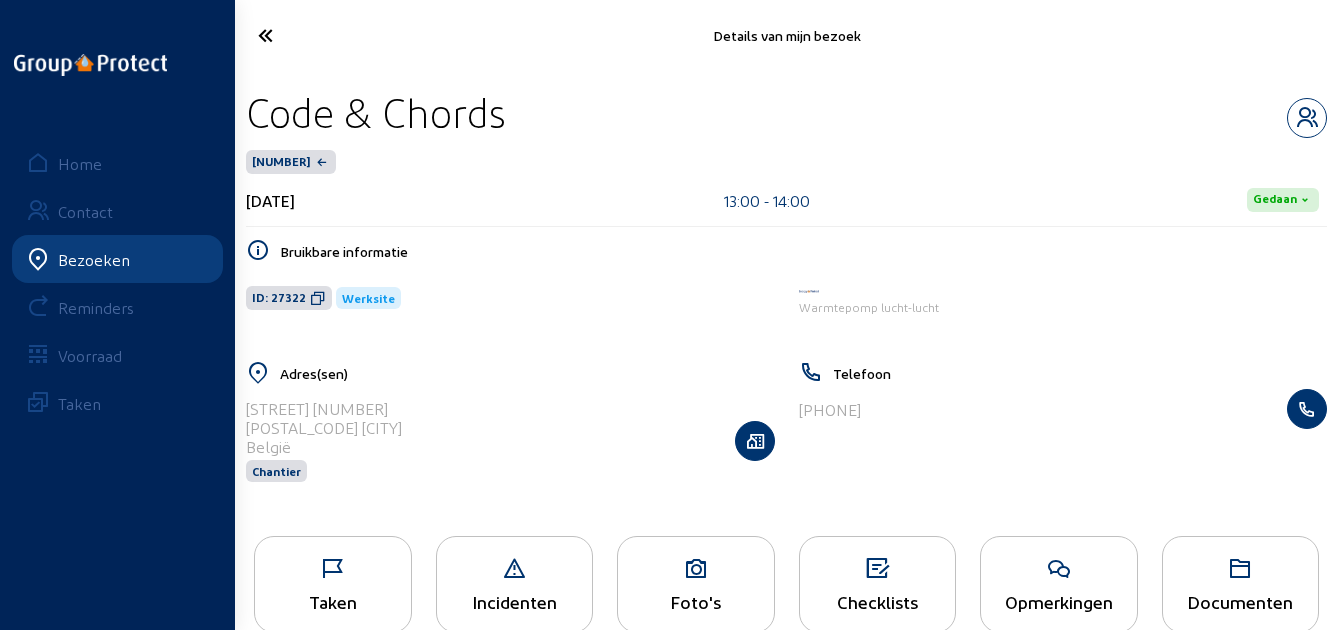 drag, startPoint x: 527, startPoint y: 108, endPoint x: 245, endPoint y: 104, distance: 282.02838 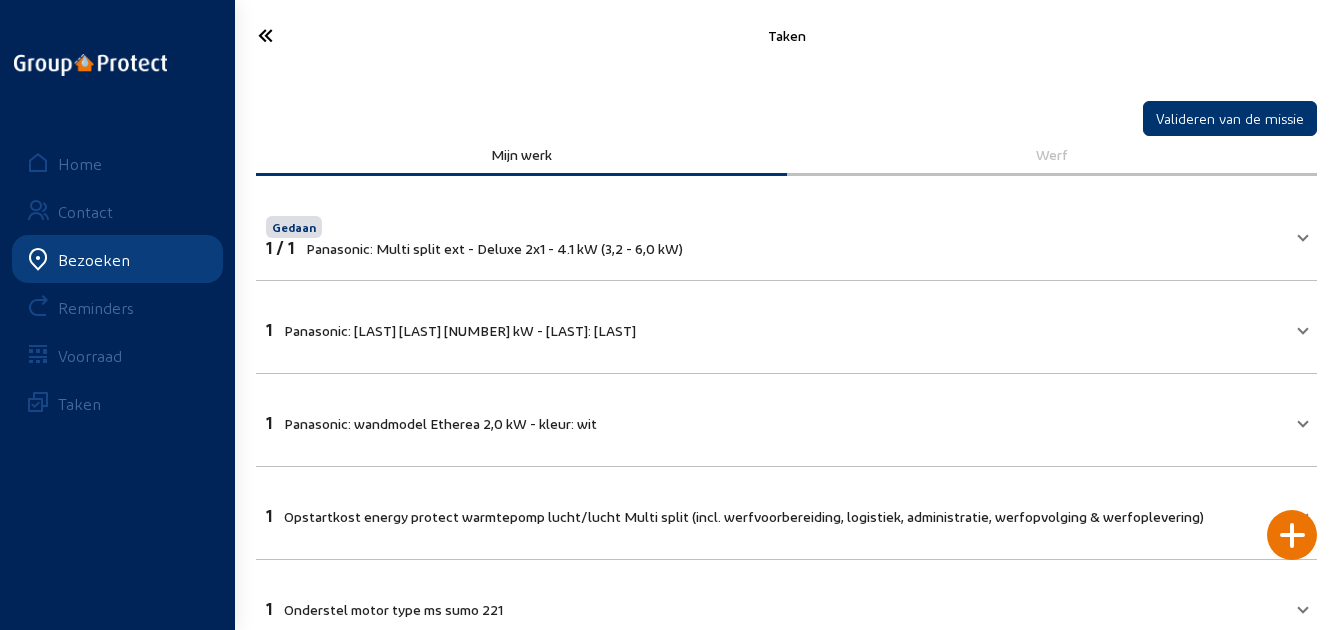 click on "Home Contact Bezoeken Reminders Voorraad Taken" 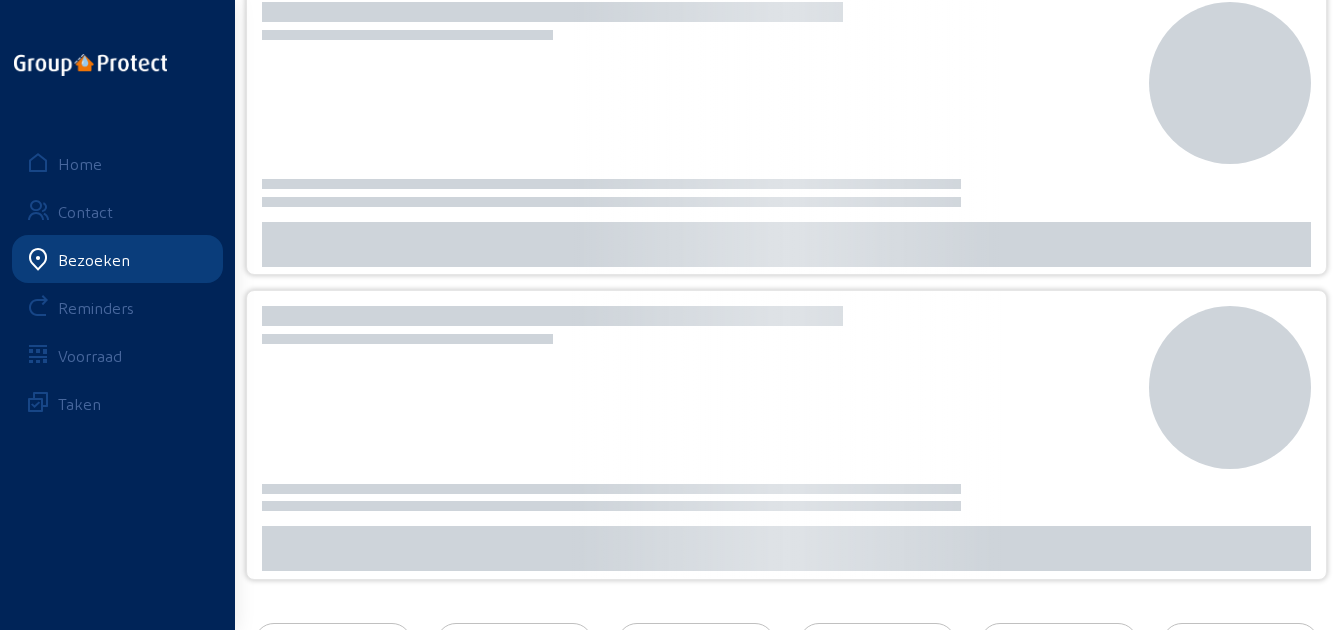 scroll, scrollTop: 230, scrollLeft: 0, axis: vertical 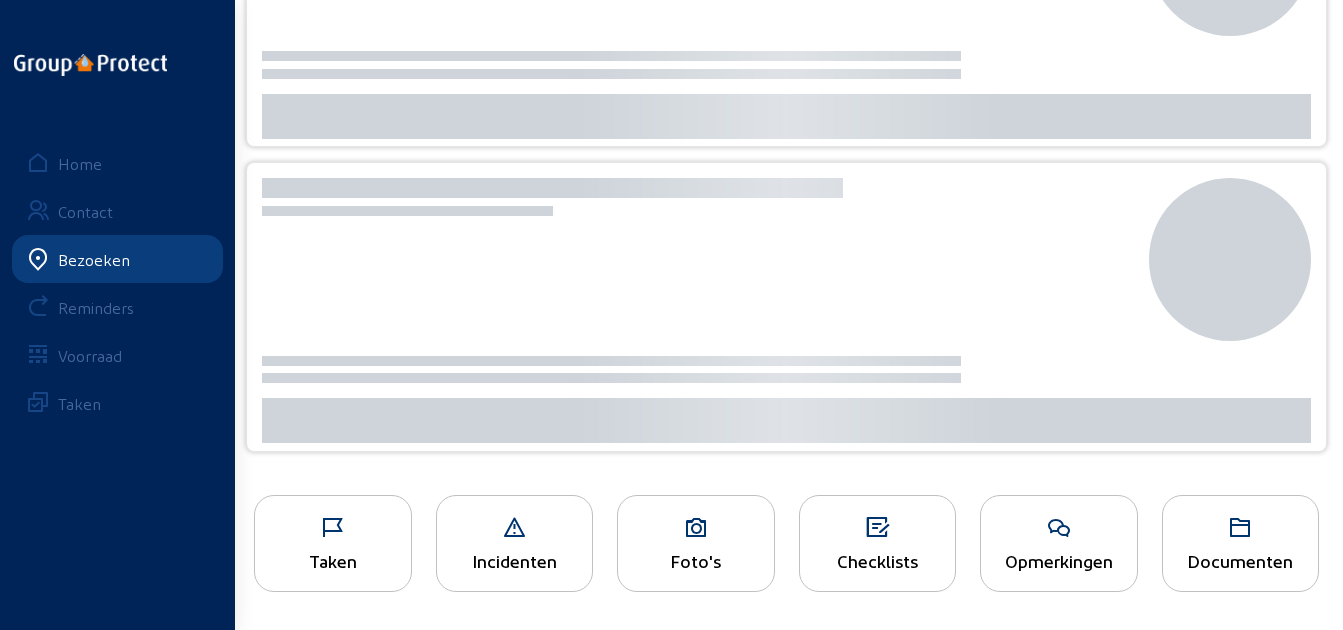 click 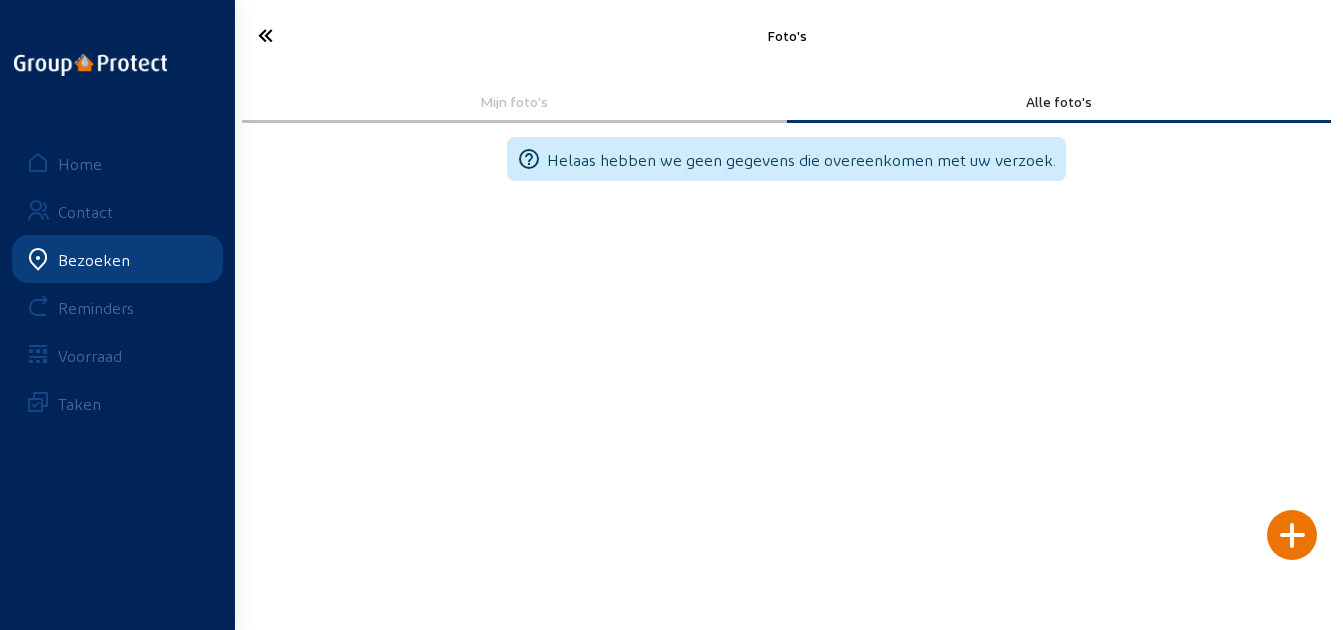 scroll, scrollTop: 0, scrollLeft: 0, axis: both 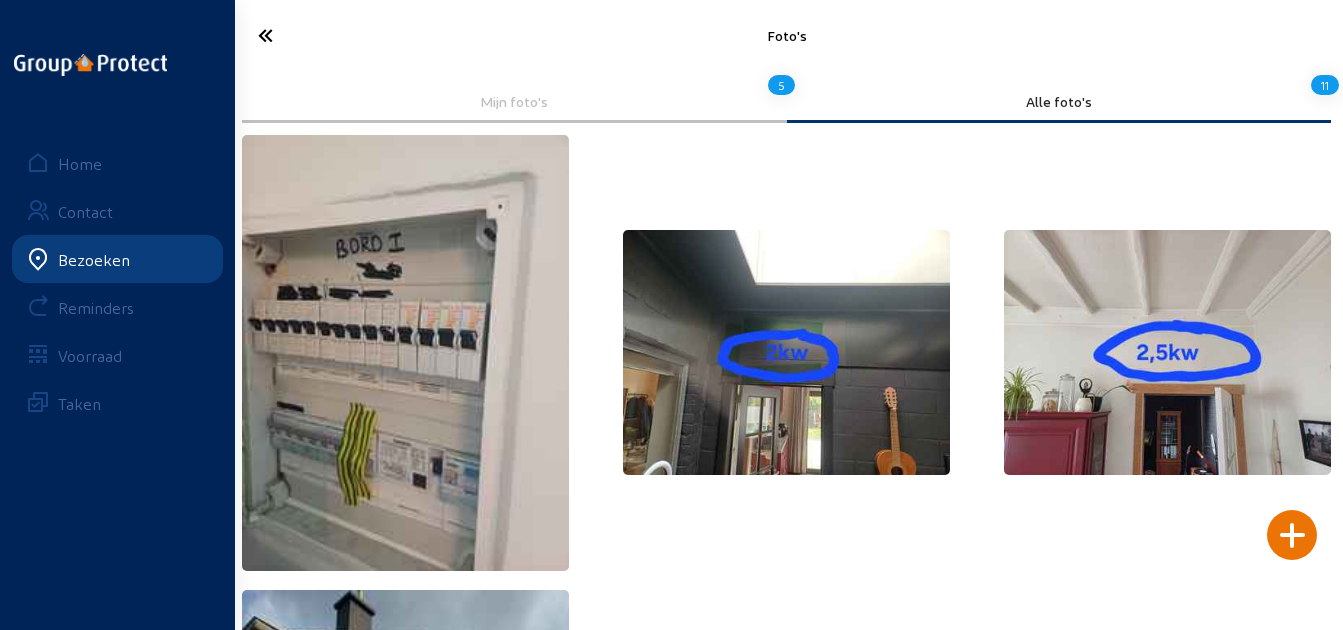 click 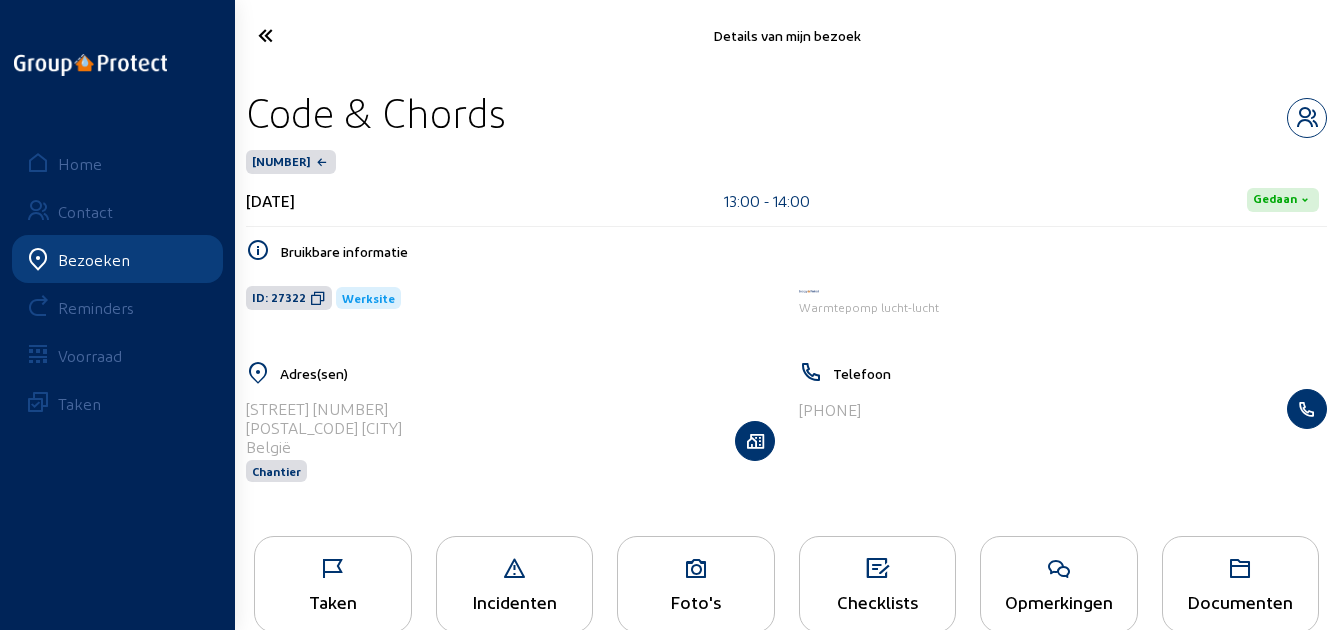 click 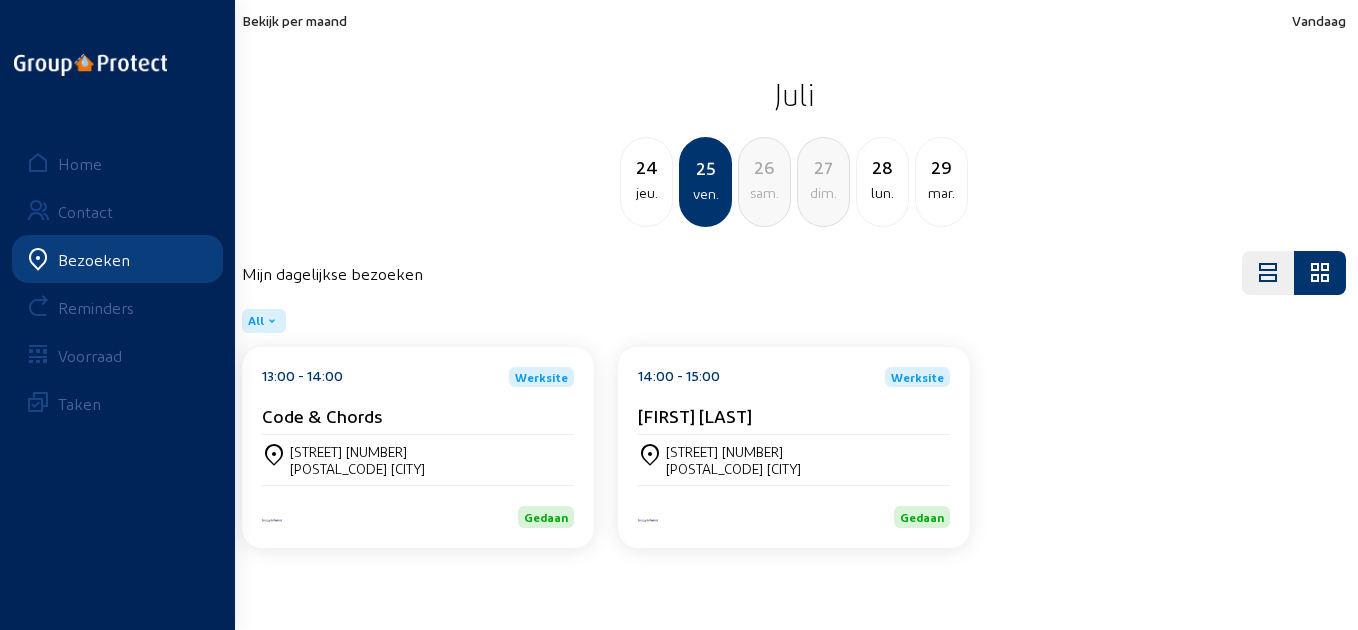 click on "14:00 - 15:00  Werksite [FIRST] [LAST]" 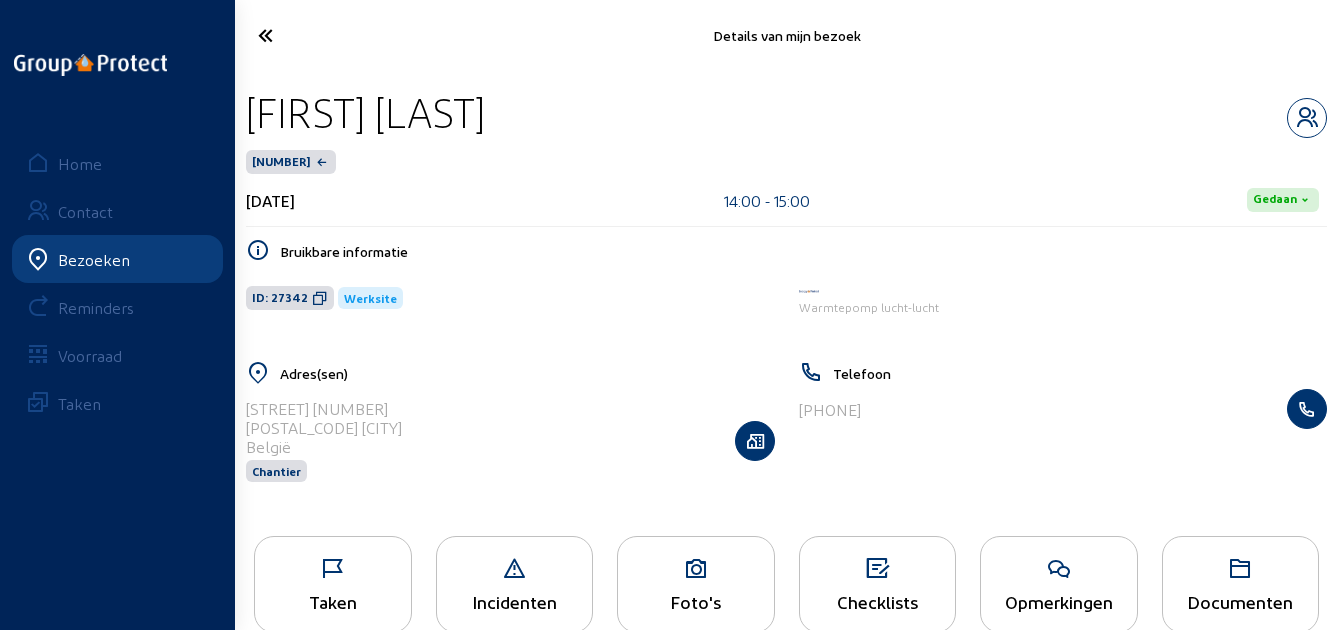 drag, startPoint x: 554, startPoint y: 116, endPoint x: 245, endPoint y: 112, distance: 309.02588 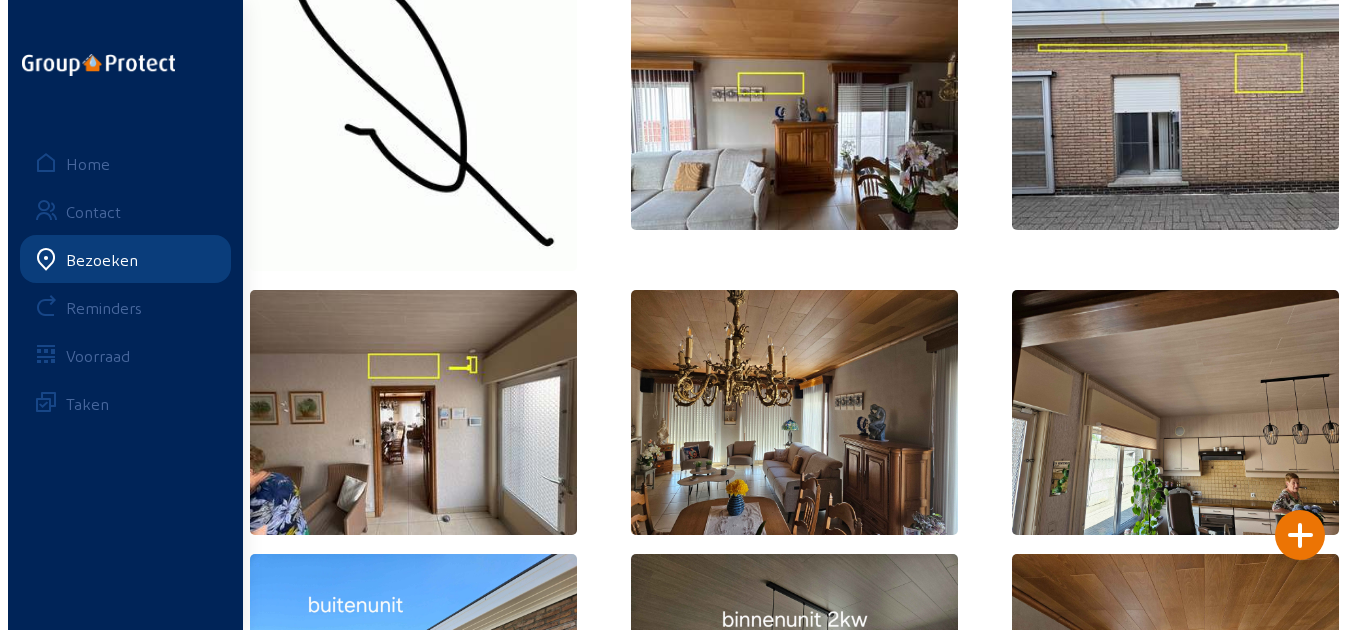 scroll, scrollTop: 0, scrollLeft: 0, axis: both 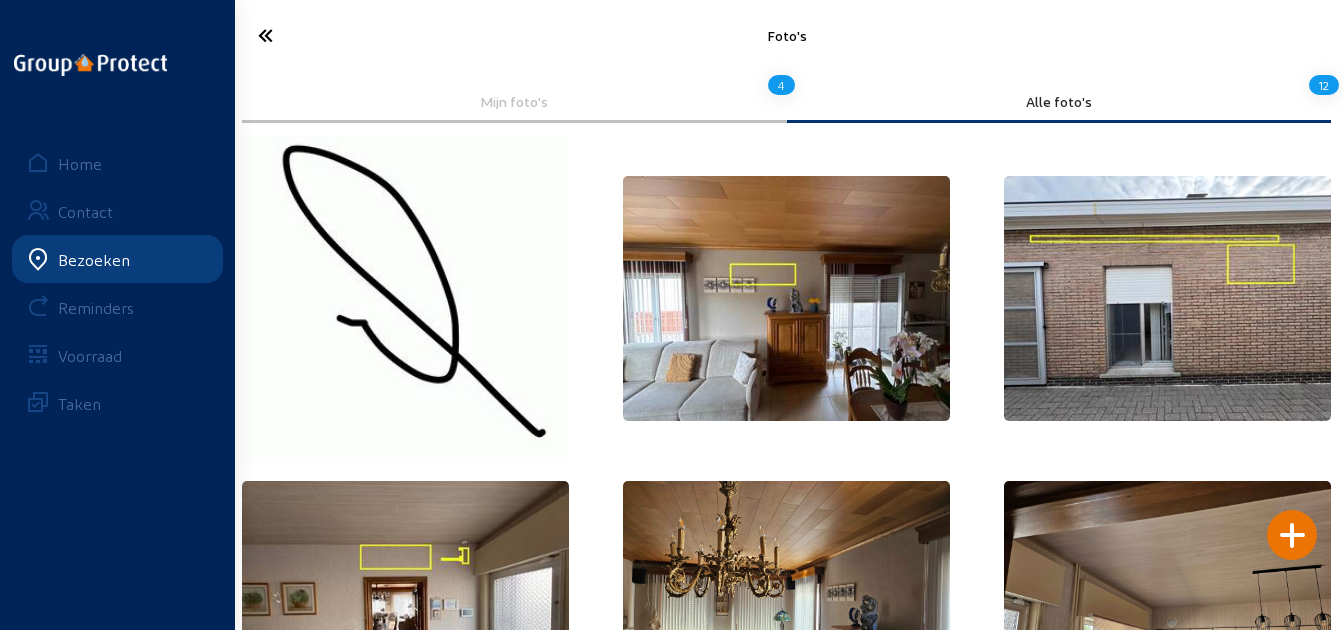 click 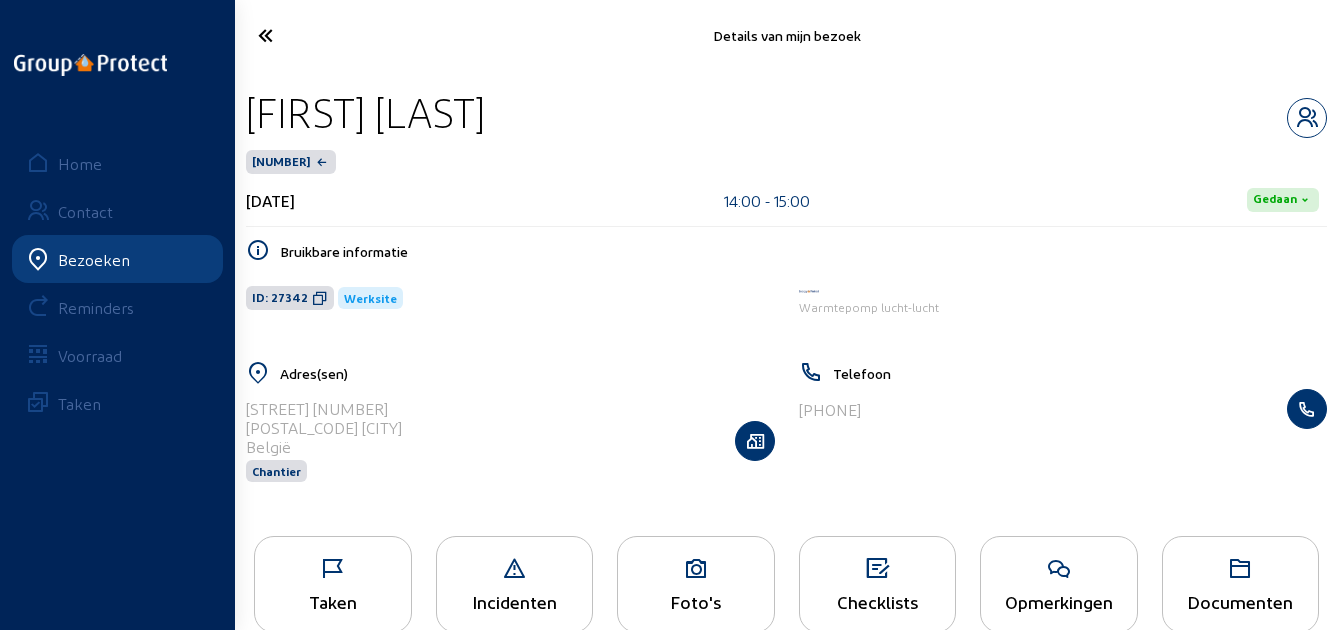 click 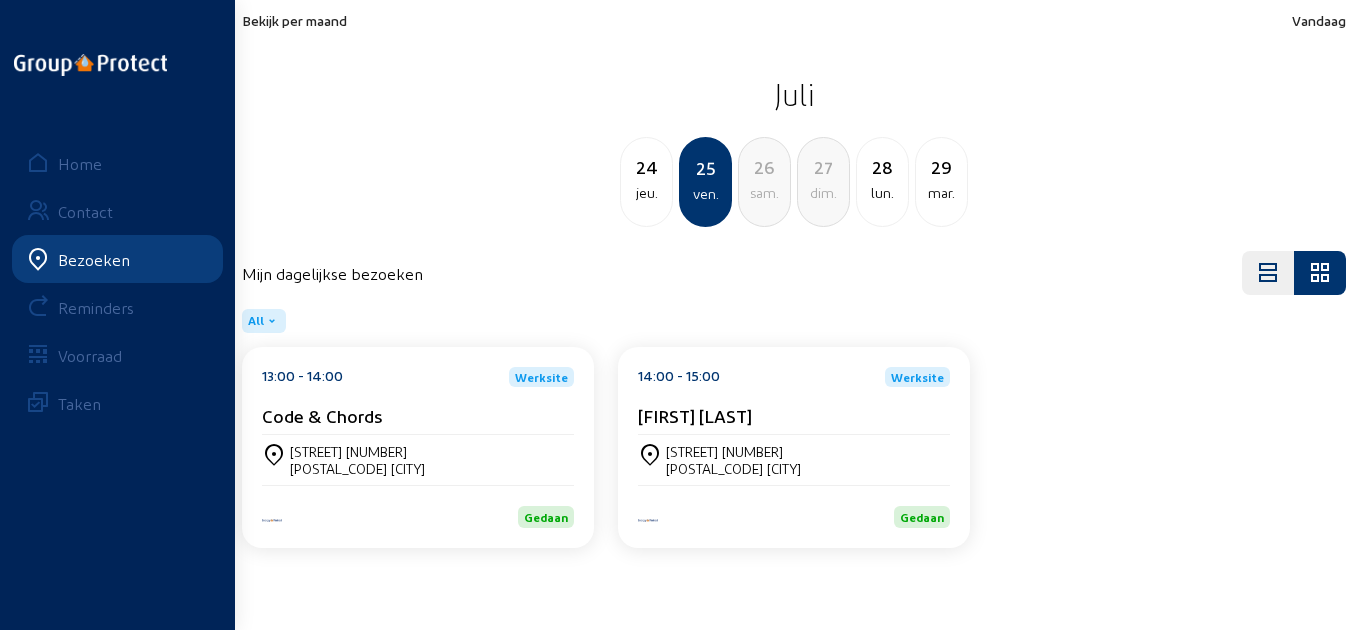 click on "Bekijk per maand   Vandaag" 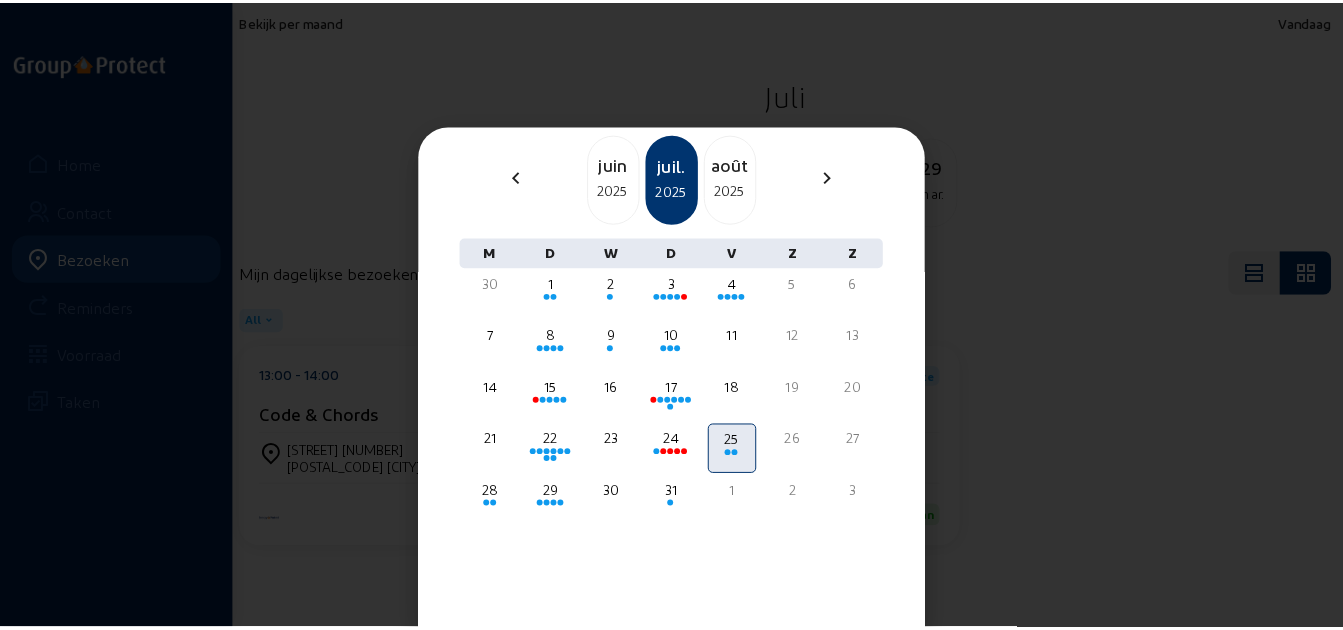 scroll, scrollTop: 140, scrollLeft: 0, axis: vertical 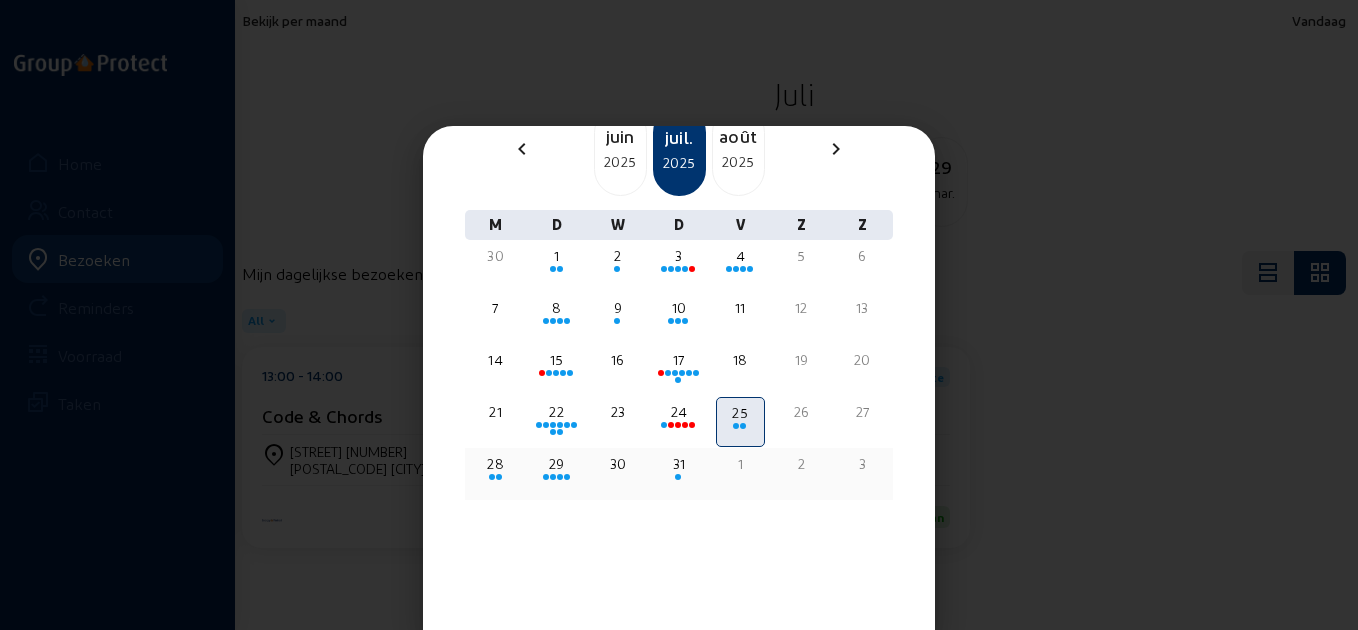 click on "28" at bounding box center (495, 464) 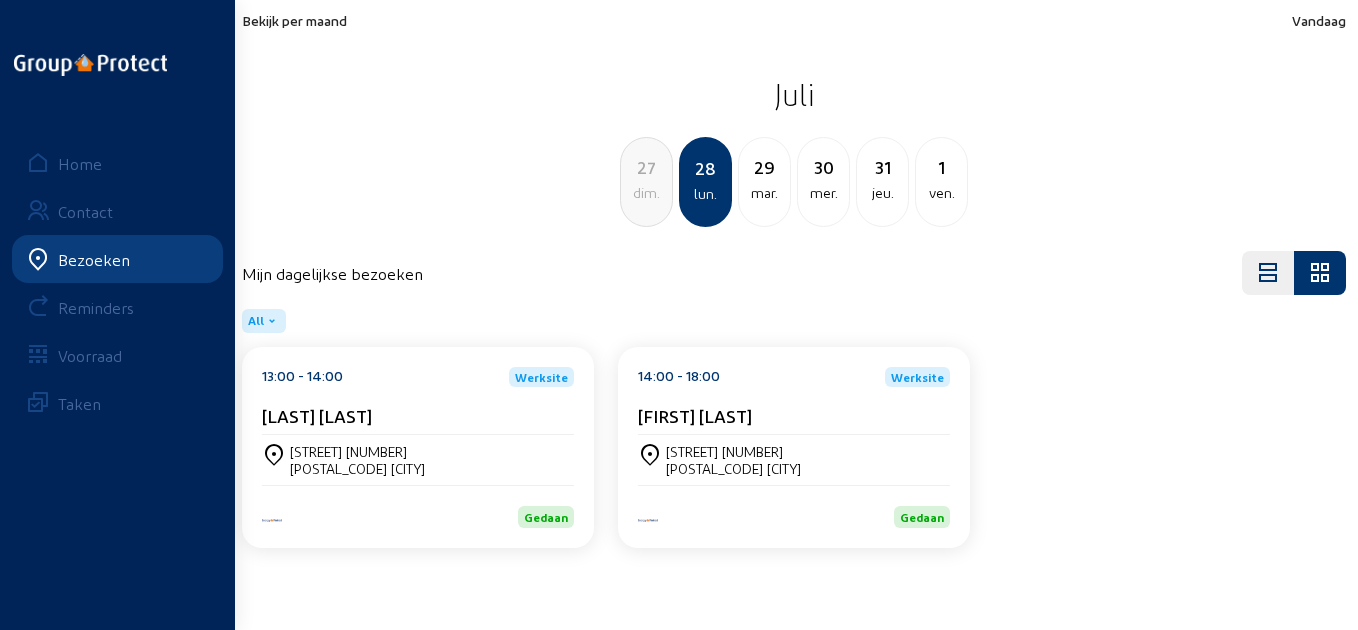 click on "[TIME] - [TIME] Werksite [LAST] [LAST]" 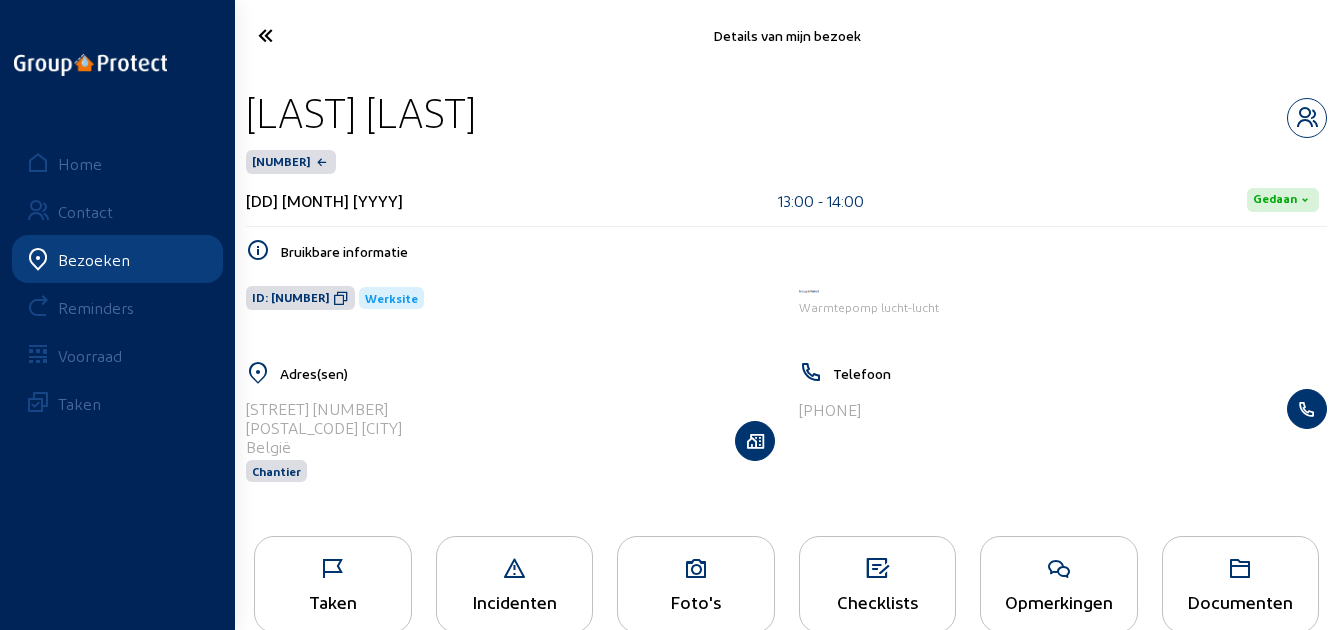 drag, startPoint x: 583, startPoint y: 117, endPoint x: 251, endPoint y: 120, distance: 332.01355 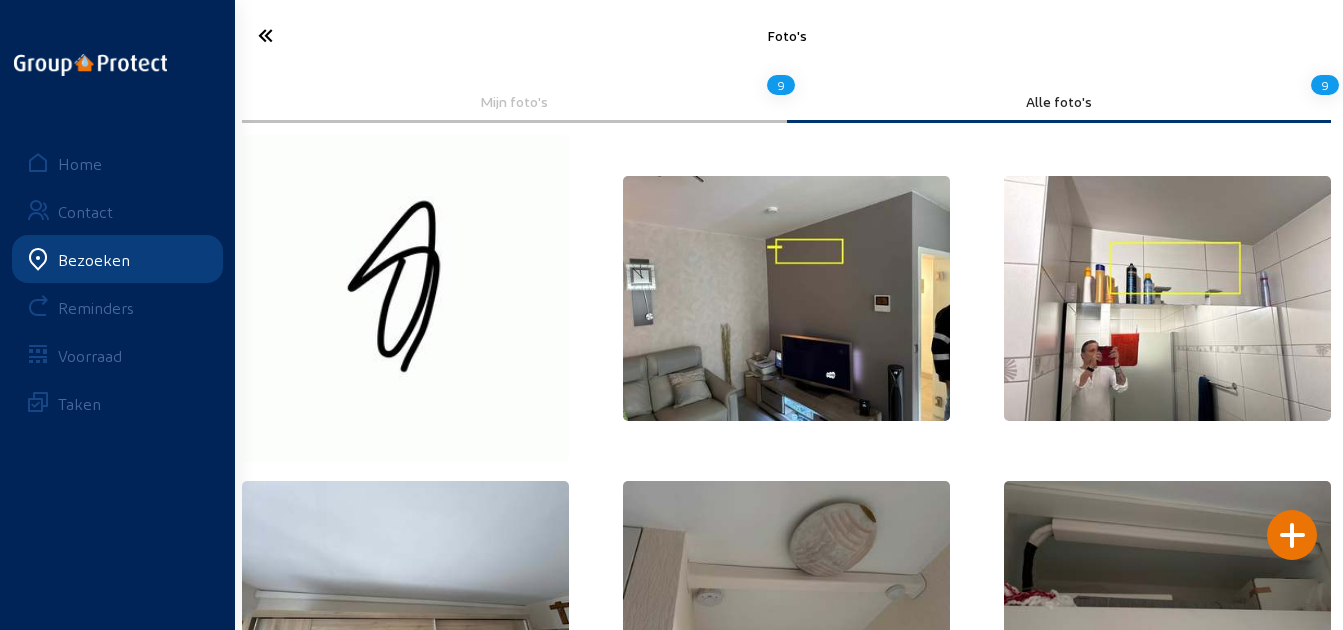 scroll, scrollTop: 100, scrollLeft: 0, axis: vertical 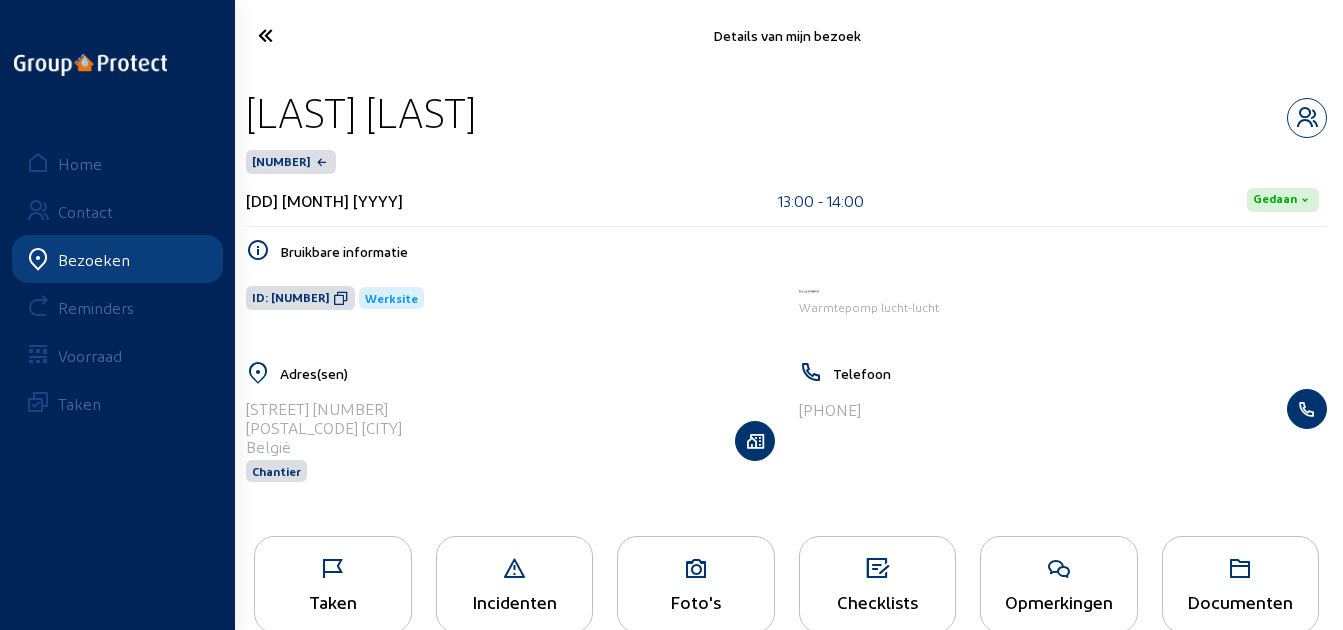 click 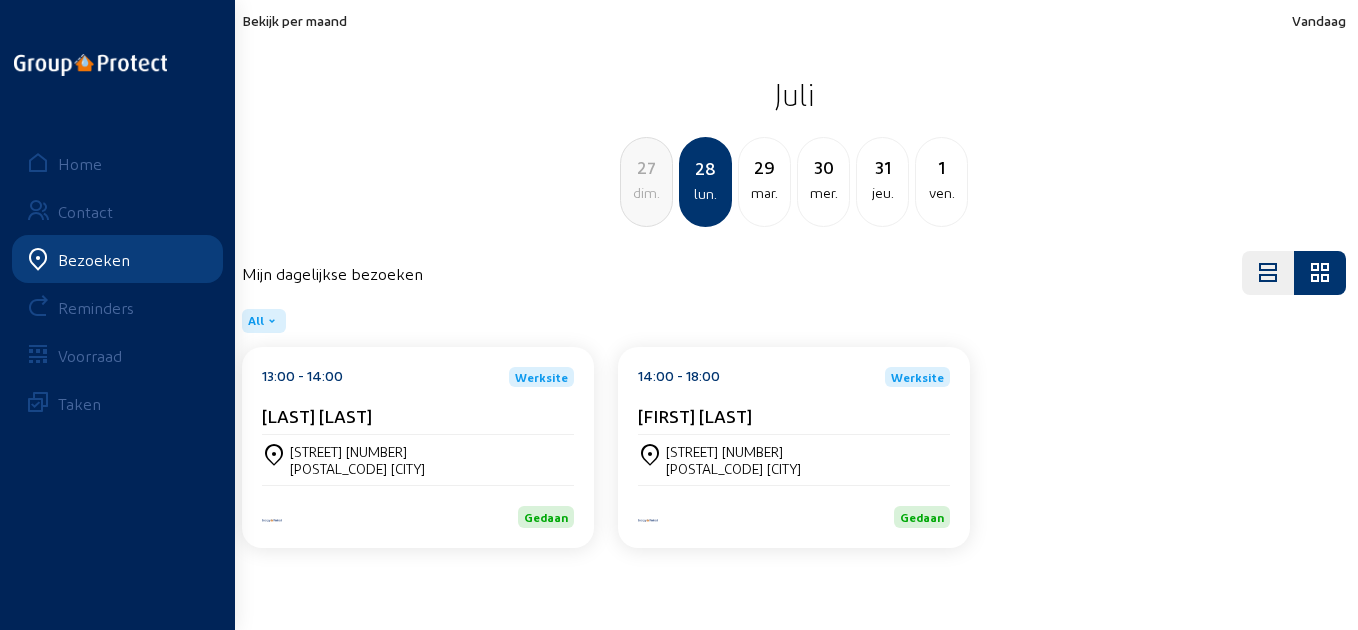 click on "[FIRST] [LAST]" 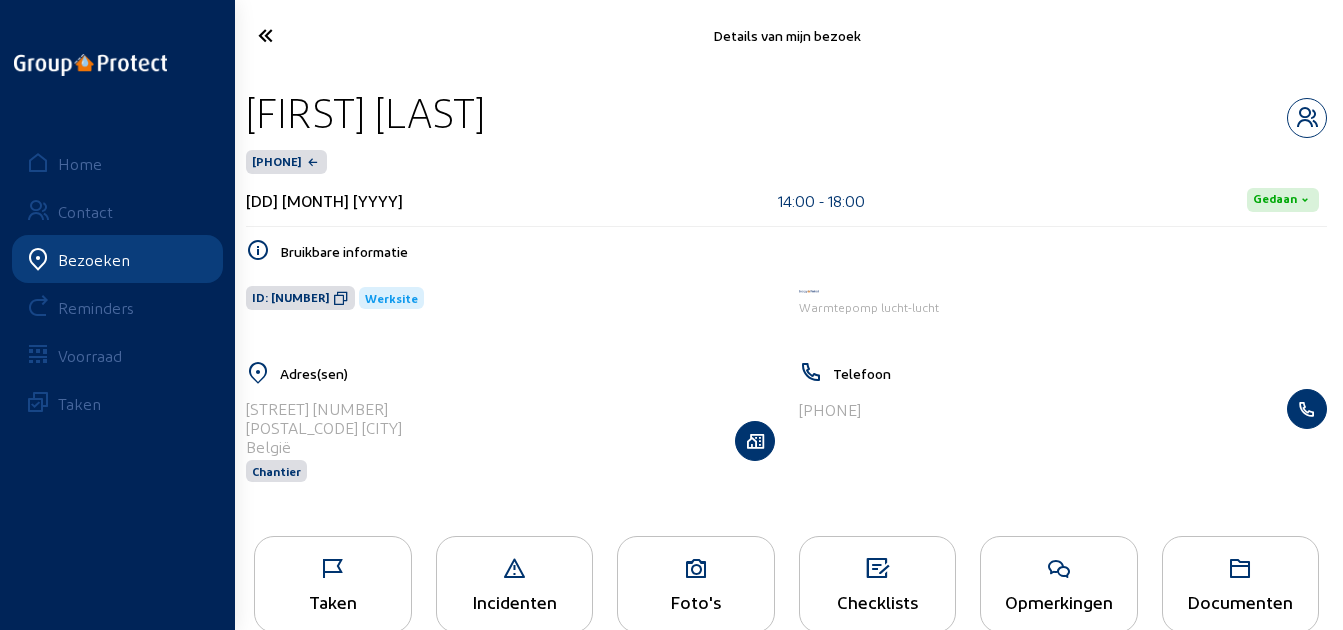 drag, startPoint x: 553, startPoint y: 116, endPoint x: 244, endPoint y: 121, distance: 309.04044 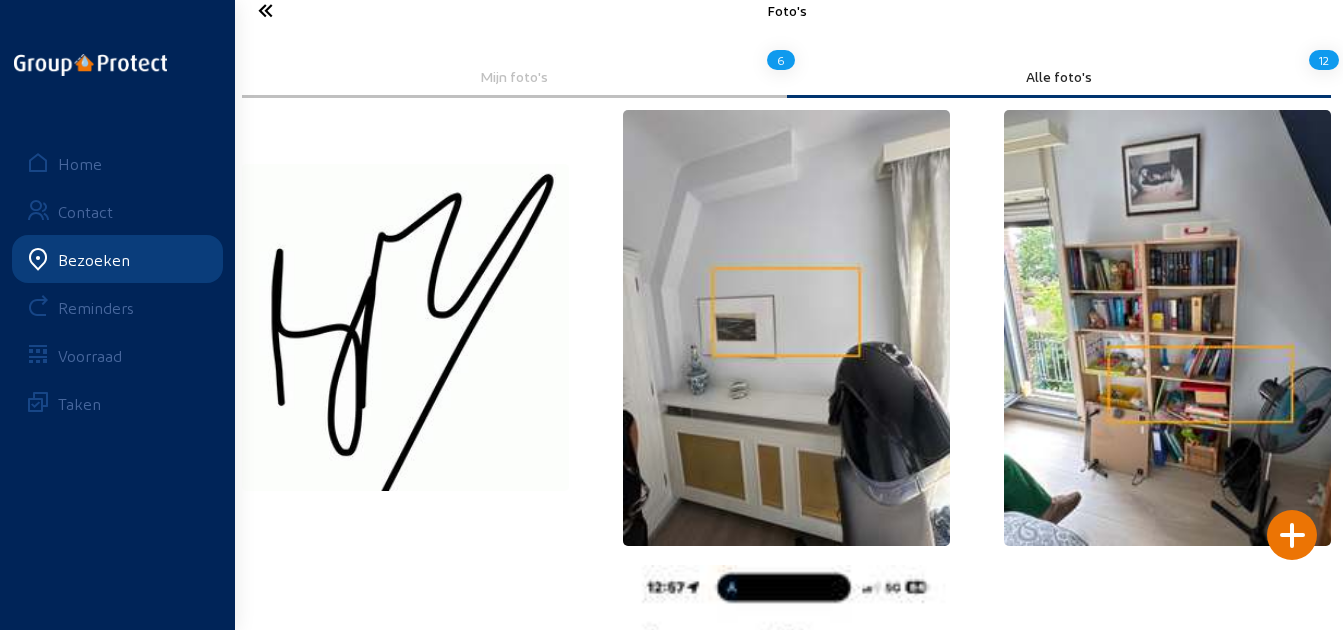 scroll, scrollTop: 13, scrollLeft: 0, axis: vertical 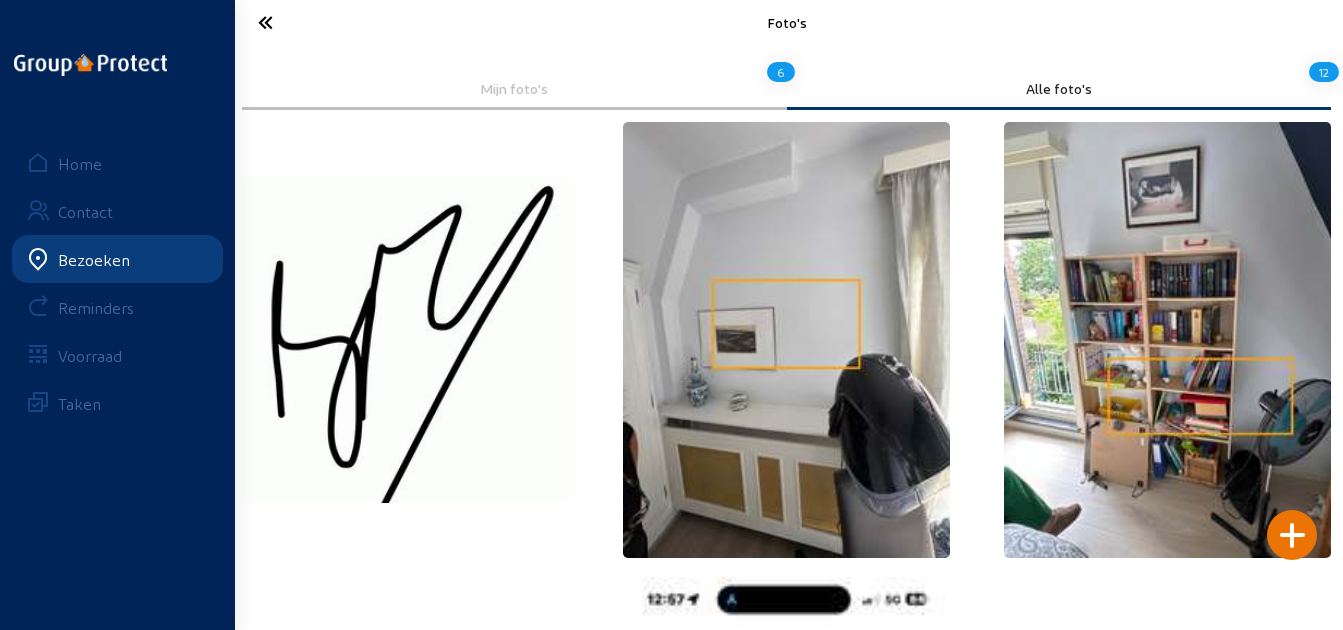 click 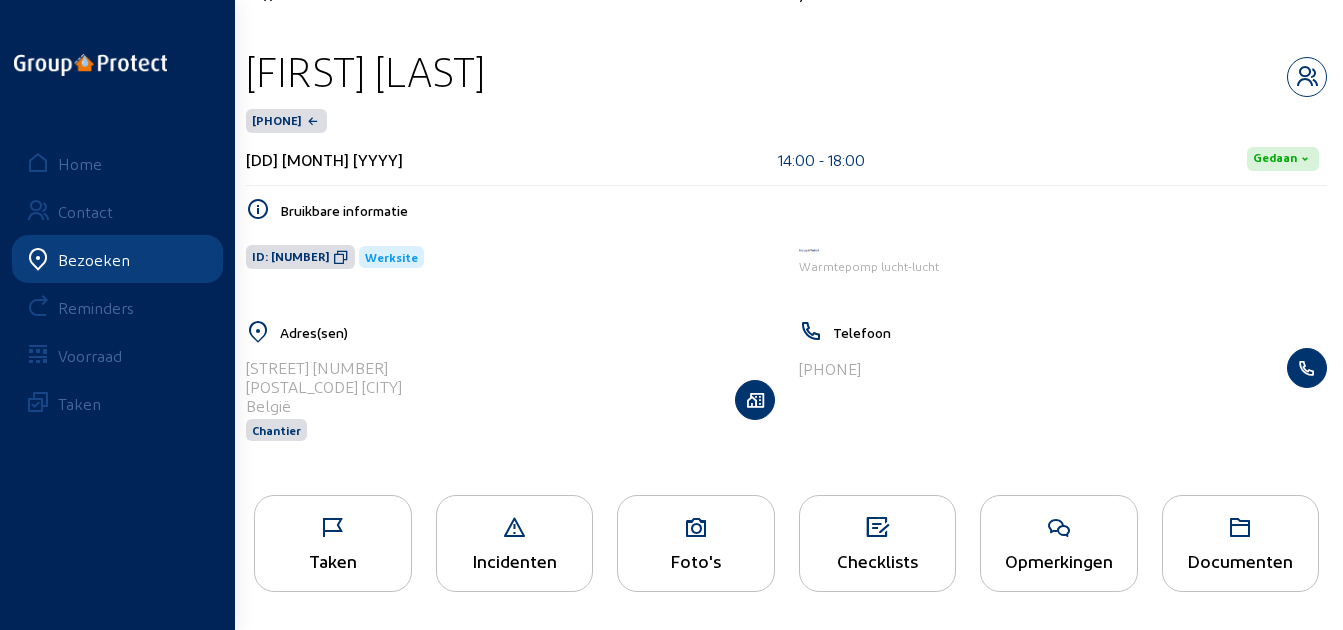 scroll, scrollTop: 0, scrollLeft: 0, axis: both 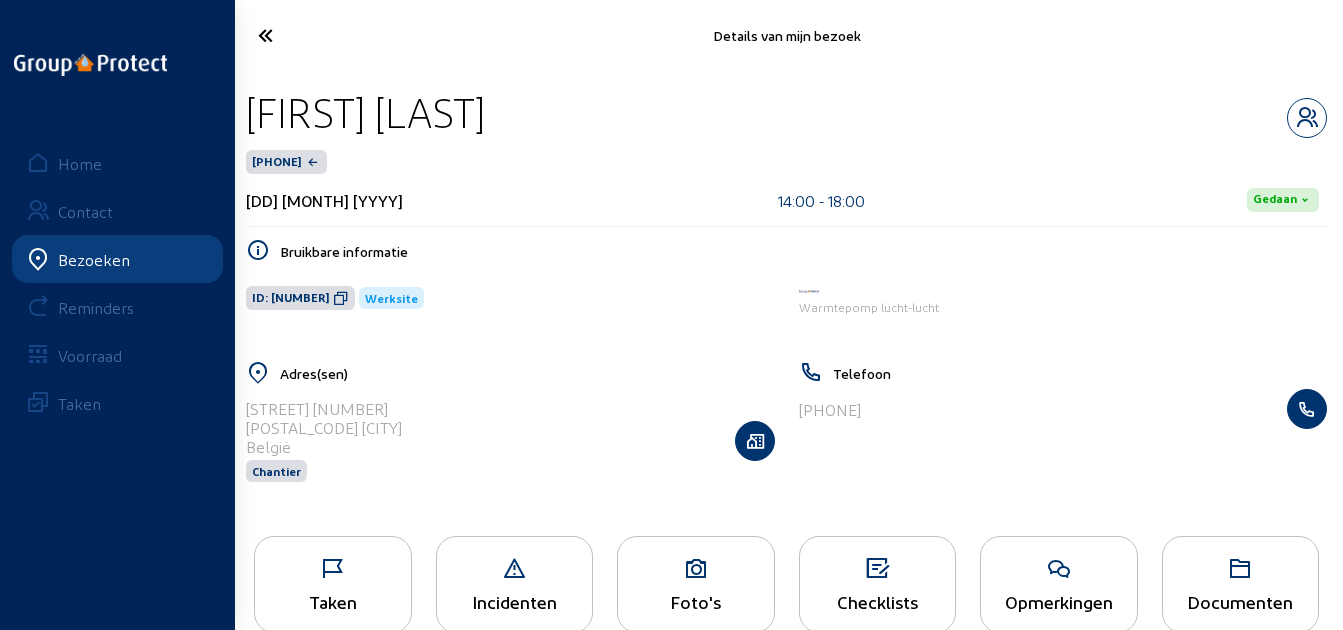 click 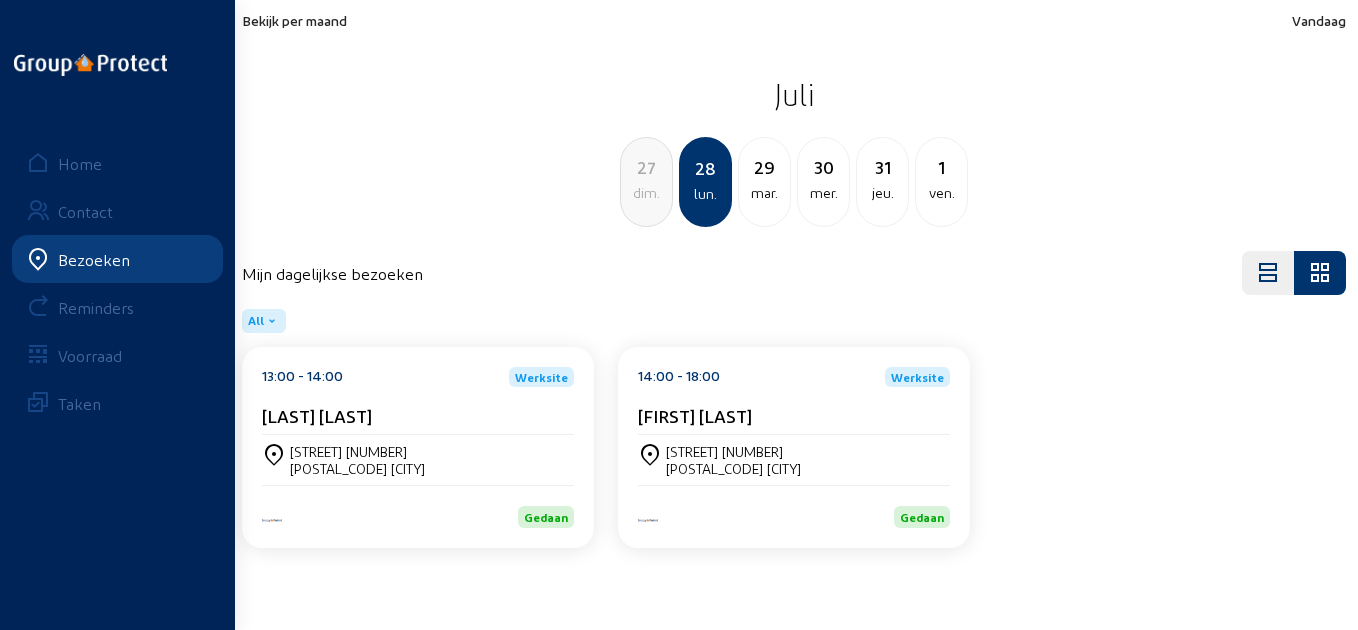 click on "Bekijk per maand   Vandaag" 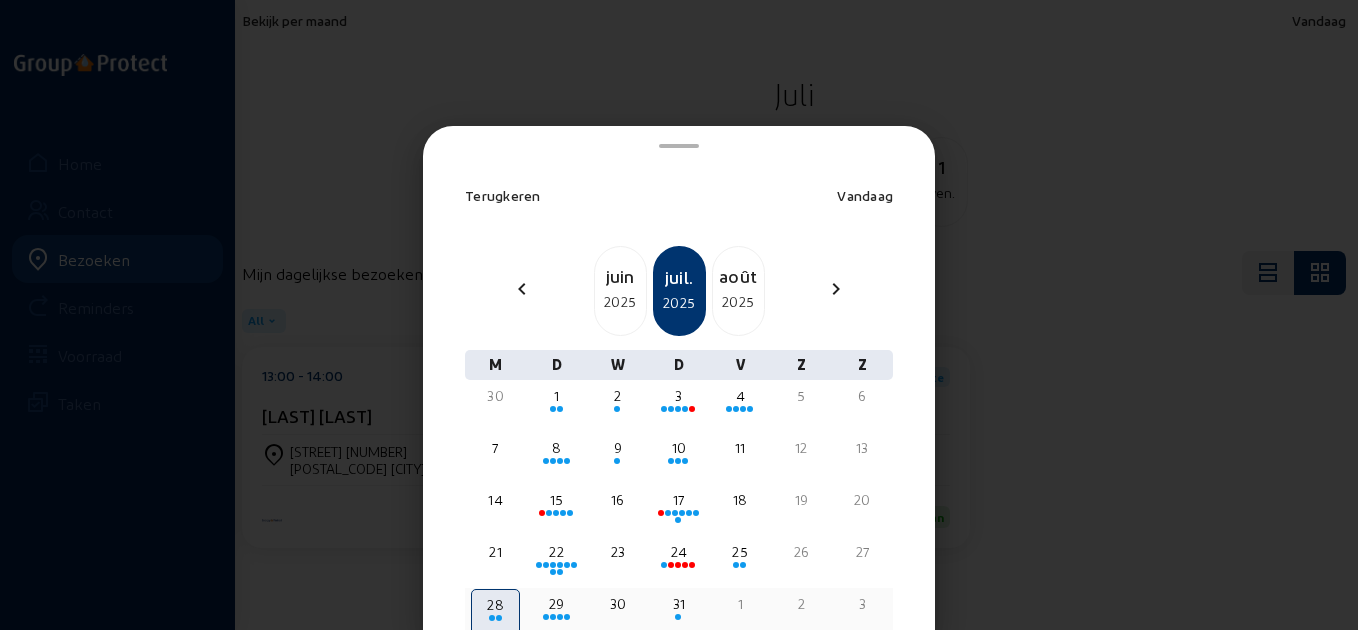 click on "29" at bounding box center (556, 604) 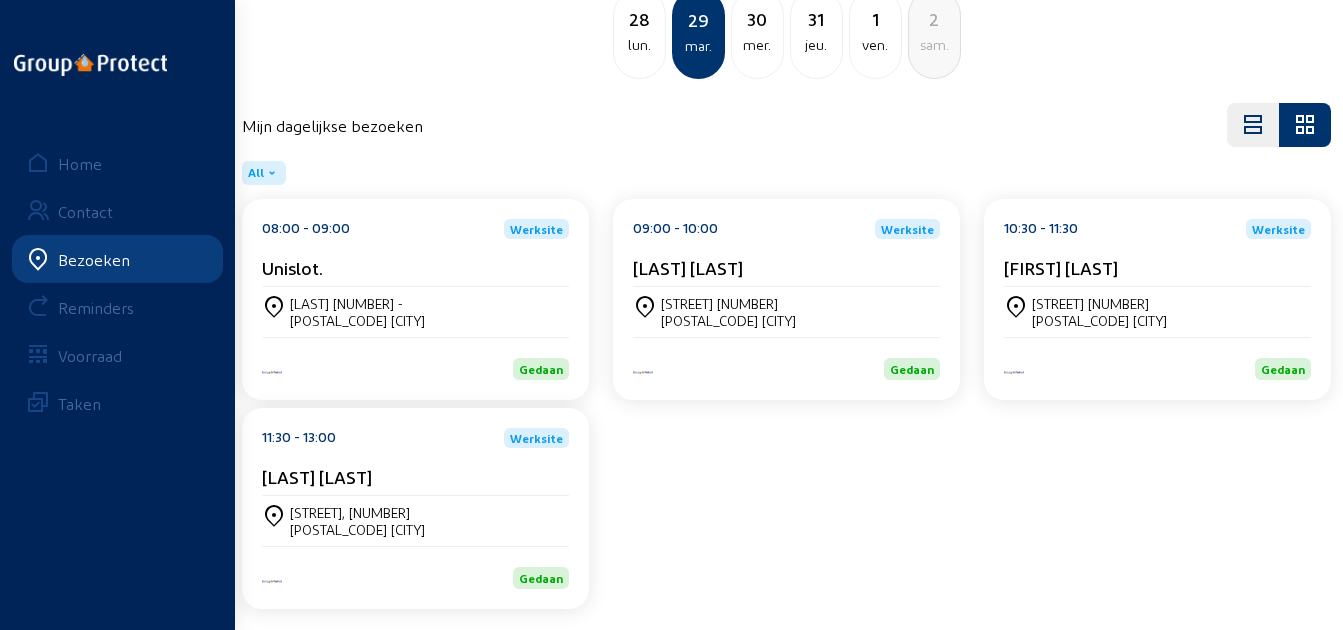 scroll, scrollTop: 161, scrollLeft: 0, axis: vertical 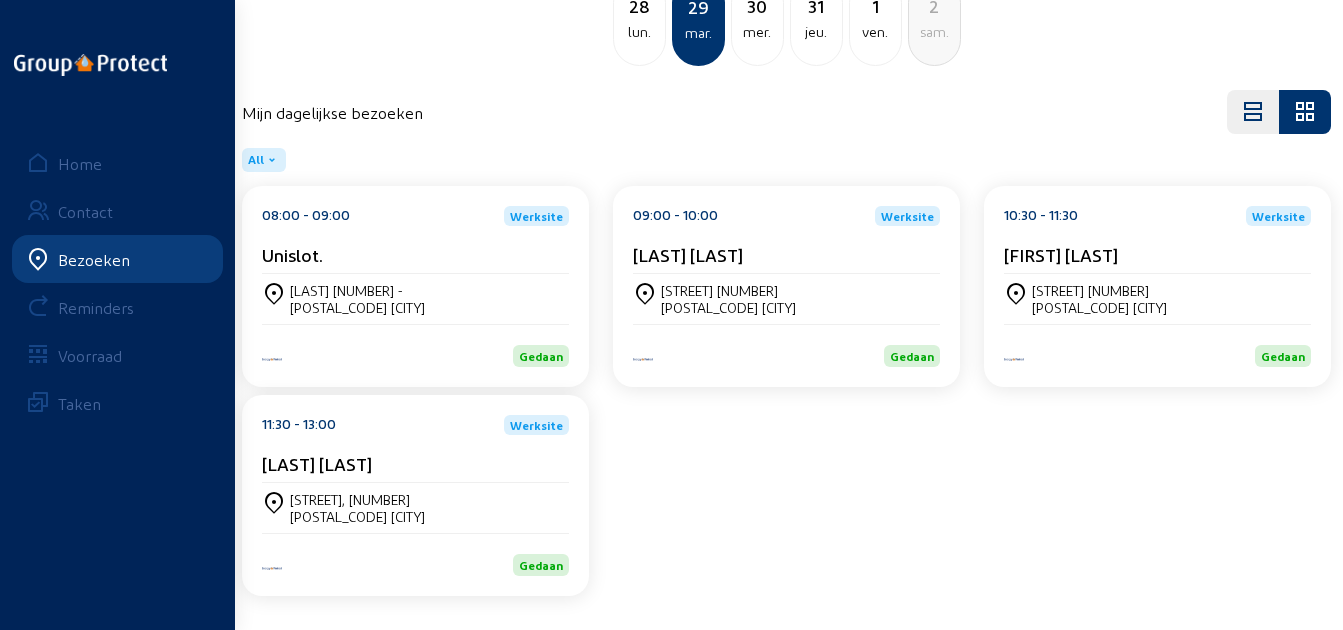 click on "Unislot." 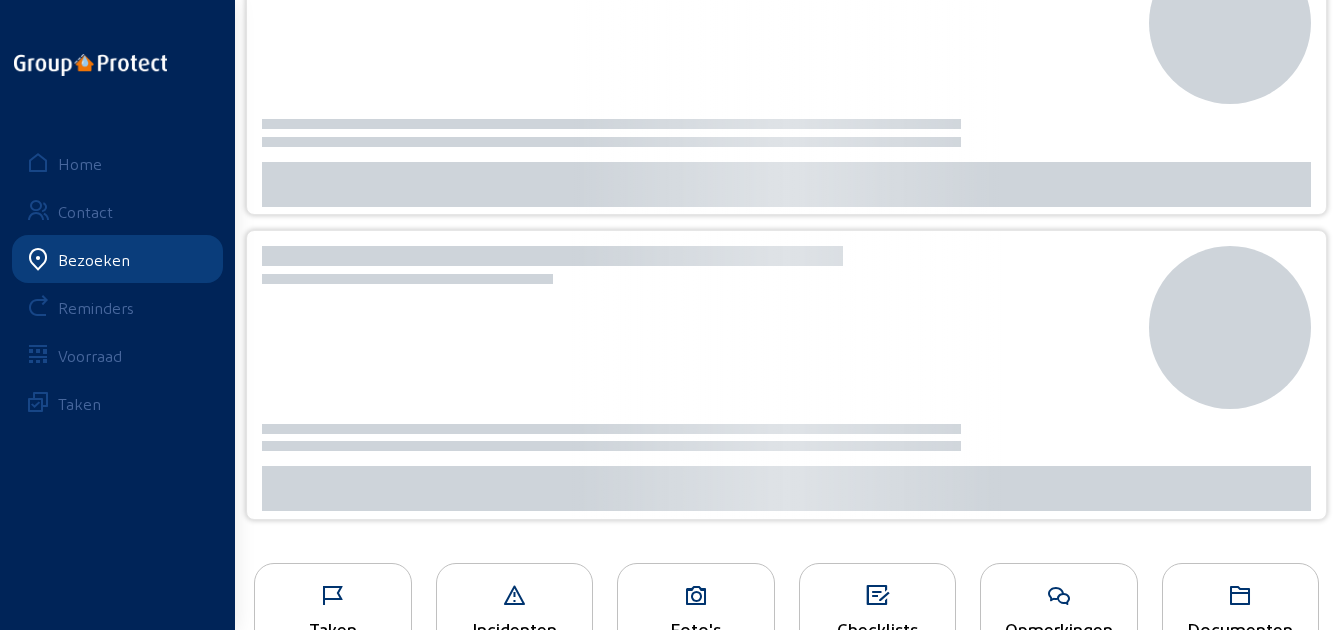 scroll, scrollTop: 0, scrollLeft: 0, axis: both 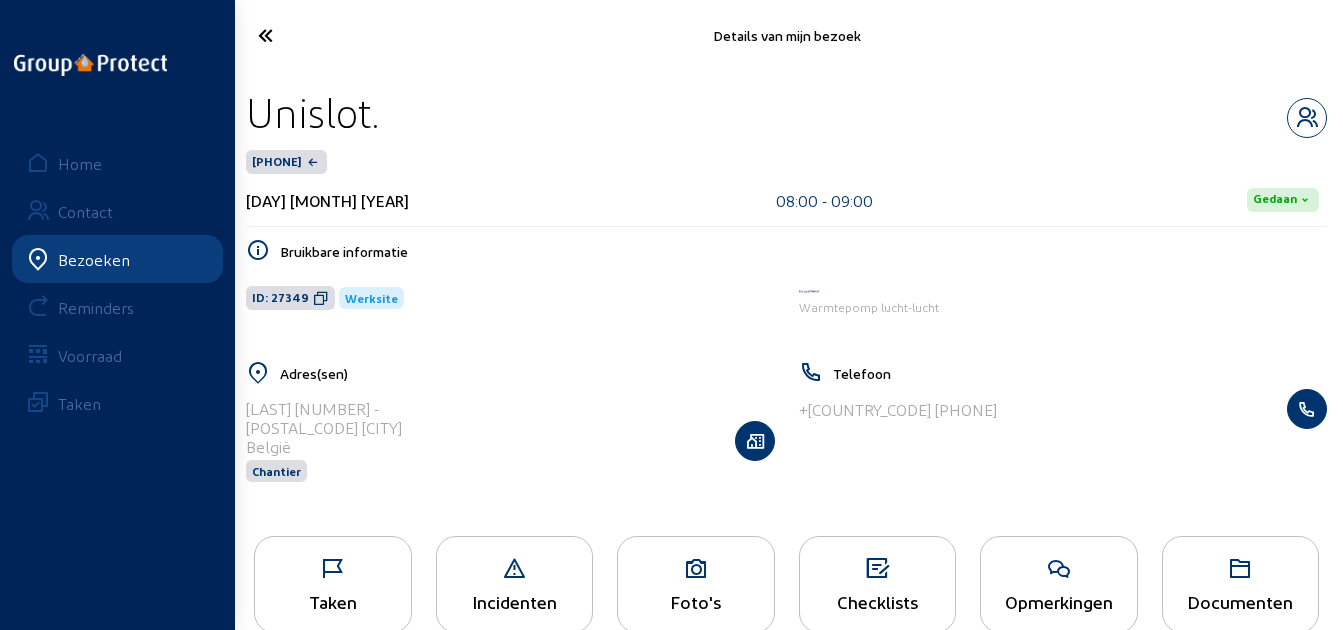 drag, startPoint x: 411, startPoint y: 113, endPoint x: 242, endPoint y: 97, distance: 169.7557 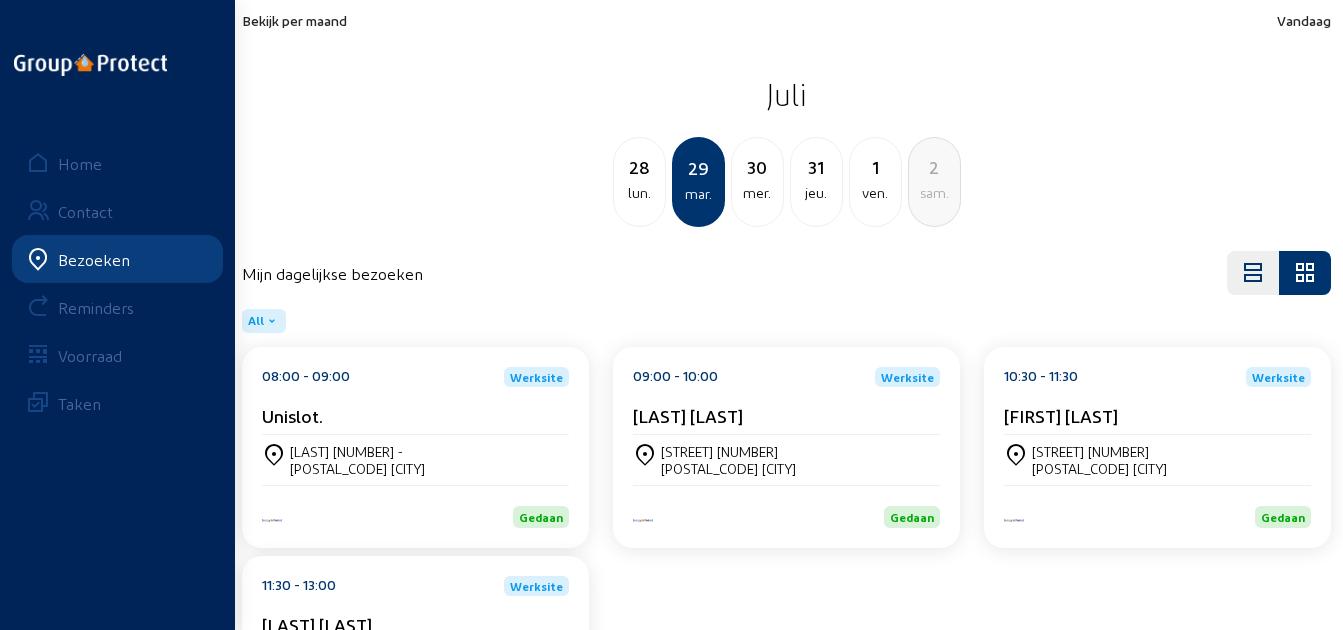 click on "[STREET] [NUMBER] [POSTAL_CODE] [CITY]" 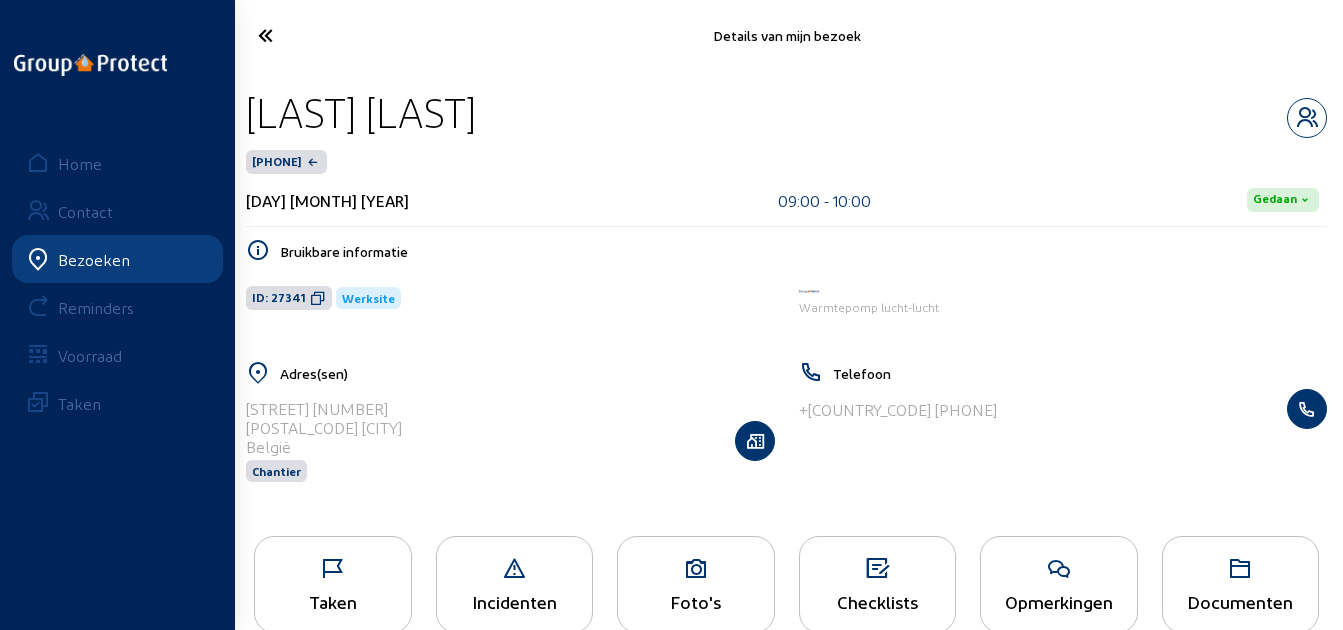 drag, startPoint x: 465, startPoint y: 108, endPoint x: 244, endPoint y: 119, distance: 221.27359 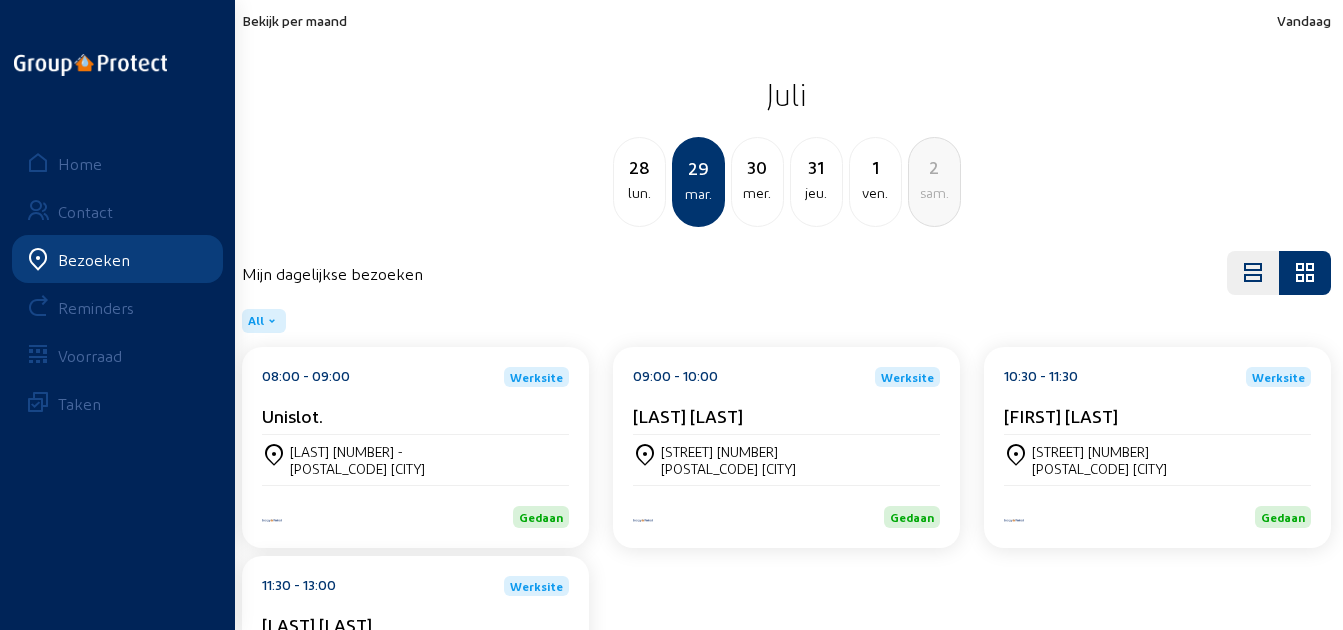 click on "[TIME] - [TIME] Werksite [FIRST] [LAST]" 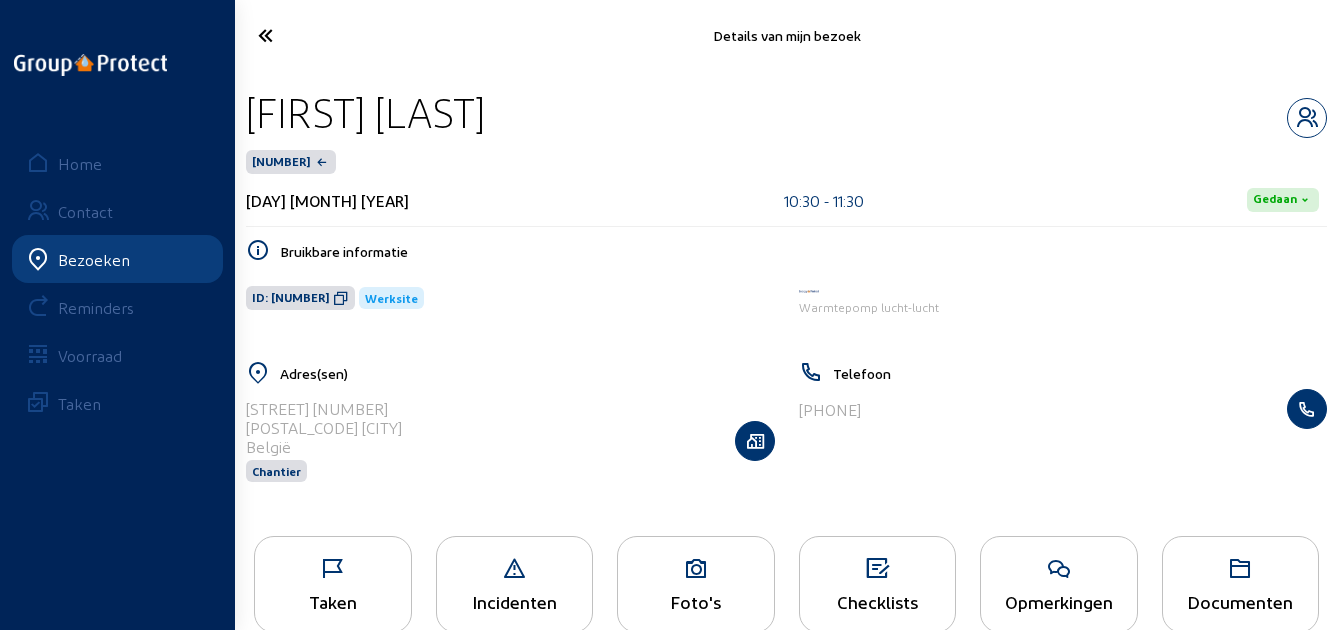 drag, startPoint x: 451, startPoint y: 90, endPoint x: 240, endPoint y: 107, distance: 211.68373 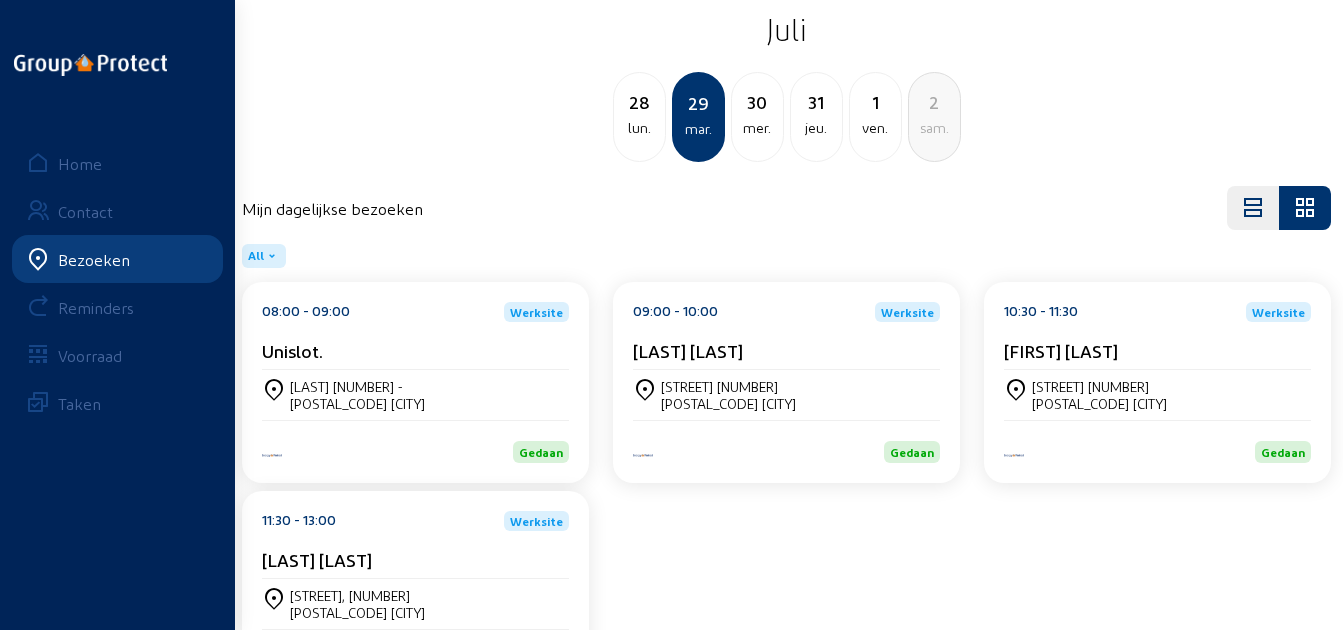 scroll, scrollTop: 161, scrollLeft: 0, axis: vertical 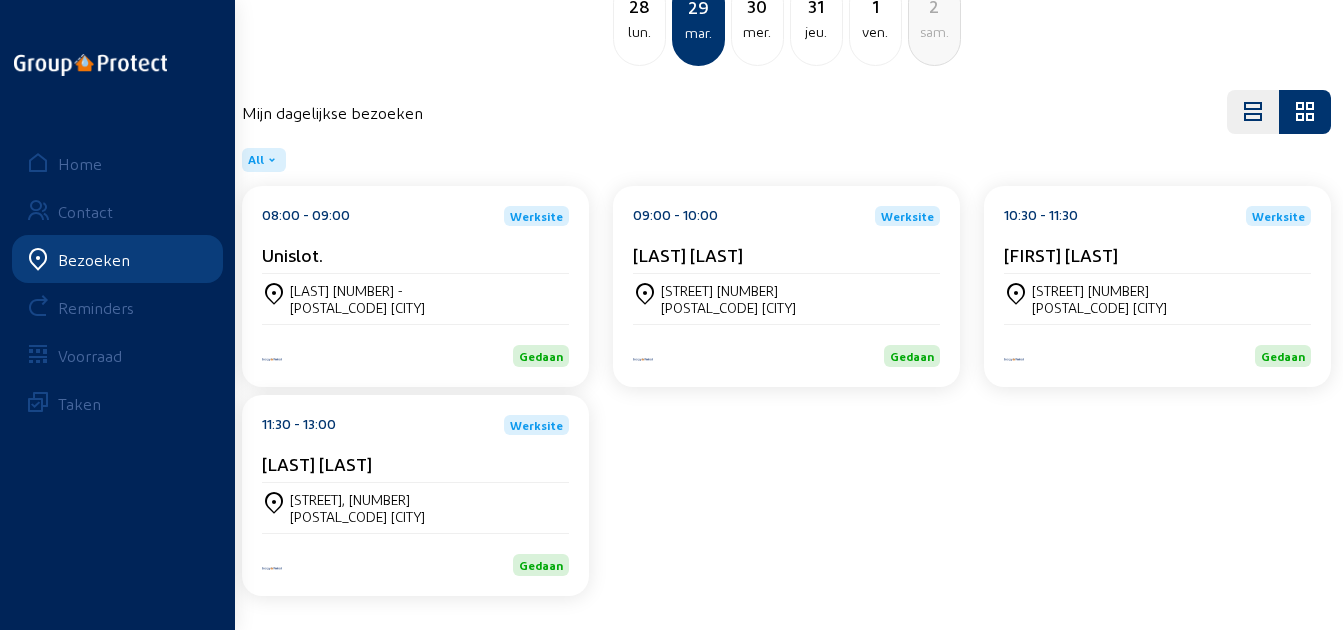 click on "[LAST] [LAST]" 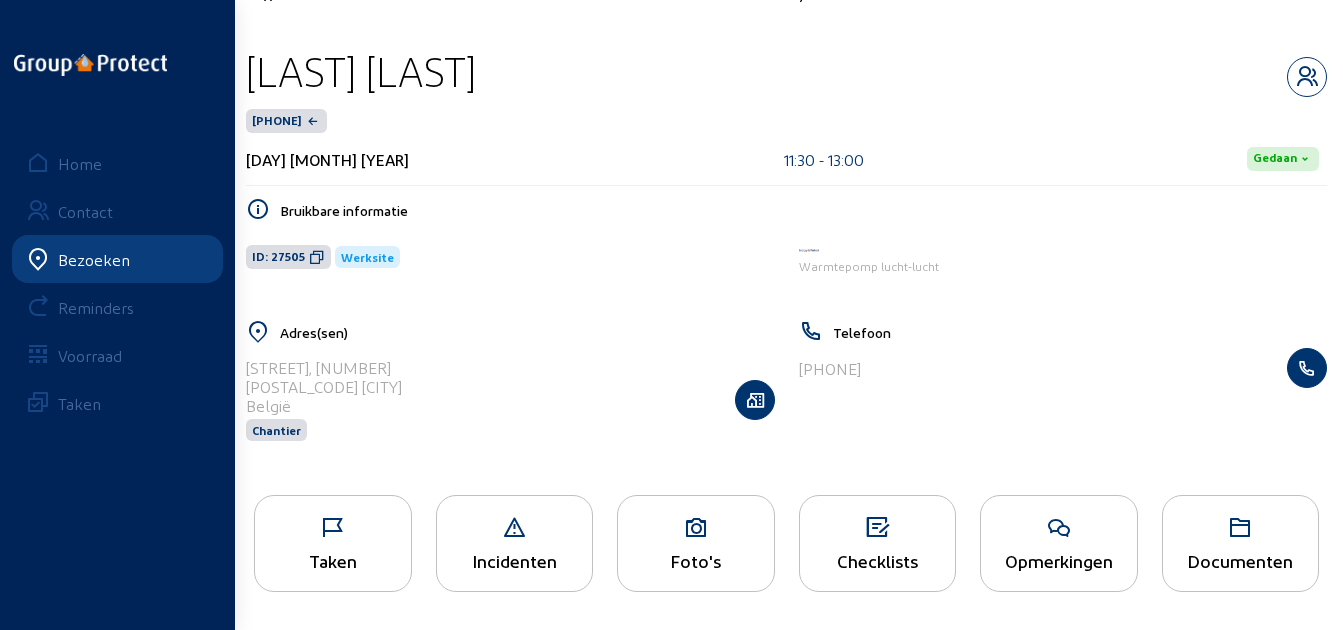 scroll, scrollTop: 0, scrollLeft: 0, axis: both 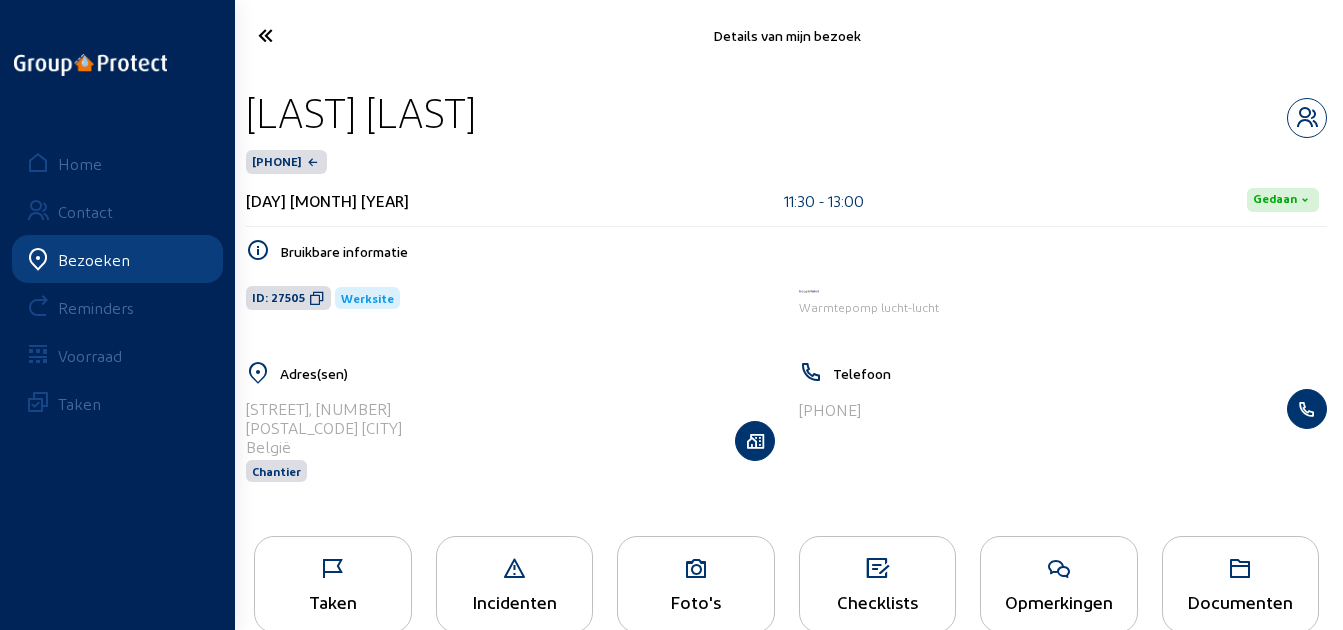 drag, startPoint x: 673, startPoint y: 110, endPoint x: 243, endPoint y: 112, distance: 430.00464 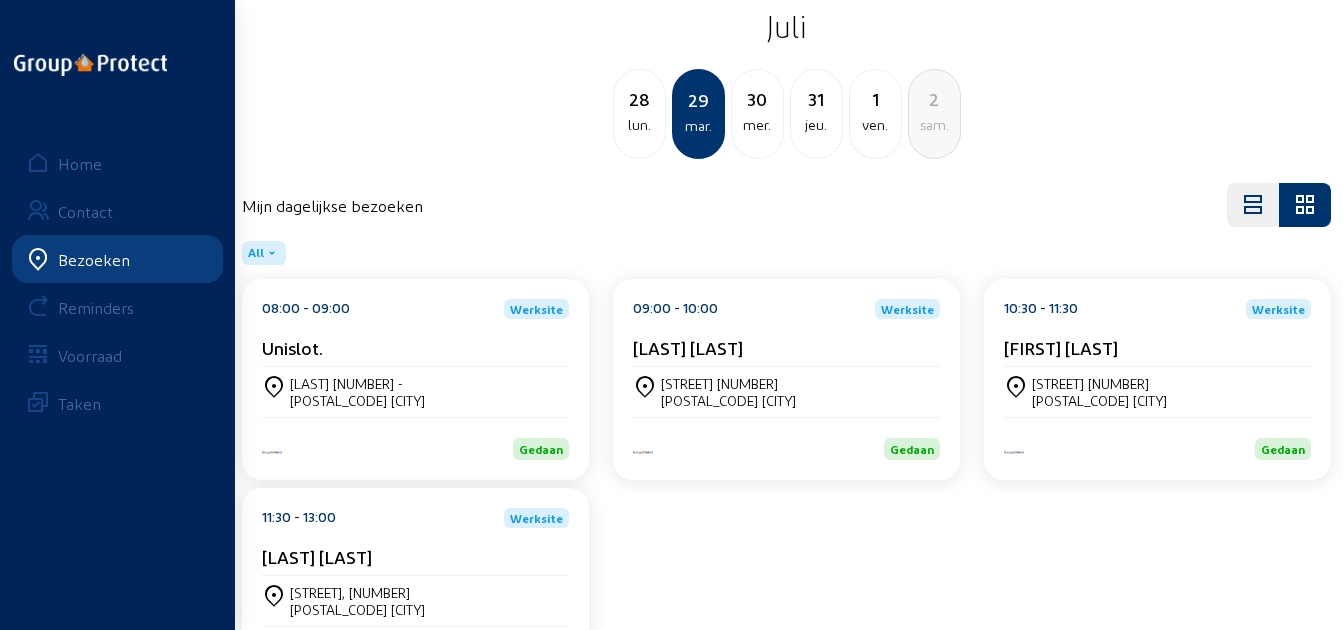 scroll, scrollTop: 100, scrollLeft: 0, axis: vertical 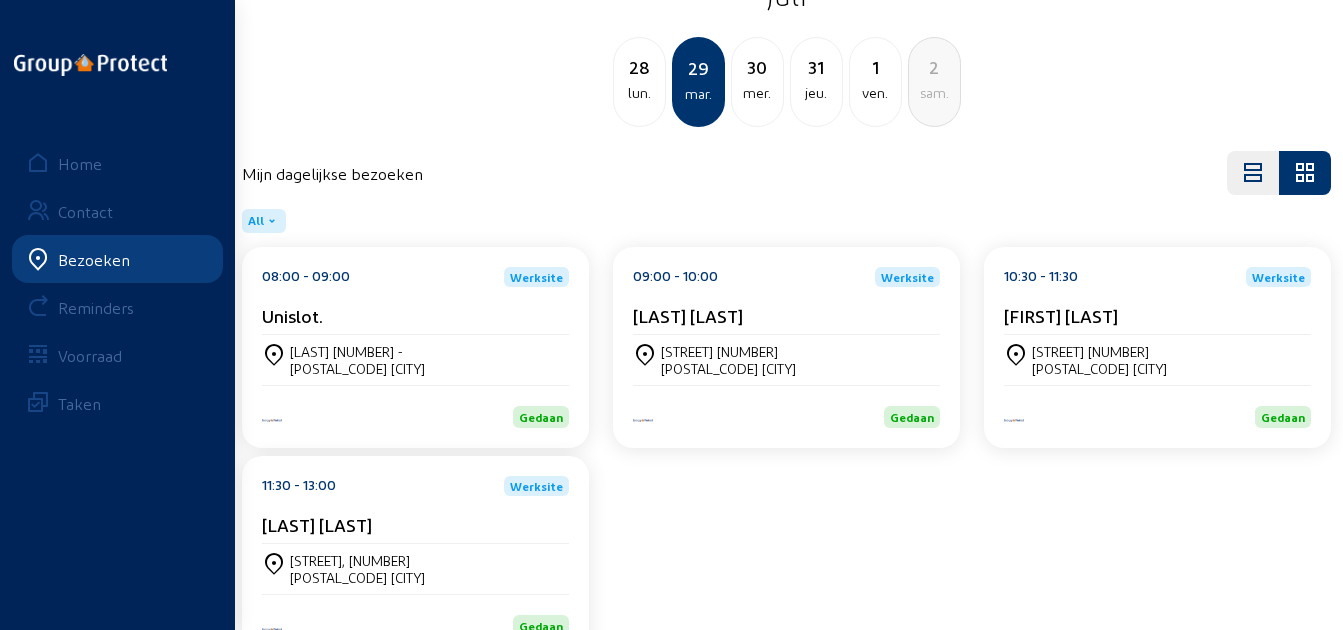 click on "mer." 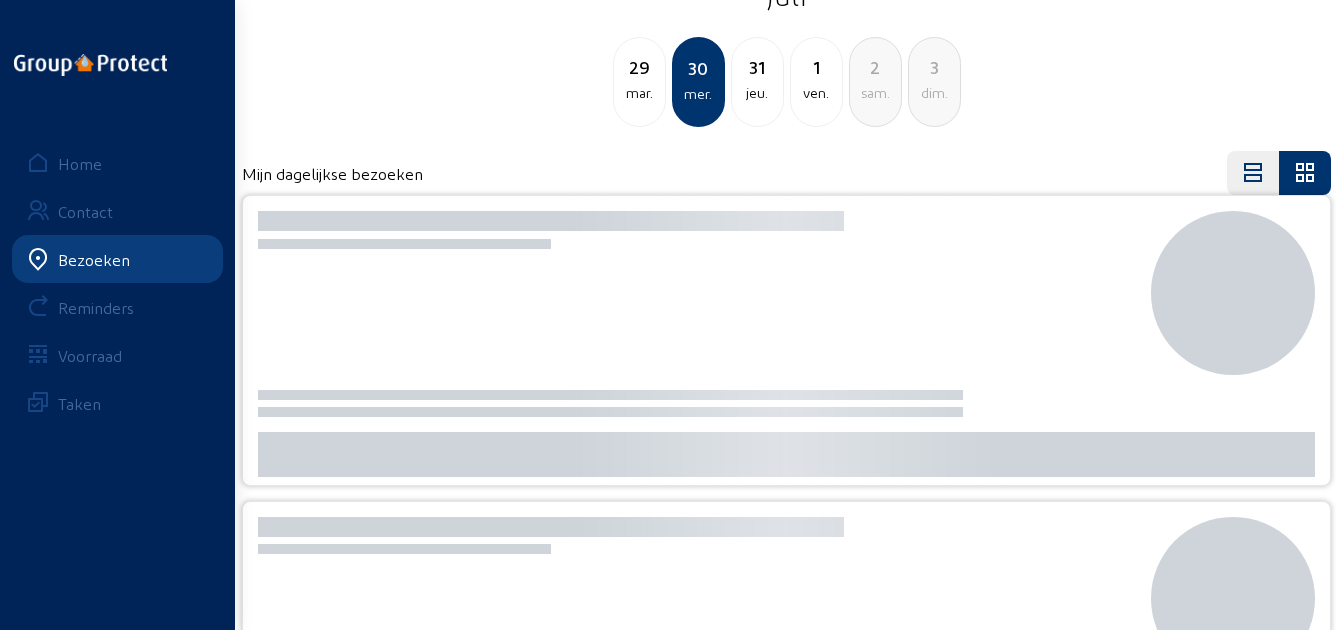 scroll, scrollTop: 0, scrollLeft: 0, axis: both 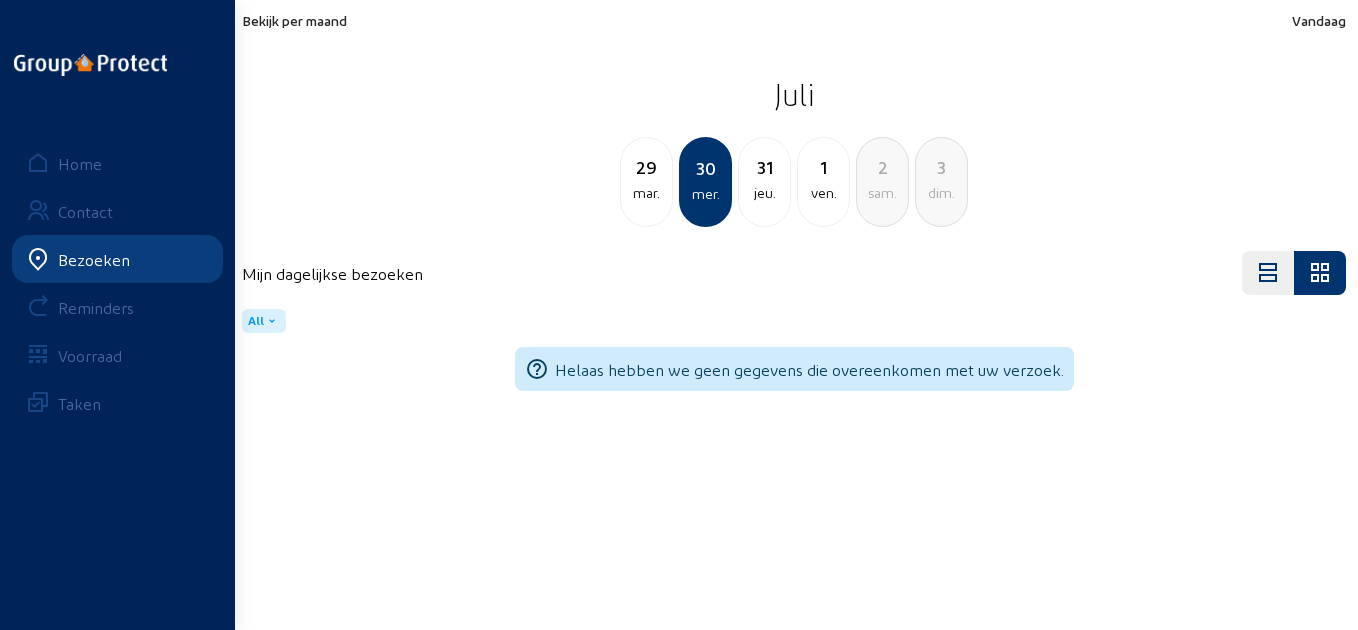 click on "jeu." 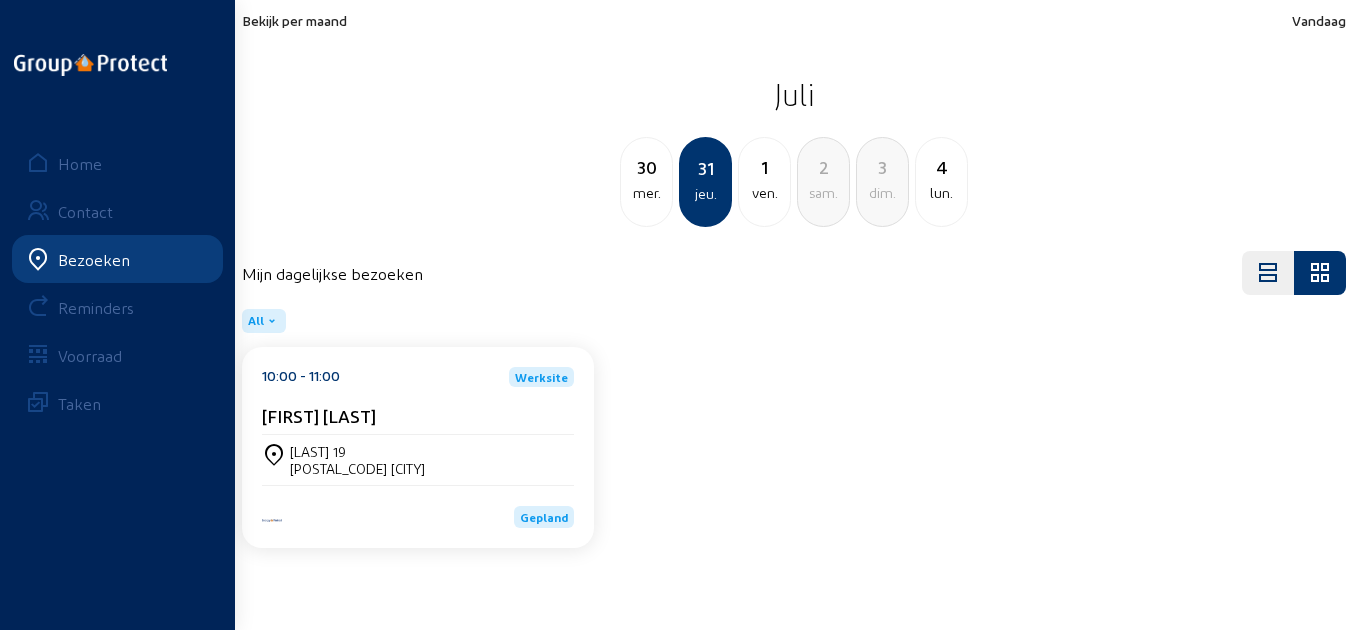 click on "ven." 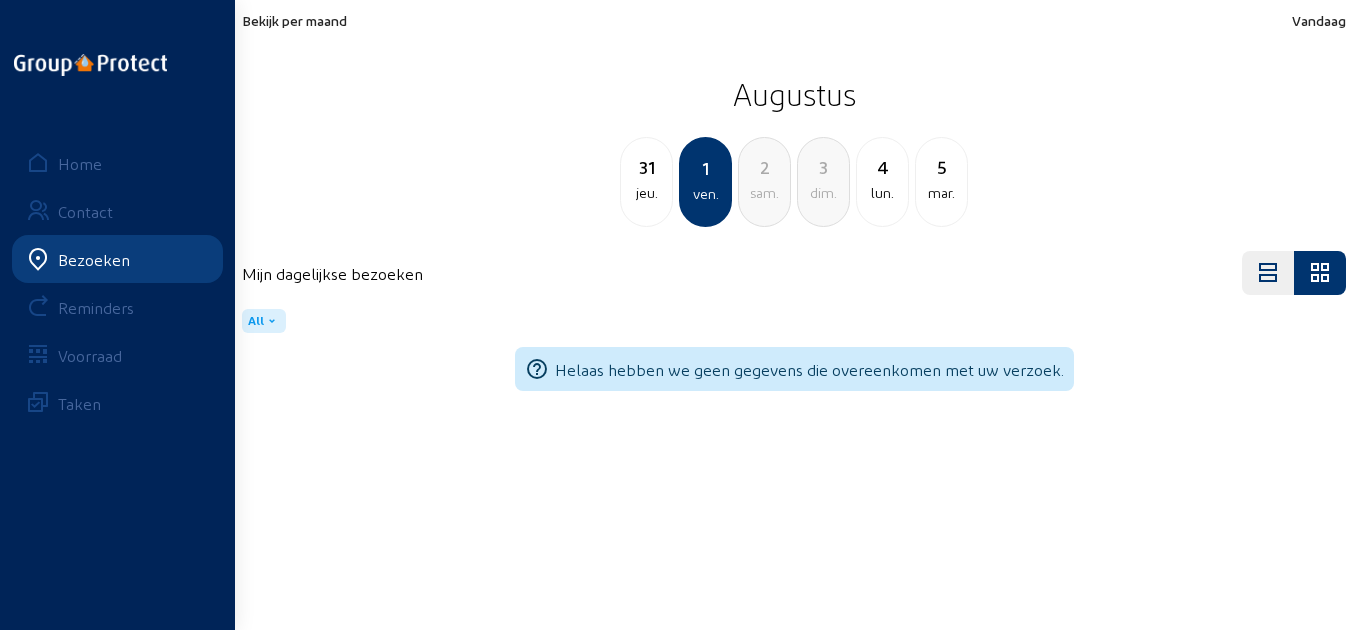 click on "4" 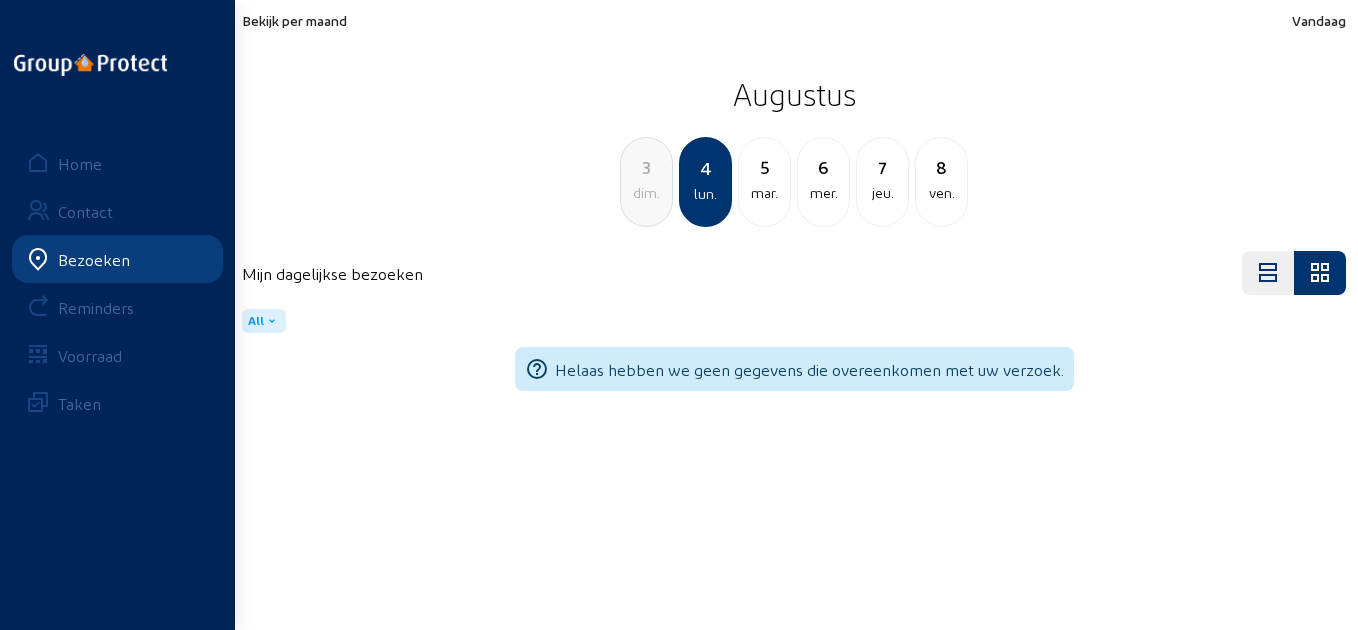 click on "mar." 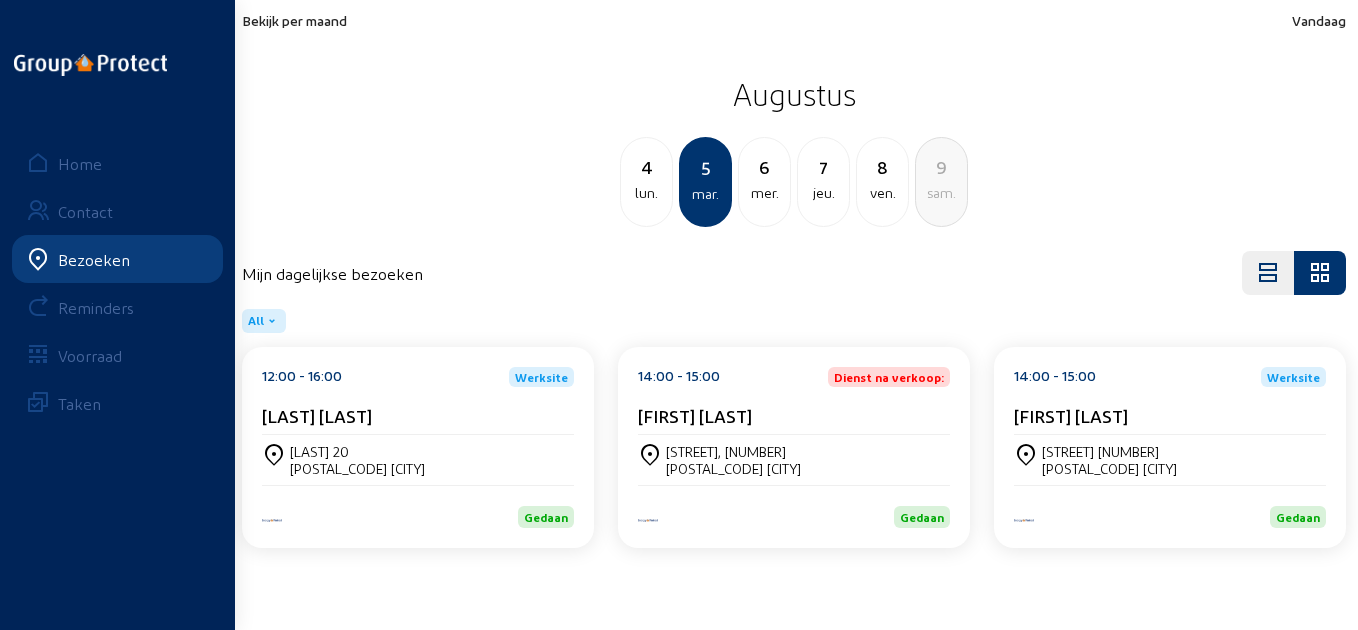 click on "[LAST] [LAST]" 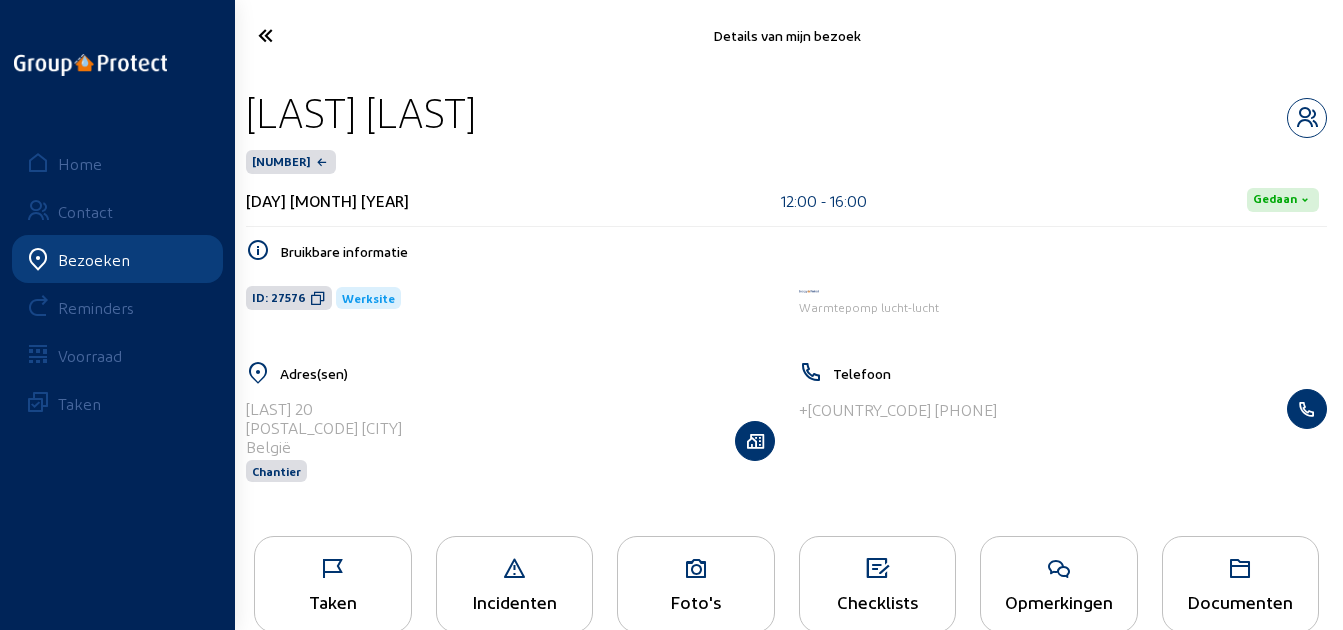 drag, startPoint x: 684, startPoint y: 115, endPoint x: 253, endPoint y: 128, distance: 431.196 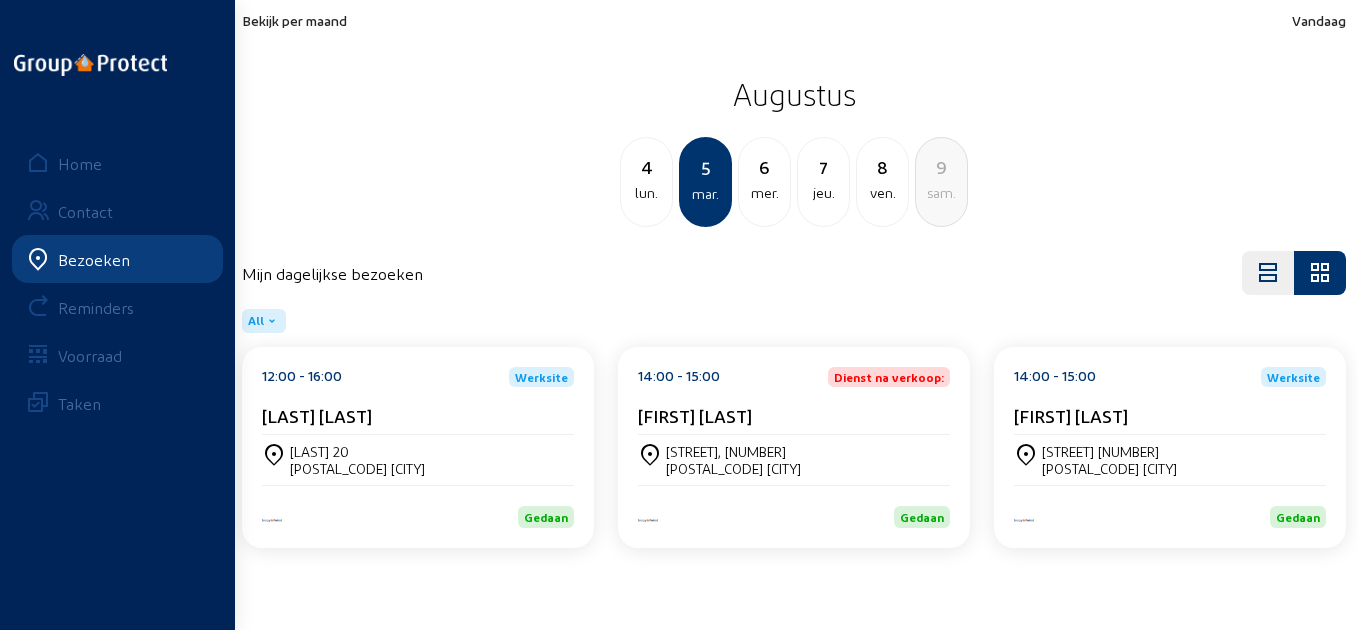 click on "[FIRST] [LAST]" 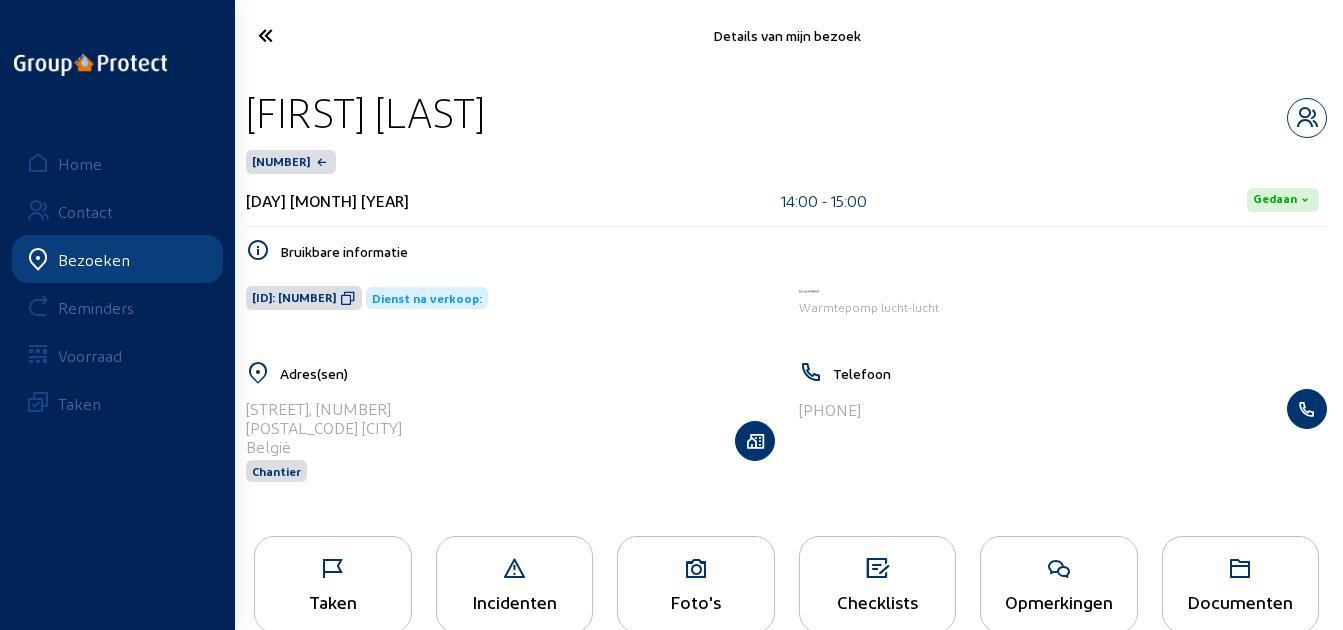 drag, startPoint x: 555, startPoint y: 116, endPoint x: 253, endPoint y: 101, distance: 302.37228 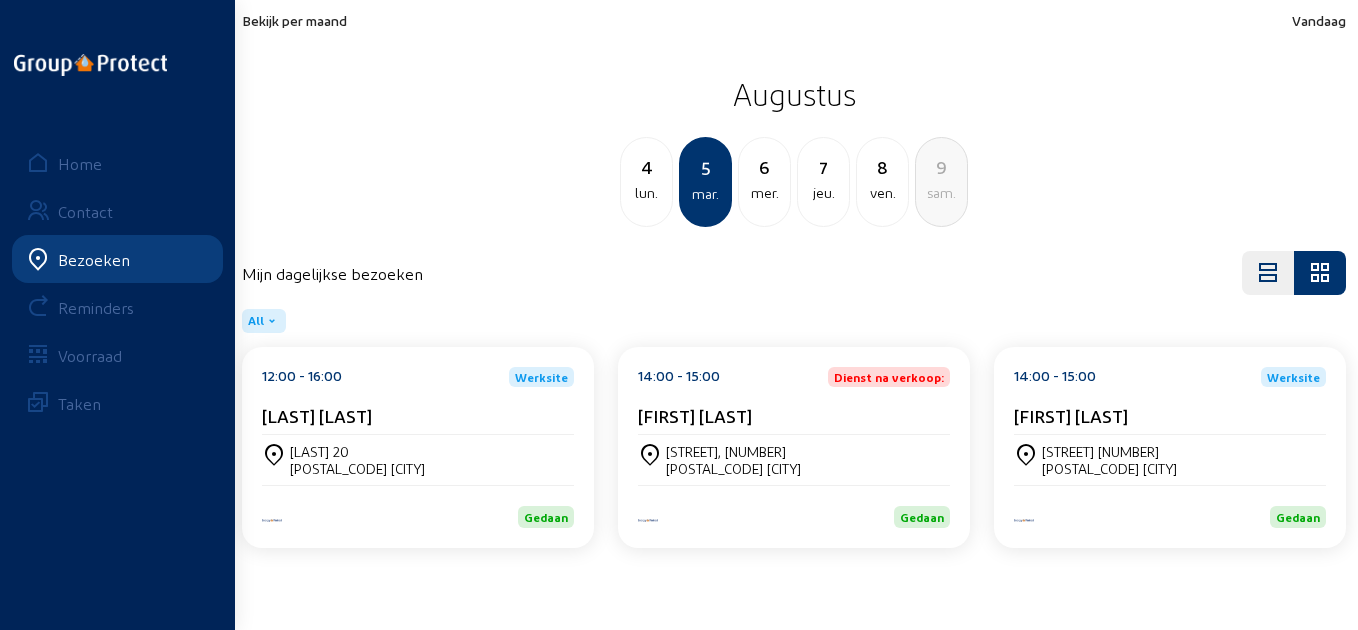 click on "[STREET], [NUMBER] [POSTAL_CODE] [CITY]" 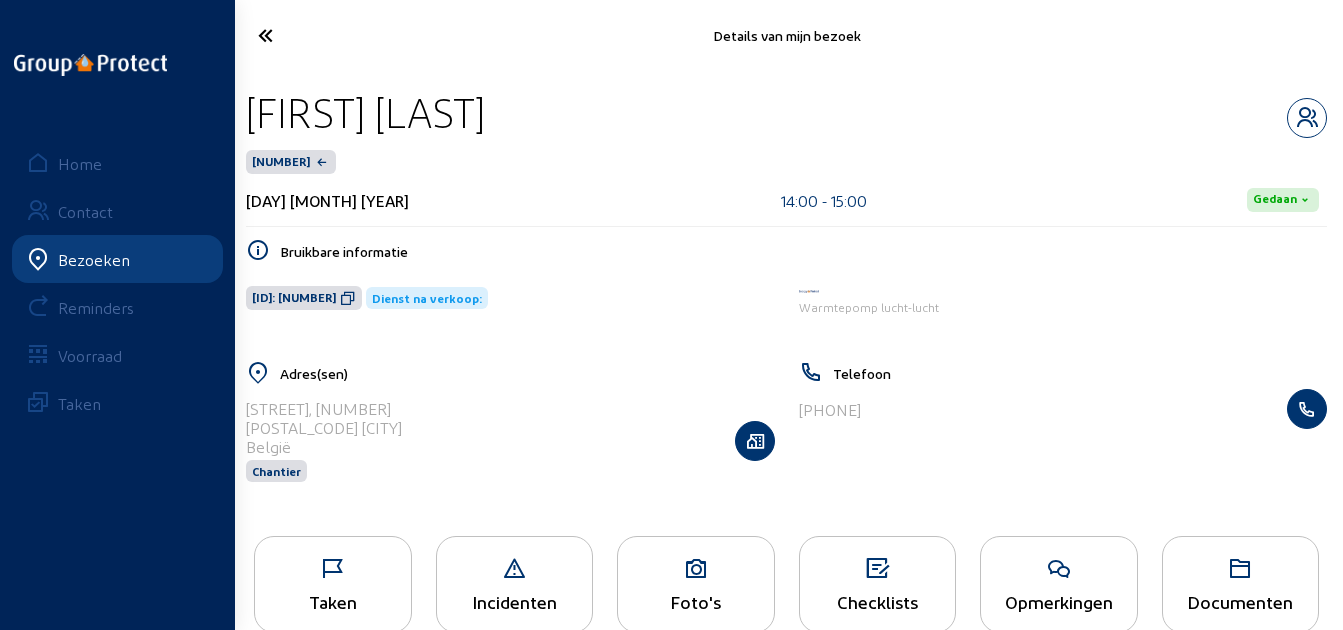 scroll, scrollTop: 41, scrollLeft: 0, axis: vertical 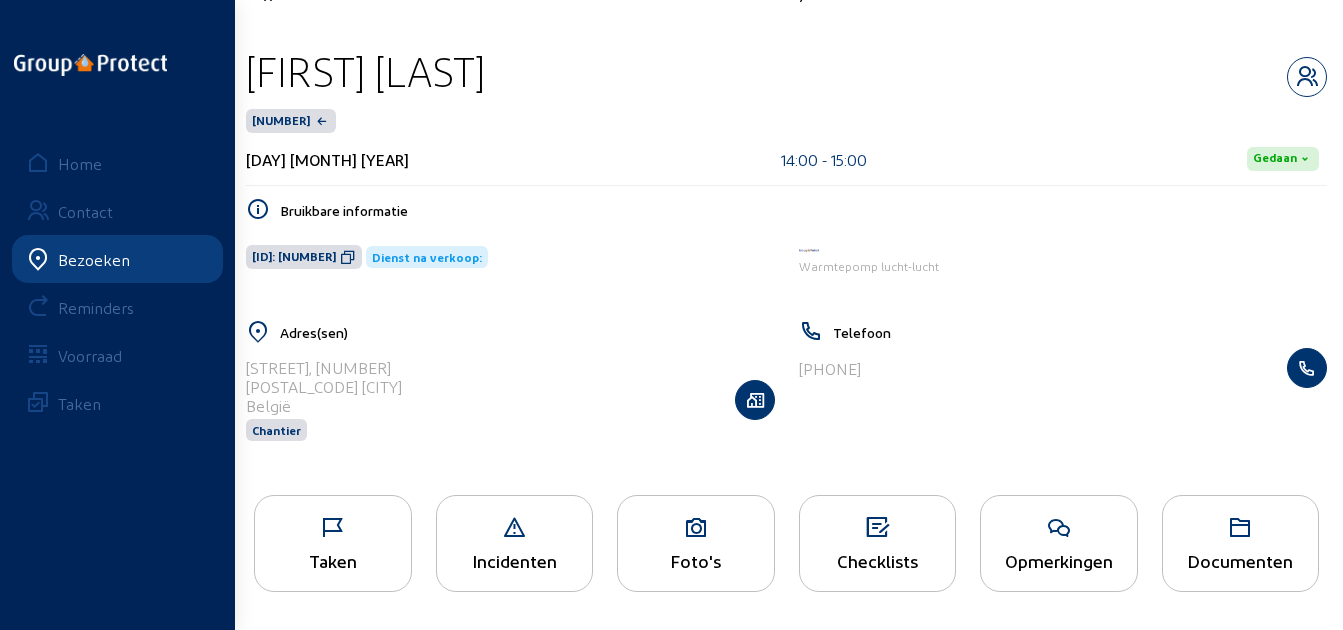 click on "Foto's" 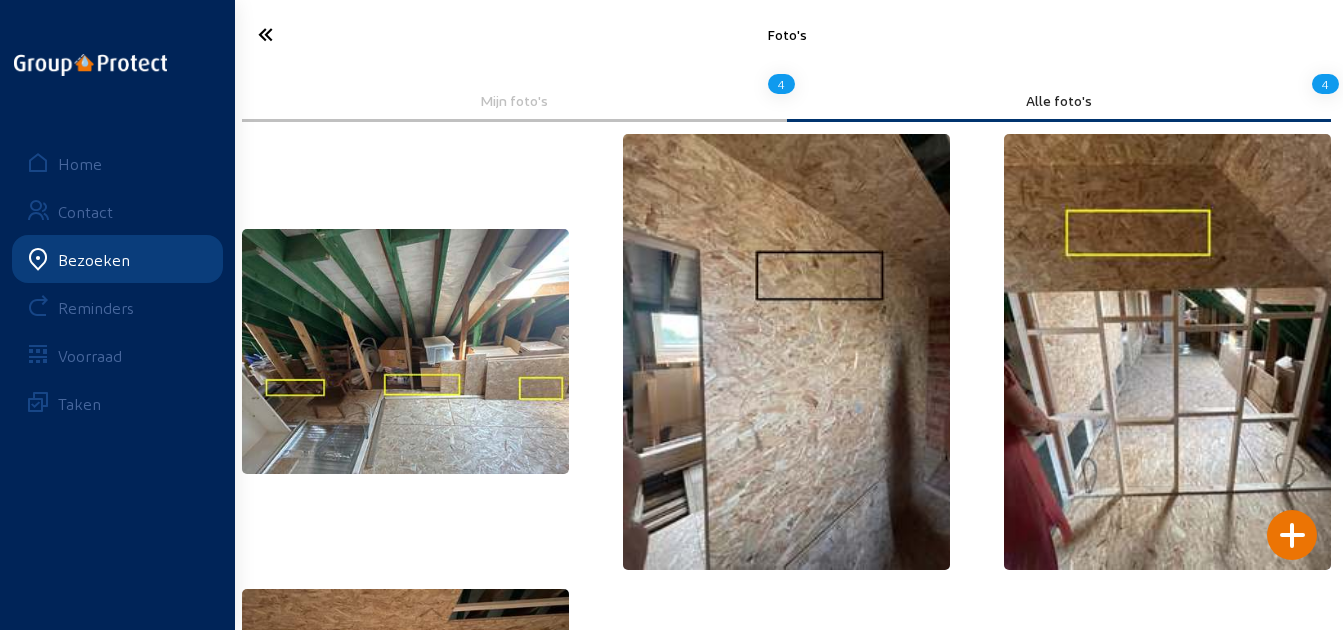 scroll, scrollTop: 0, scrollLeft: 0, axis: both 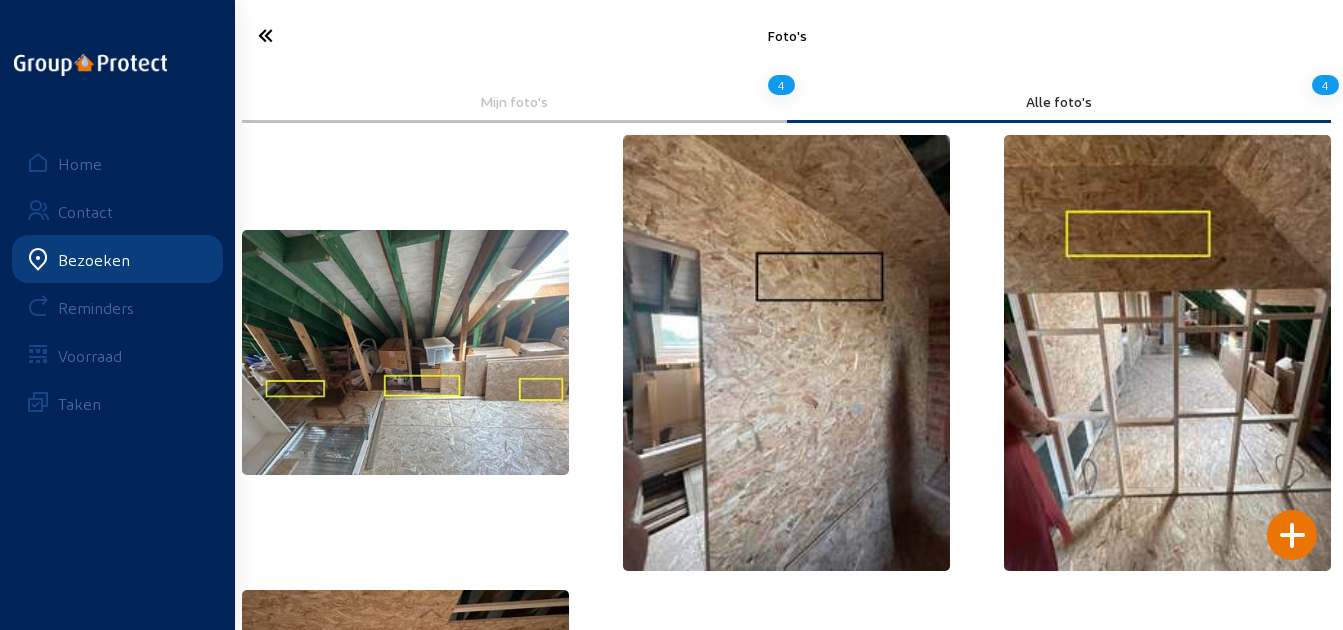 click 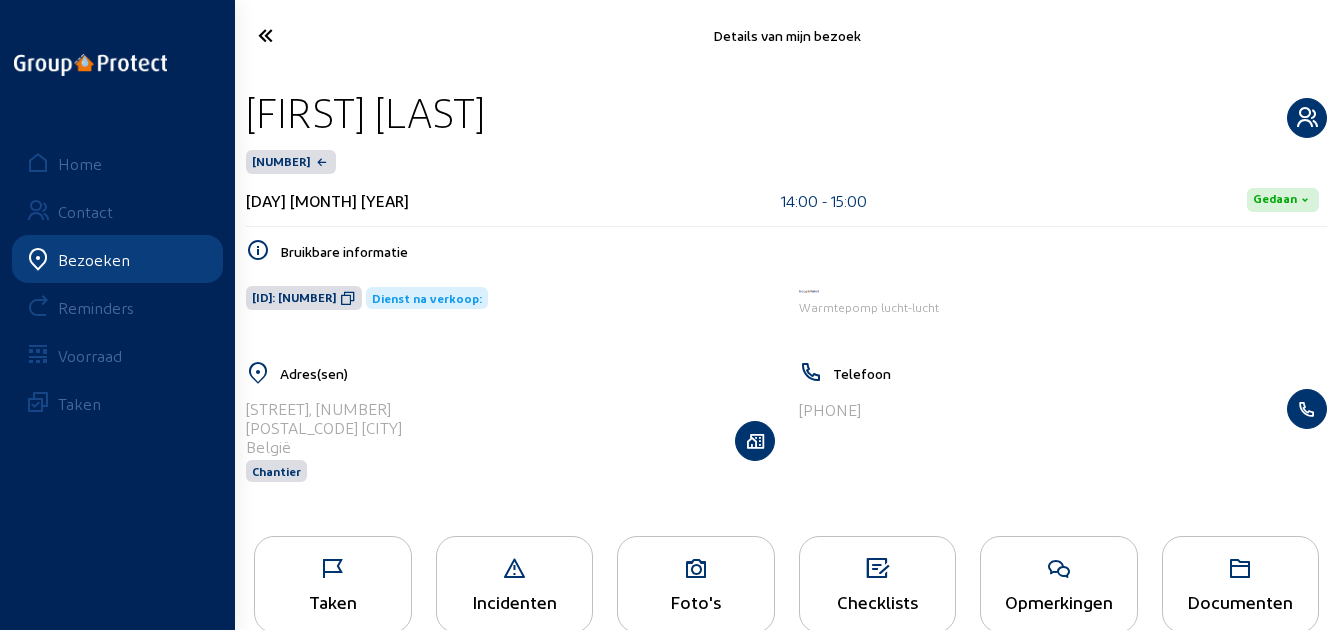 click 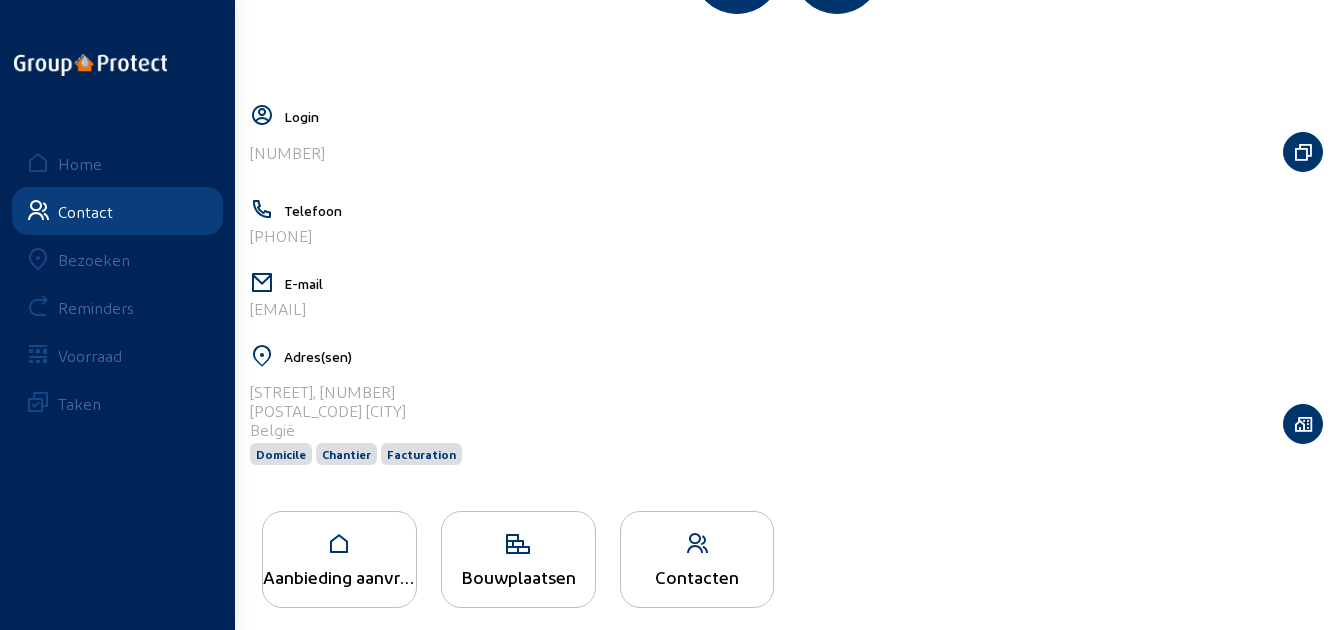 scroll, scrollTop: 351, scrollLeft: 0, axis: vertical 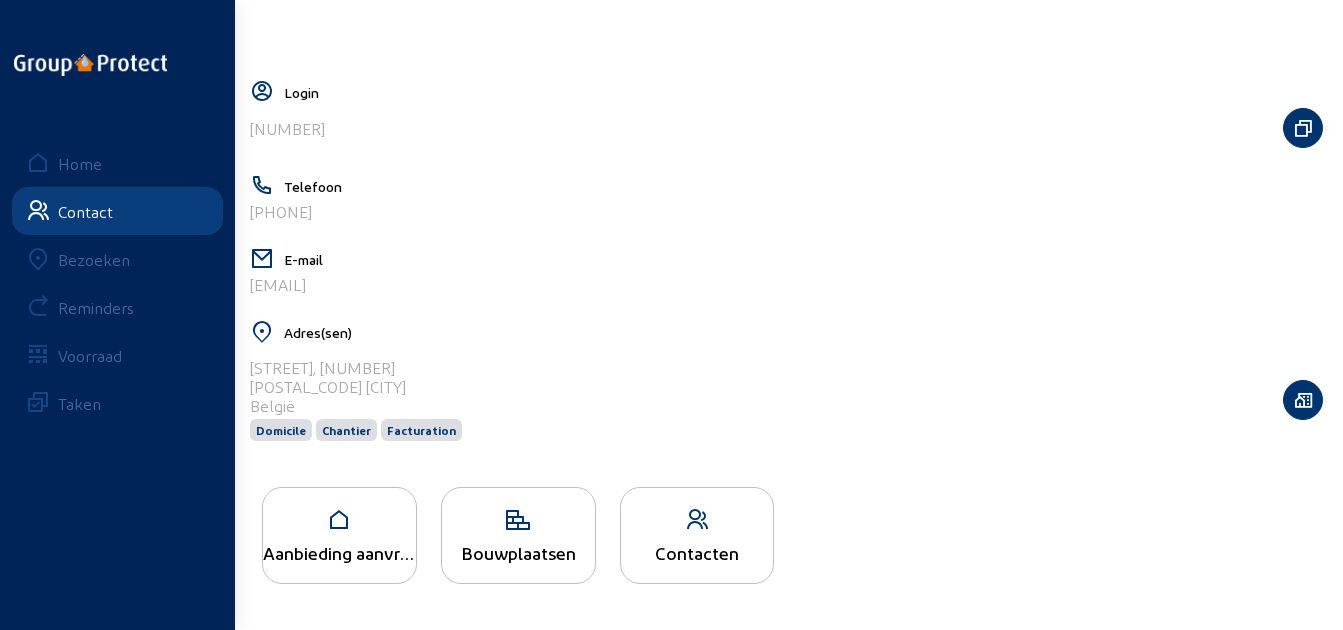 click on "Bouwplaatsen" 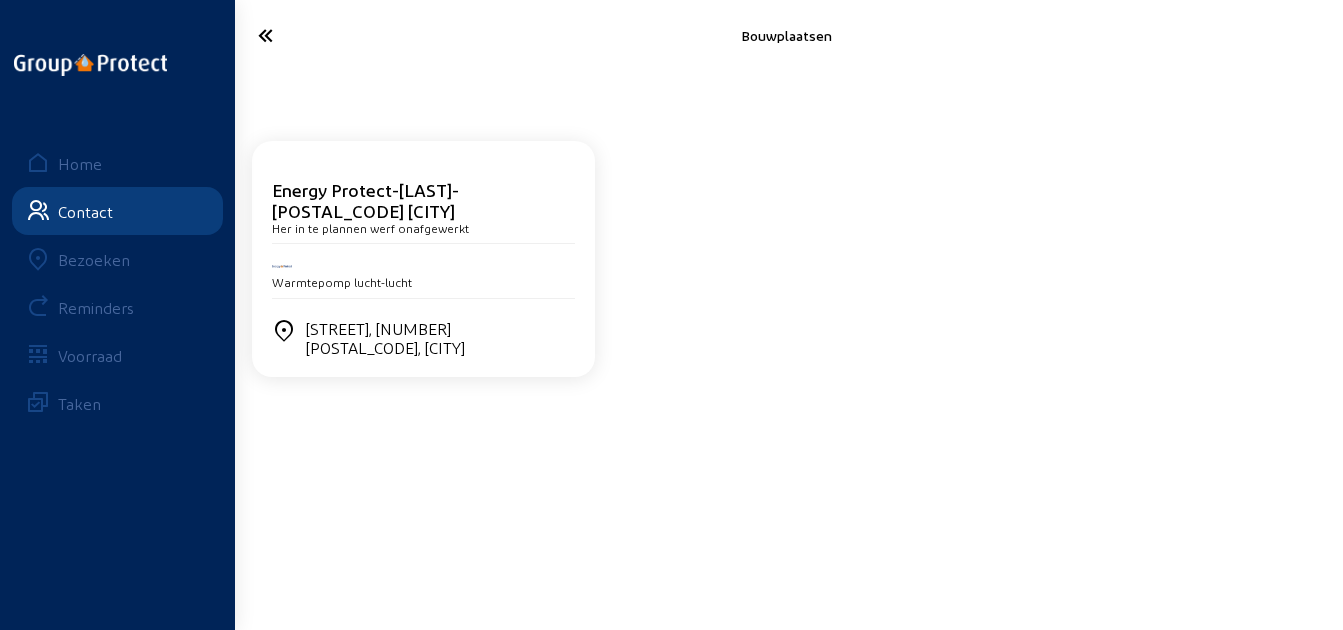 click 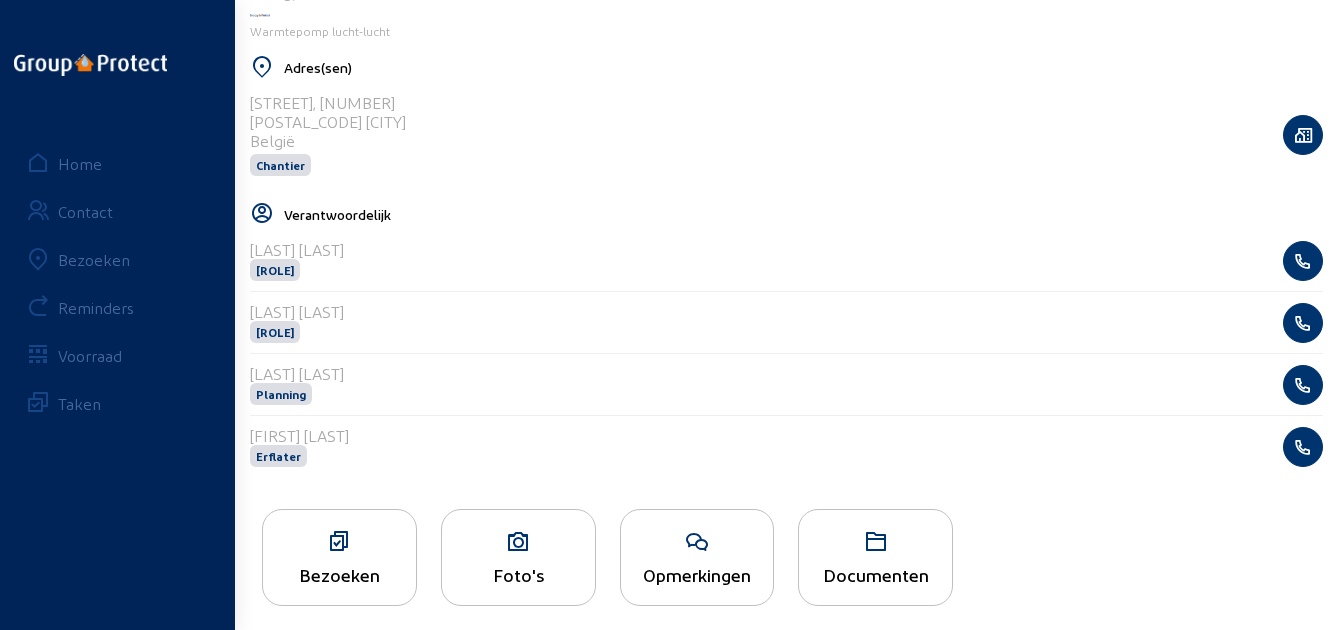 scroll, scrollTop: 763, scrollLeft: 0, axis: vertical 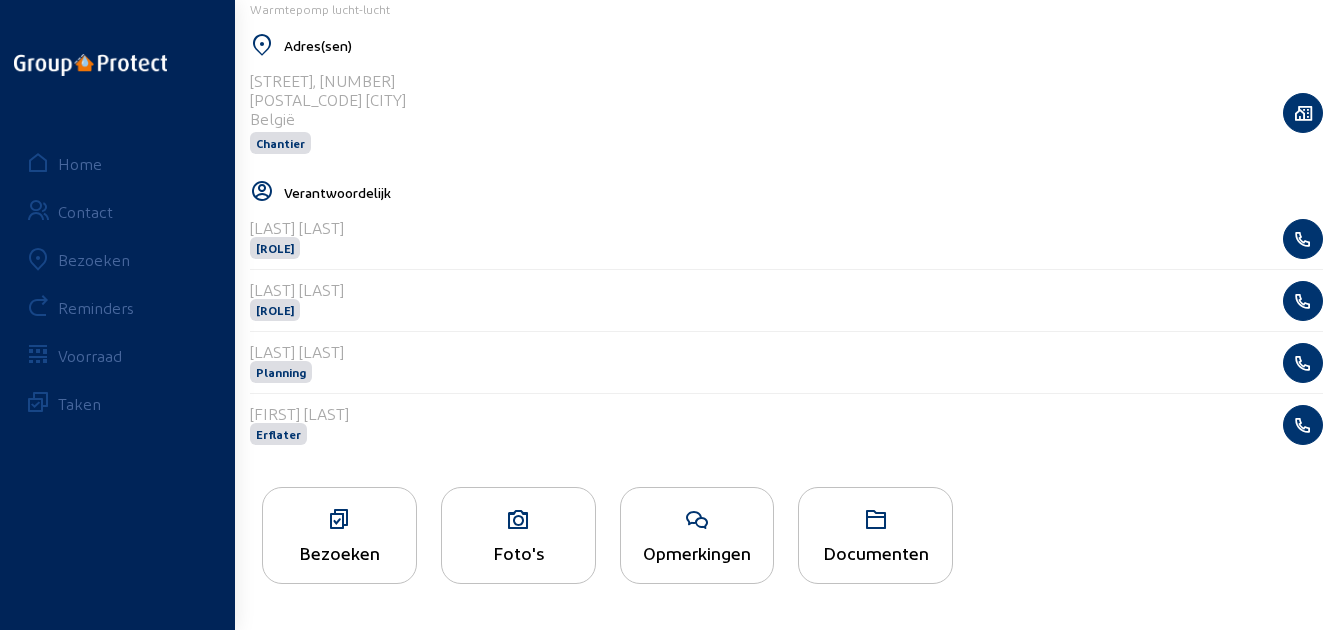 click 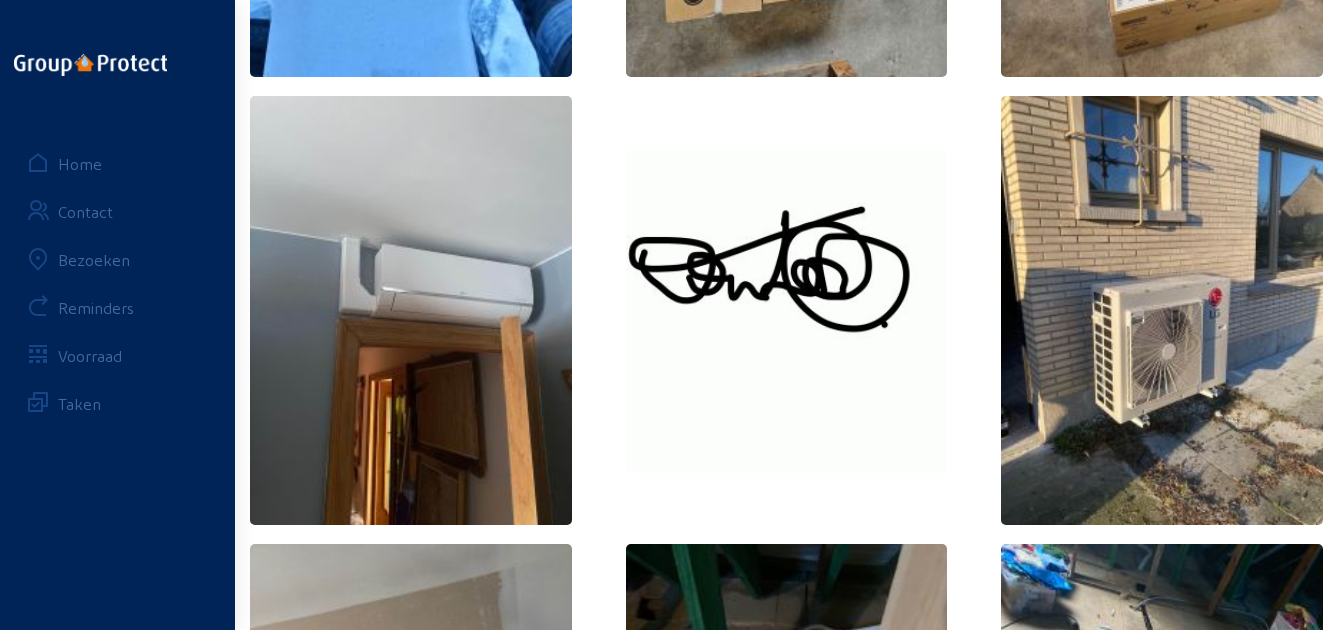 scroll, scrollTop: 500, scrollLeft: 0, axis: vertical 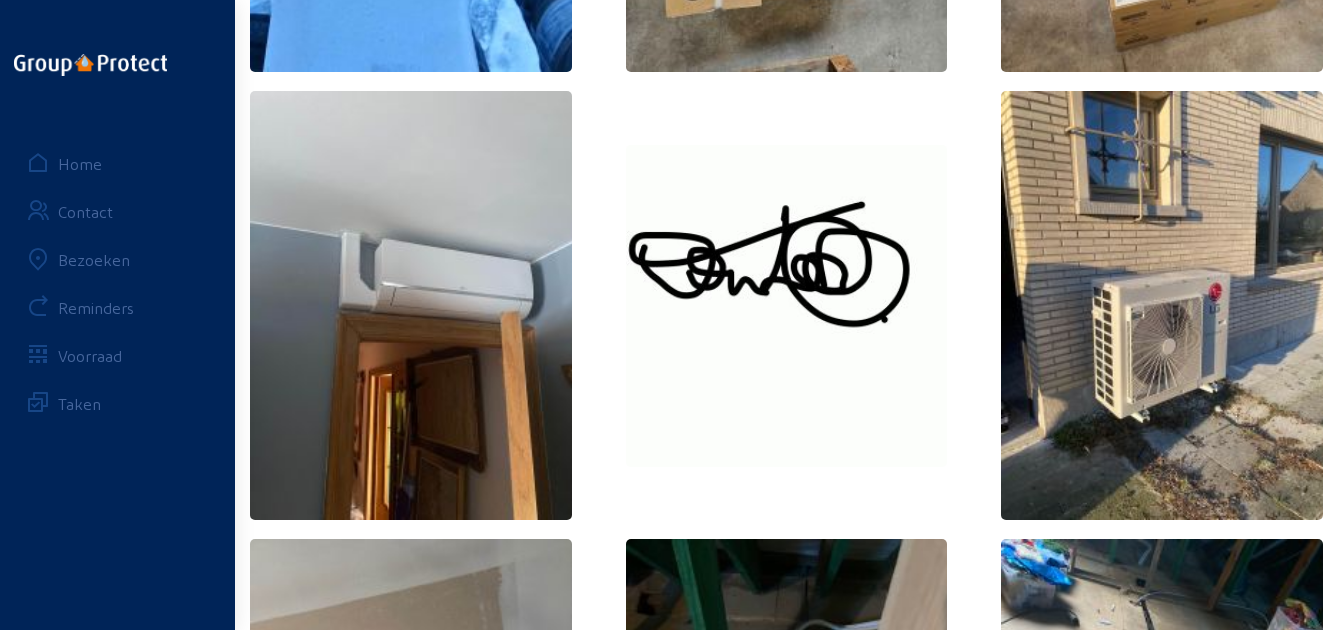 click 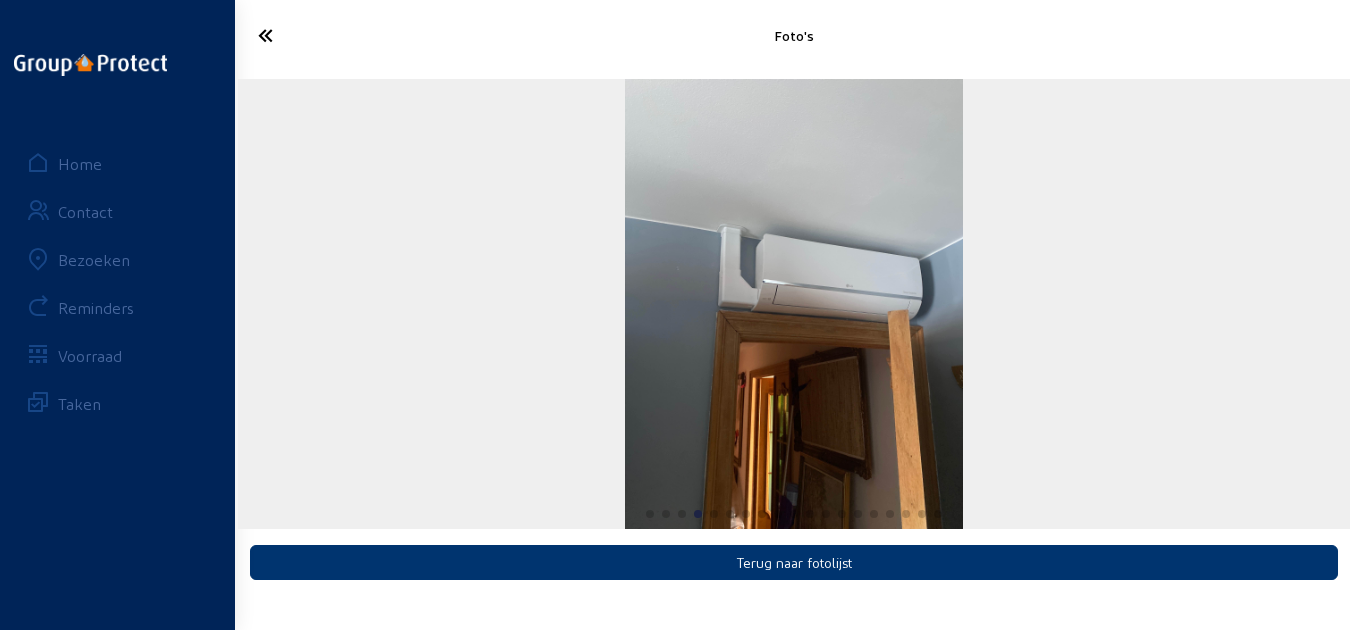 click 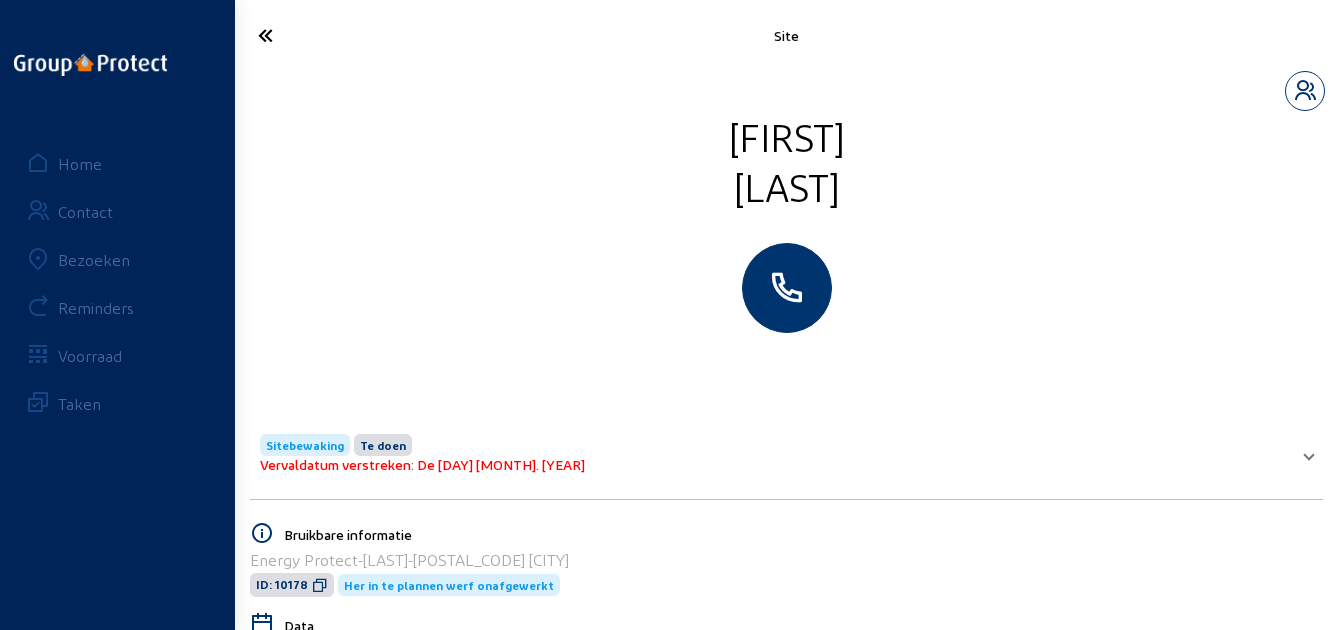 click 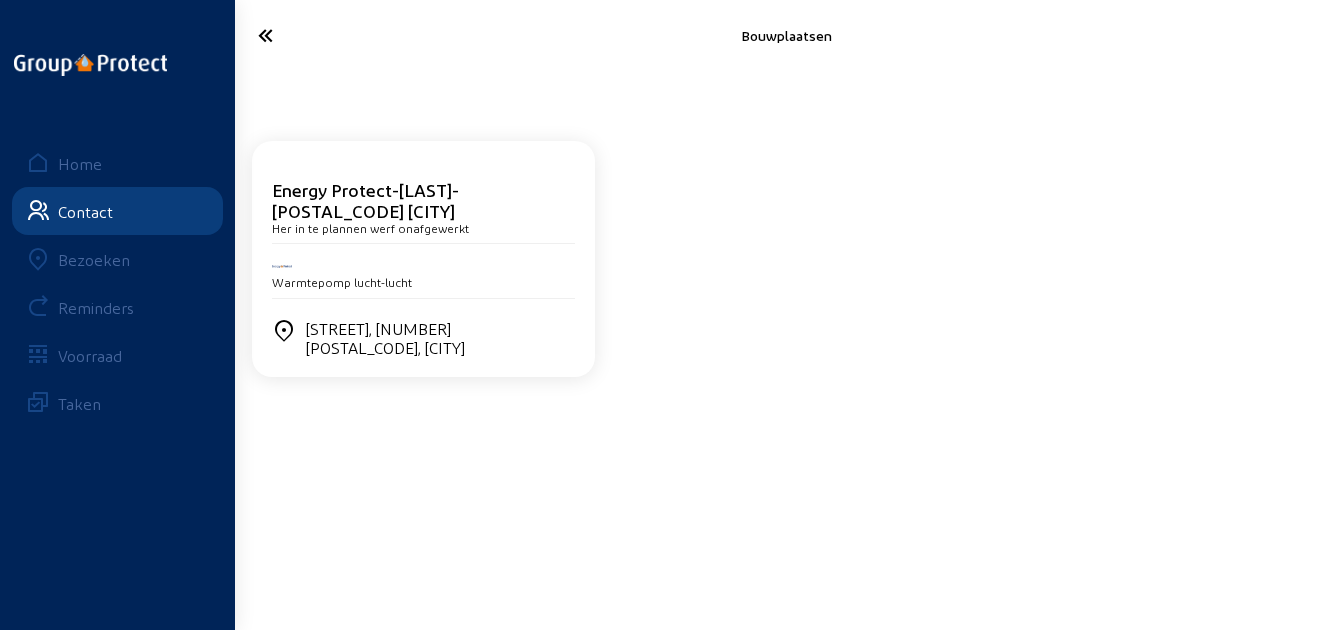 click 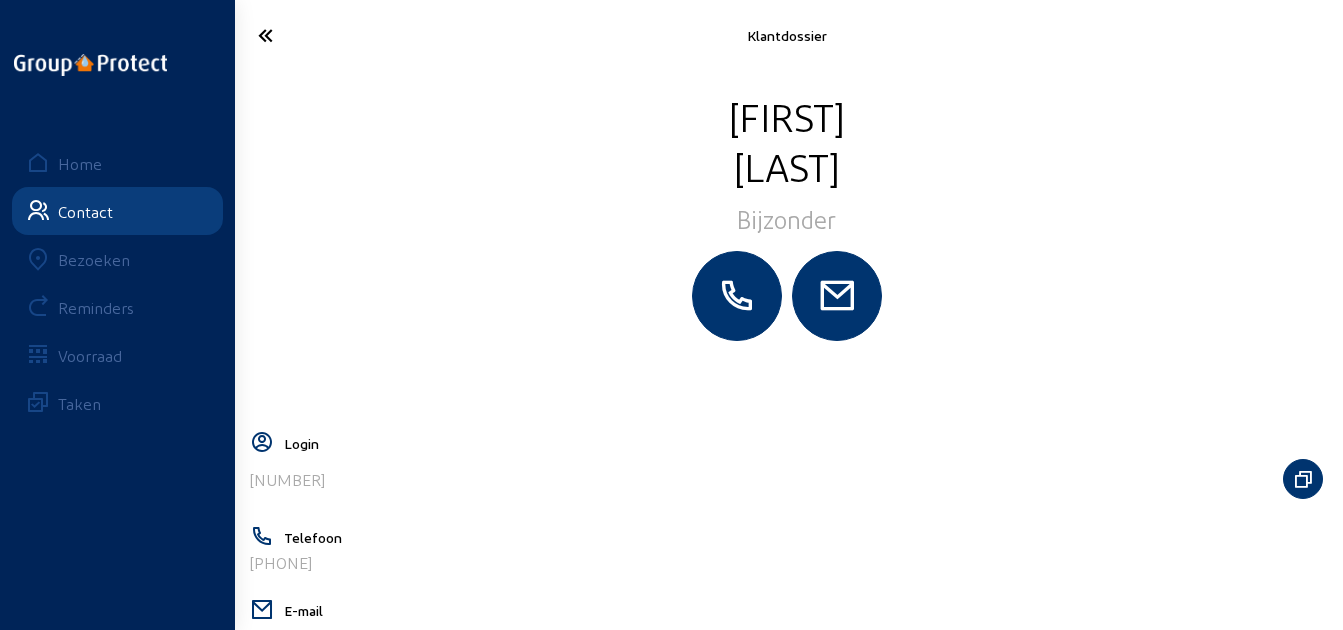 click 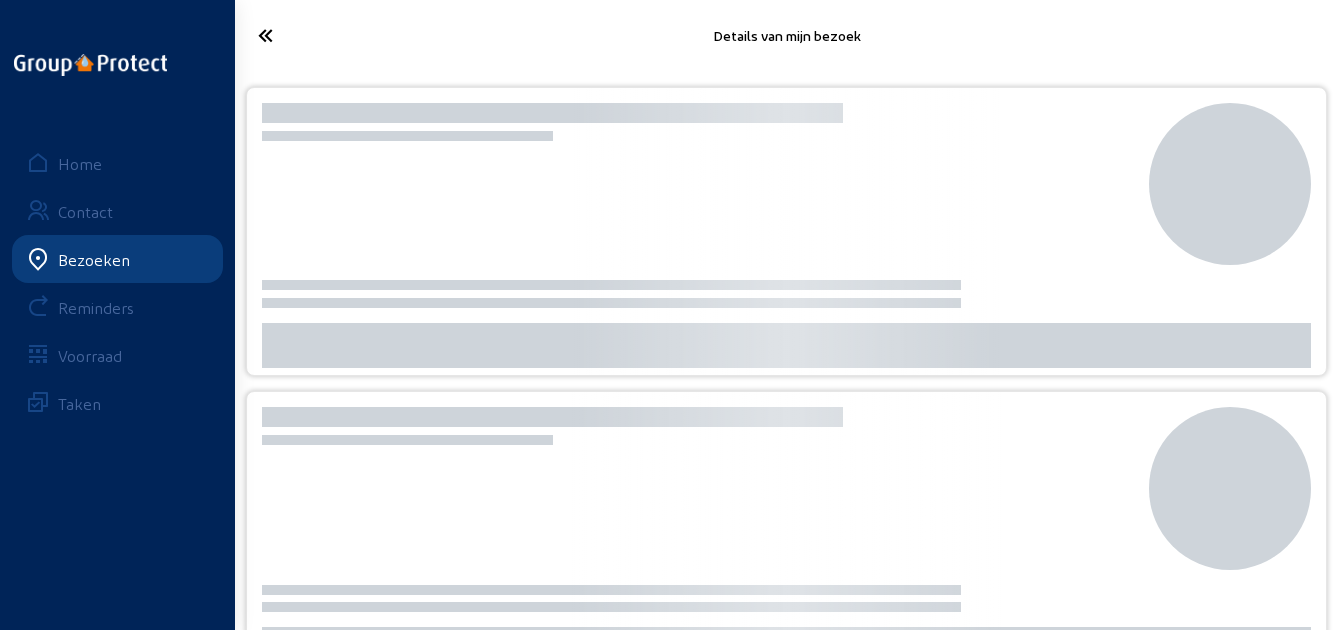 scroll, scrollTop: 41, scrollLeft: 0, axis: vertical 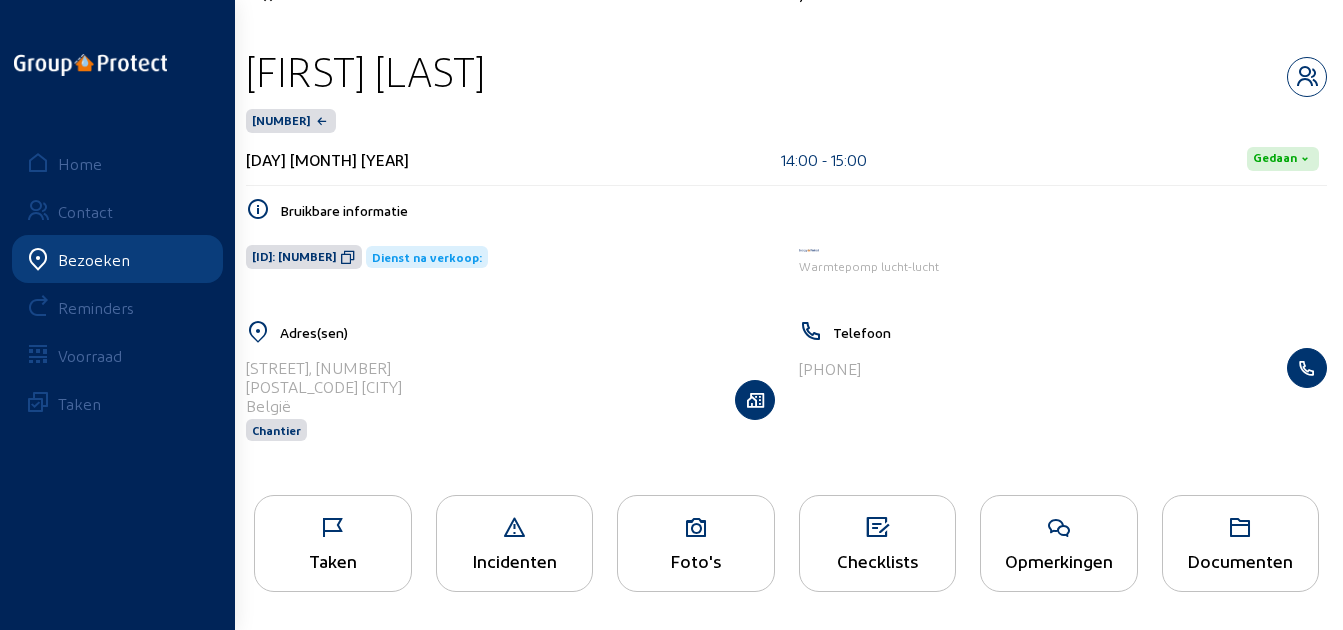click on "Opmerkingen" 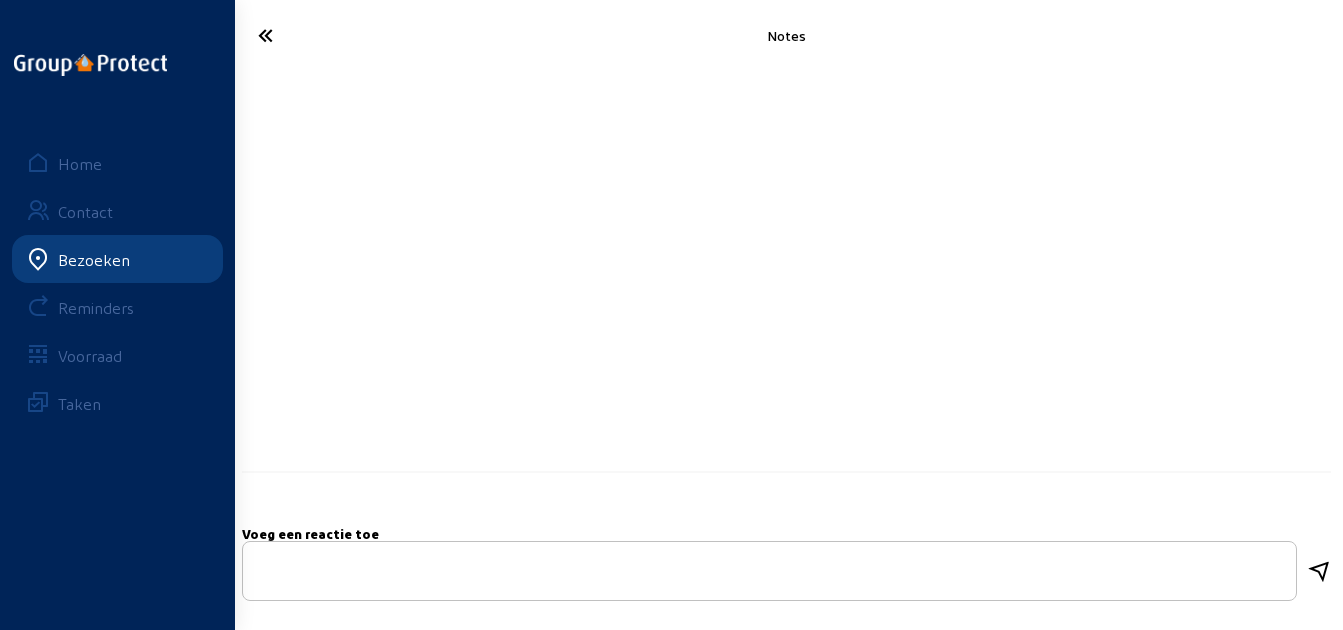 scroll, scrollTop: 0, scrollLeft: 0, axis: both 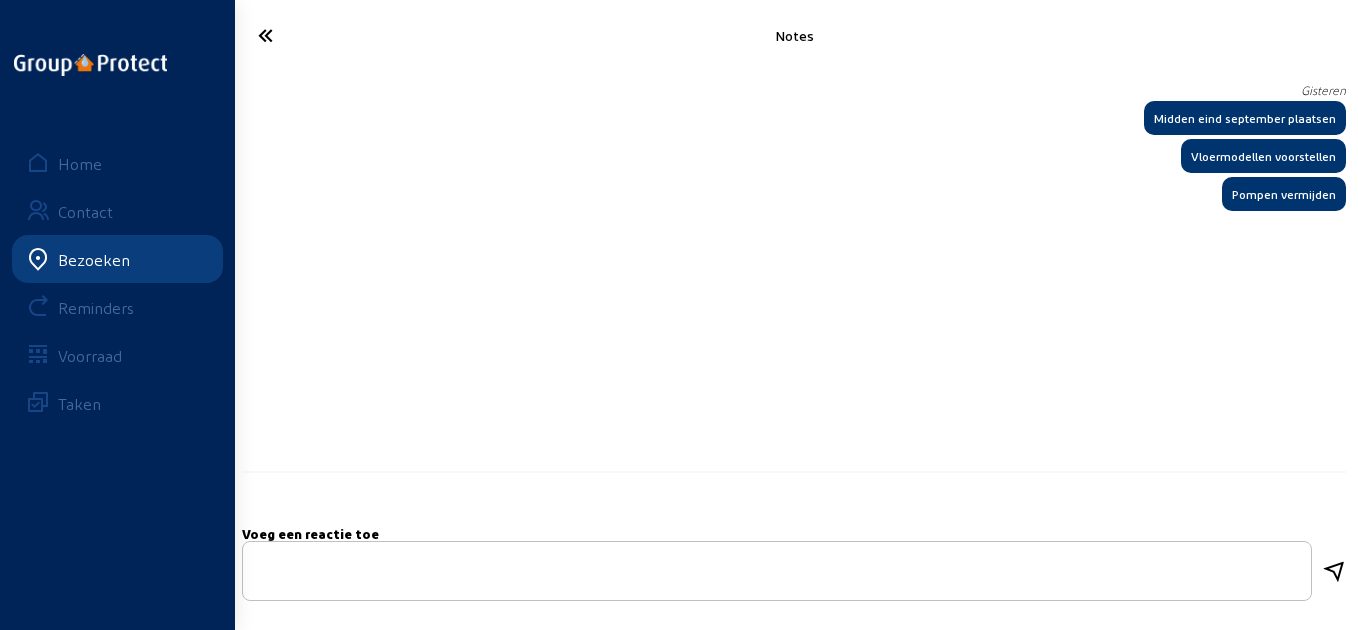 click 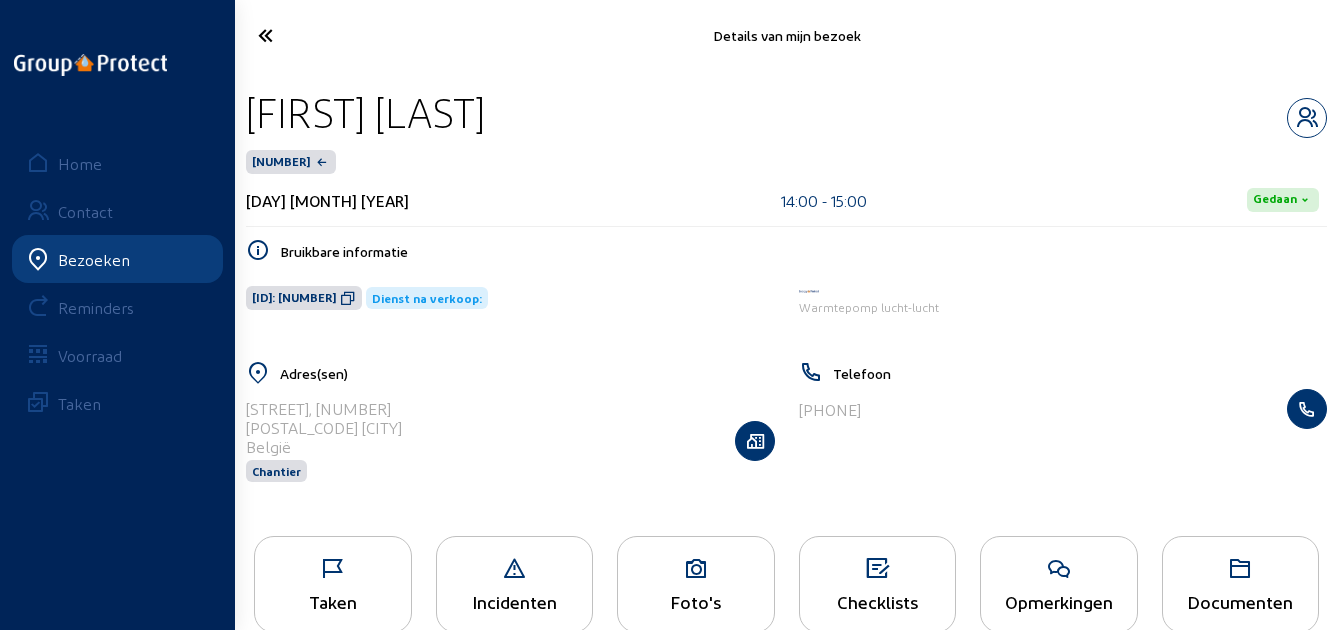 click 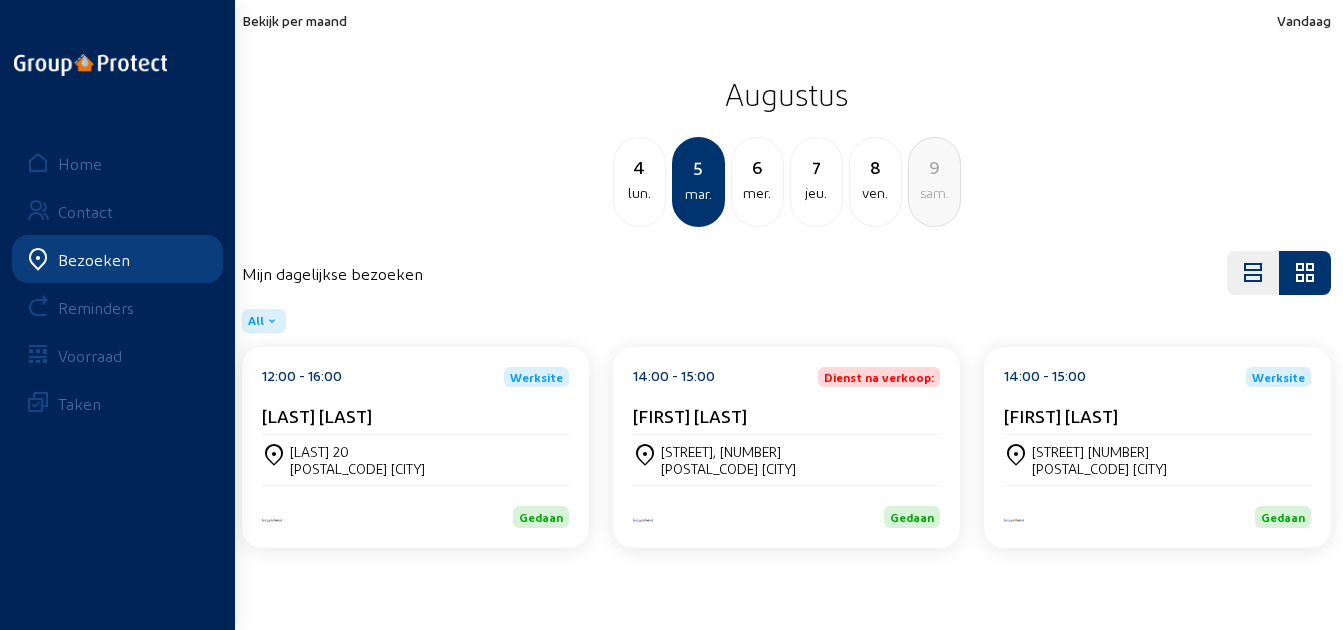 scroll, scrollTop: 0, scrollLeft: 0, axis: both 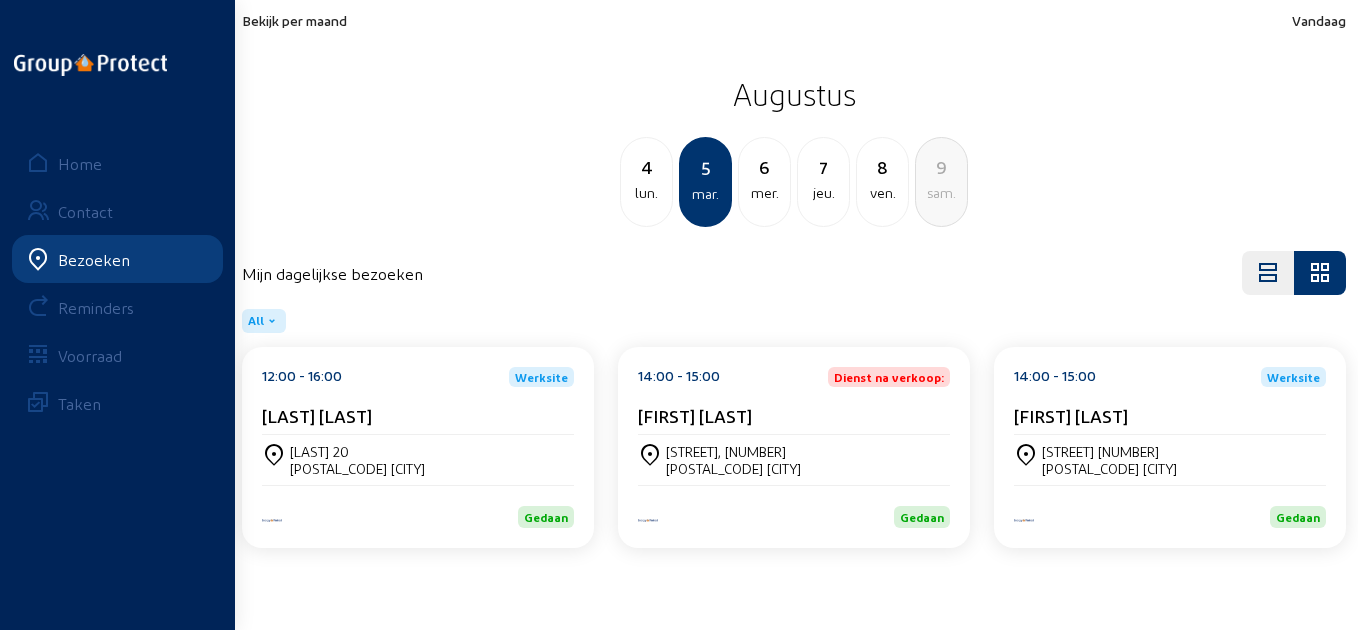 click on "[TIME] - [TIME] Werksite [FIRST] [LAST] [STREET] [NUMBER] [POSTAL_CODE] [CITY] Gedaan" 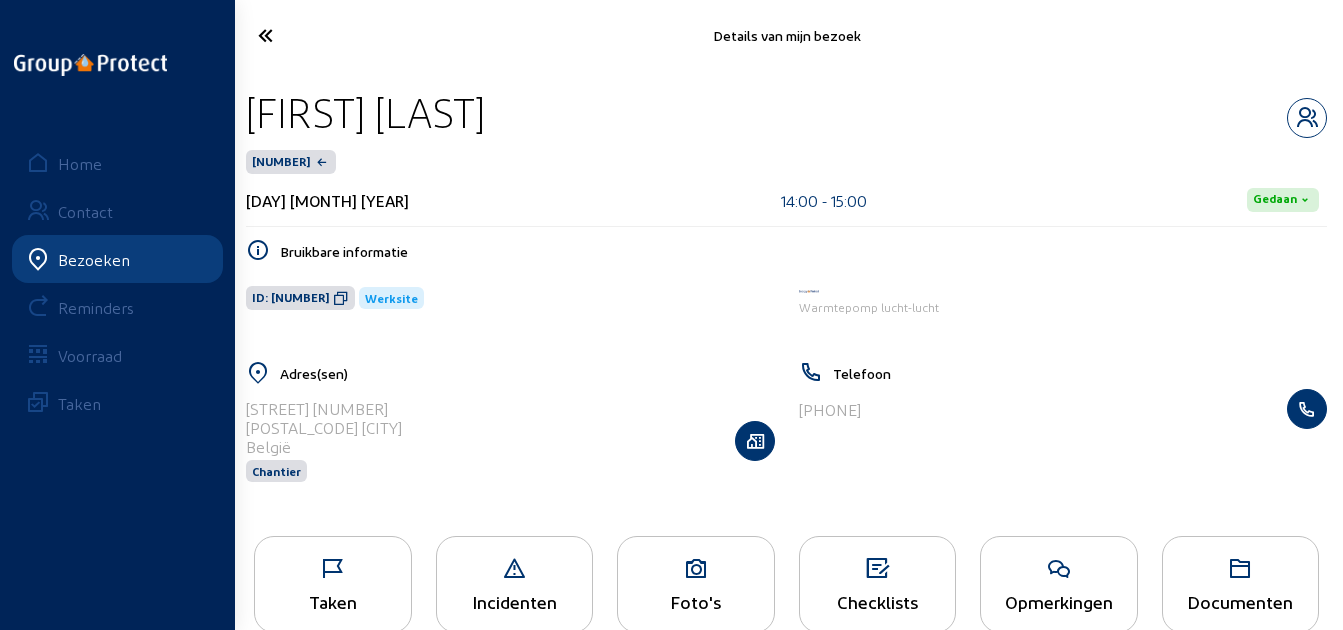 drag, startPoint x: 716, startPoint y: 123, endPoint x: 237, endPoint y: 107, distance: 479.26715 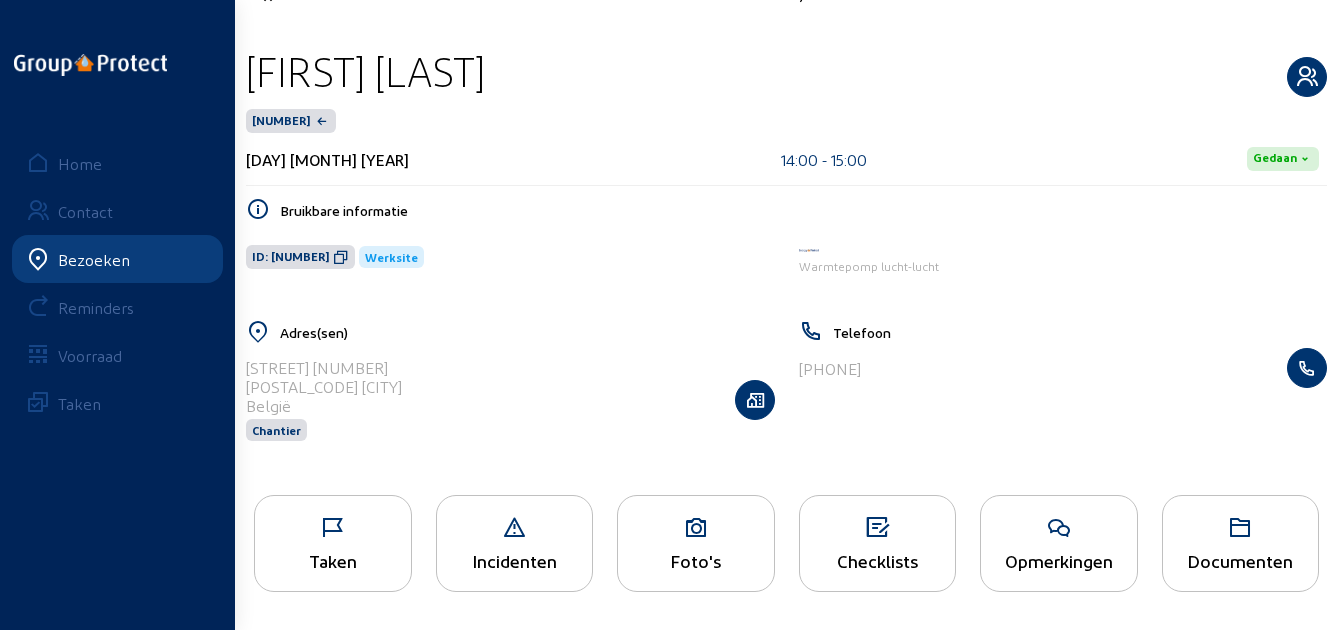 click 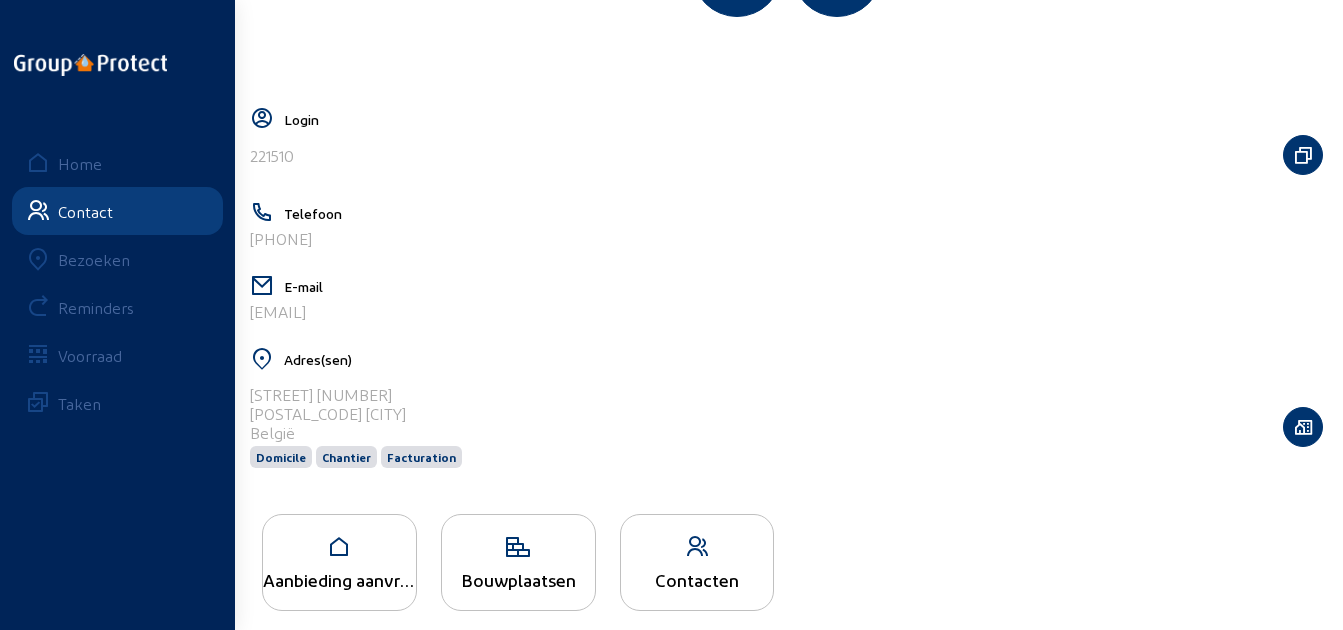 scroll, scrollTop: 351, scrollLeft: 0, axis: vertical 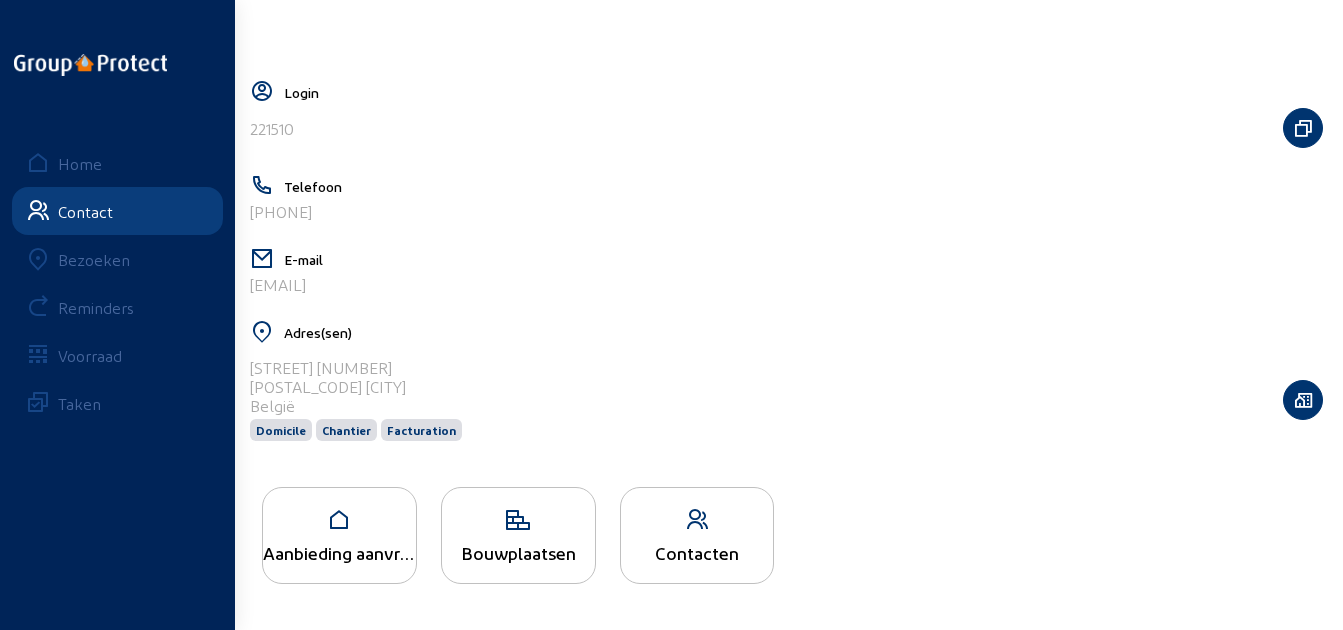 click 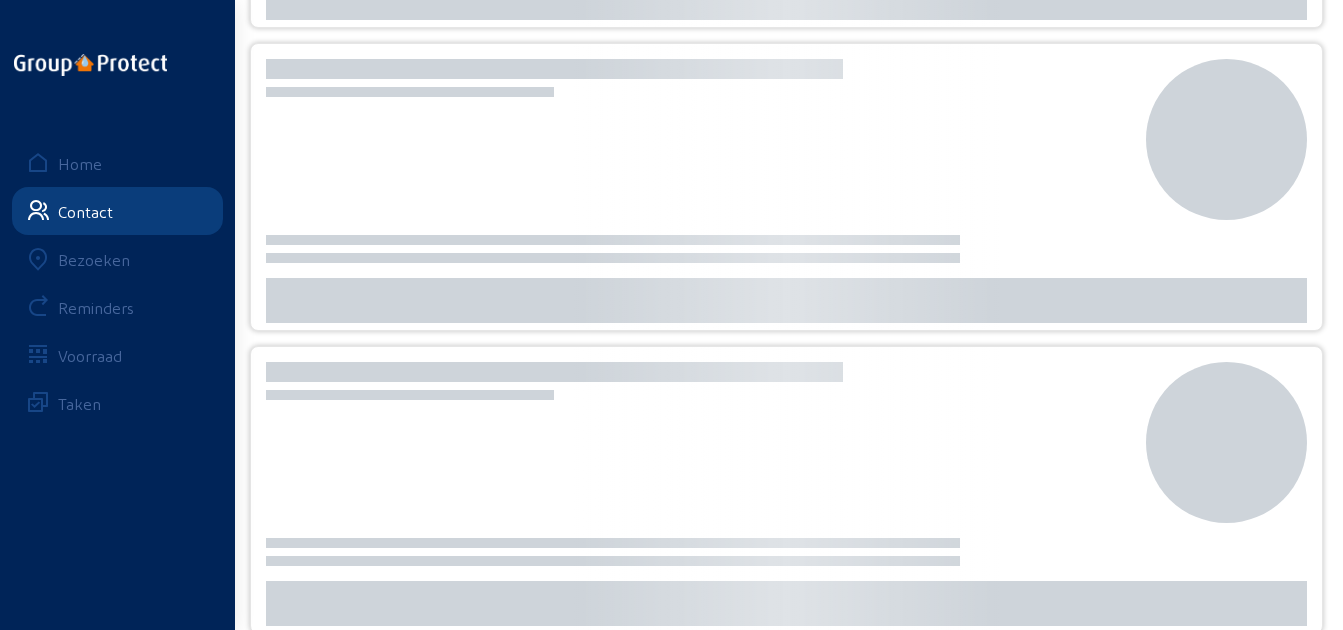 scroll, scrollTop: 0, scrollLeft: 0, axis: both 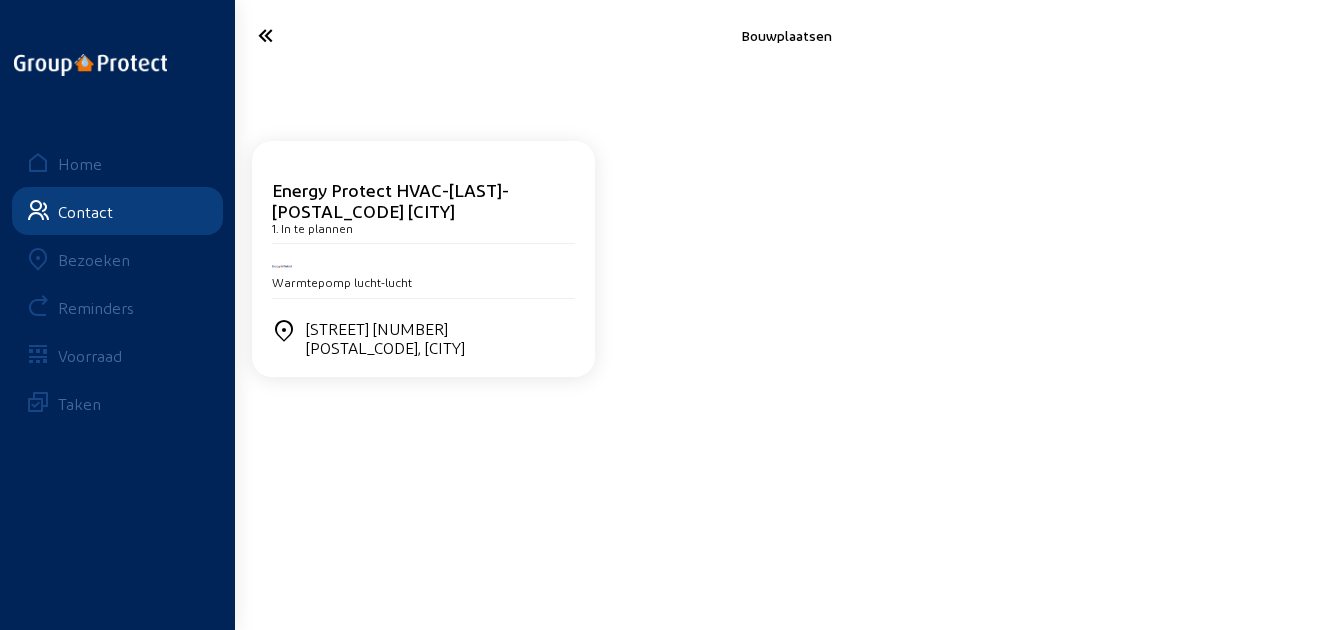 click on "Energy Protect HVAC-[LAST]-[POSTAL_CODE] [CITY]" 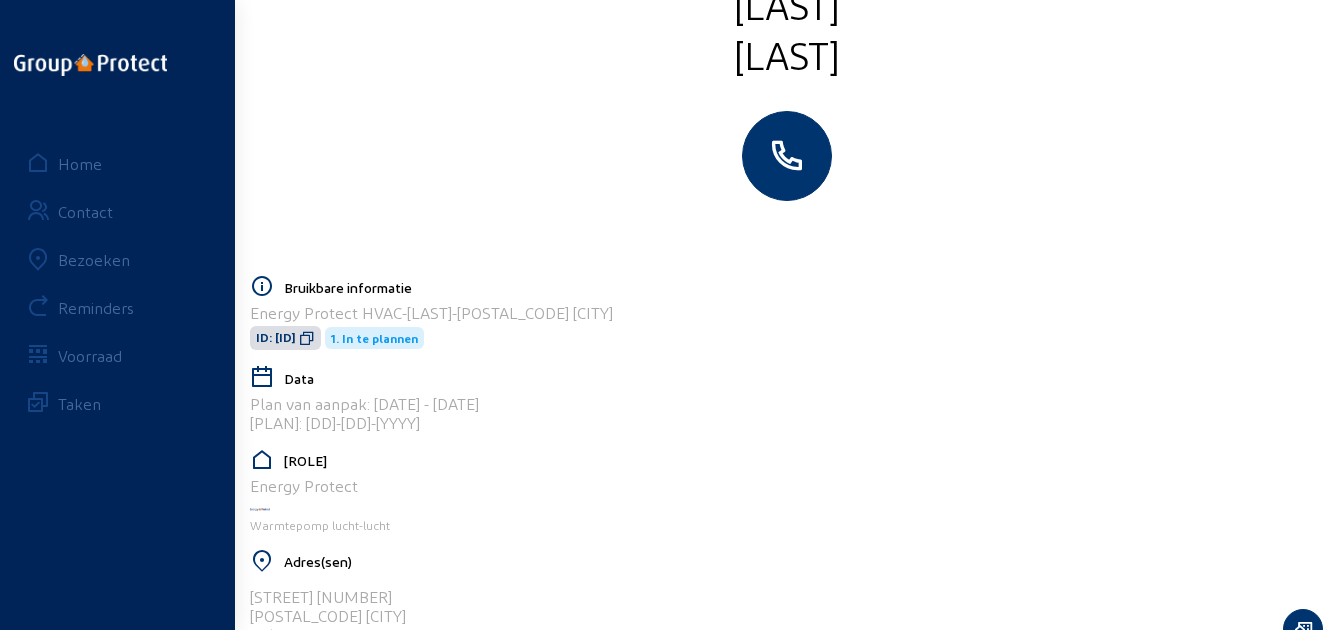 scroll, scrollTop: 648, scrollLeft: 0, axis: vertical 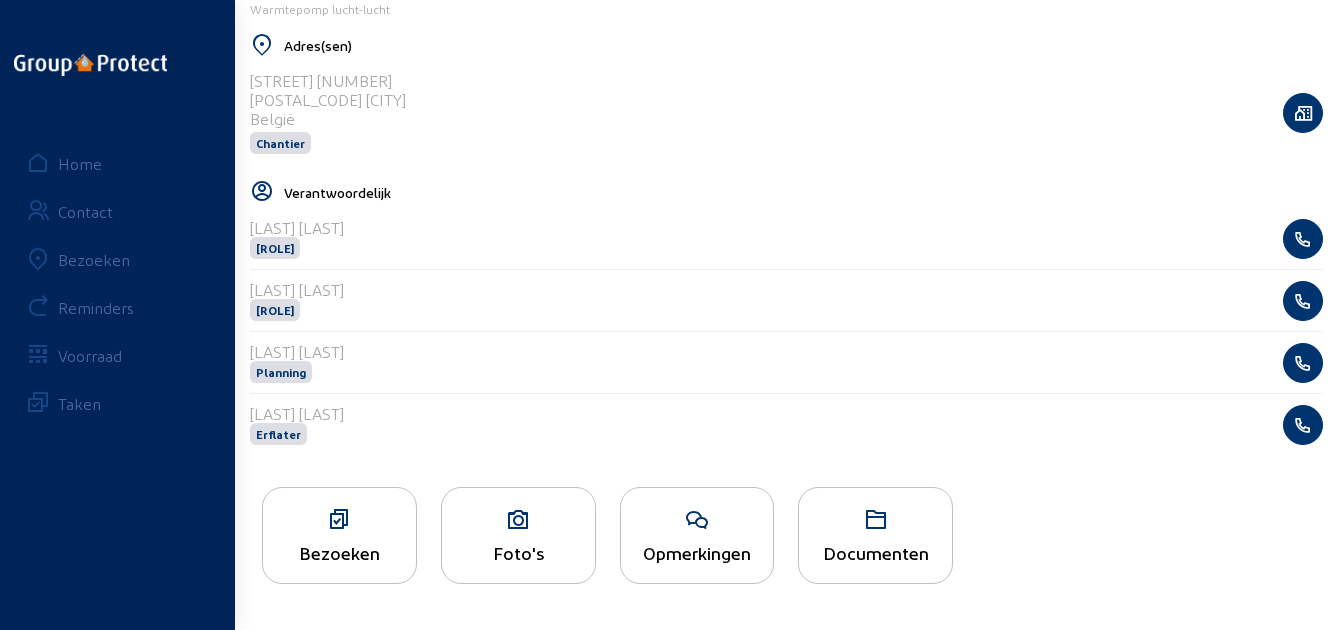 click 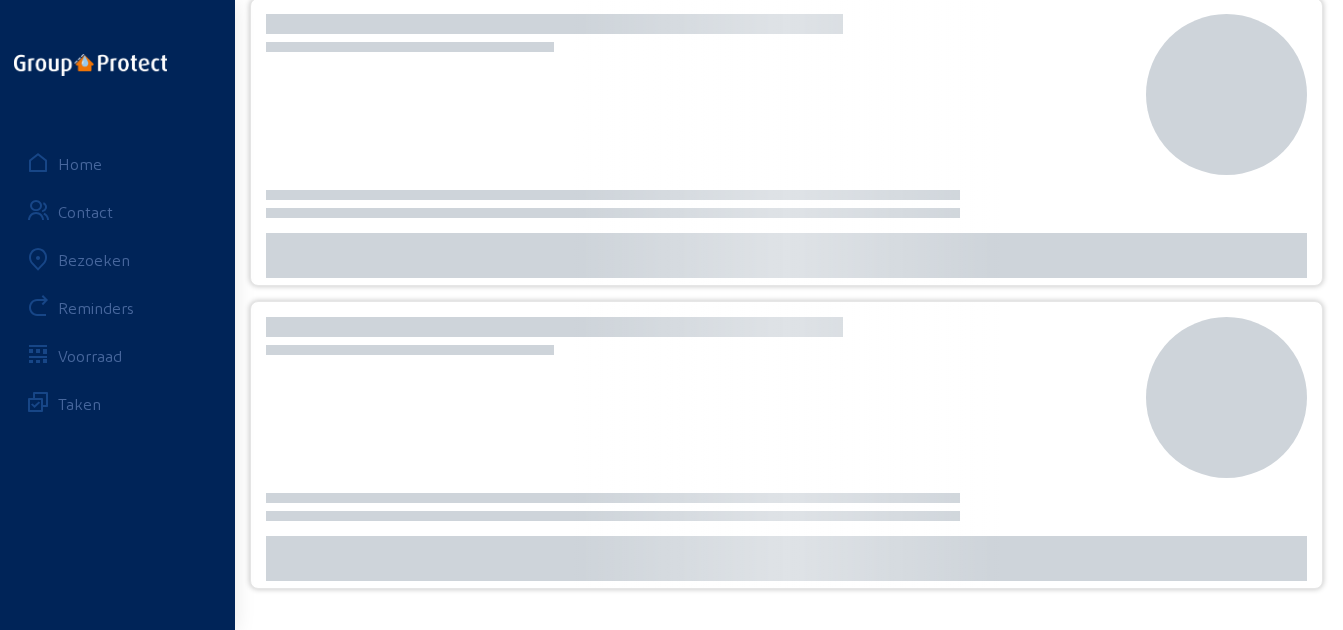 scroll, scrollTop: 0, scrollLeft: 0, axis: both 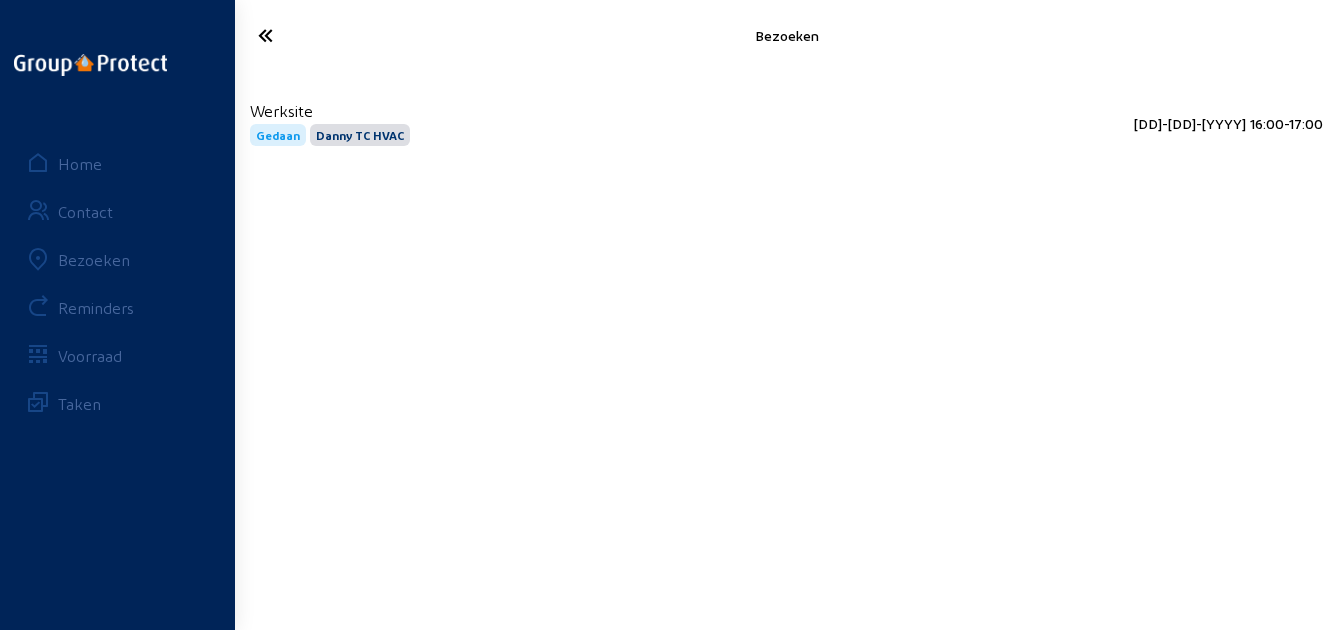 click 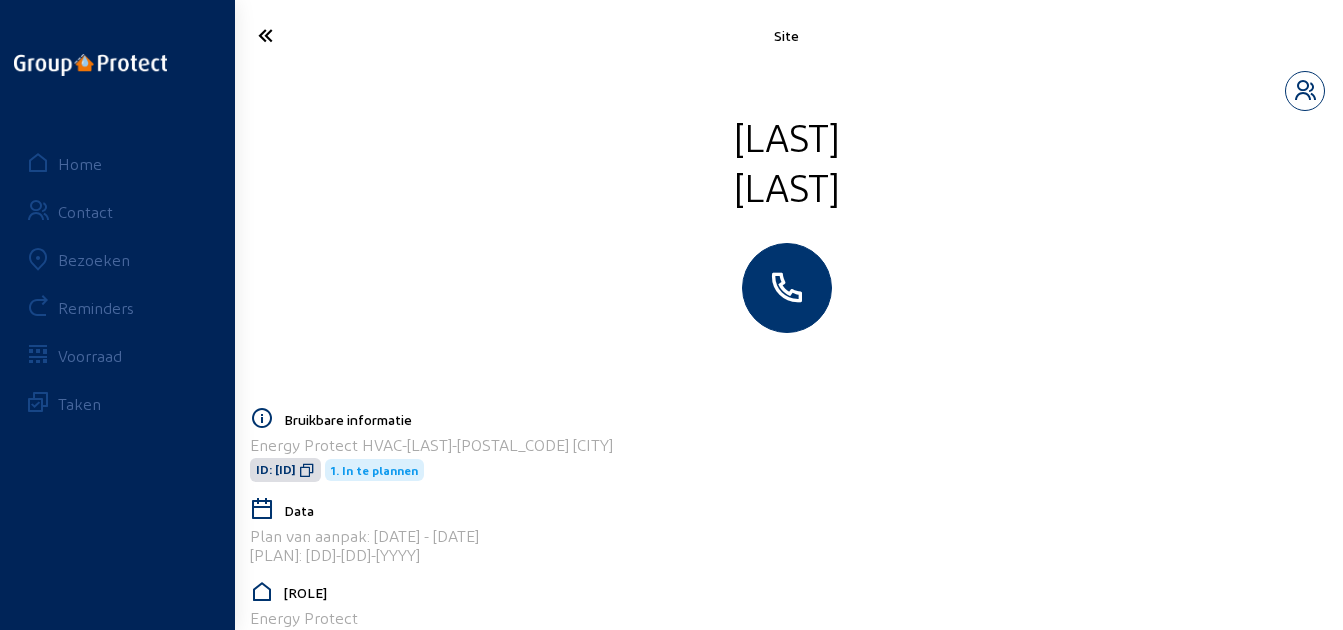 click 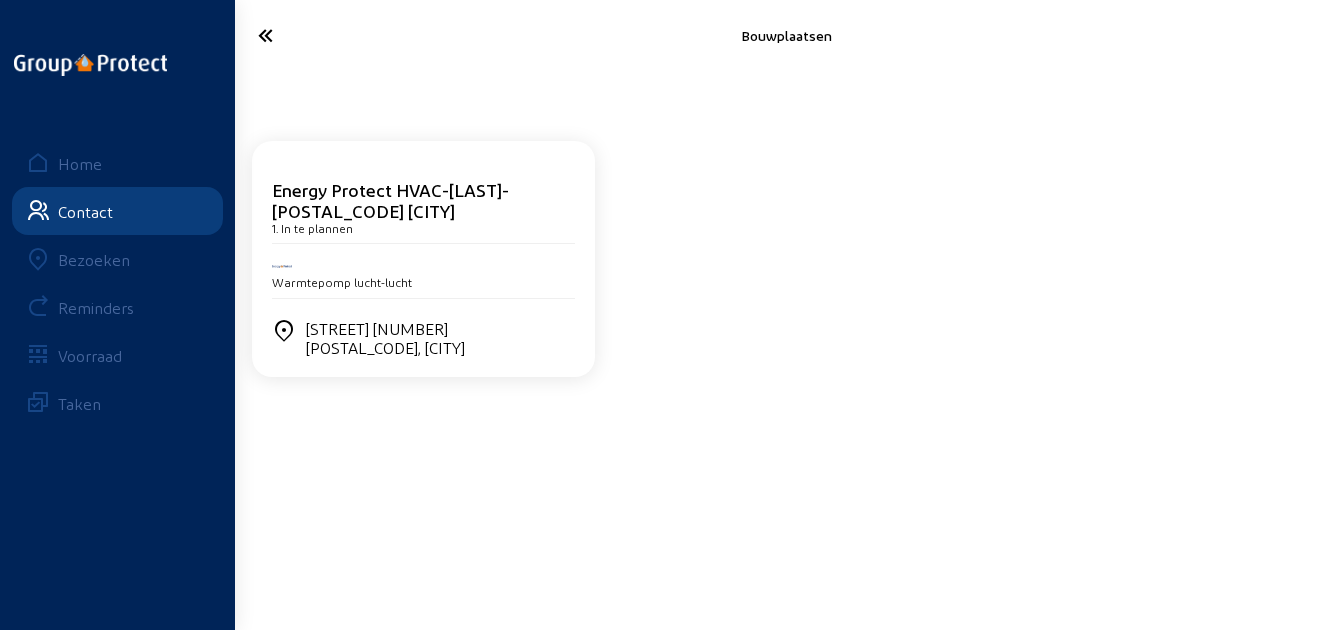click 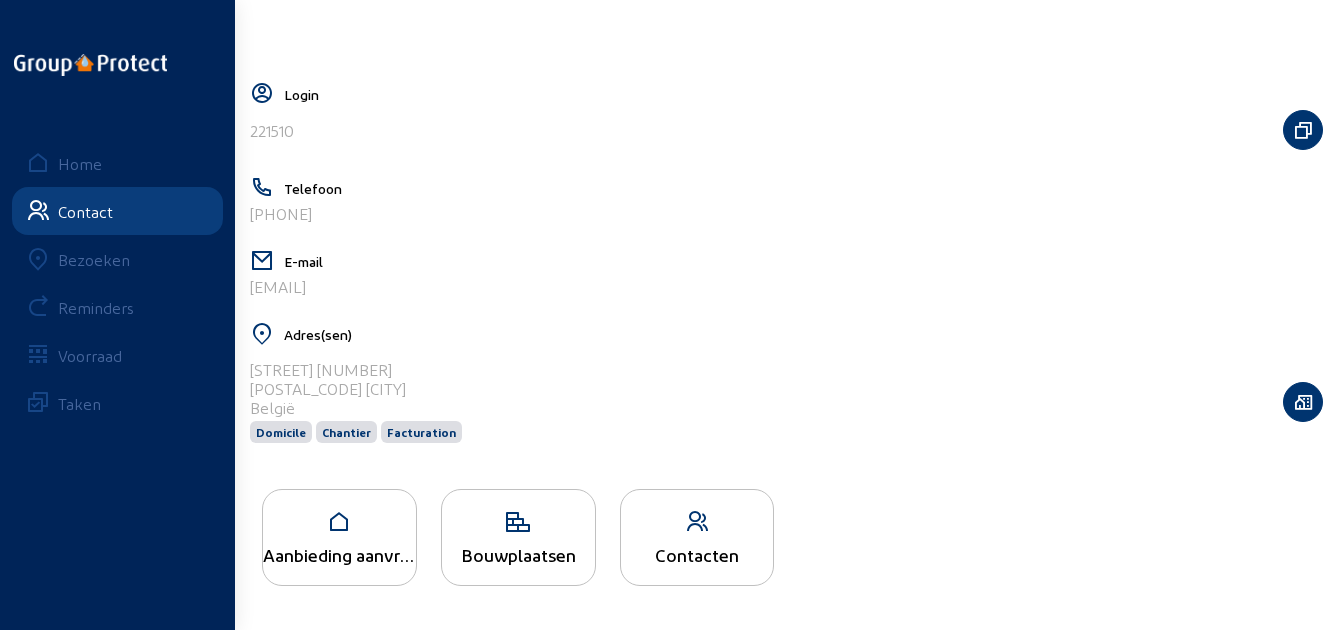 scroll, scrollTop: 351, scrollLeft: 0, axis: vertical 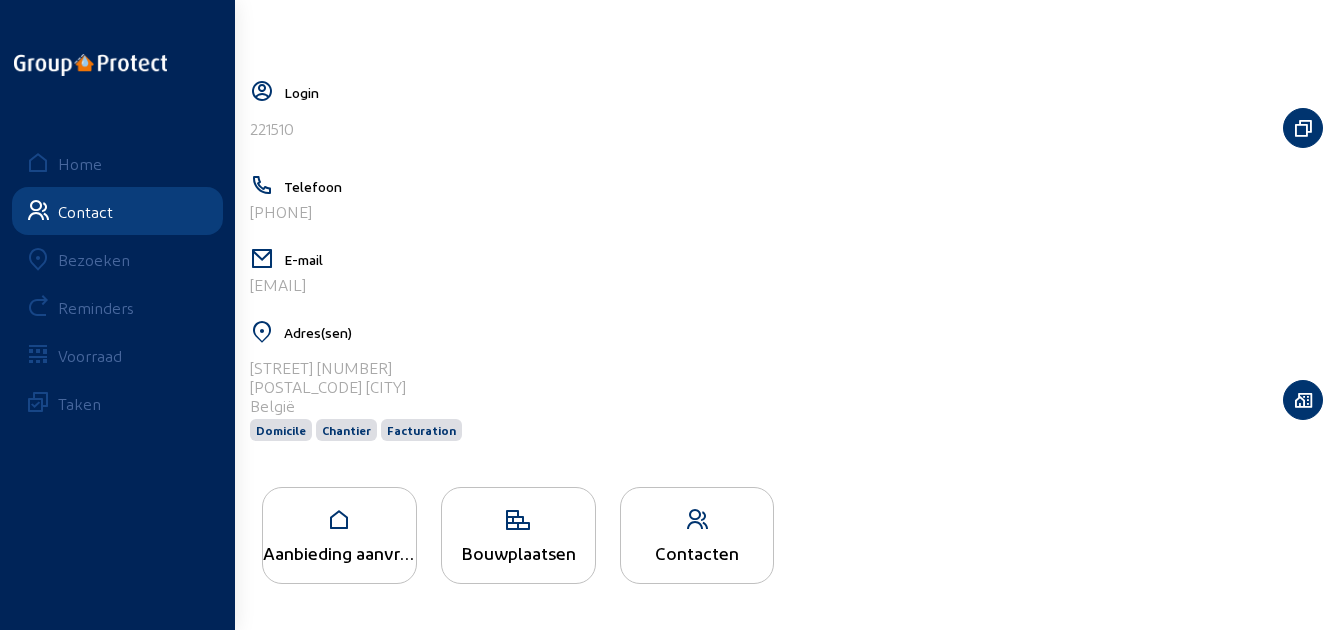 click on "Bouwplaatsen" 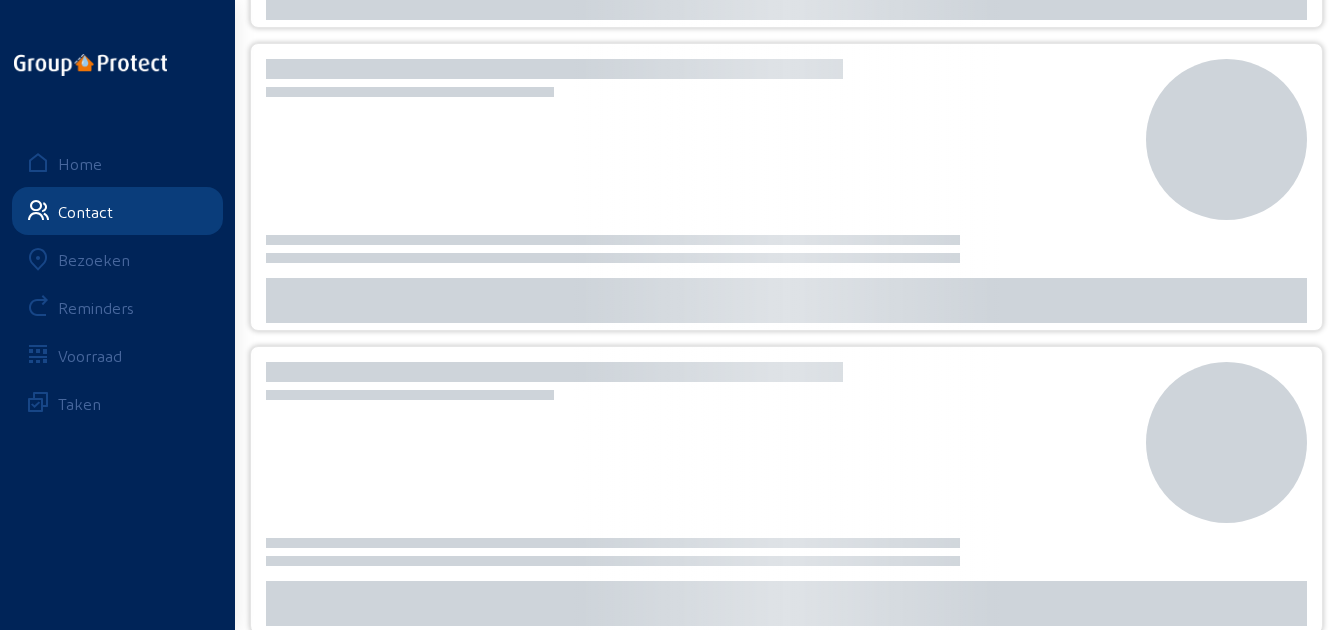 scroll, scrollTop: 0, scrollLeft: 0, axis: both 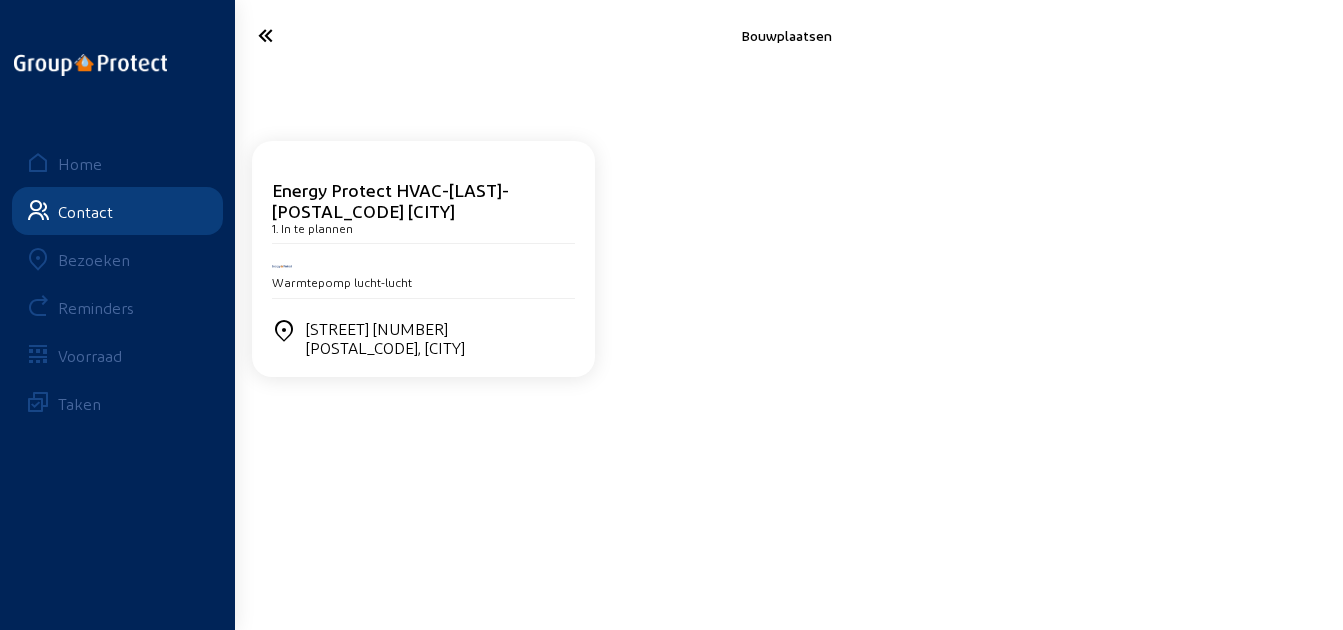 click 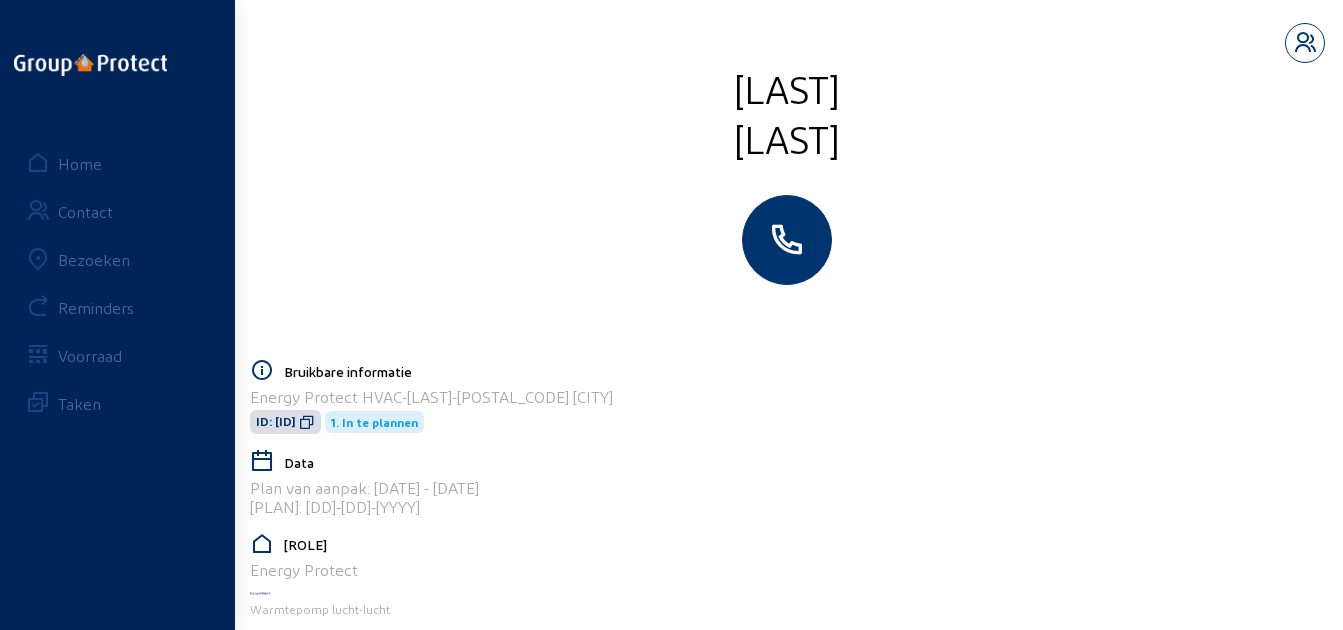 scroll, scrollTop: 0, scrollLeft: 0, axis: both 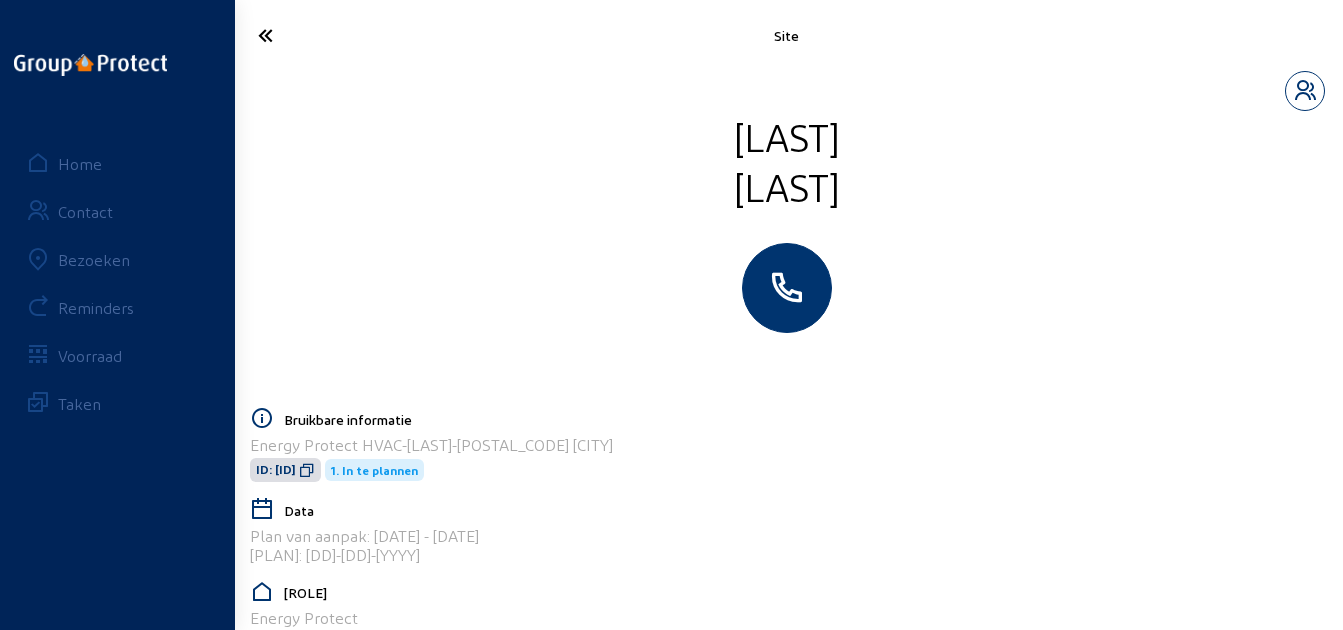 click 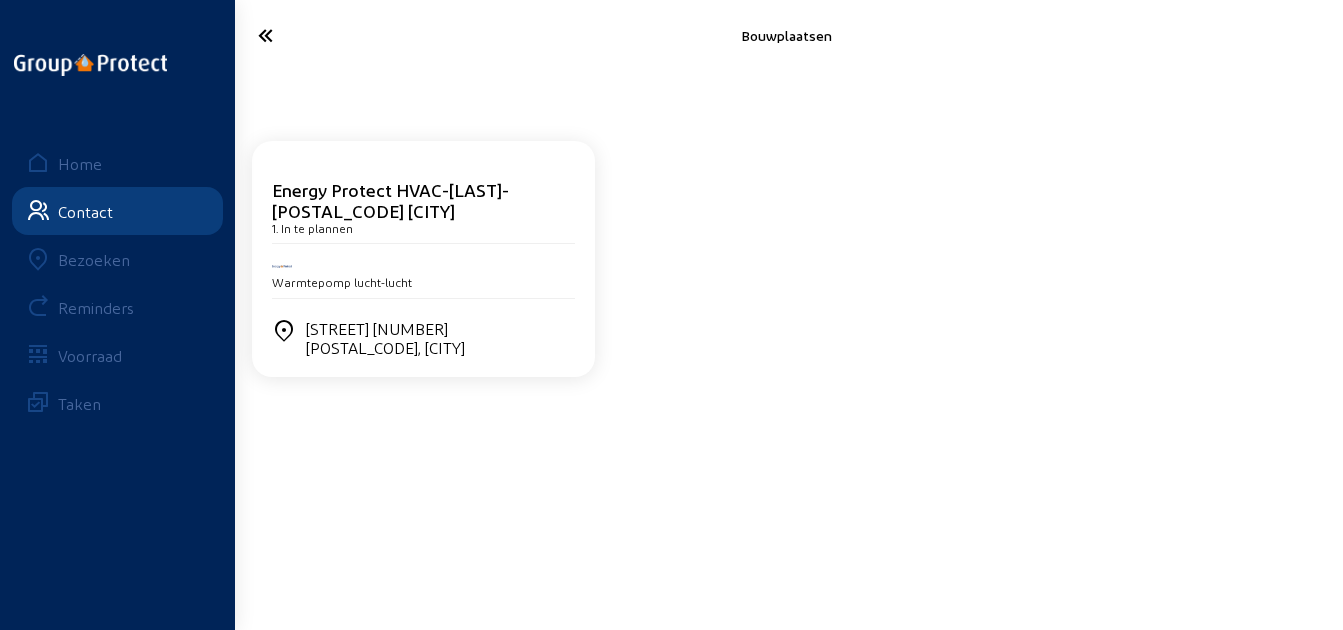 click 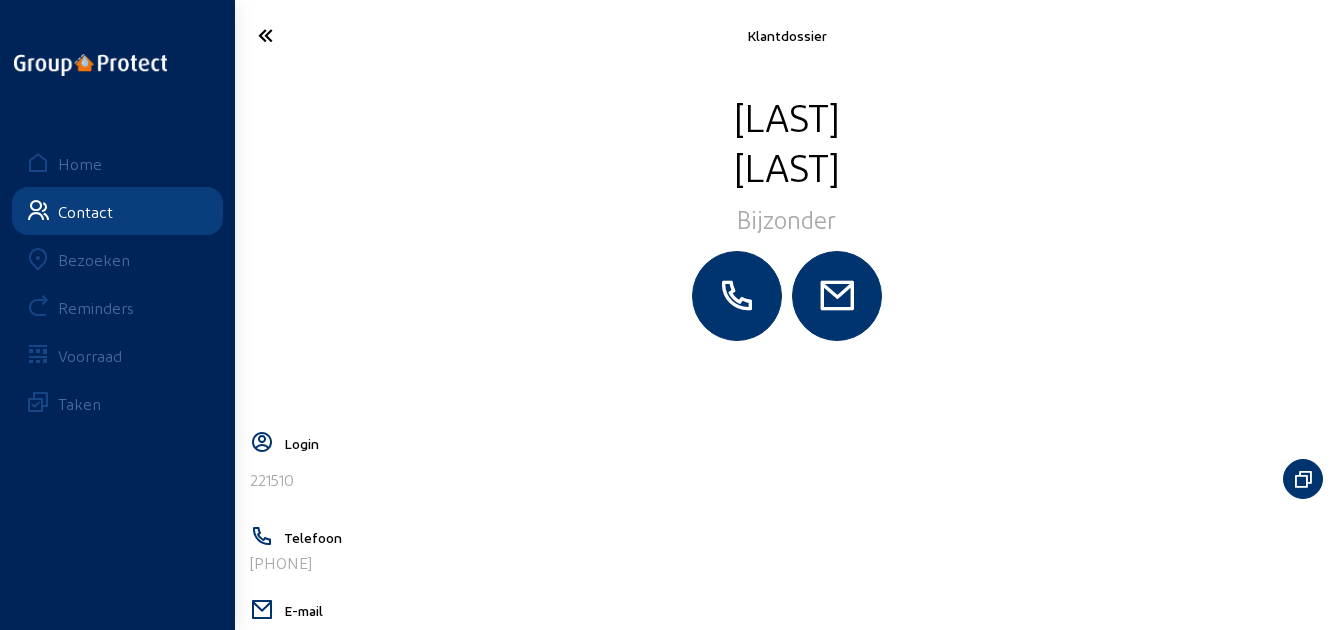 click 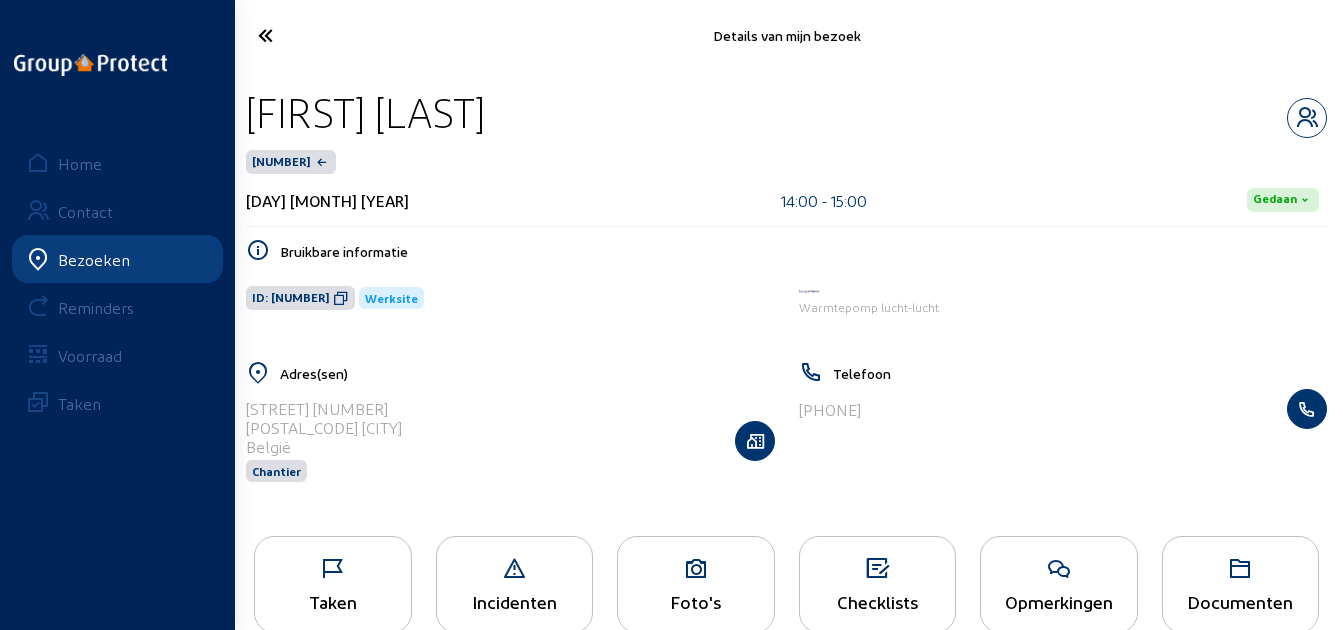 click 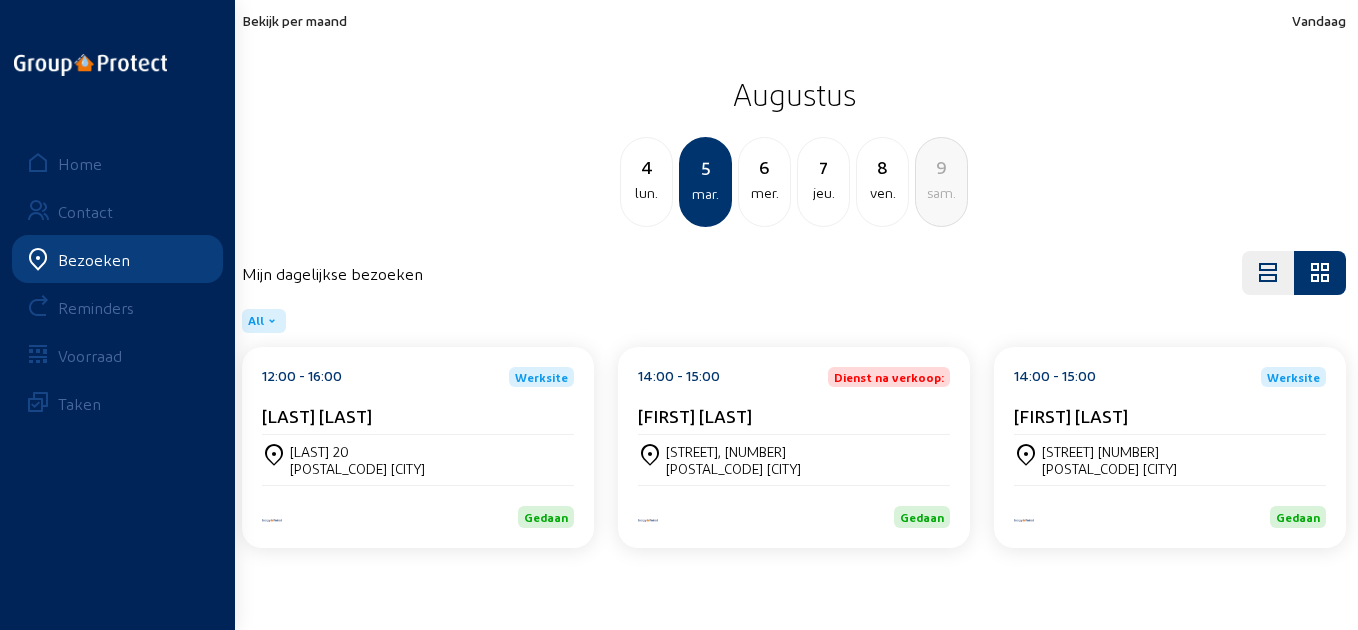 click on "lun." 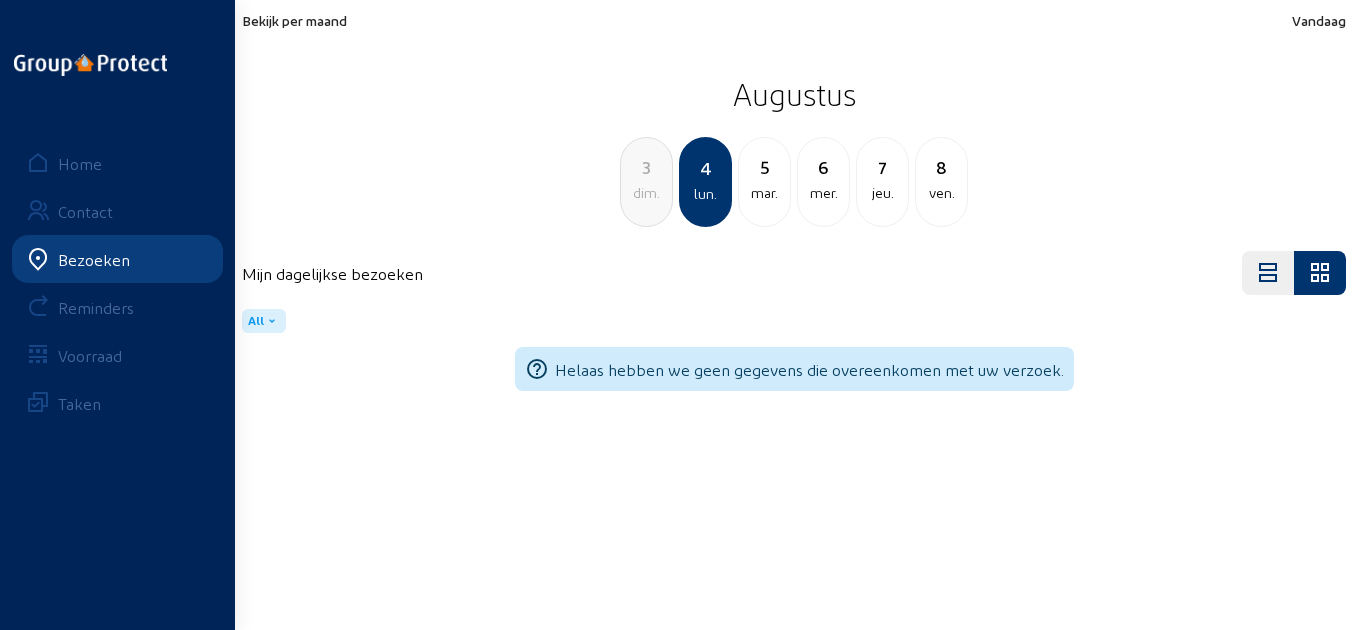 click on "5" 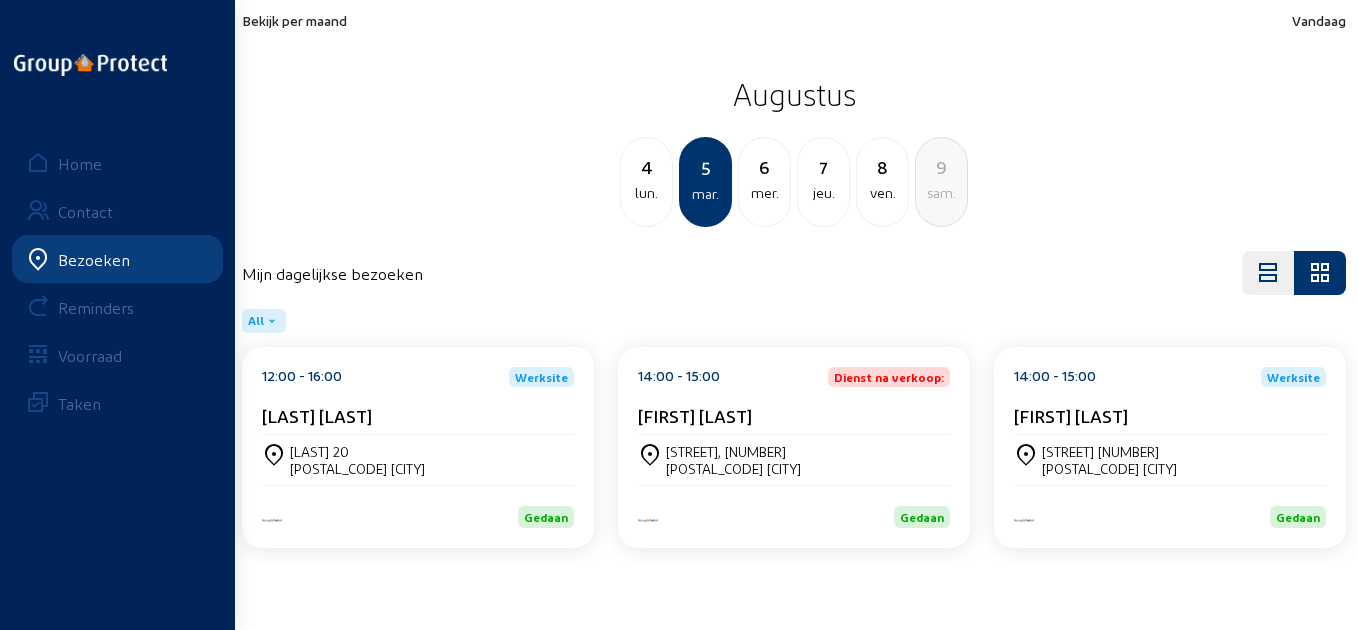 click on "[FIRST] [LAST]" 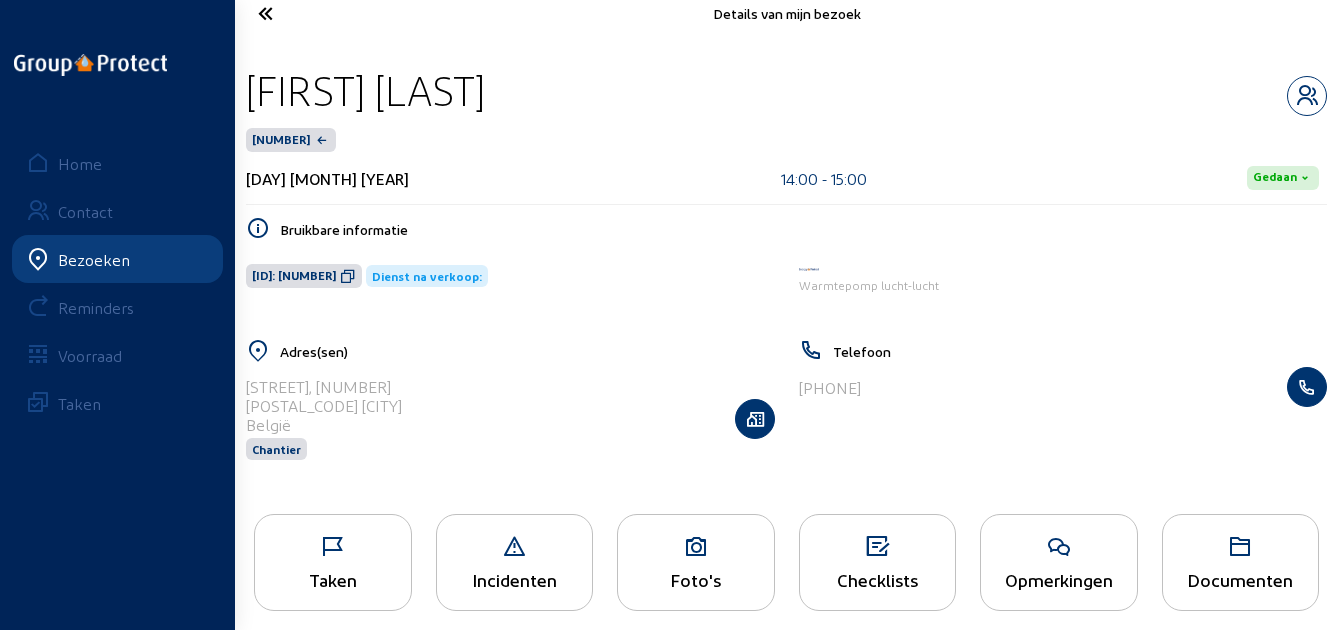 scroll, scrollTop: 41, scrollLeft: 0, axis: vertical 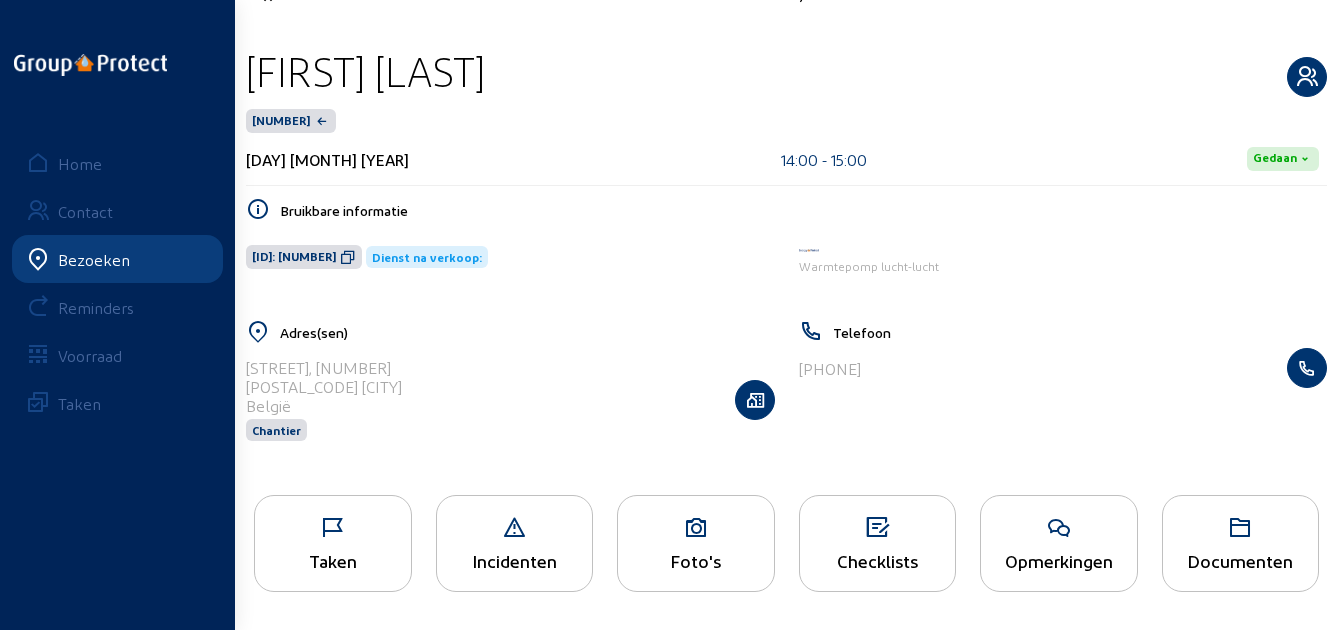 click 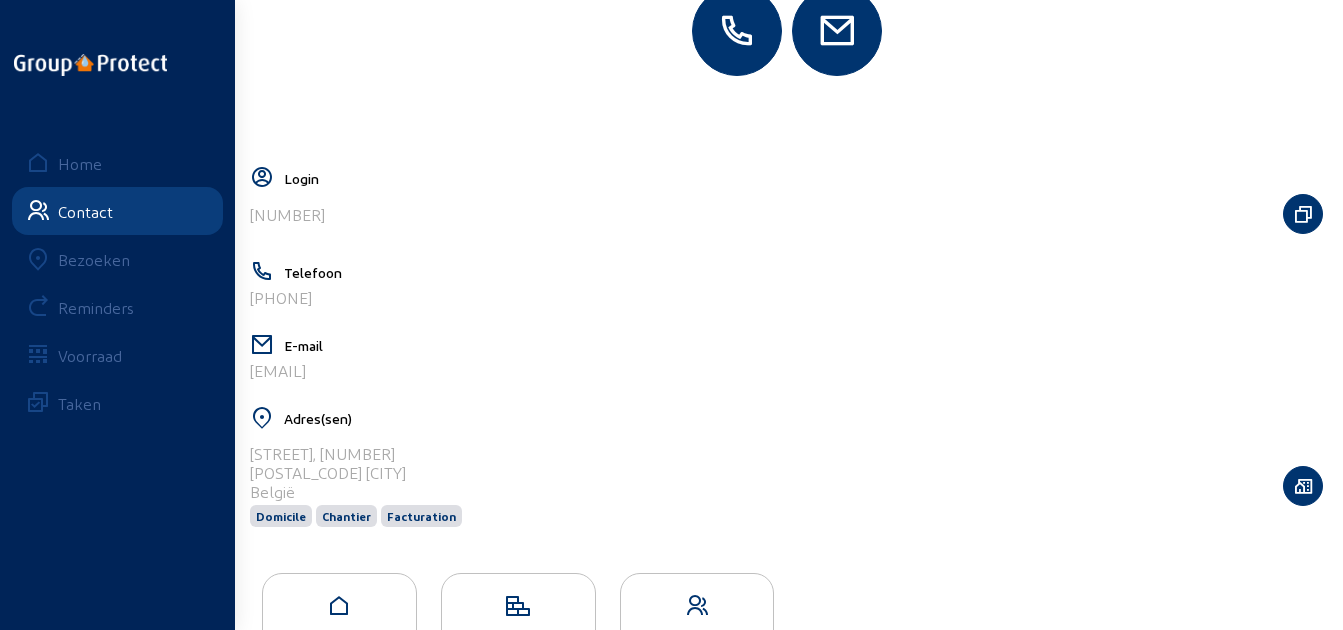 scroll, scrollTop: 300, scrollLeft: 0, axis: vertical 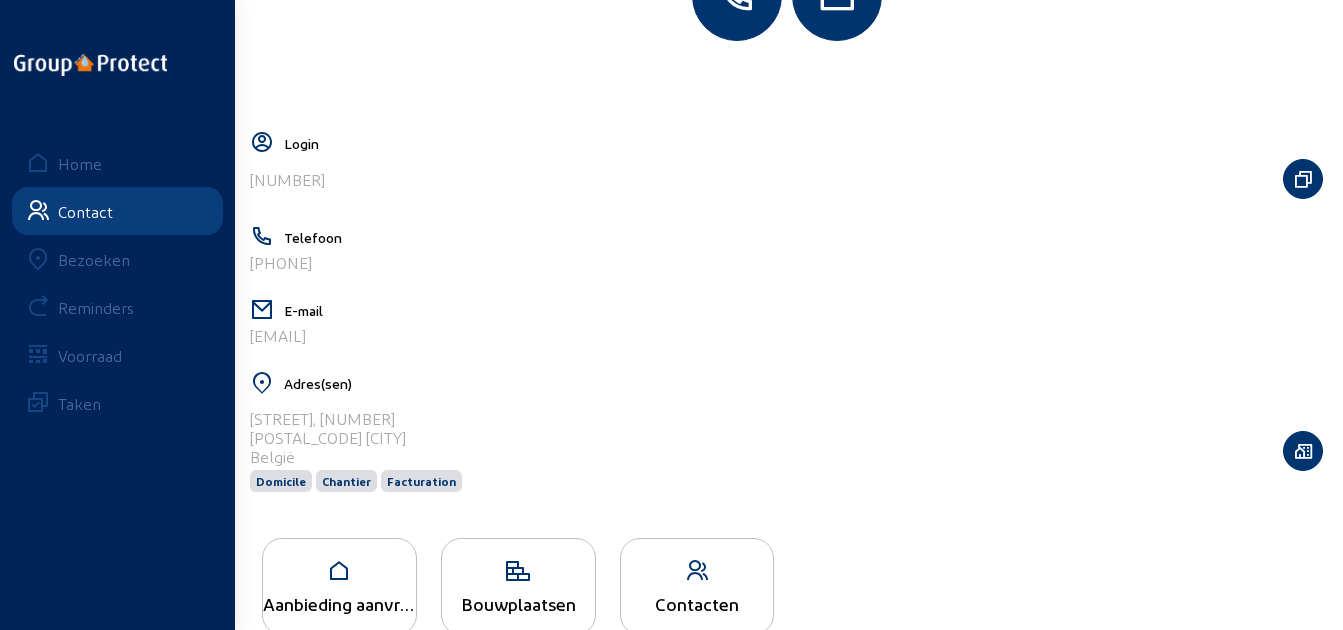 click on "Bouwplaatsen" 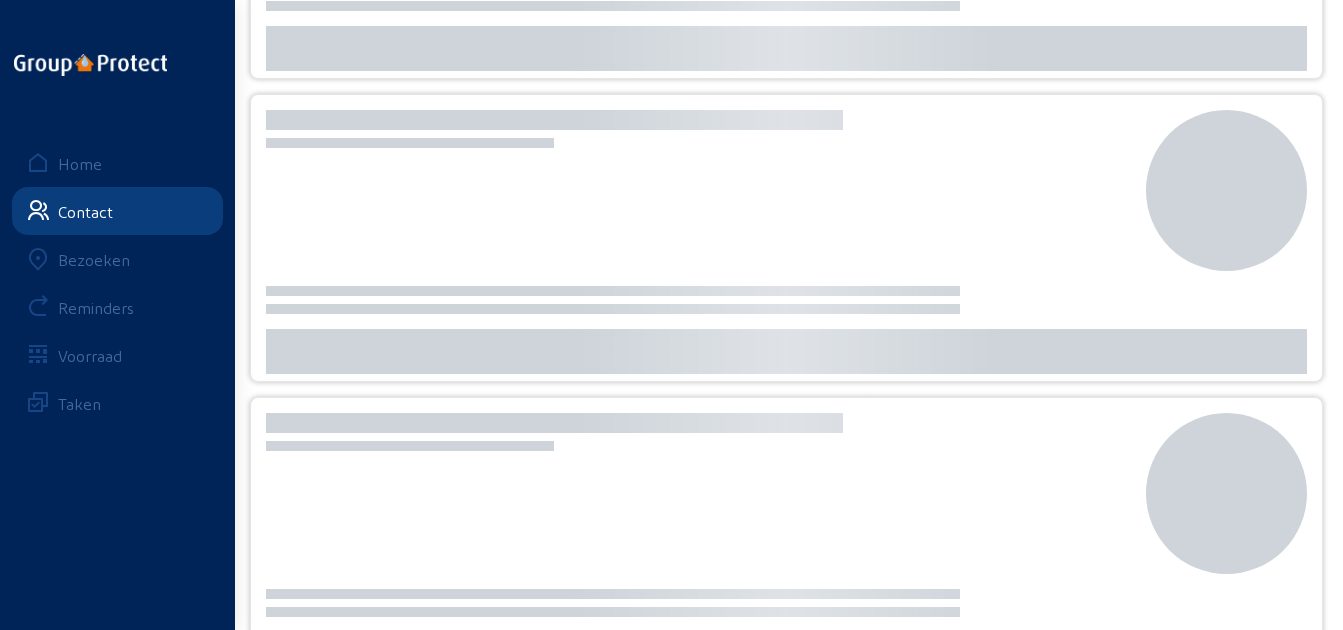 scroll, scrollTop: 0, scrollLeft: 0, axis: both 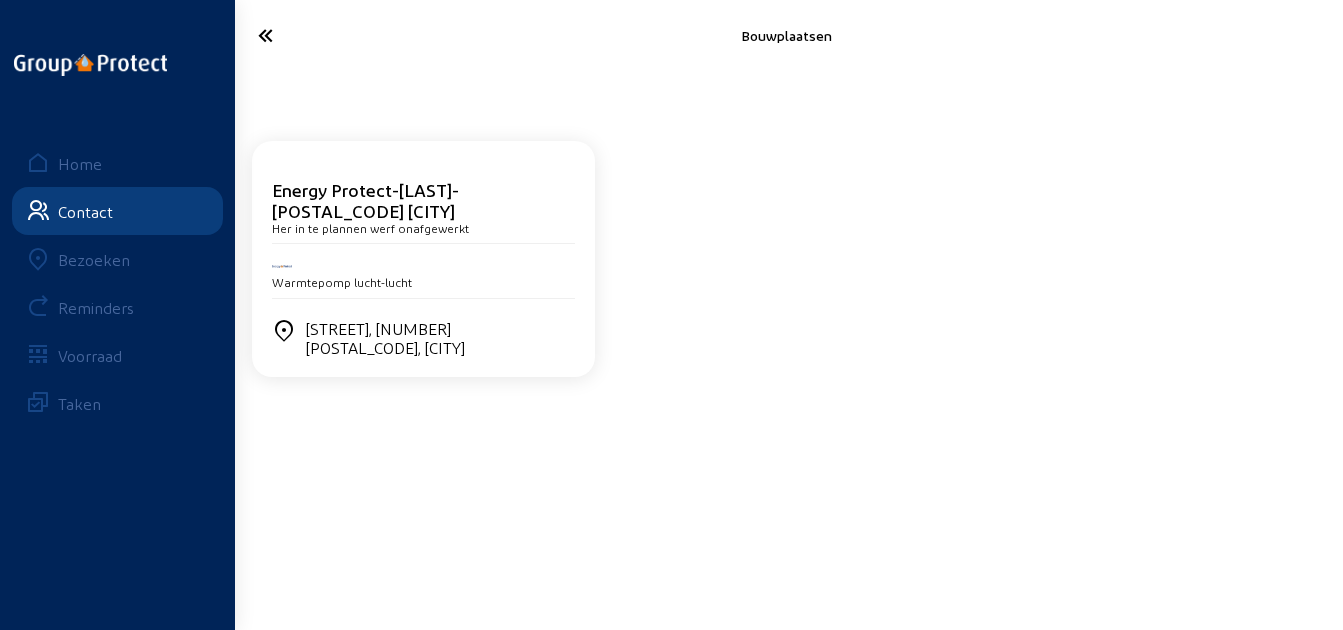 click on "Warmtepomp lucht-lucht" 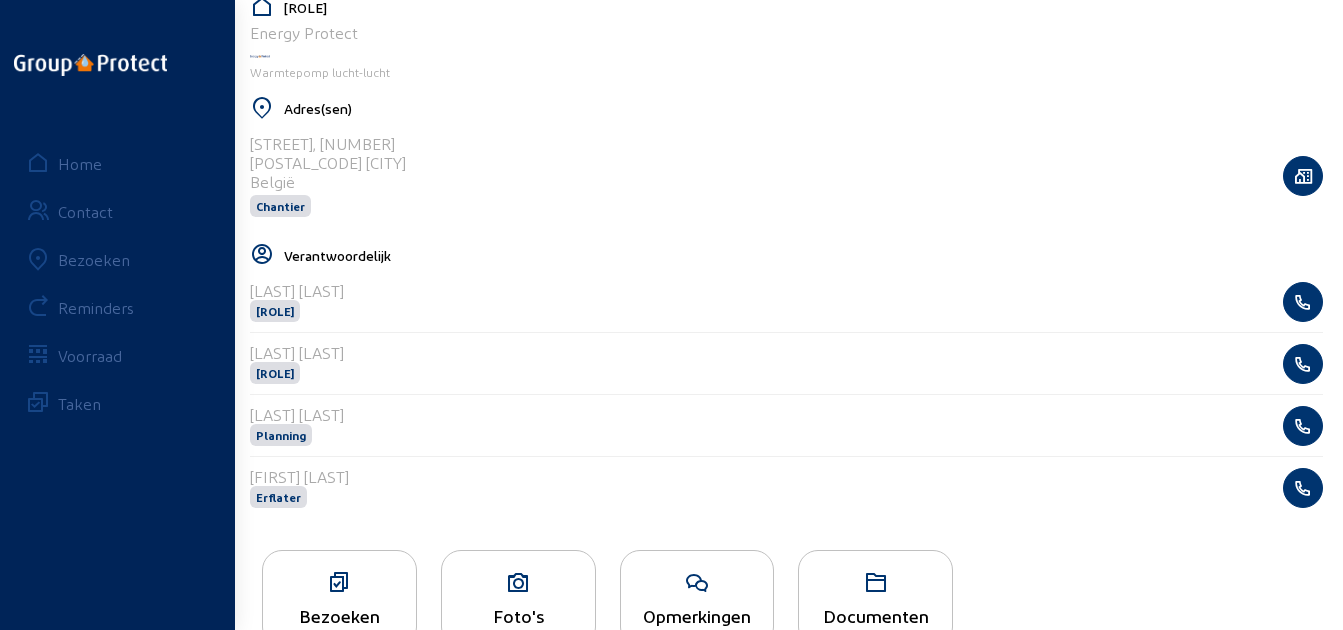 scroll, scrollTop: 763, scrollLeft: 0, axis: vertical 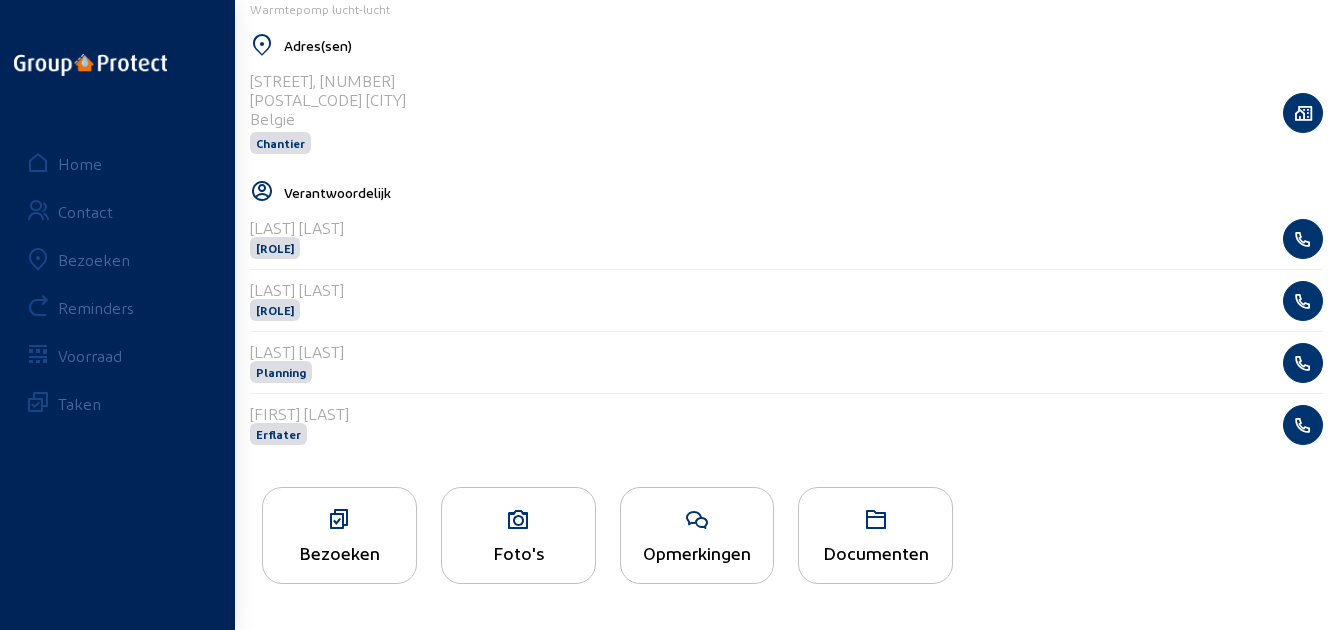 click 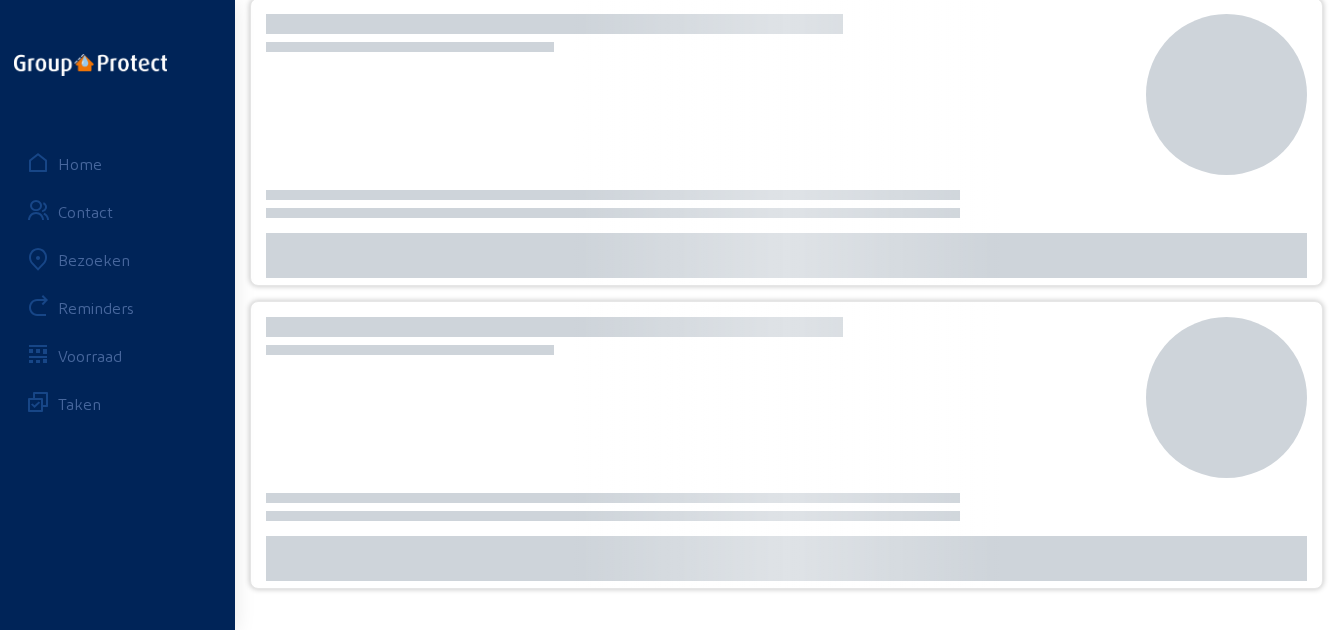 scroll, scrollTop: 0, scrollLeft: 0, axis: both 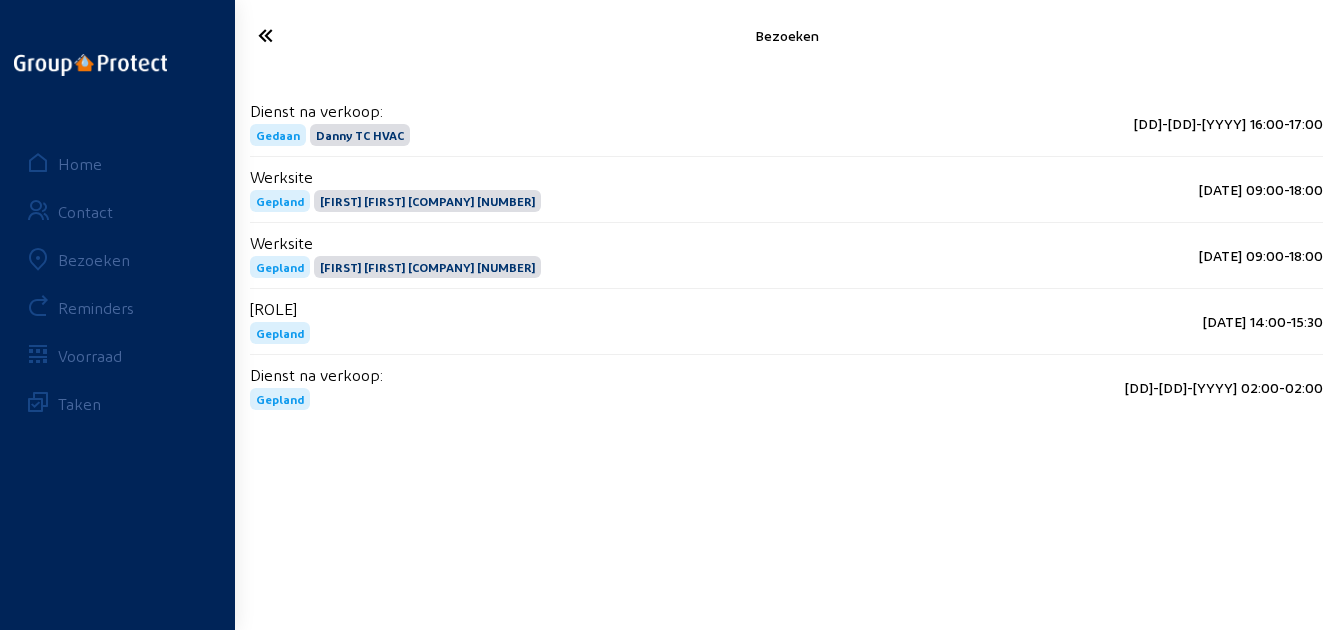 click 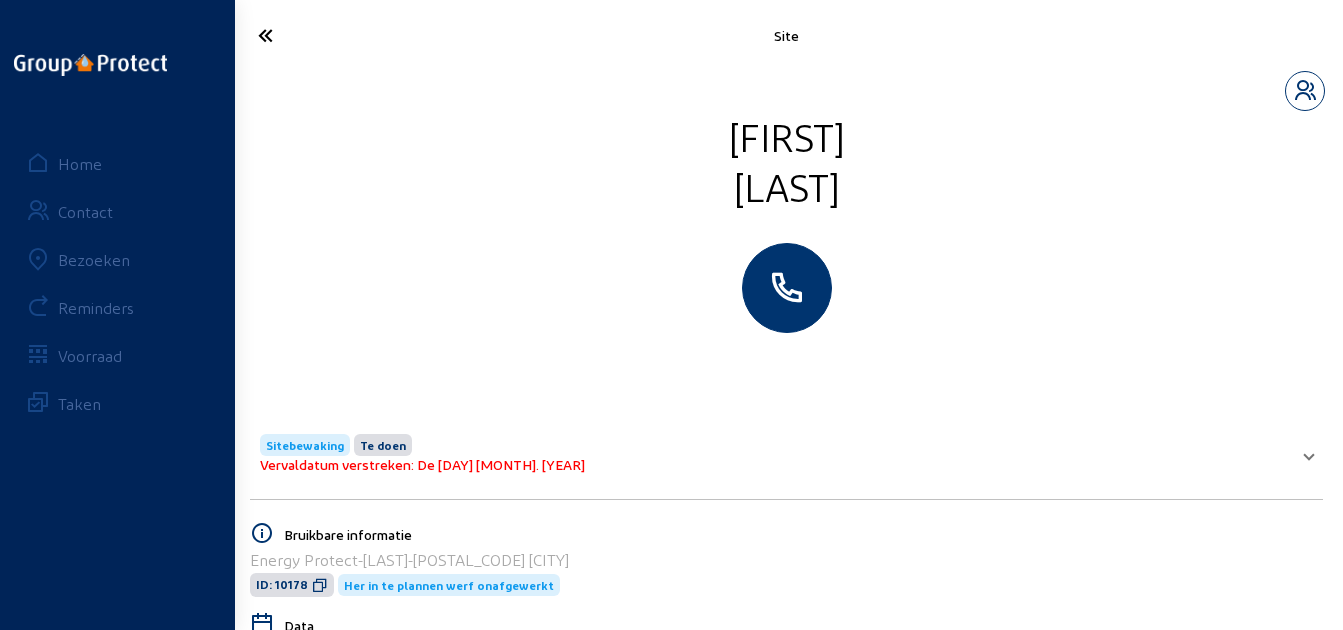 click 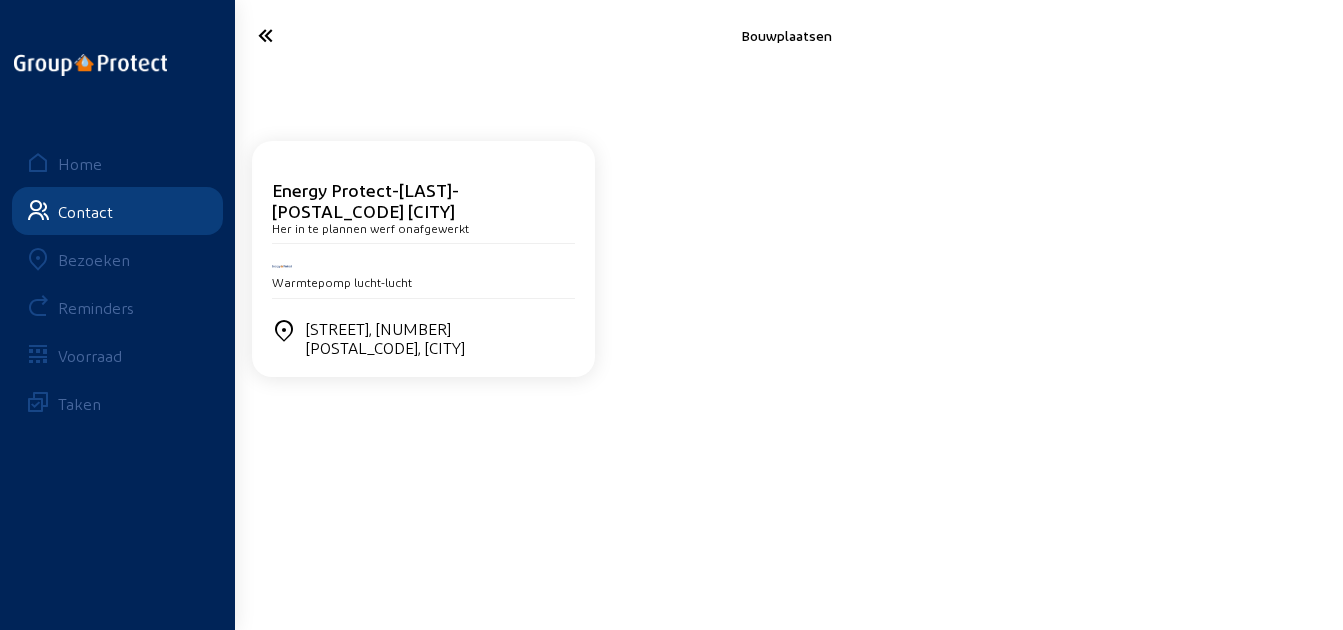 click 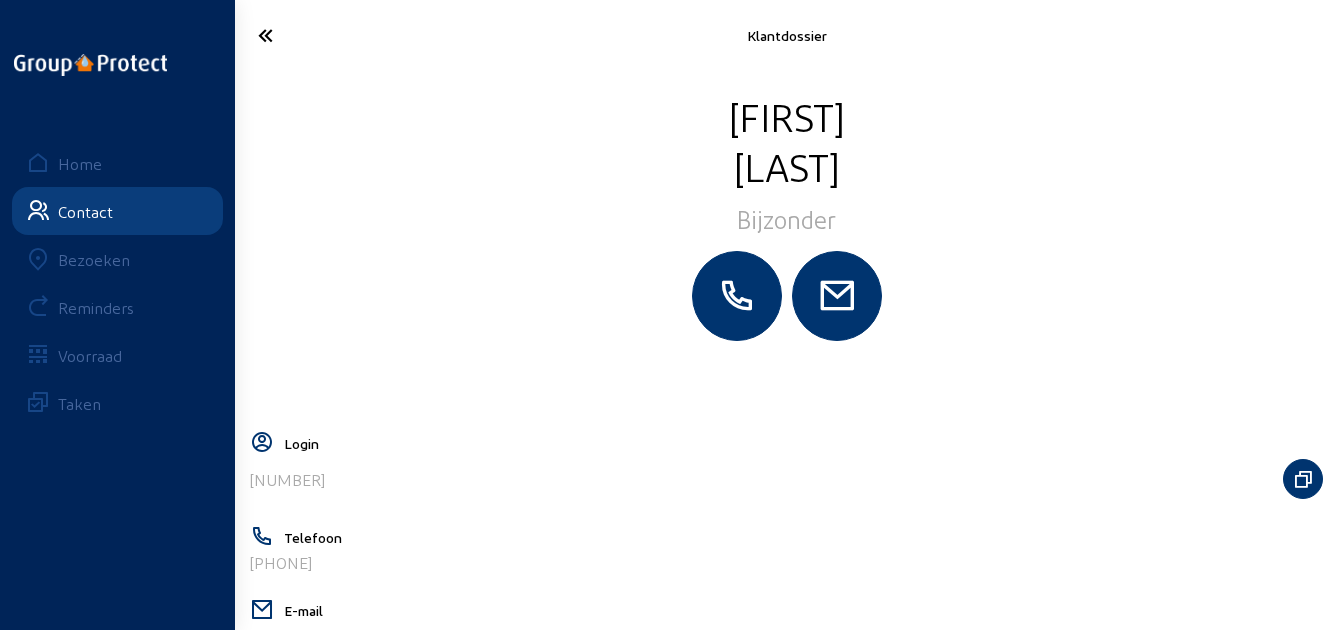click 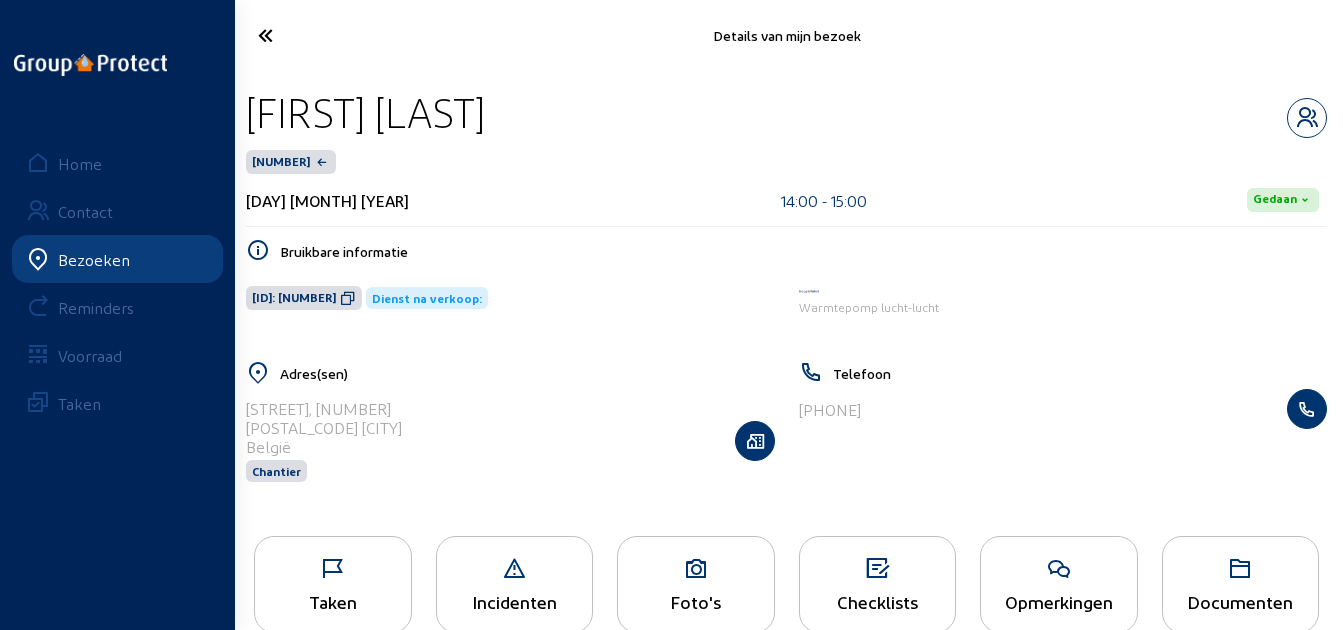 click 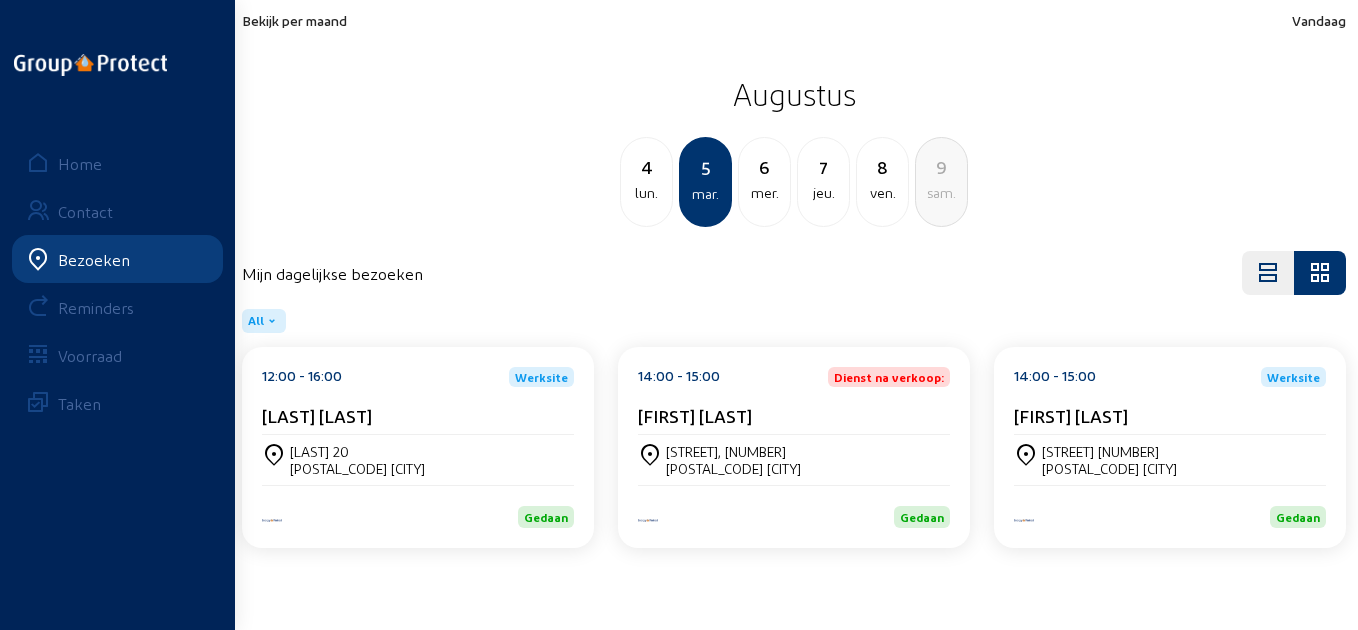 click on "Bekijk per maand" 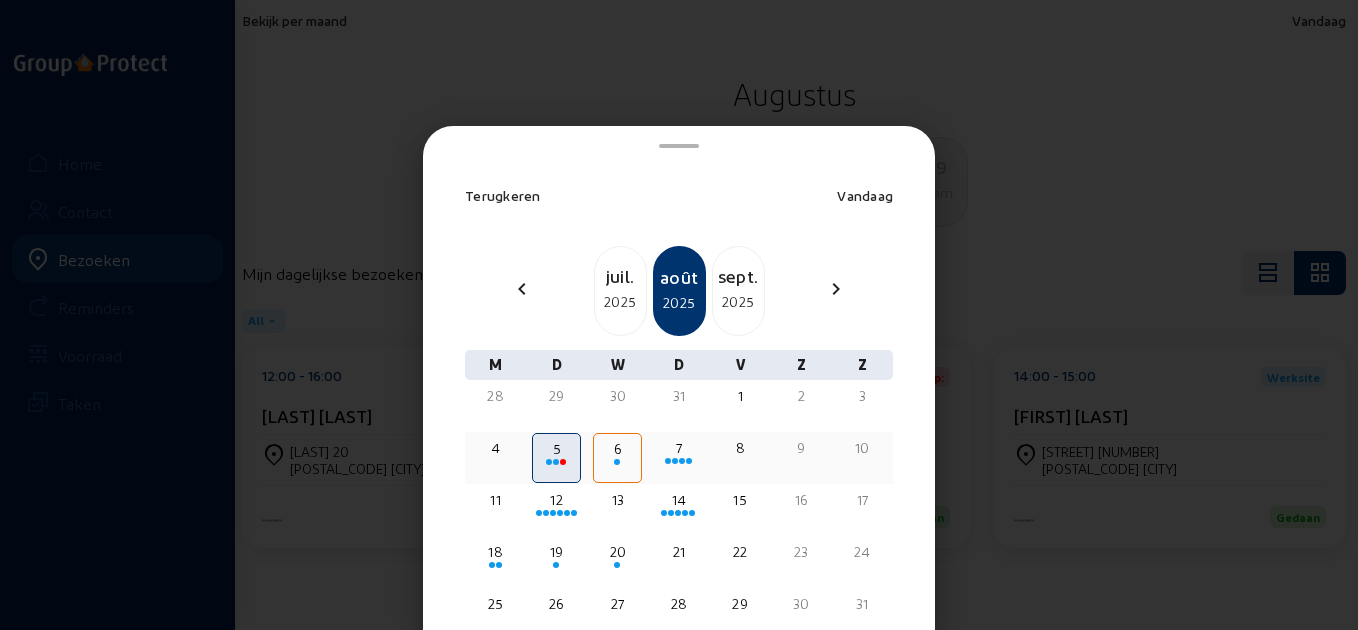 click at bounding box center (617, 462) 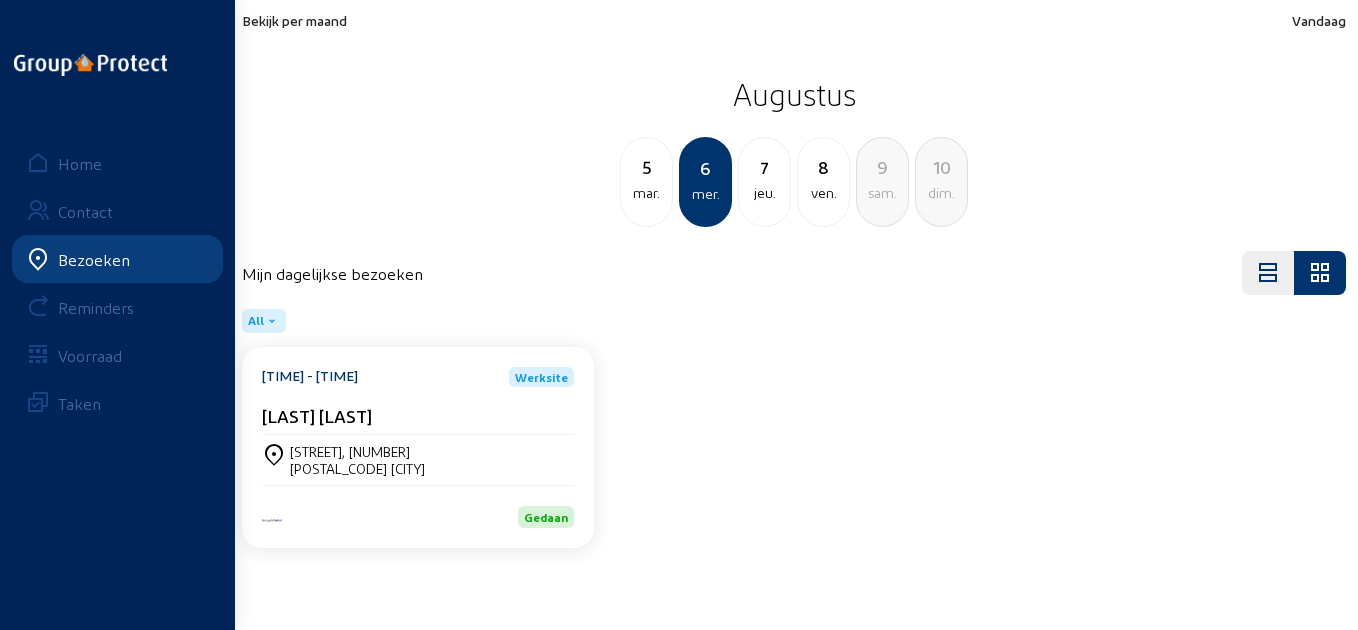 drag, startPoint x: 392, startPoint y: 410, endPoint x: 147, endPoint y: 381, distance: 246.71036 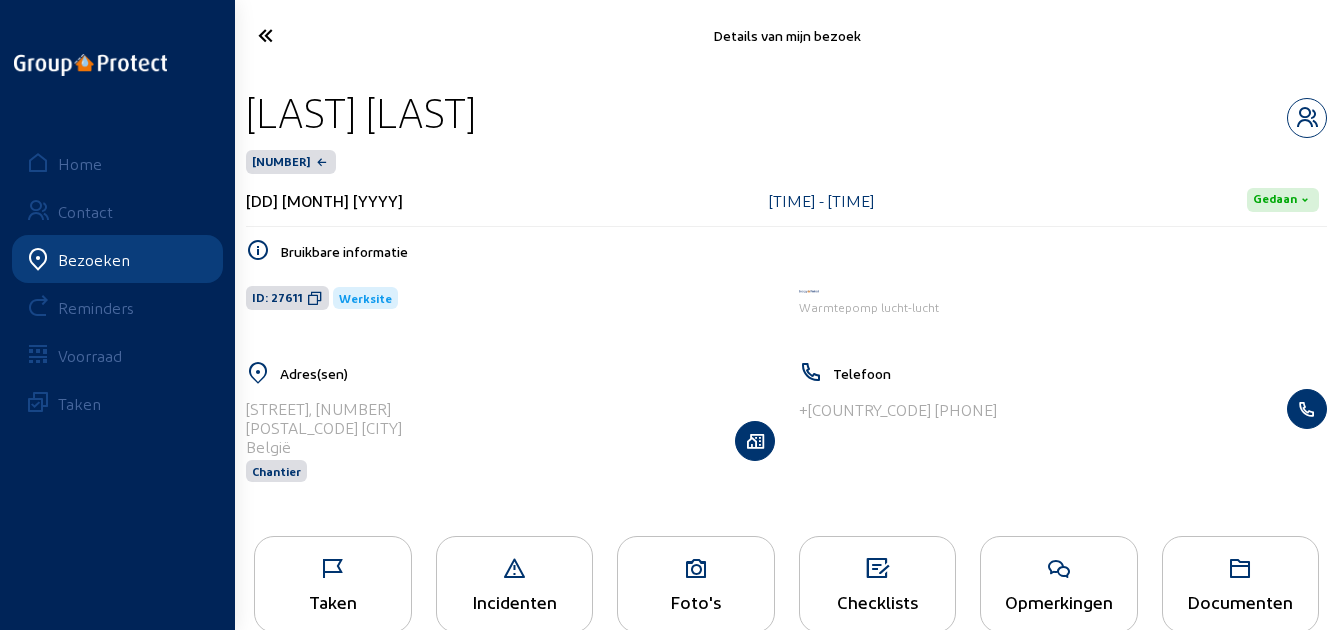 drag, startPoint x: 504, startPoint y: 113, endPoint x: 236, endPoint y: 107, distance: 268.06717 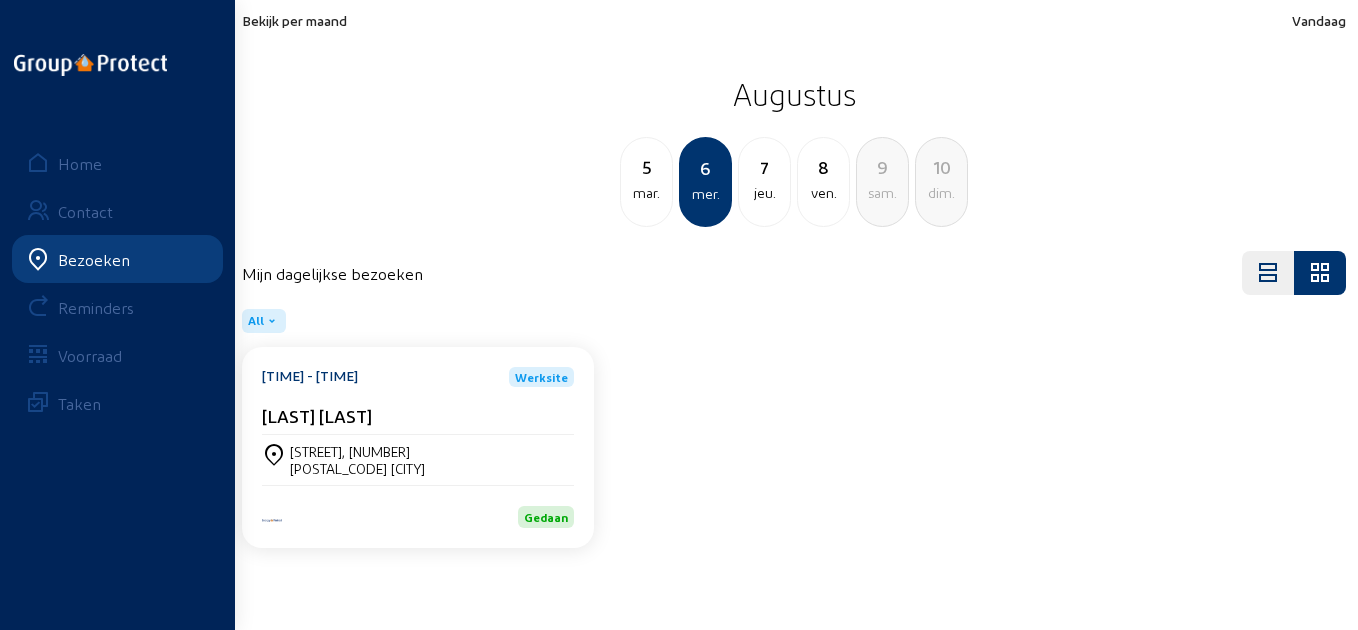 click on "Bekijk per maand" 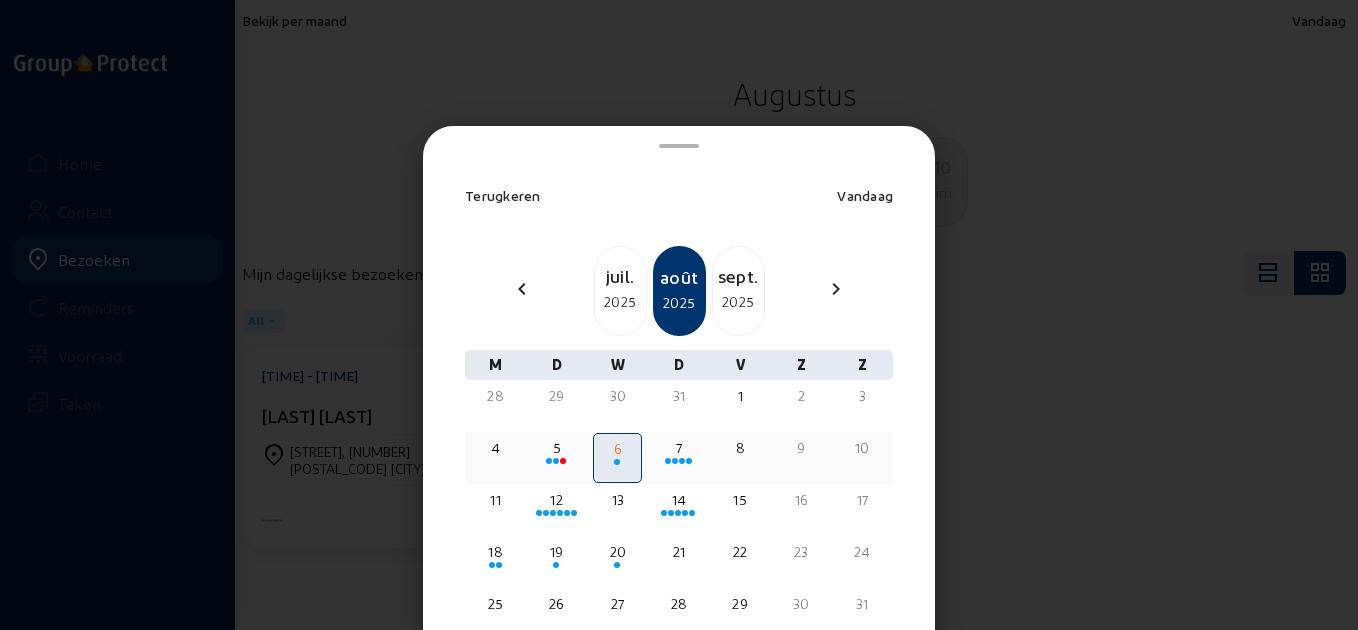 click on "7" at bounding box center [678, 448] 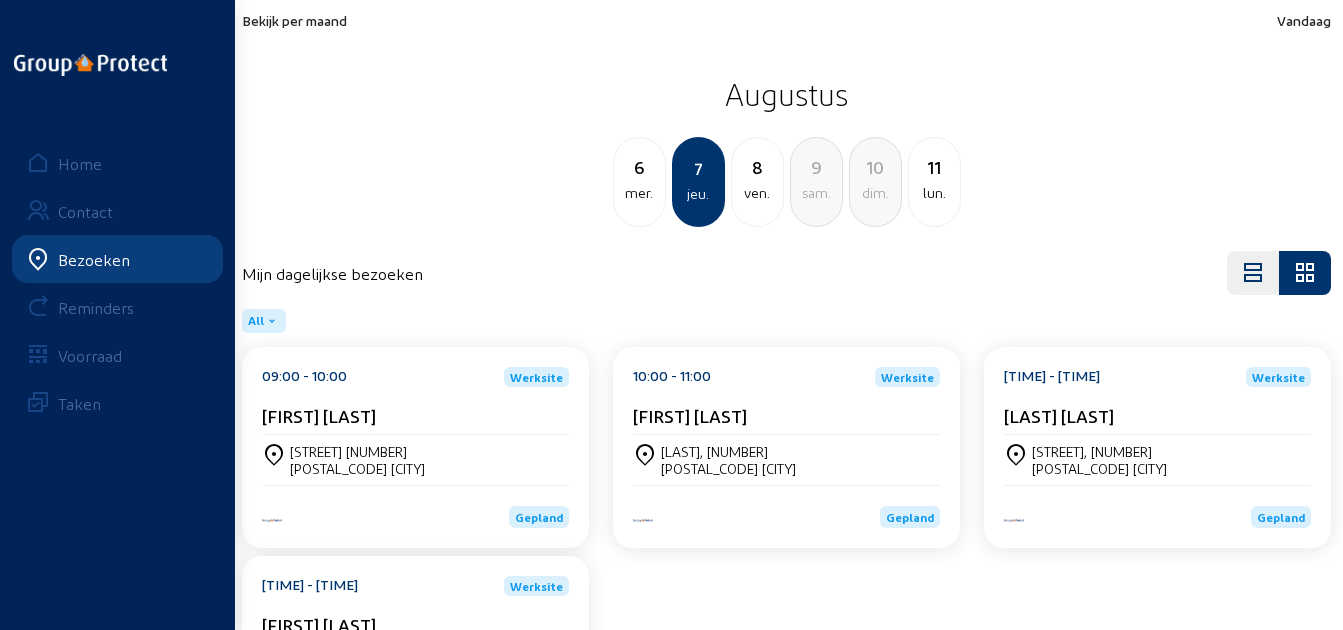 click on "[FIRST] [LAST]" 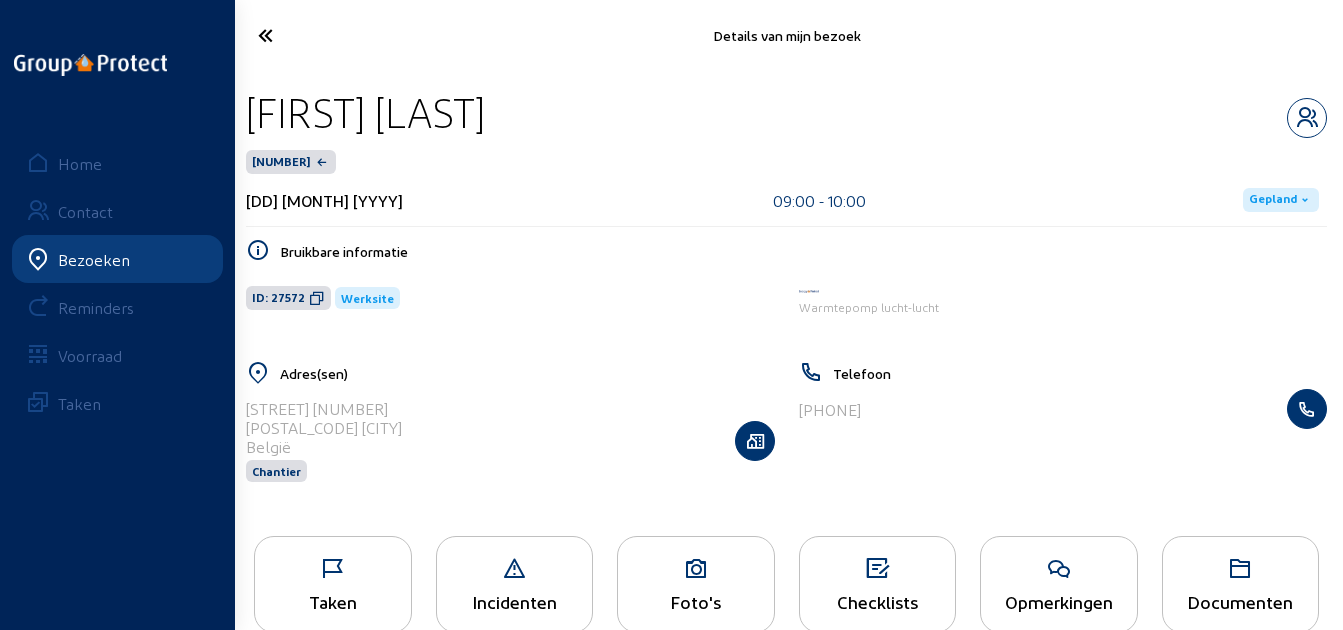 drag, startPoint x: 626, startPoint y: 115, endPoint x: 246, endPoint y: 119, distance: 380.02106 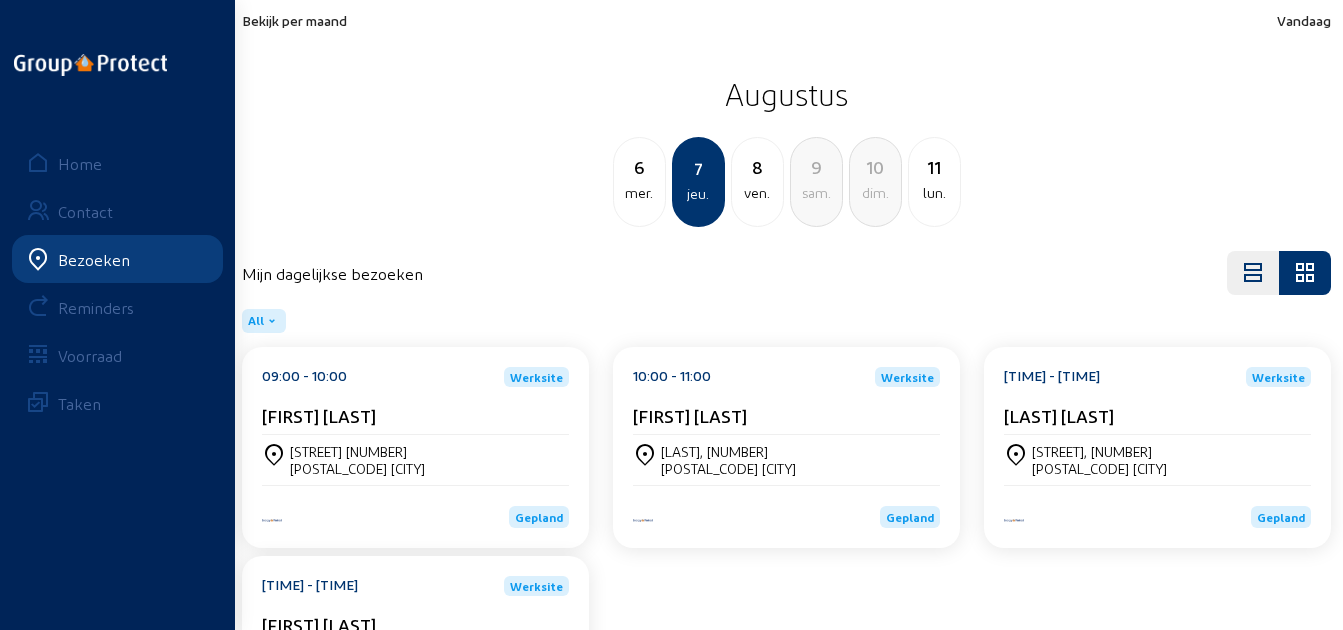 drag, startPoint x: 793, startPoint y: 424, endPoint x: 623, endPoint y: 420, distance: 170.04706 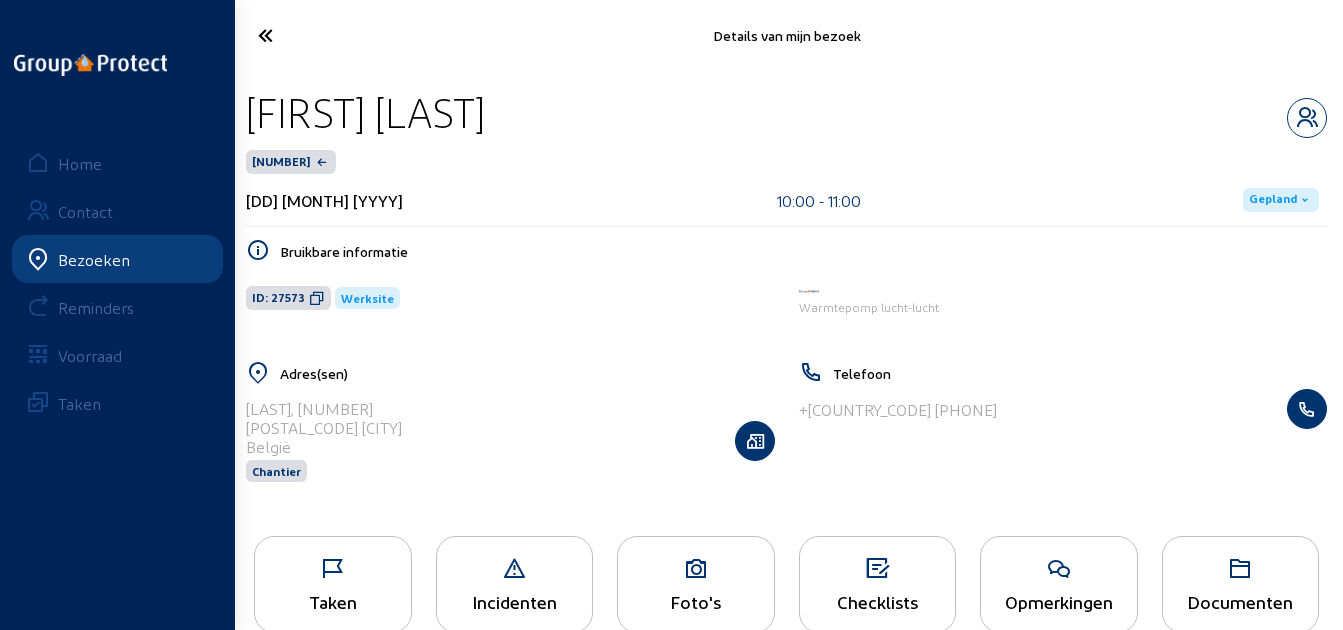 drag, startPoint x: 506, startPoint y: 112, endPoint x: 246, endPoint y: 115, distance: 260.0173 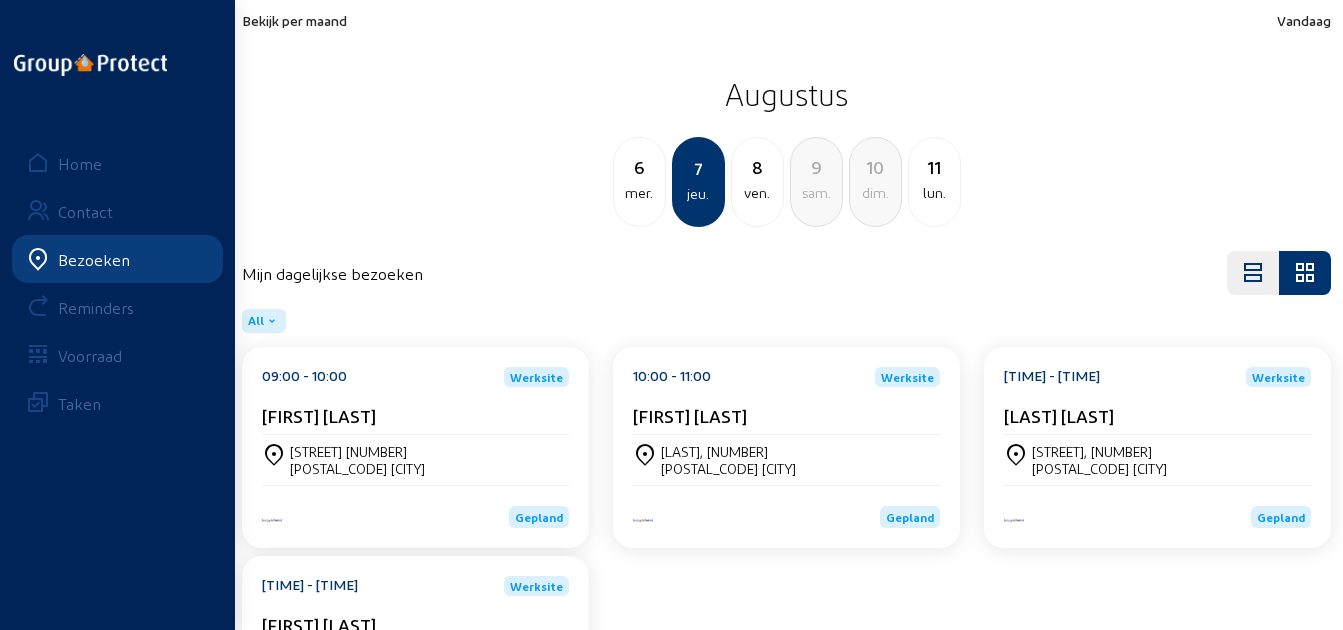 click on "[TIME] - [TIME] Werksite [FIRST] [LAST]" 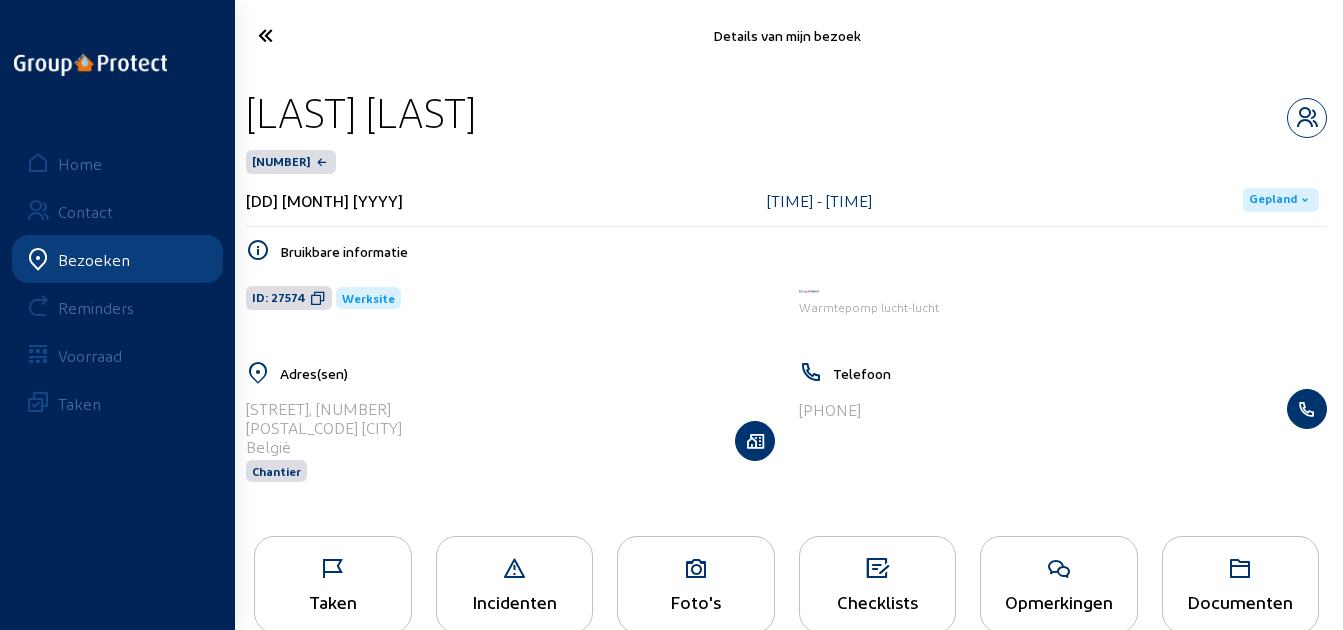 drag, startPoint x: 565, startPoint y: 105, endPoint x: 249, endPoint y: 106, distance: 316.0016 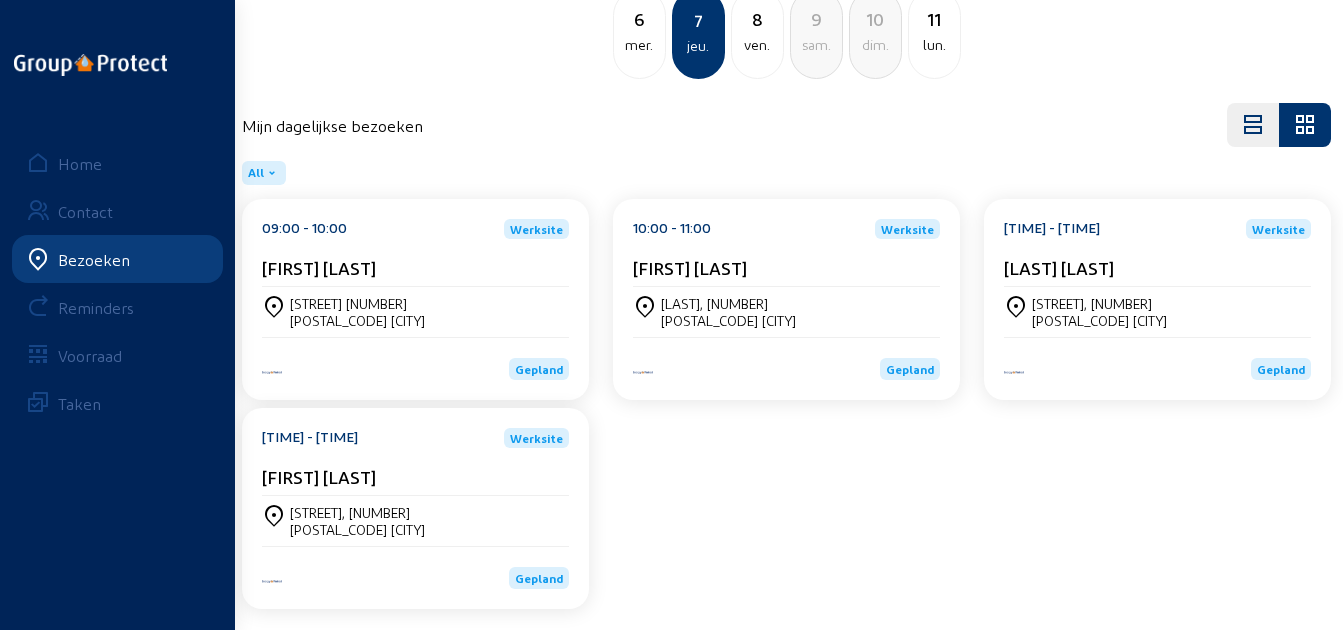 scroll, scrollTop: 161, scrollLeft: 0, axis: vertical 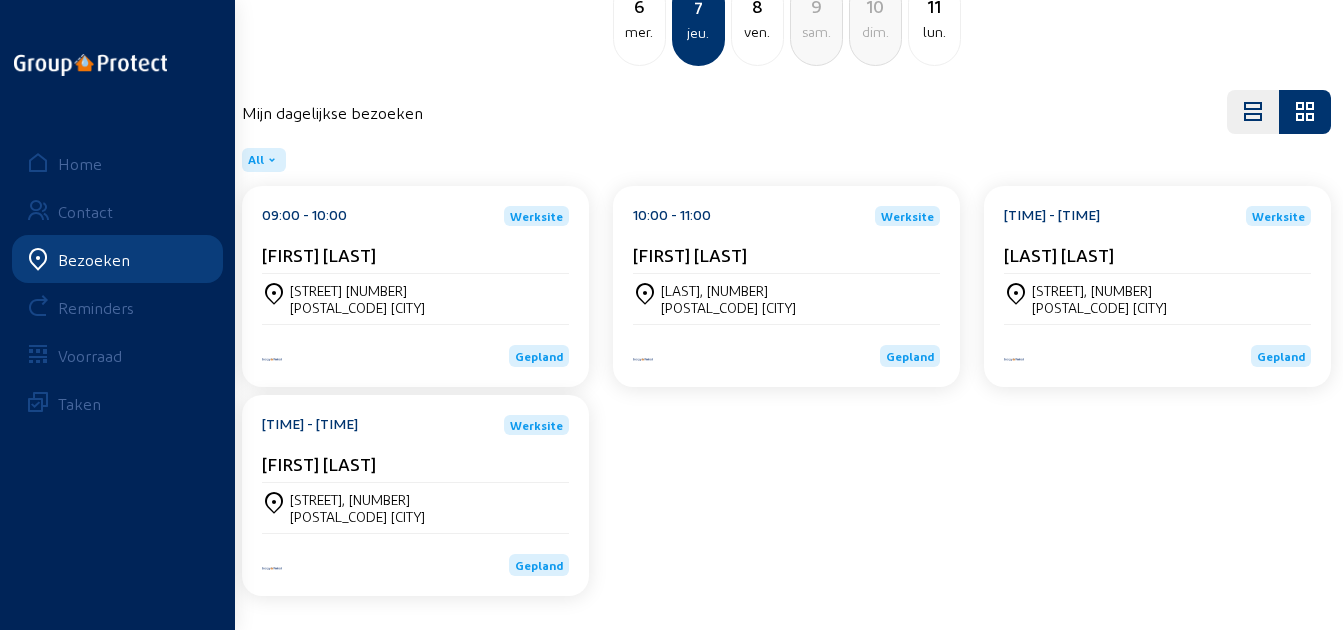 click on "[FIRST] [LAST]" 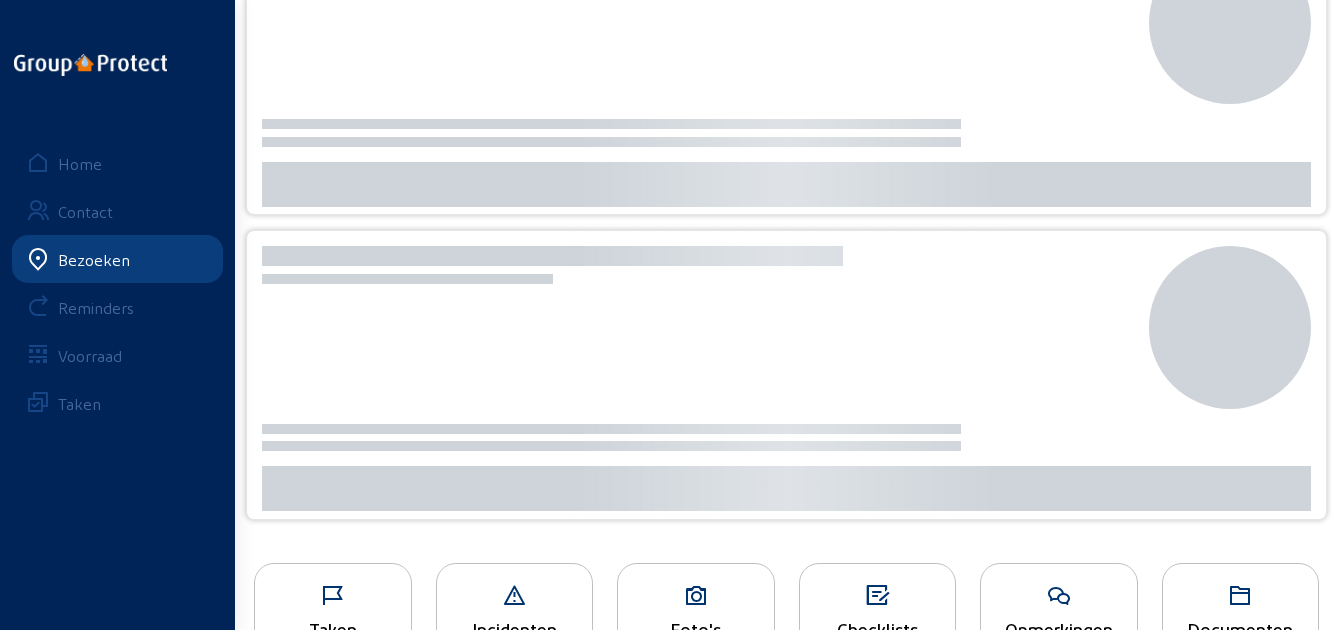 scroll, scrollTop: 0, scrollLeft: 0, axis: both 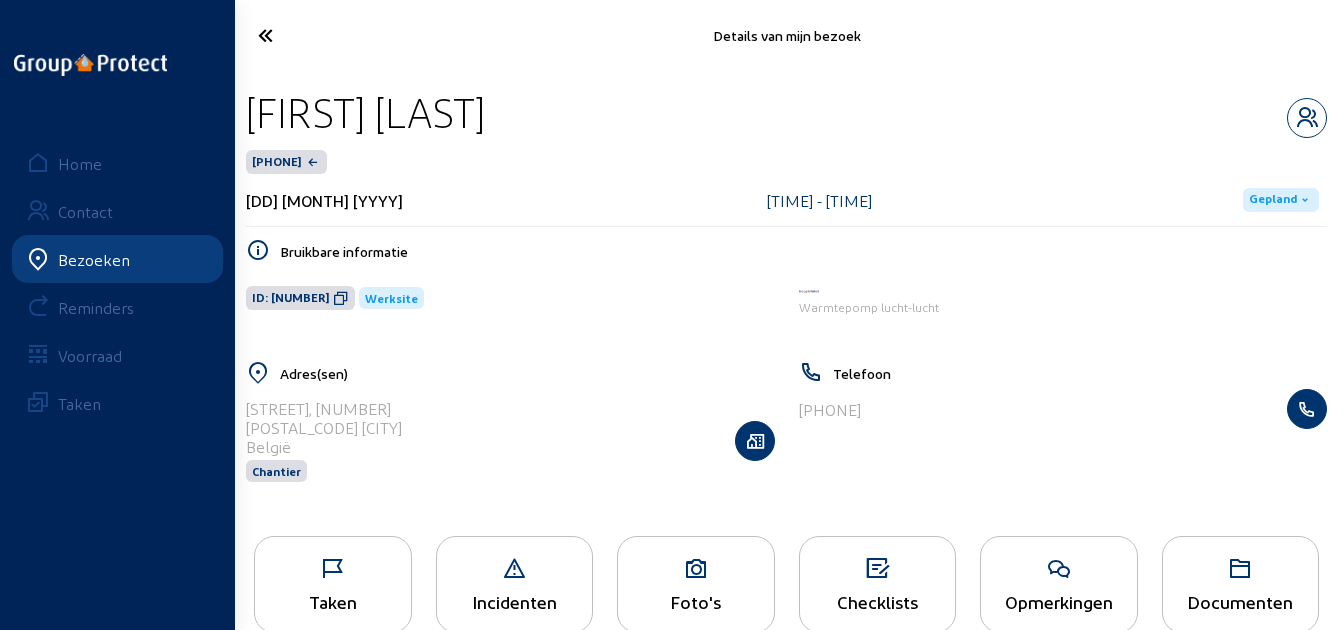 drag, startPoint x: 545, startPoint y: 119, endPoint x: 268, endPoint y: 115, distance: 277.02887 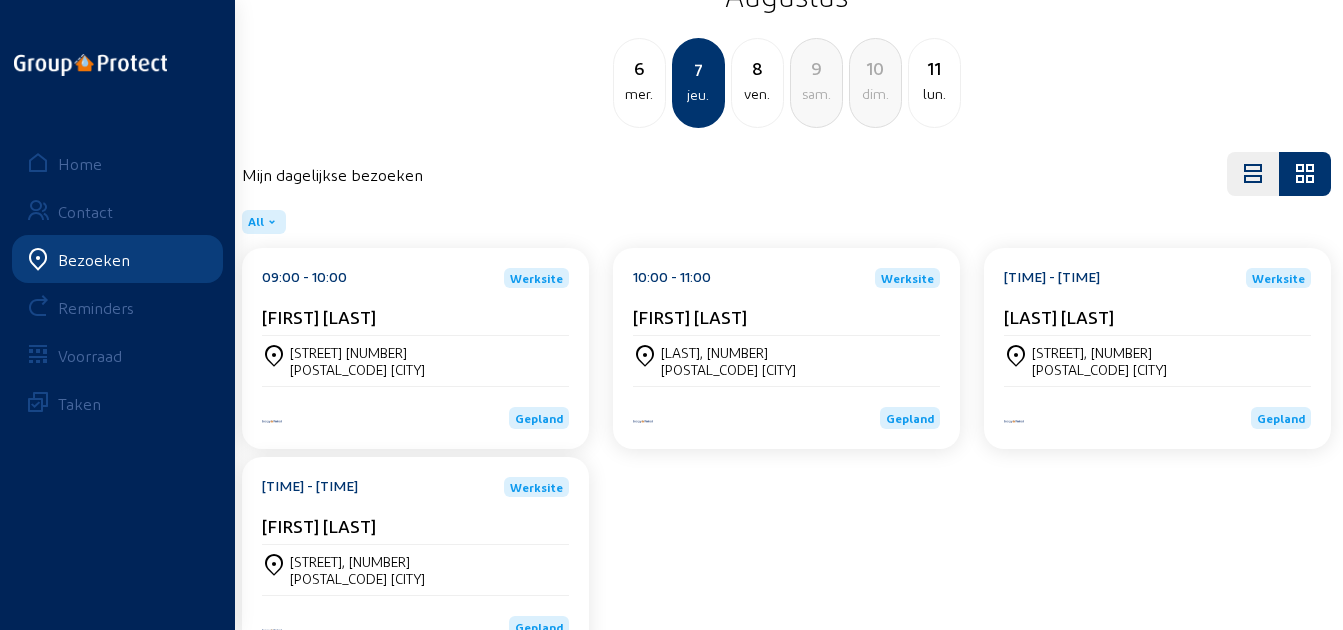 scroll, scrollTop: 100, scrollLeft: 0, axis: vertical 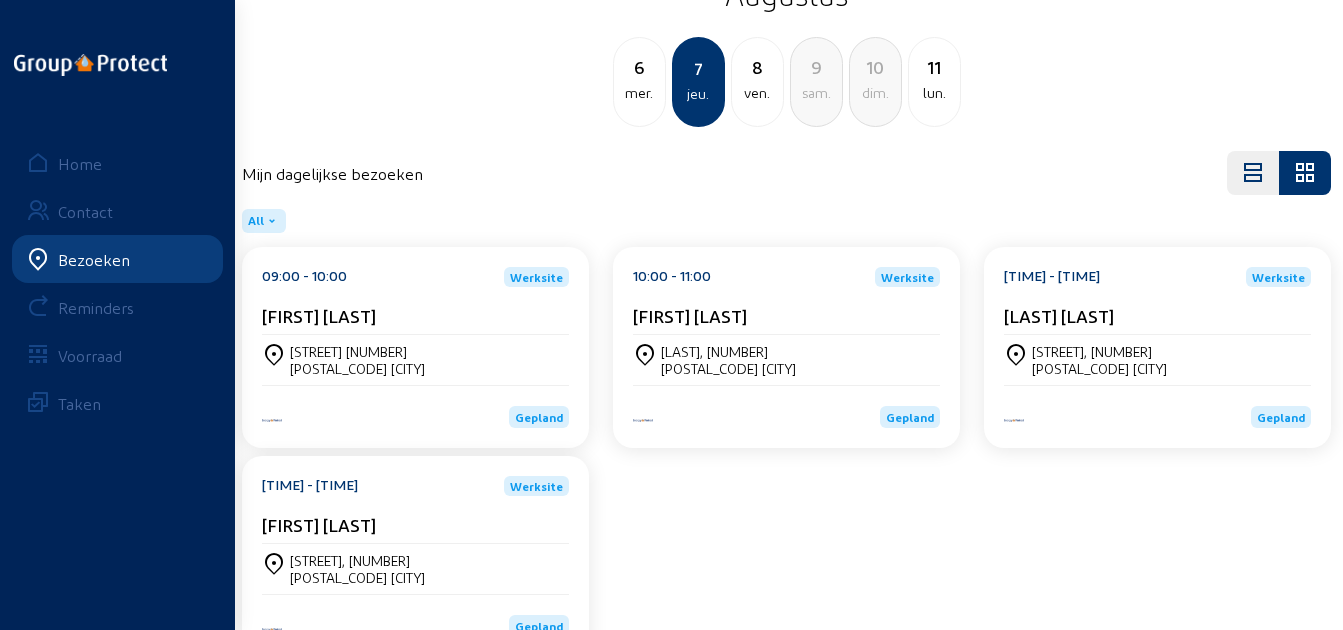 click on "8" 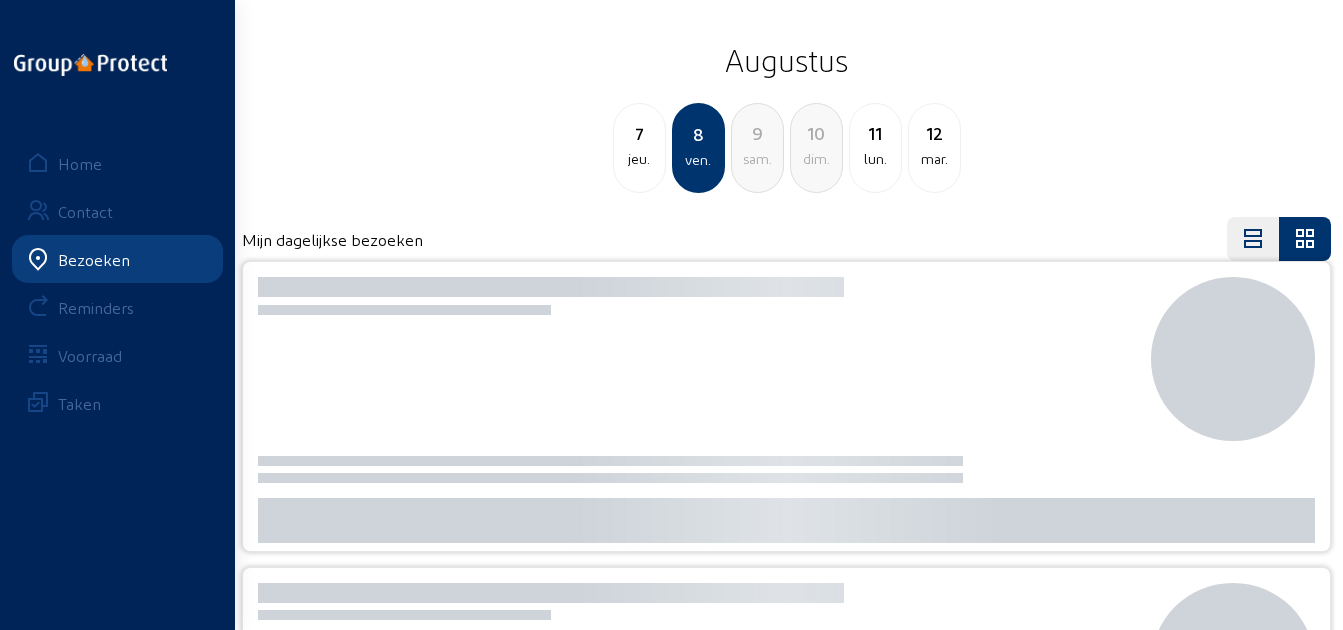 scroll, scrollTop: 0, scrollLeft: 0, axis: both 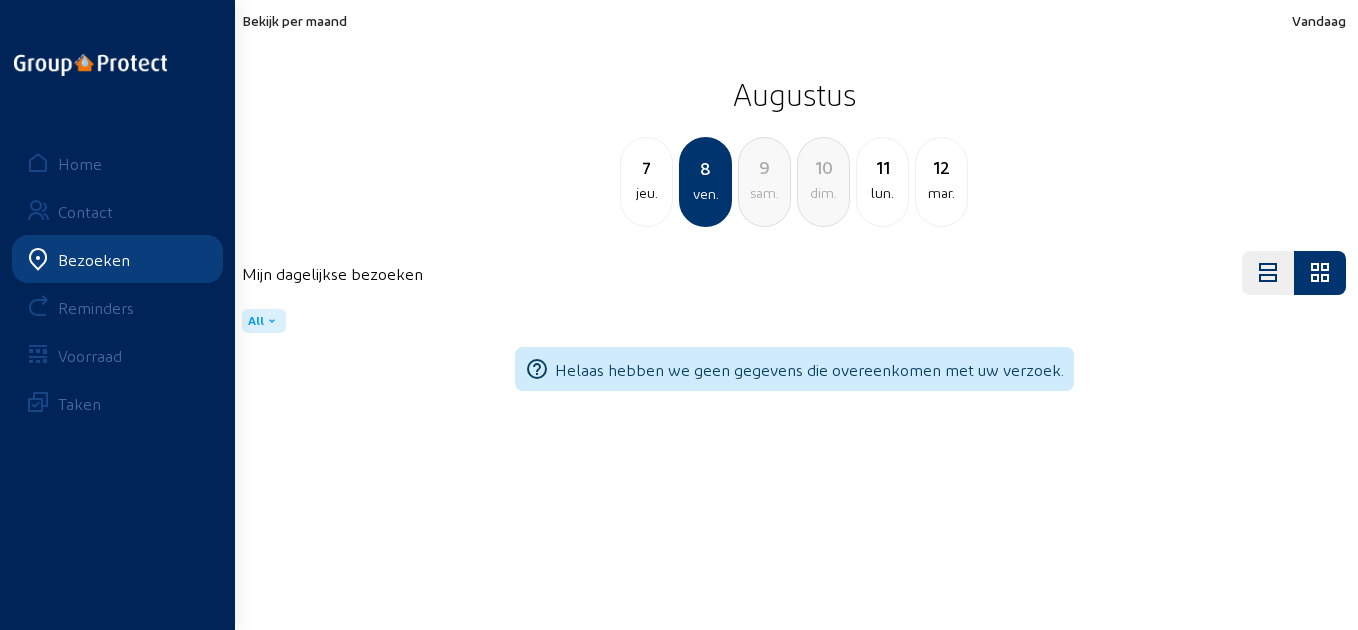 drag, startPoint x: 329, startPoint y: 25, endPoint x: 339, endPoint y: 29, distance: 10.770329 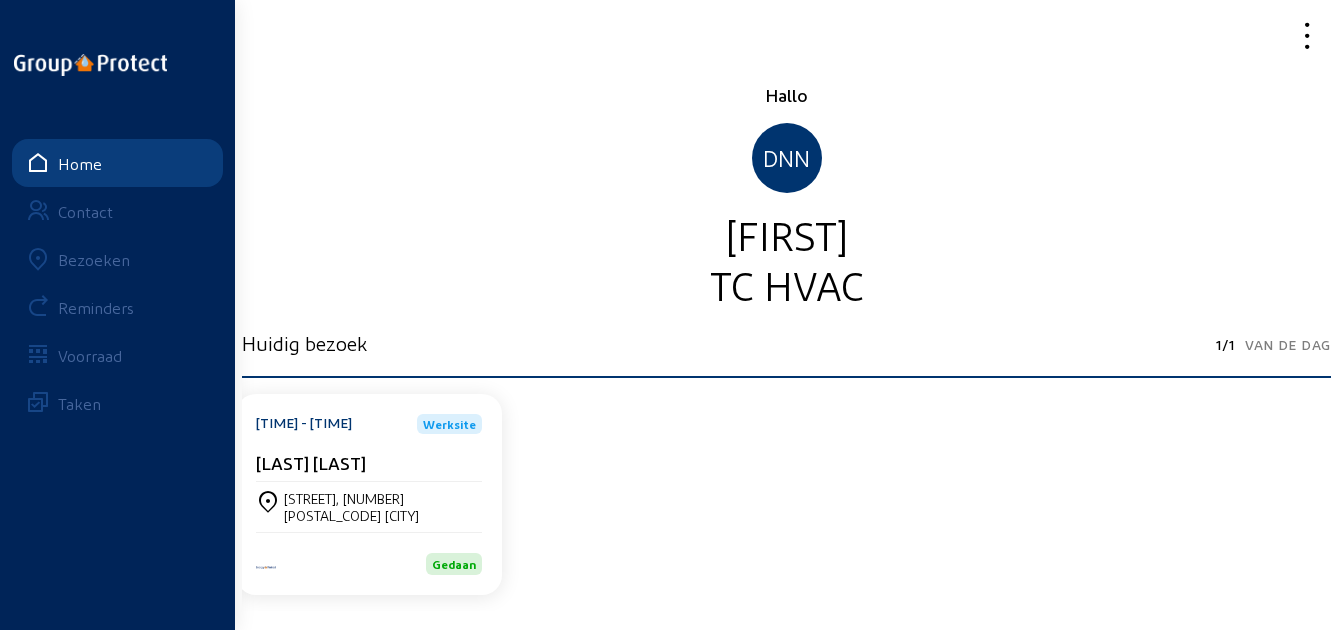 click 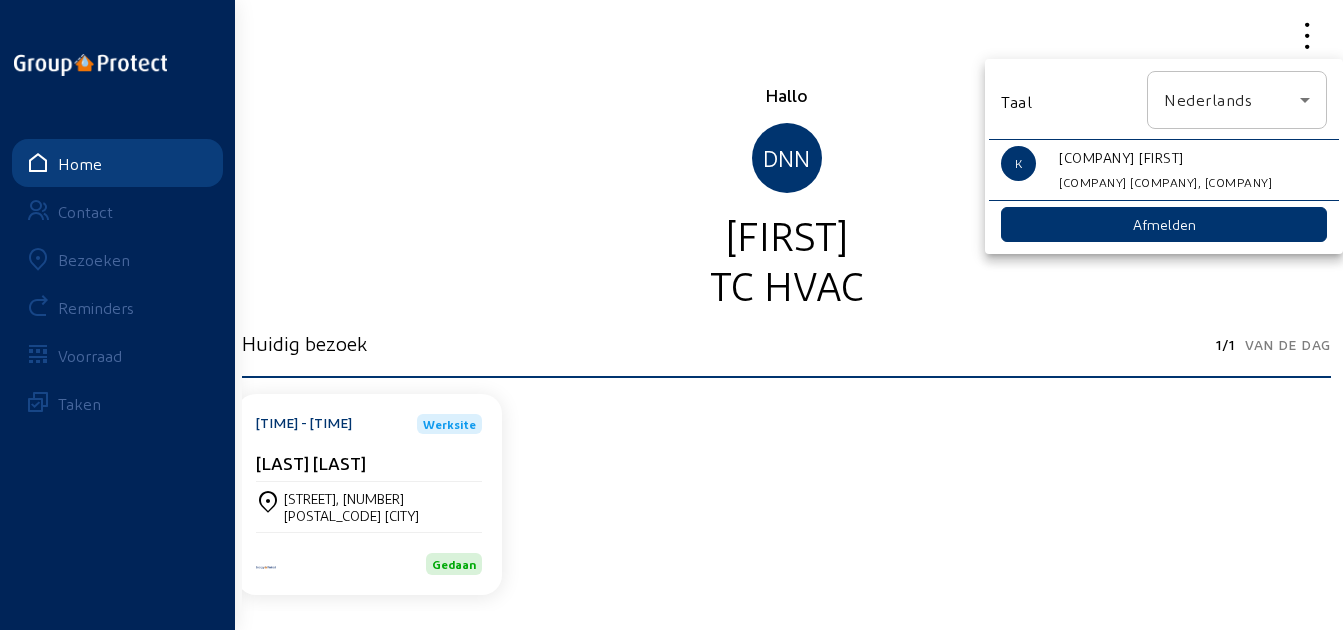 click at bounding box center [671, 315] 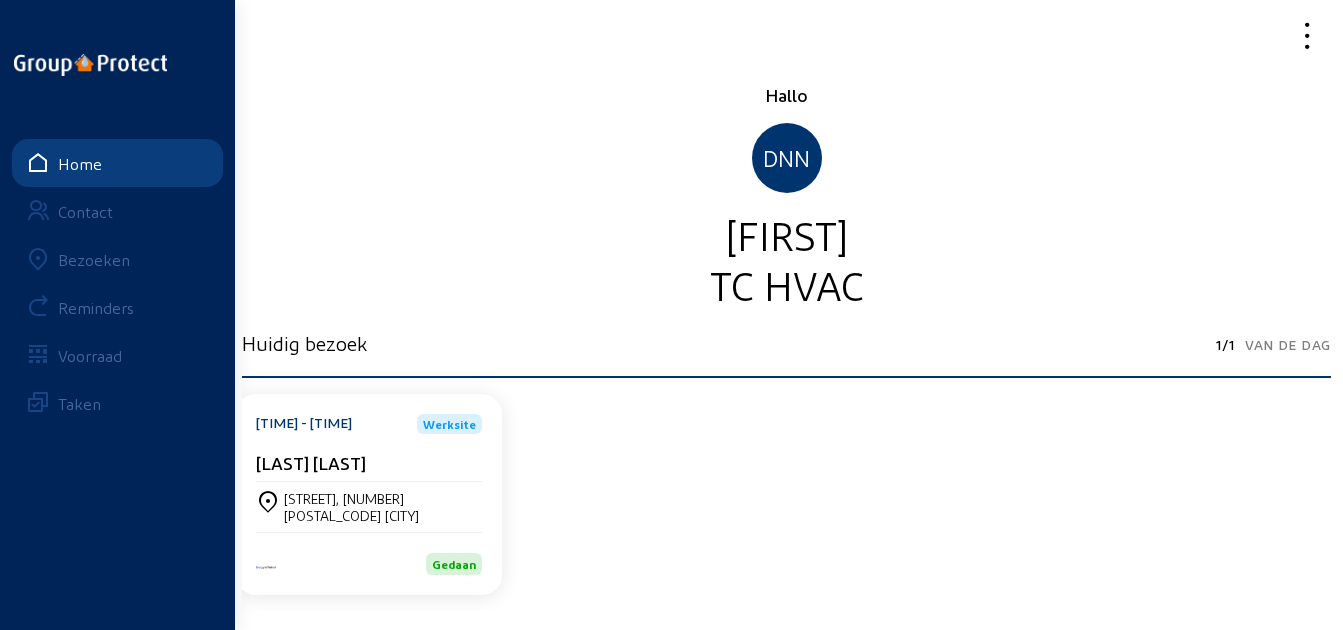 click 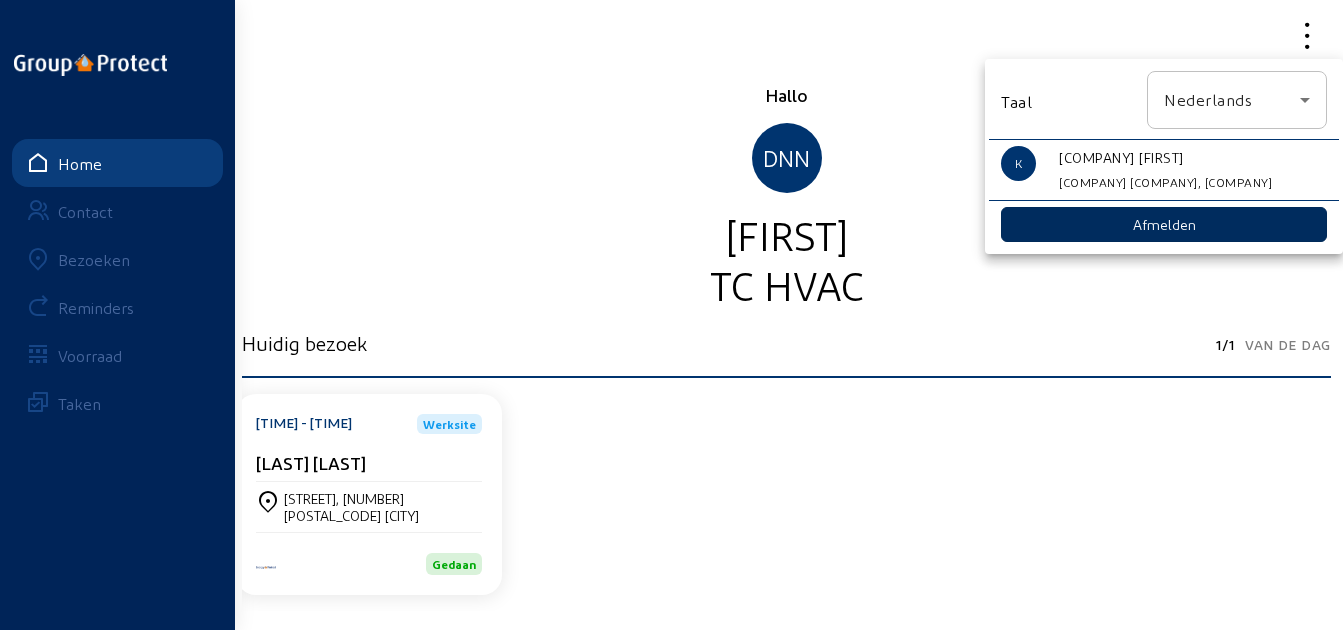 click on "Afmelden" at bounding box center [1164, 224] 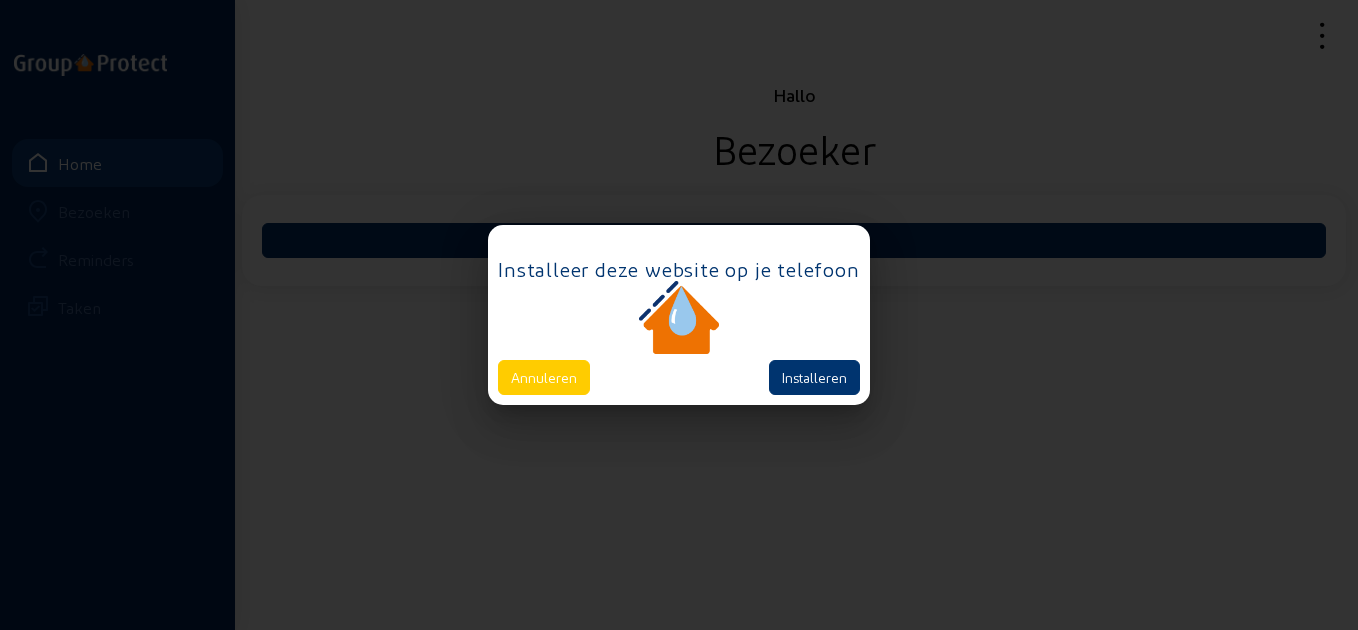 scroll, scrollTop: 0, scrollLeft: 0, axis: both 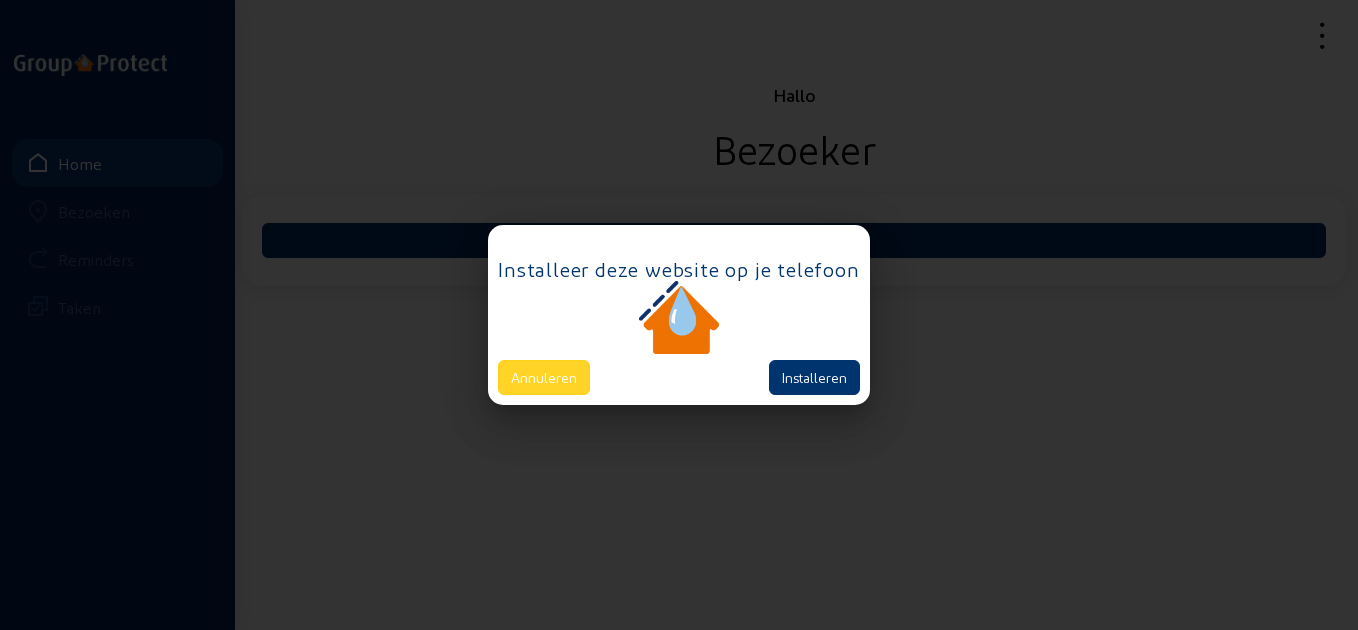 click on "Annuleren" at bounding box center [544, 377] 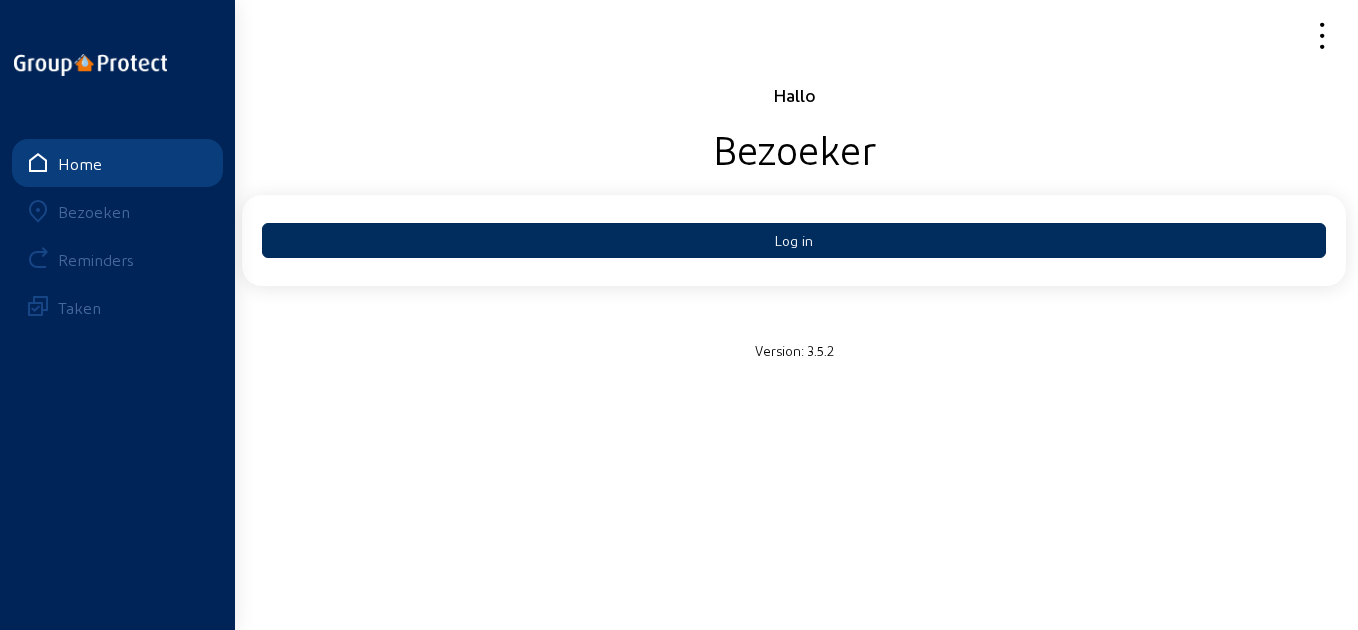 click on "Log in" 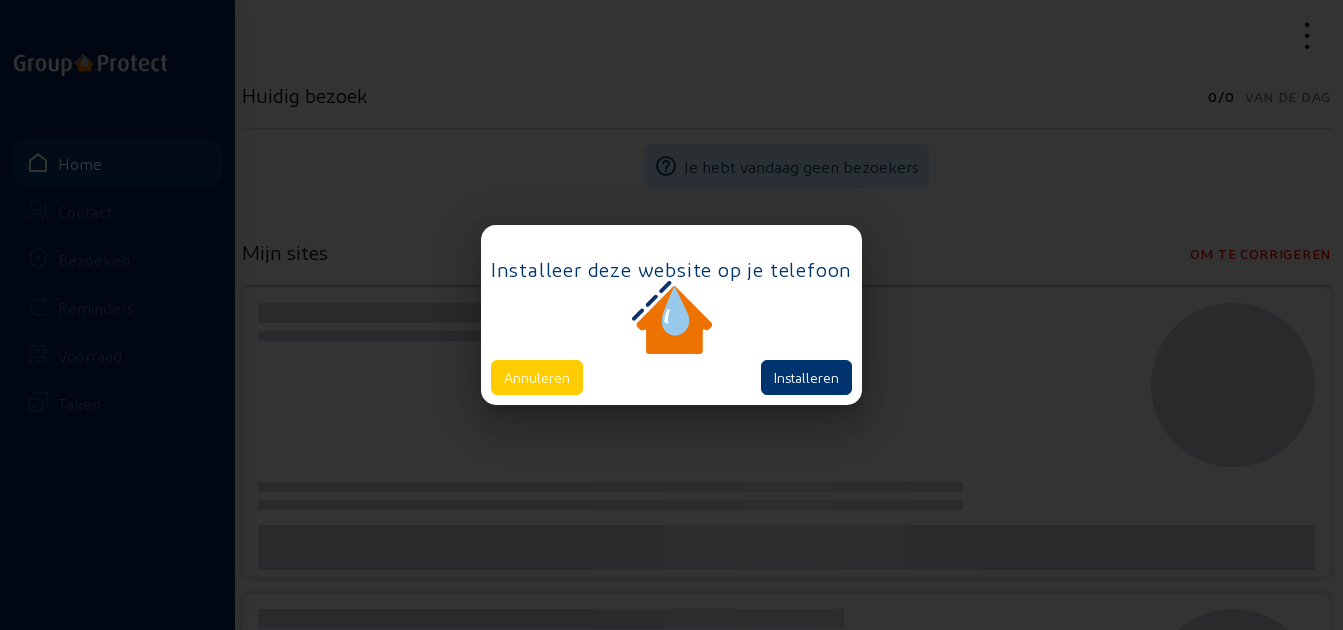 scroll, scrollTop: 0, scrollLeft: 0, axis: both 